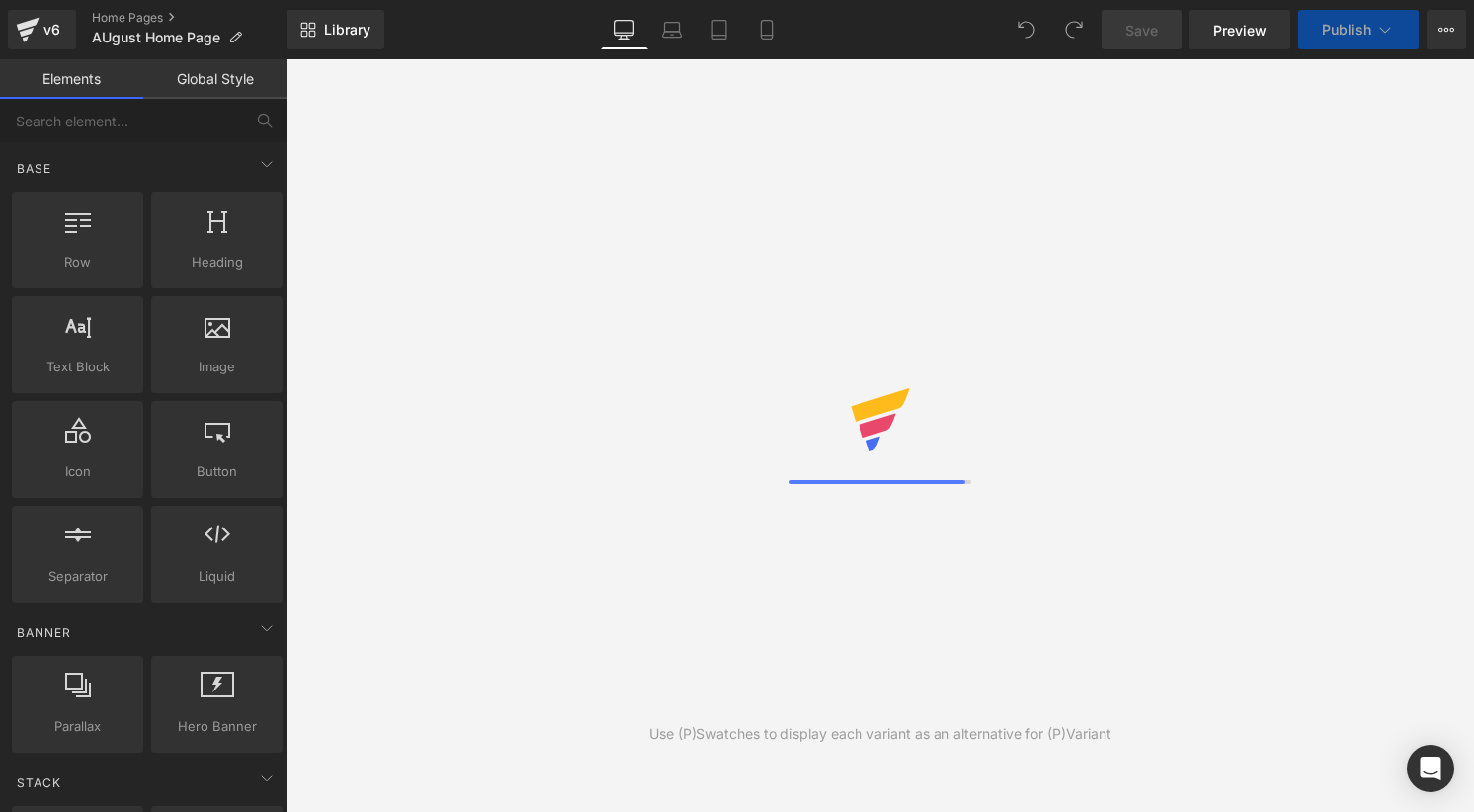 scroll, scrollTop: 0, scrollLeft: 0, axis: both 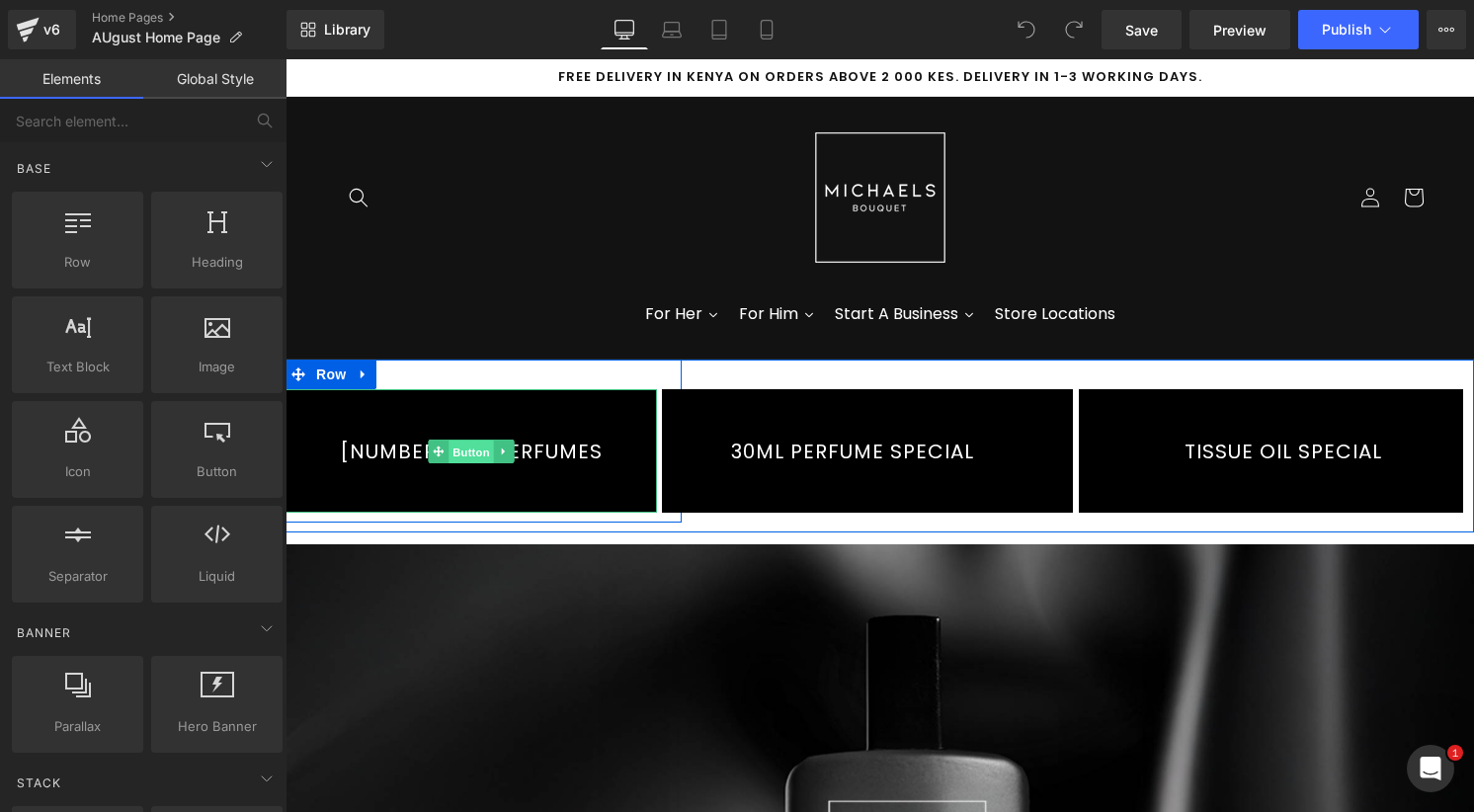 click on "Button" at bounding box center [471, 452] 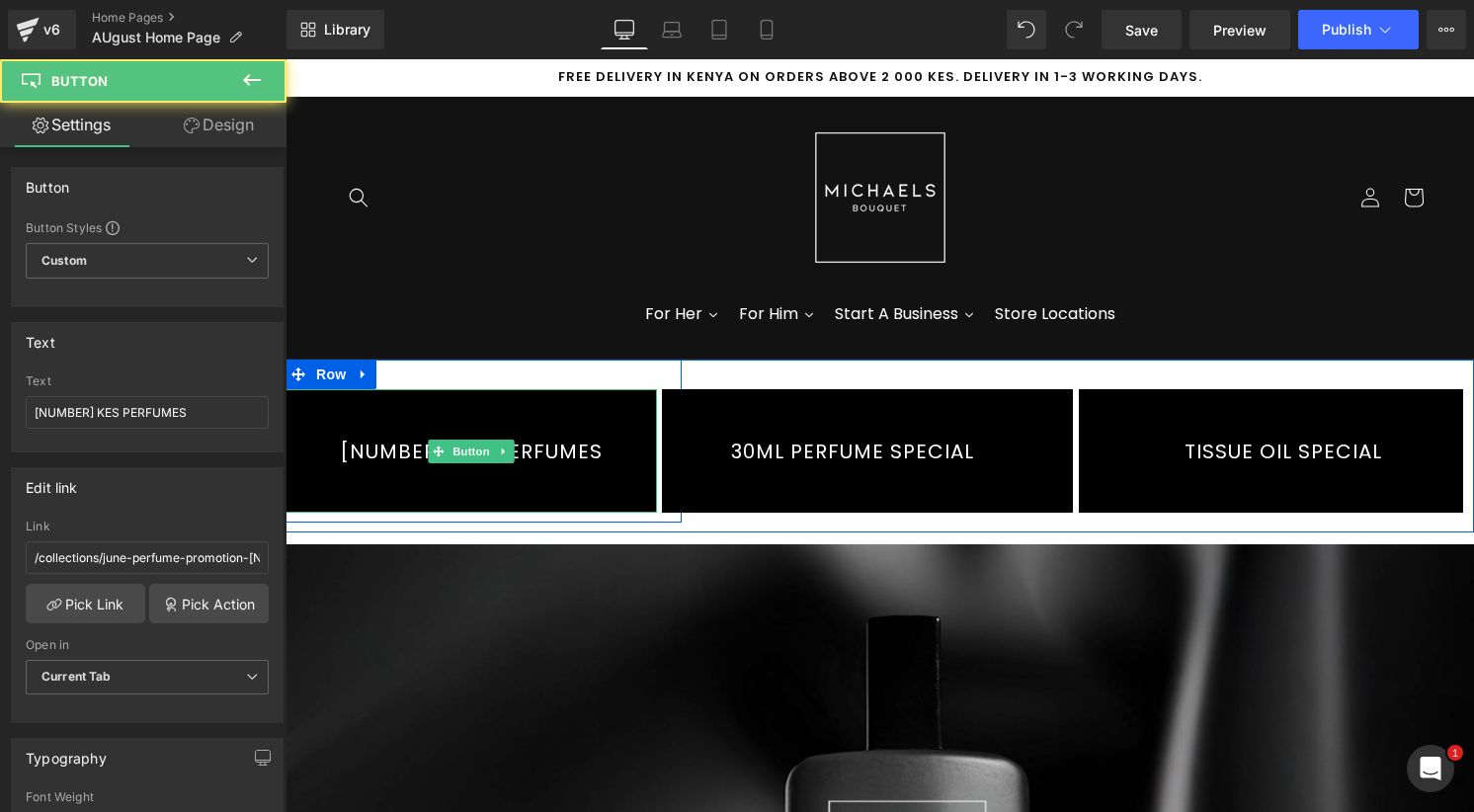 click on "[NUMBER] KES PERFUMES" at bounding box center [471, 450] 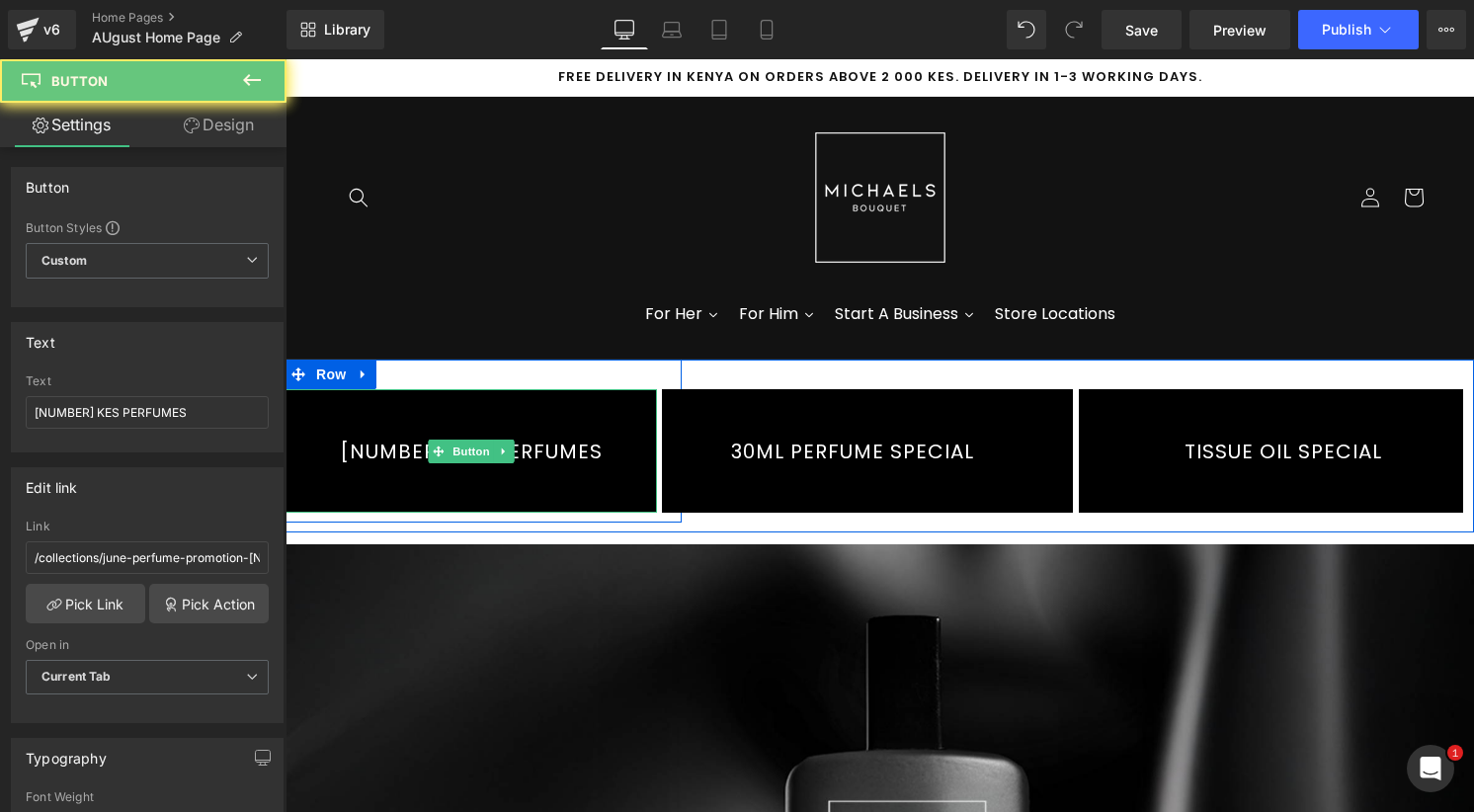 click on "[NUMBER] KES PERFUMES" at bounding box center (471, 450) 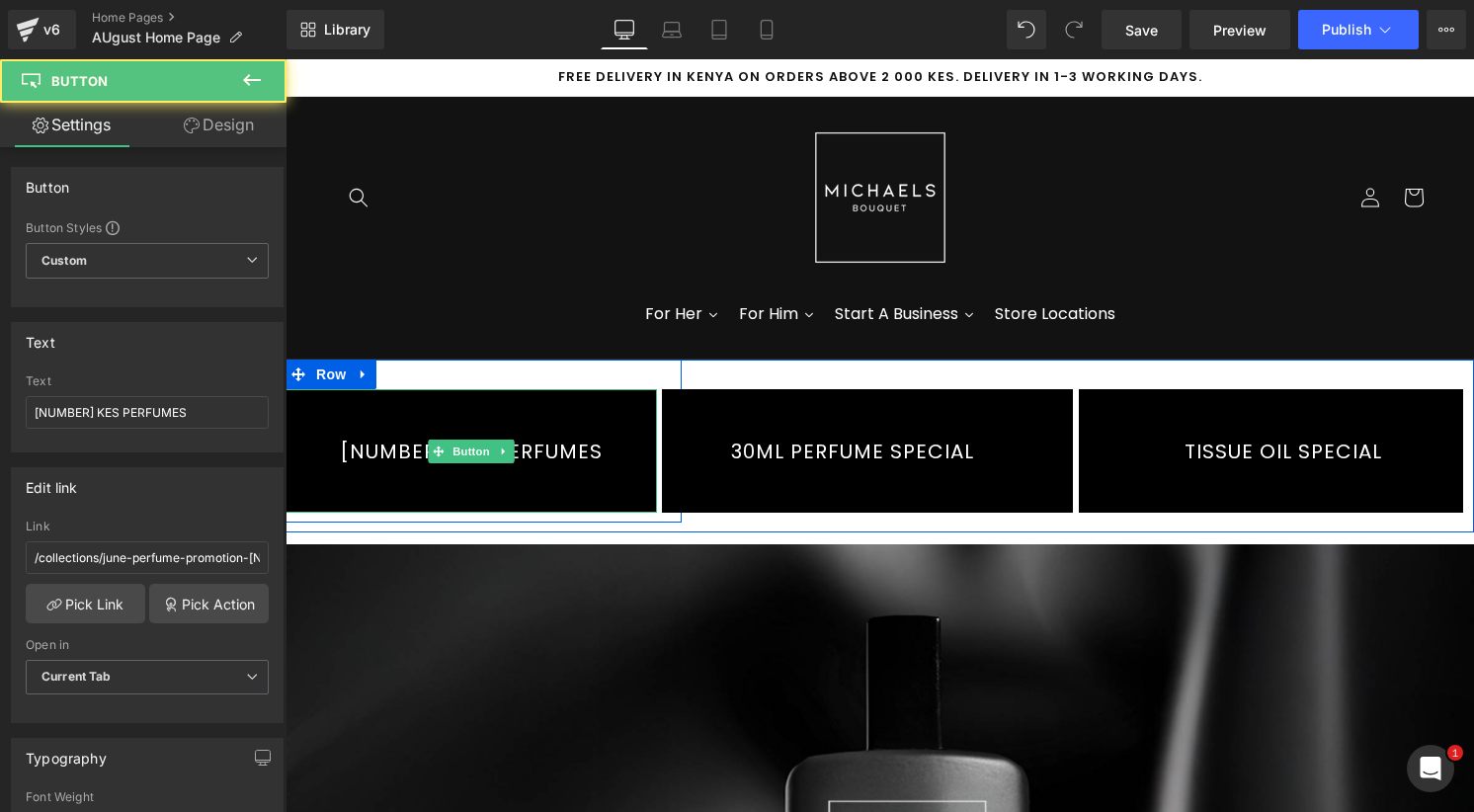 click on "[NUMBER] KES PERFUMES" at bounding box center (471, 450) 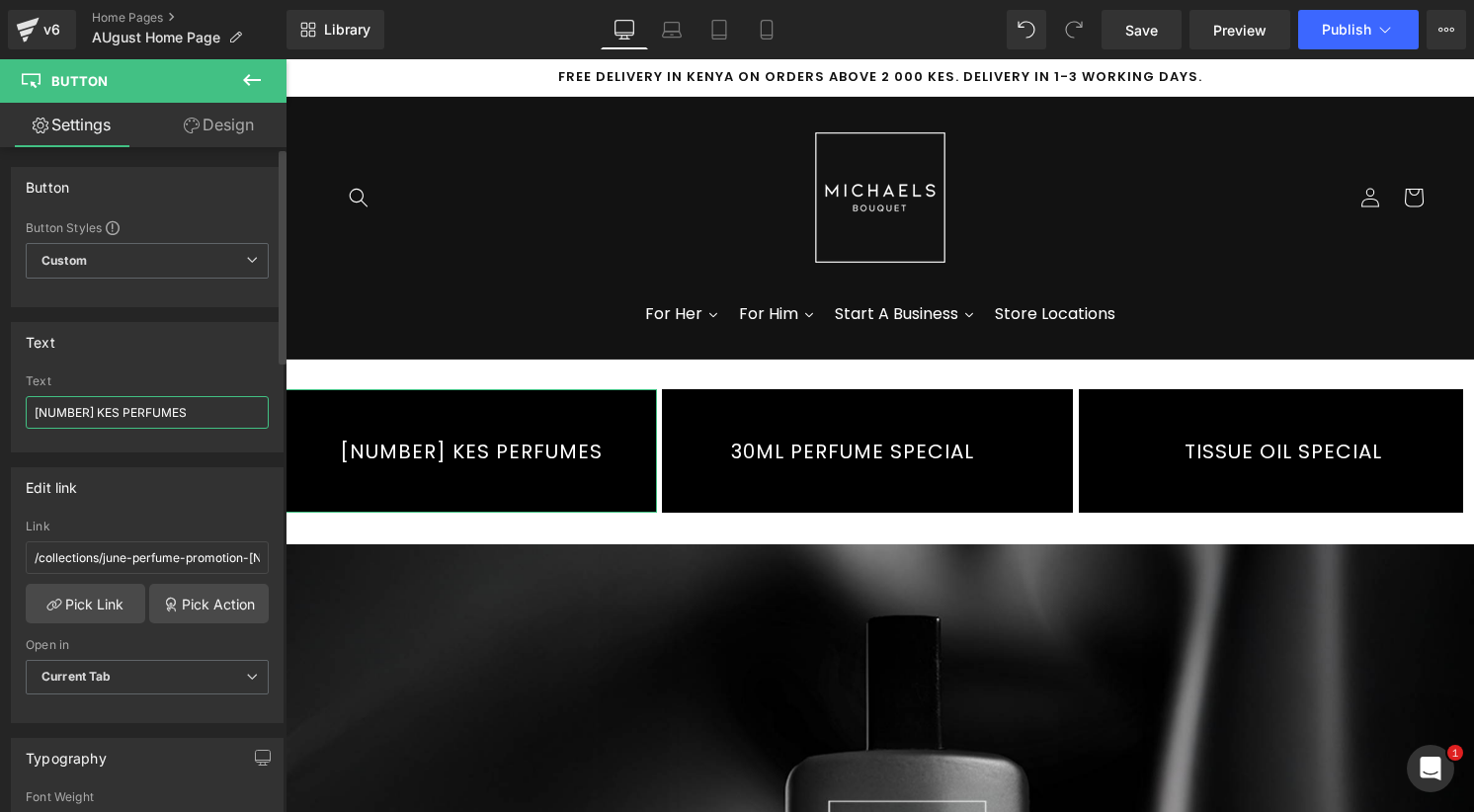 click on "[NUMBER] KES PERFUMES" at bounding box center (147, 412) 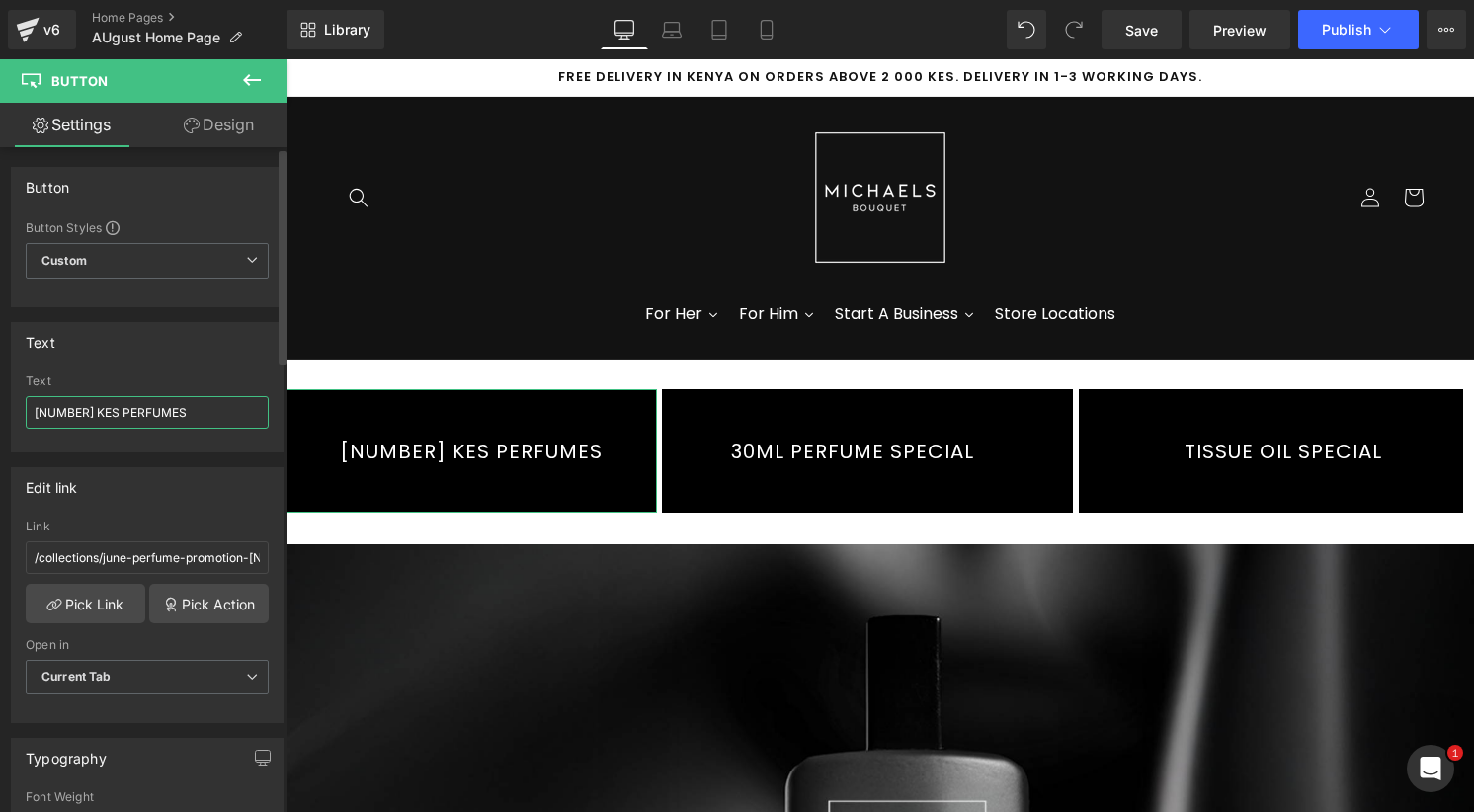 click on "[NUMBER] KES PERFUMES" at bounding box center (147, 412) 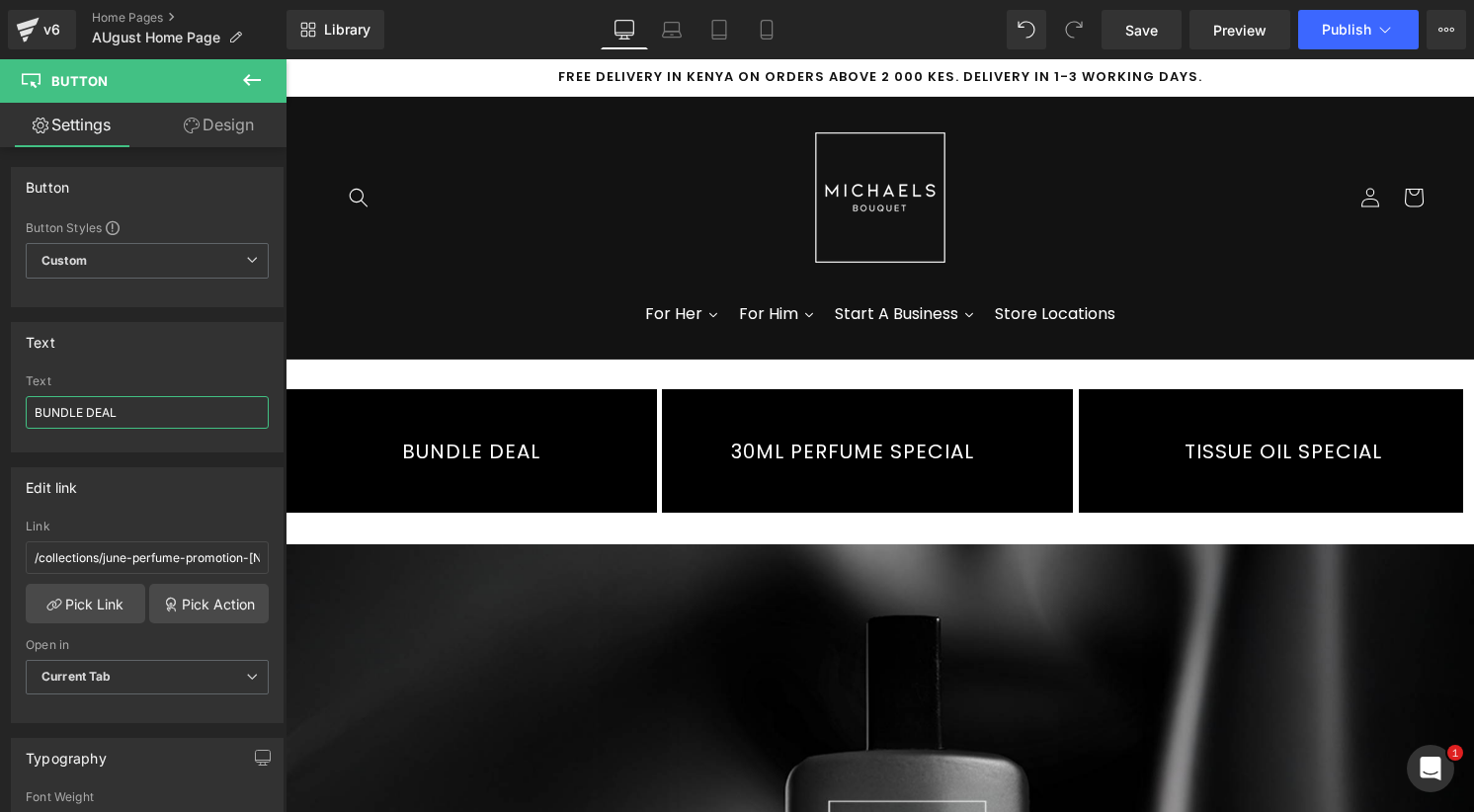 type on "BUNDLE DEAL" 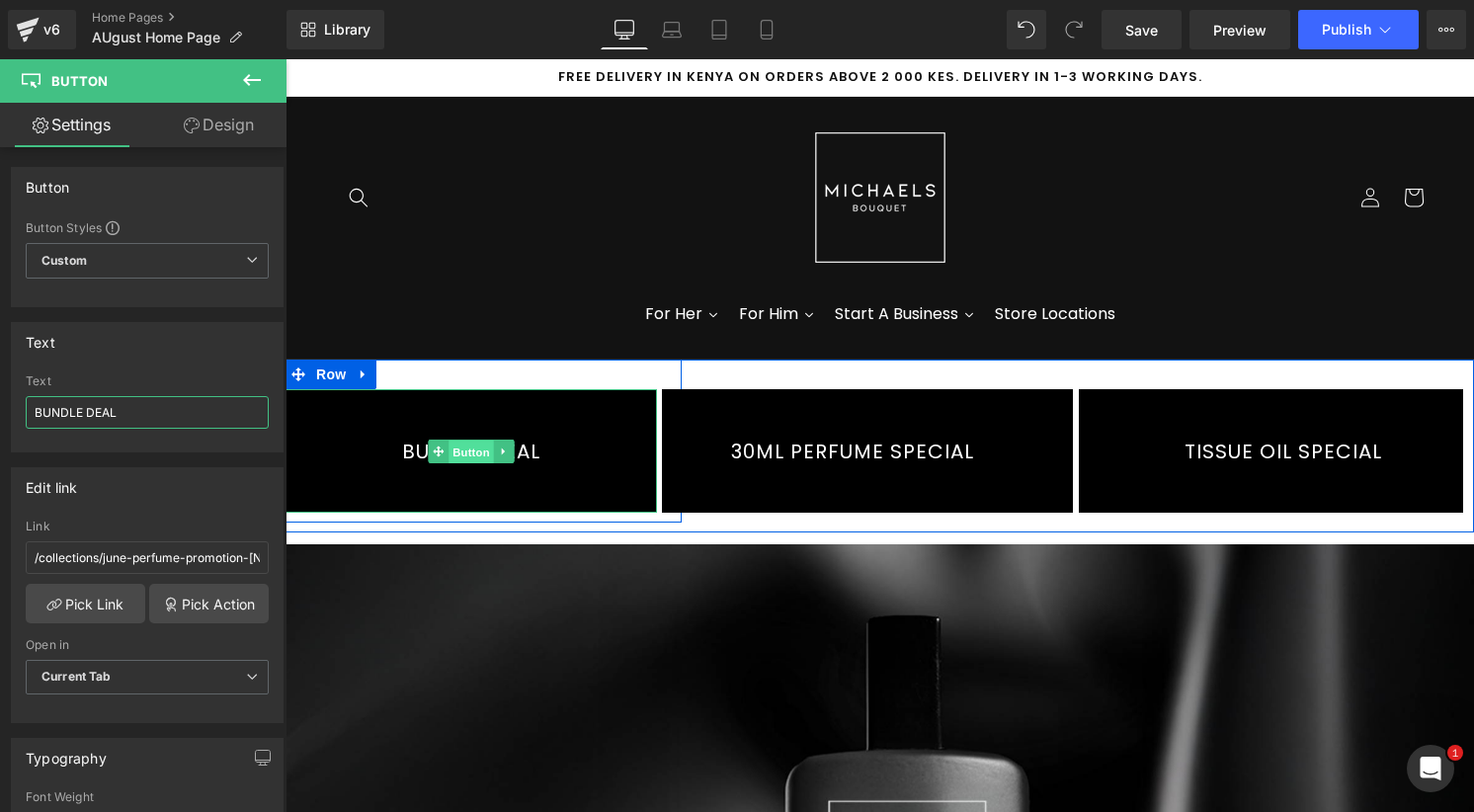 click on "Button" at bounding box center [471, 452] 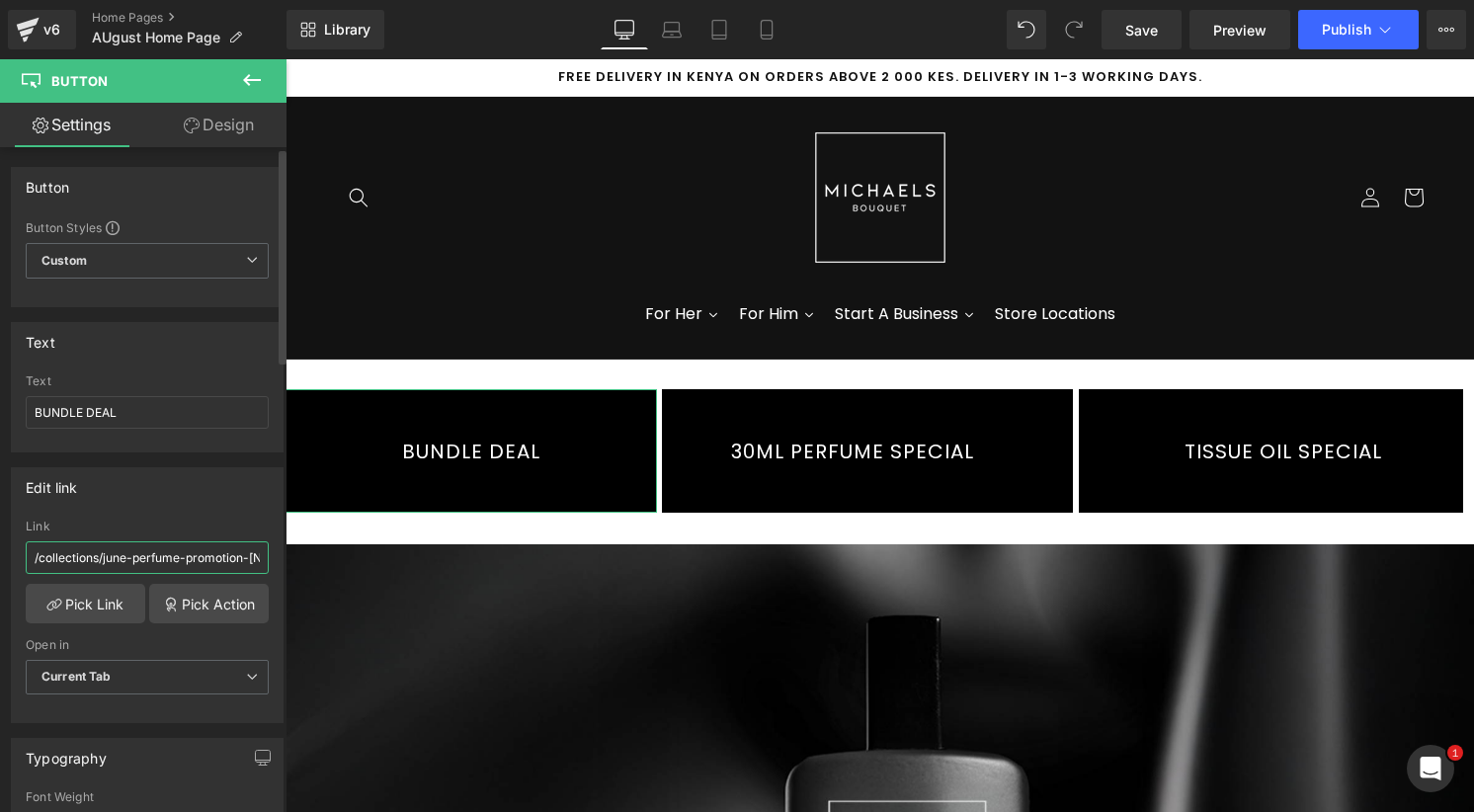 click on "/collections/june-perfume-promotion-[NUMBER]-kes" at bounding box center (147, 557) 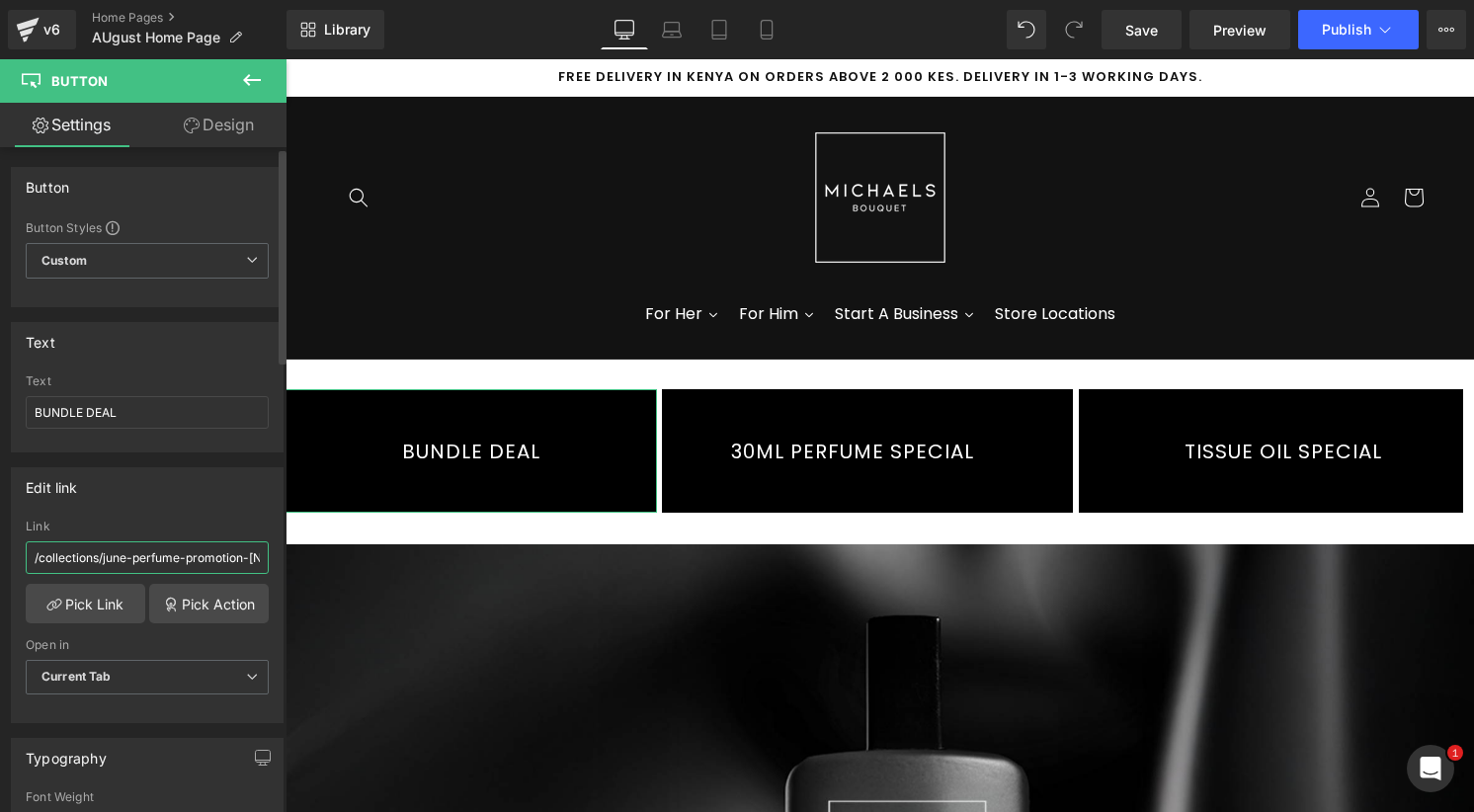 click on "/collections/june-perfume-promotion-[NUMBER]-kes" at bounding box center (147, 557) 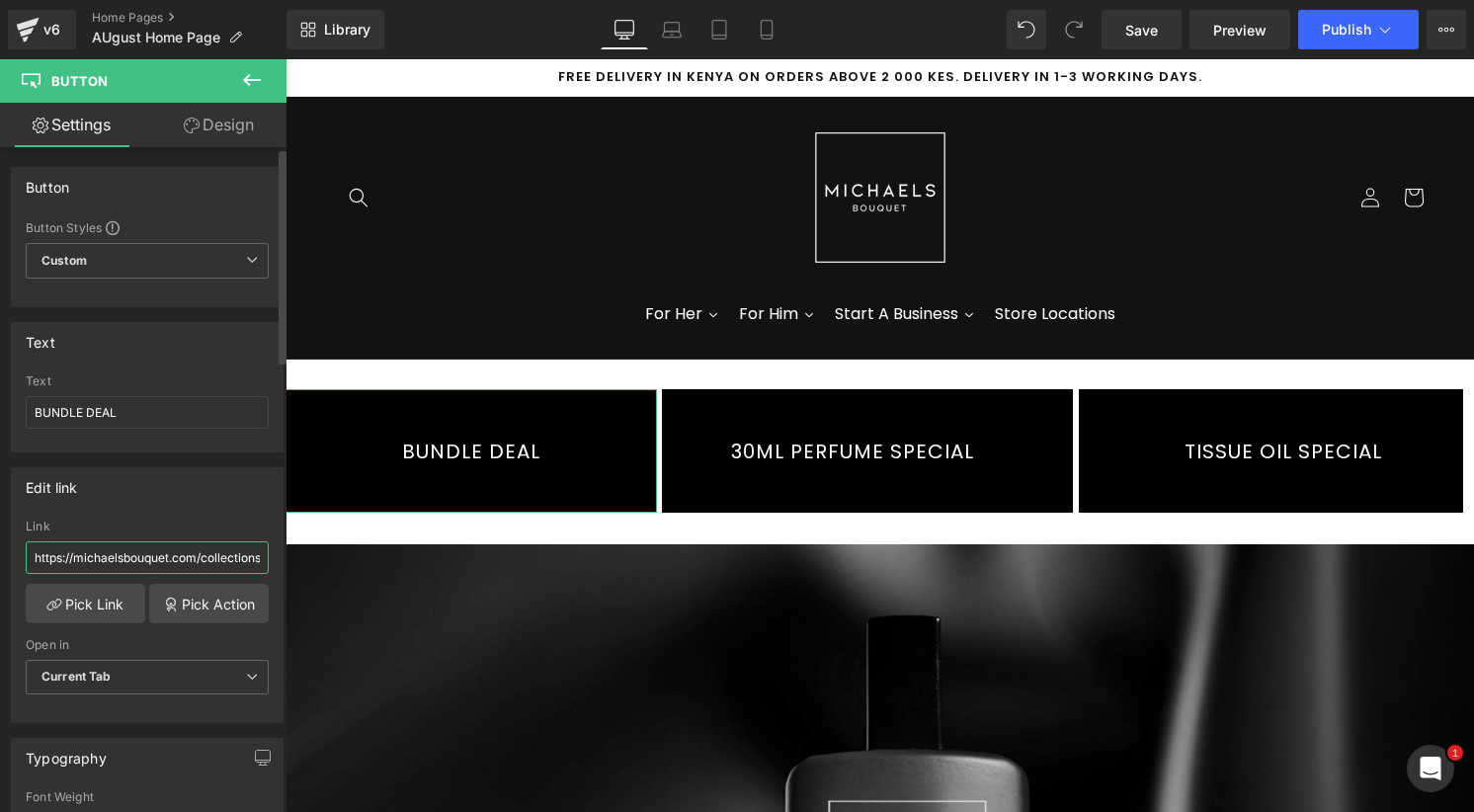 scroll, scrollTop: 0, scrollLeft: 170, axis: horizontal 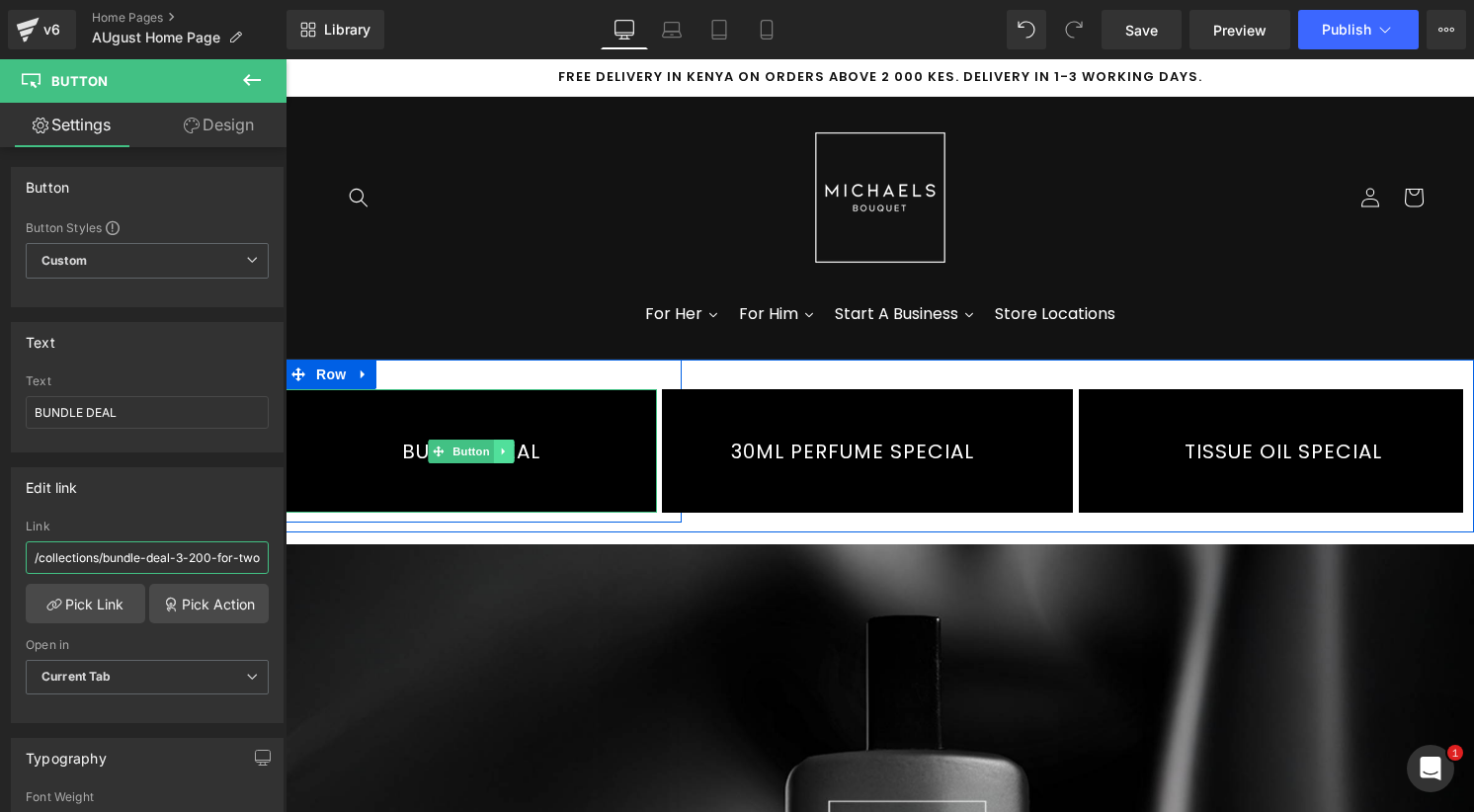 type on "https://michaelsbouquet.com/collections/bundle-deal-3-200-for-two" 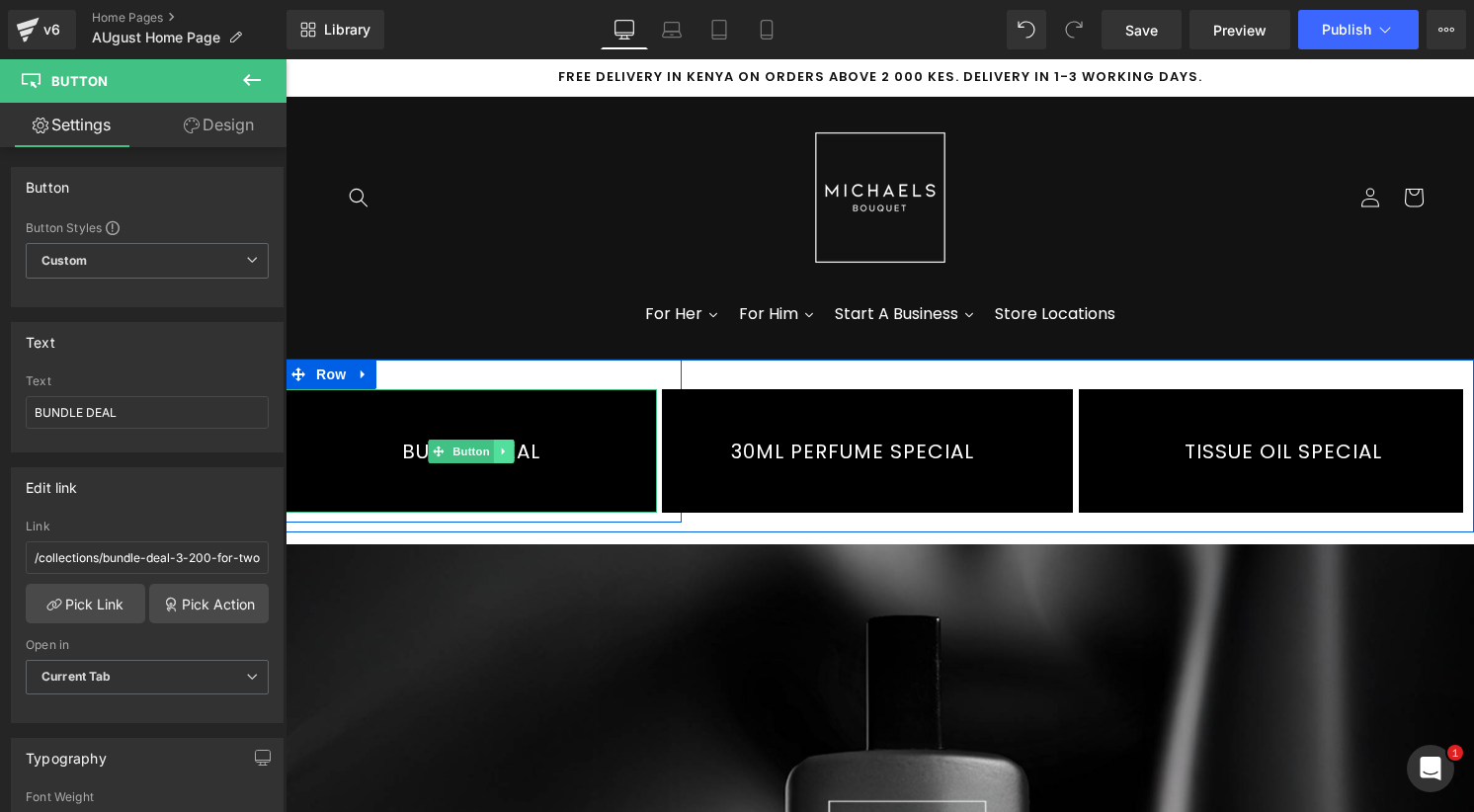 scroll, scrollTop: 0, scrollLeft: 0, axis: both 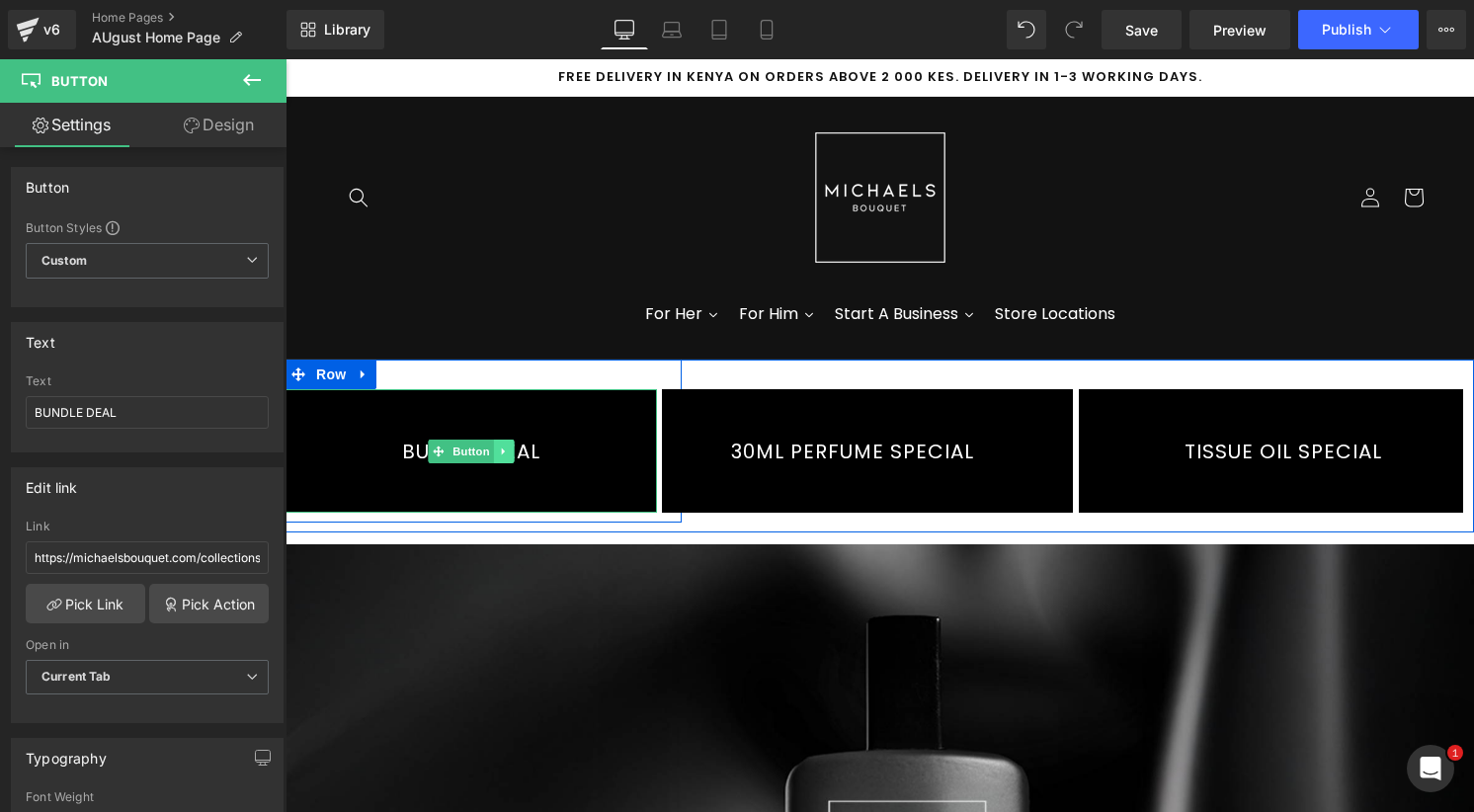 click 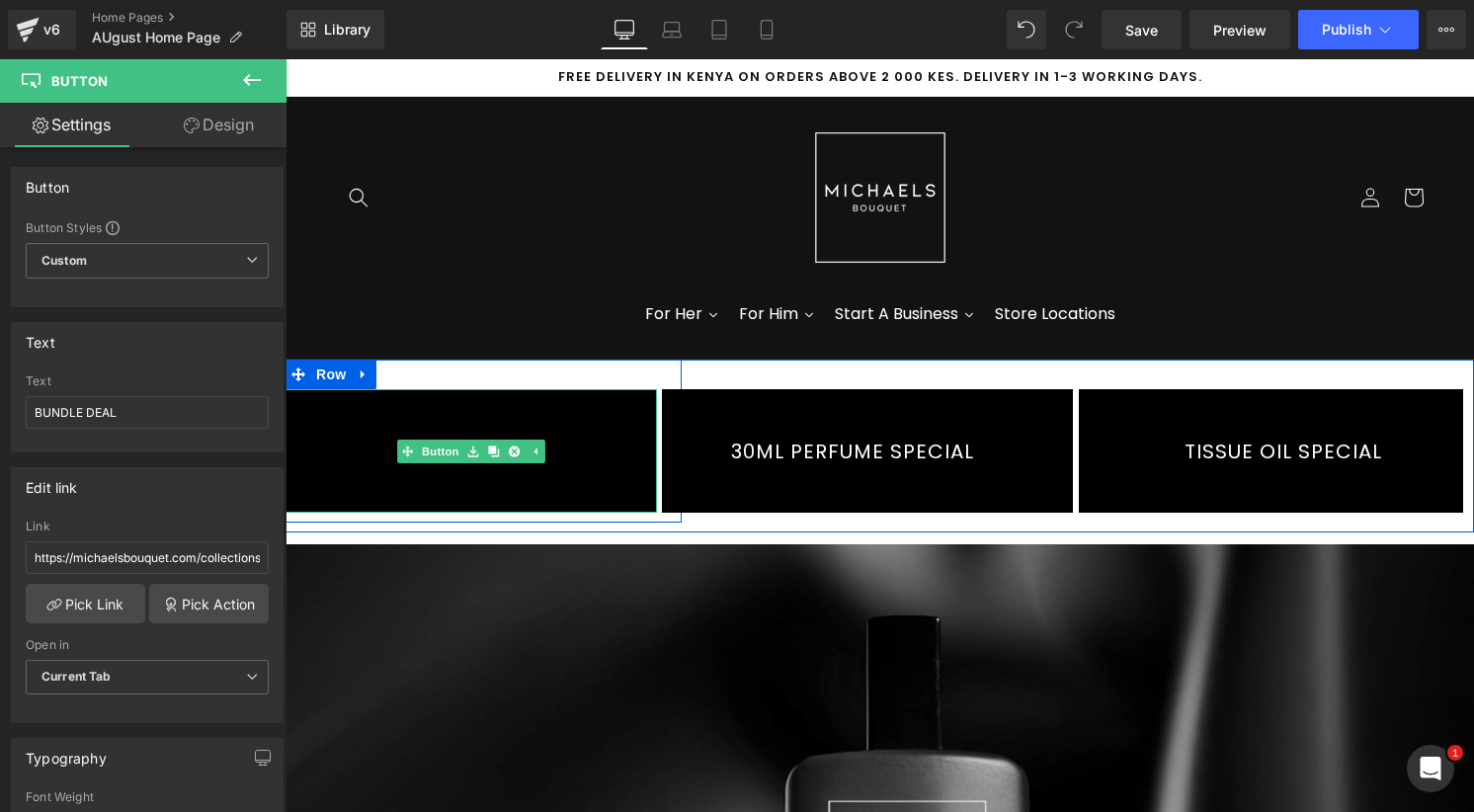 click on "BUNDLE DEAL" at bounding box center (471, 450) 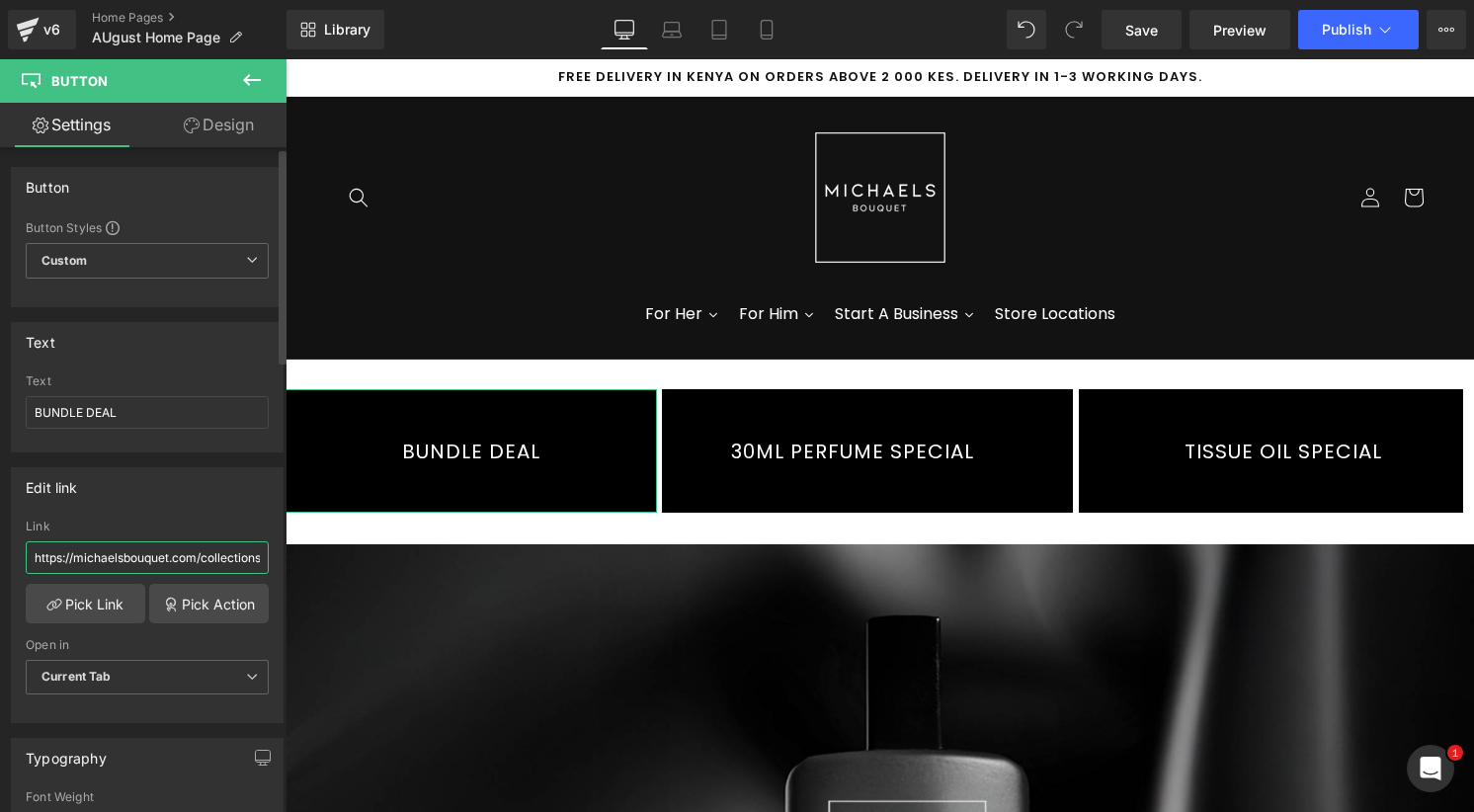 click on "https://michaelsbouquet.com/collections/bundle-deal-3-200-for-two" at bounding box center (147, 557) 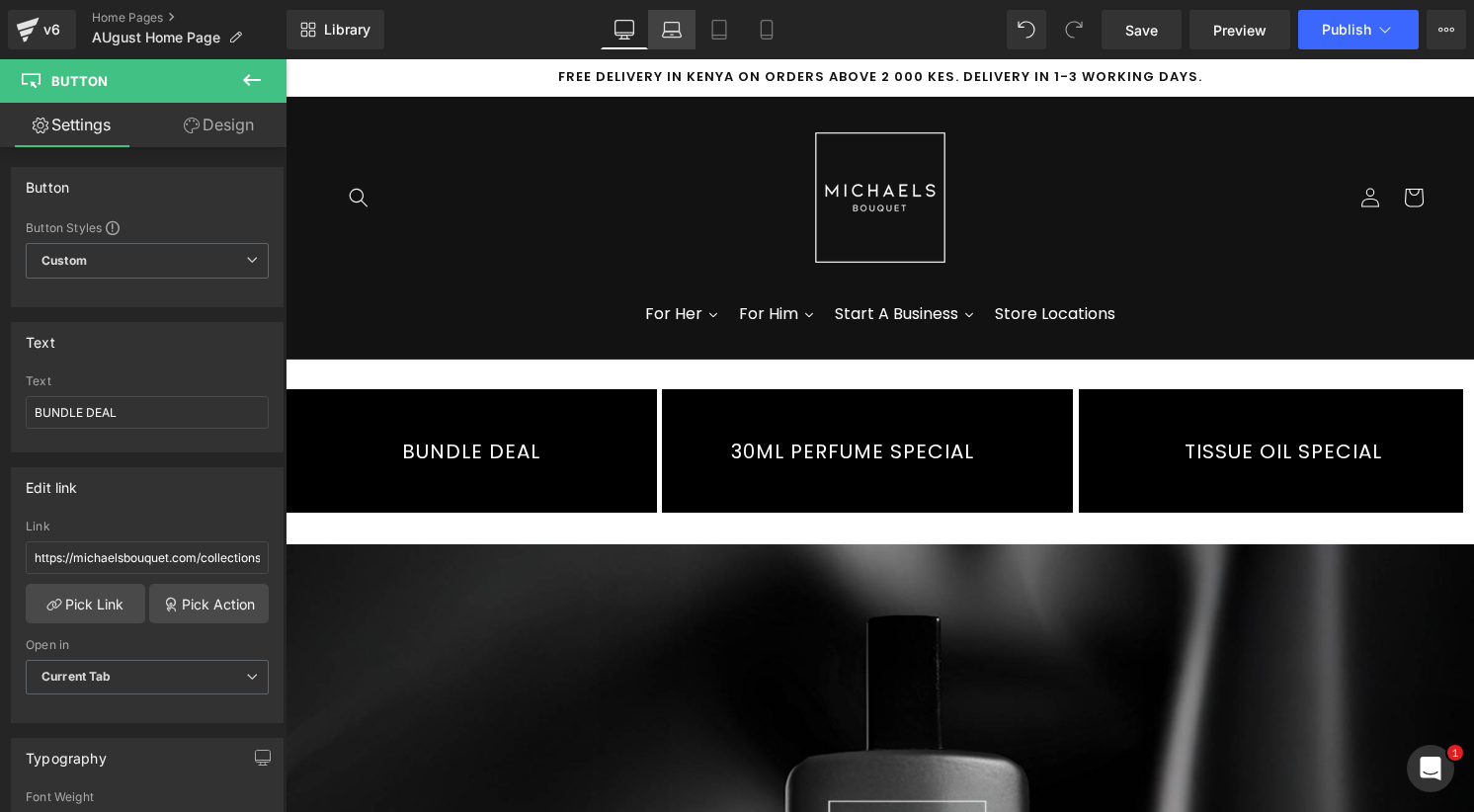 click on "Laptop" at bounding box center (672, 30) 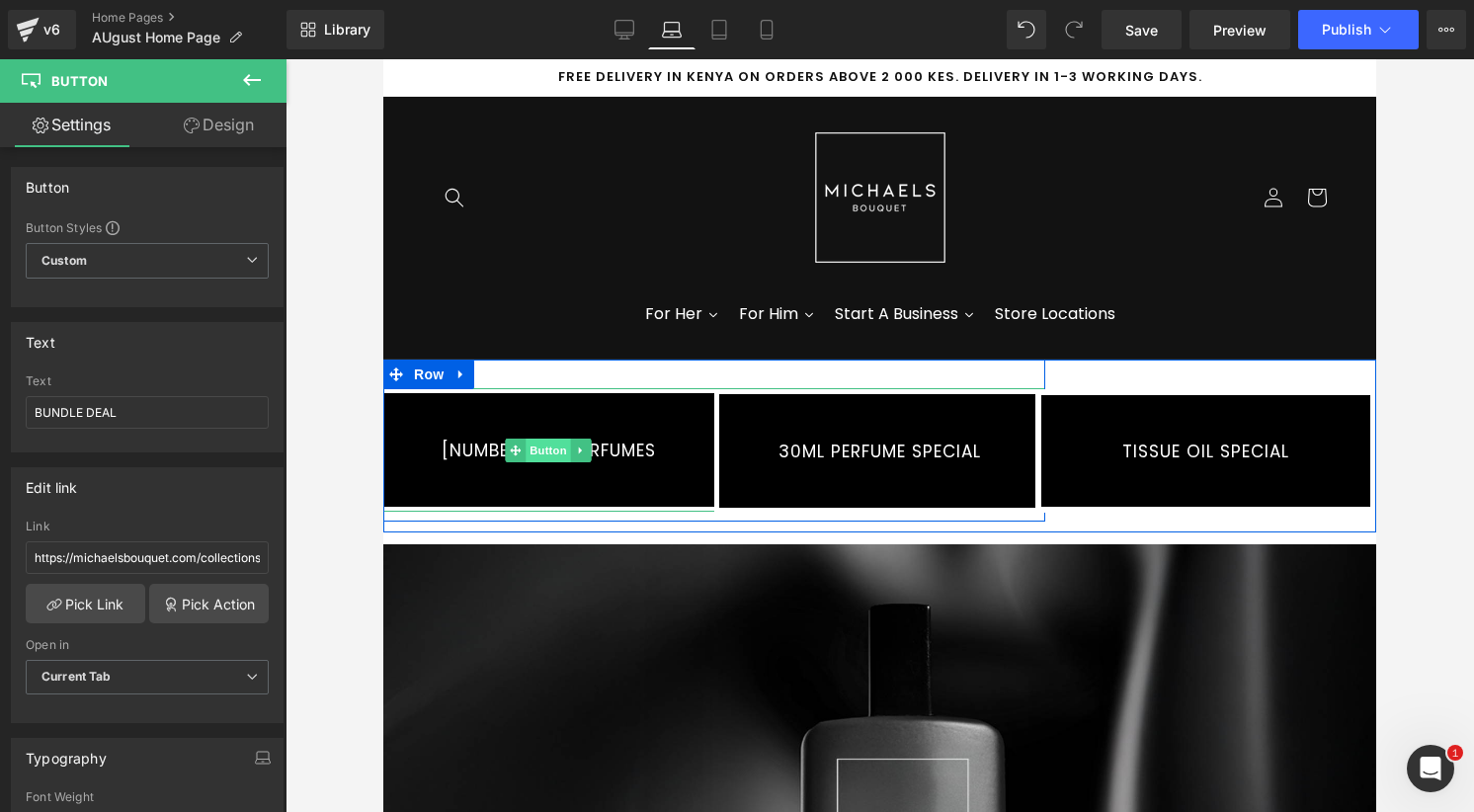 click on "Button" at bounding box center [549, 450] 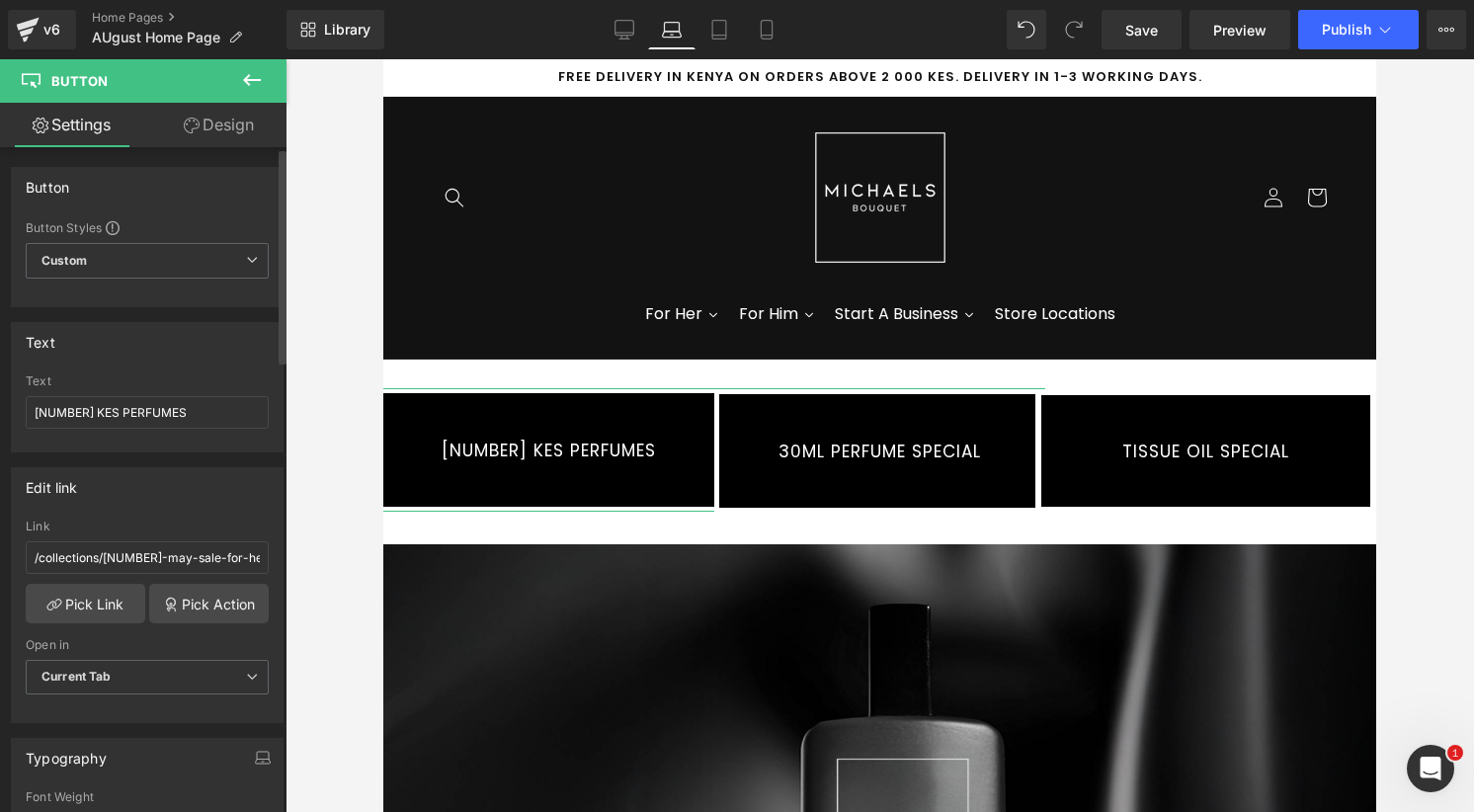 click on "Text [NUMBER] KES PERFUMES" at bounding box center (147, 413) 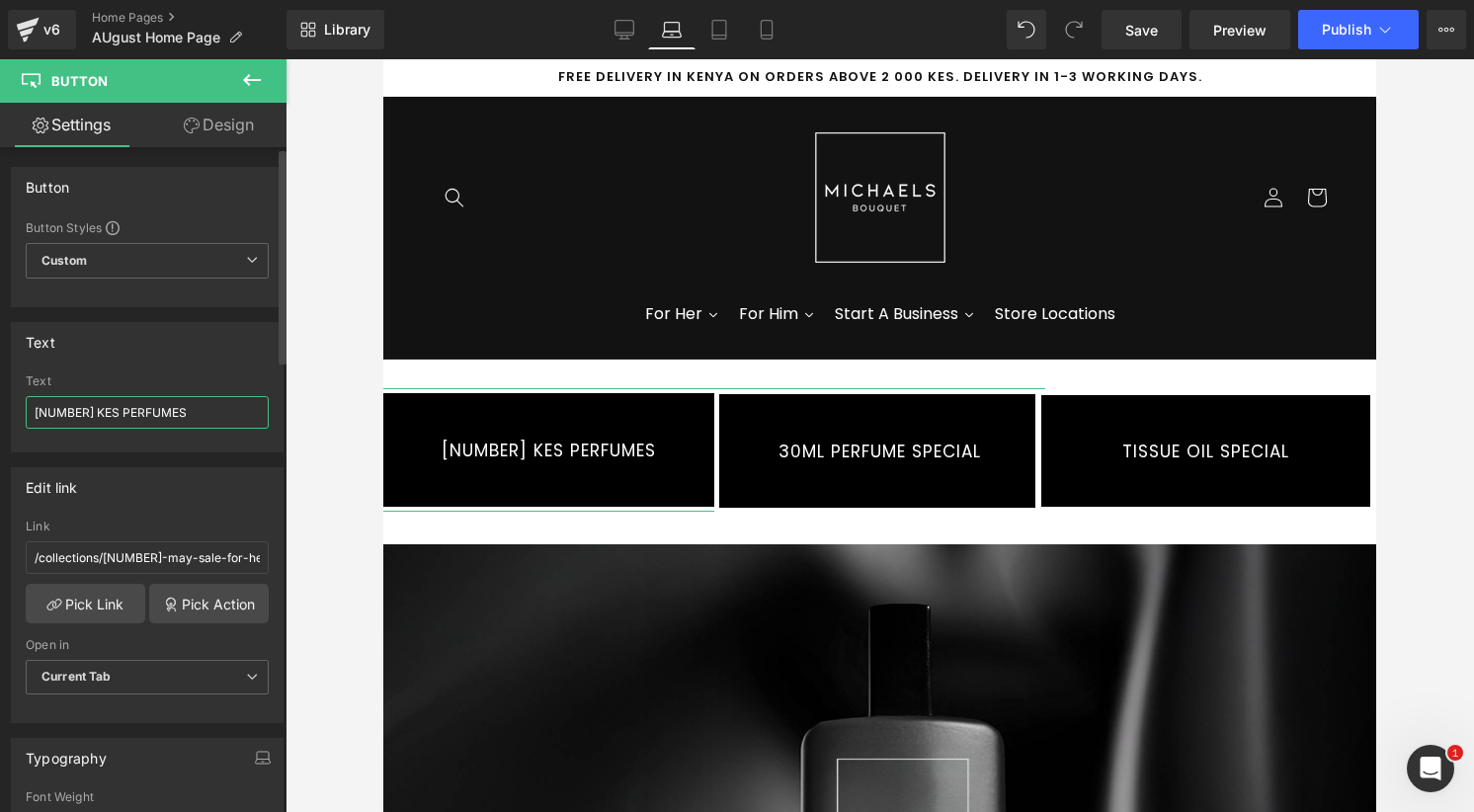 click on "[NUMBER] KES PERFUMES" at bounding box center (147, 412) 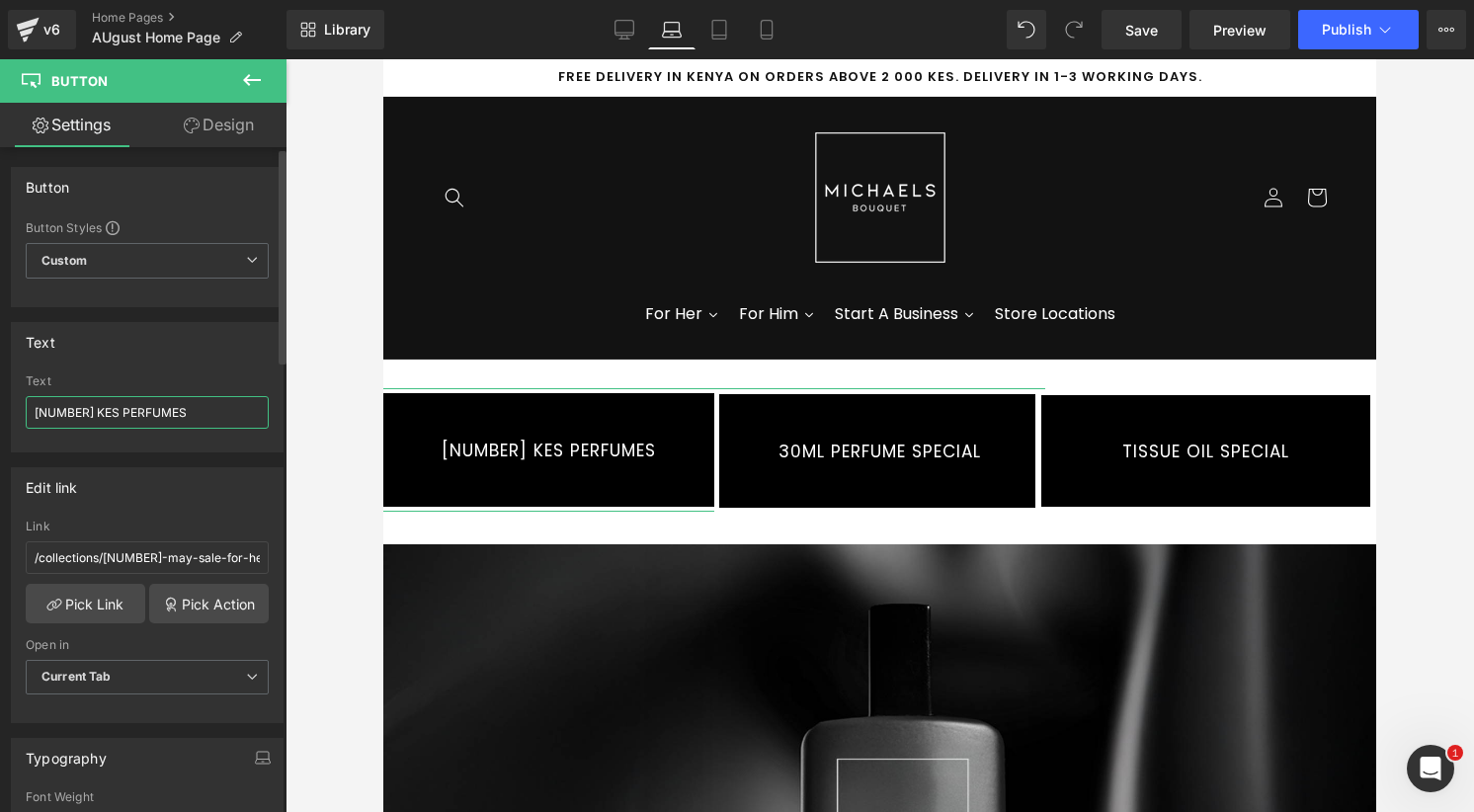 click on "[NUMBER] KES PERFUMES" at bounding box center (147, 412) 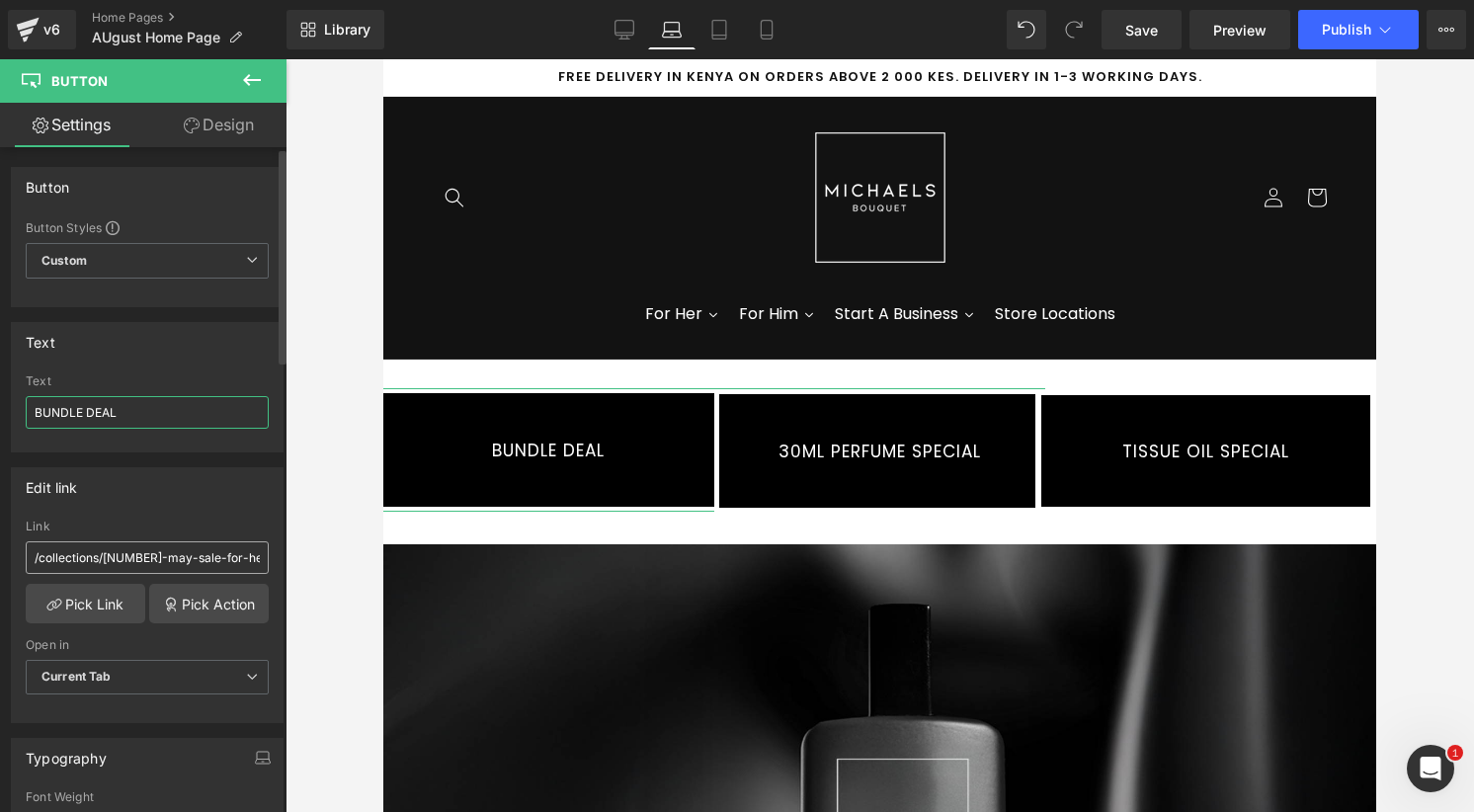 type on "BUNDLE DEAL" 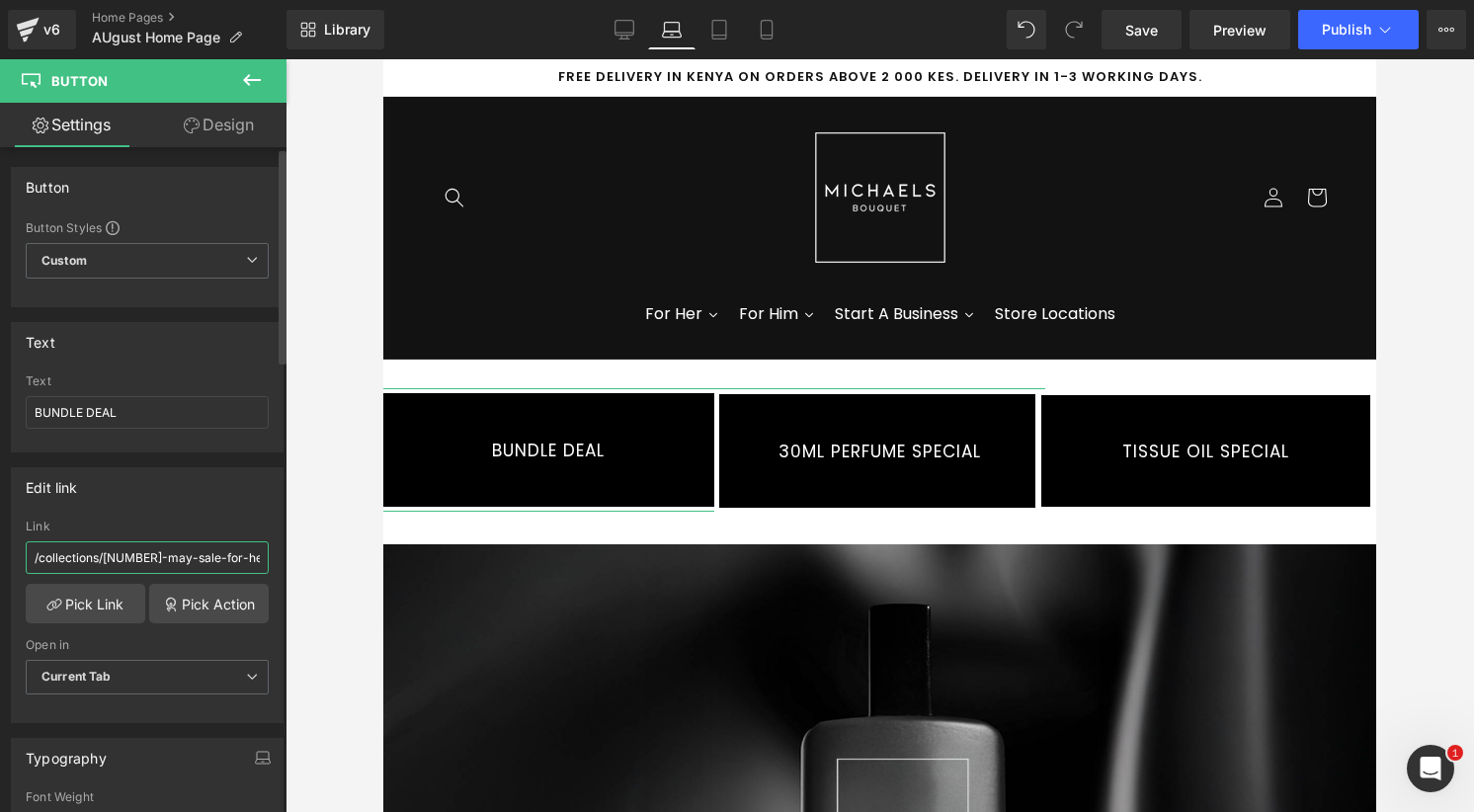 click on "/collections/[NUMBER]-may-sale-for-her" at bounding box center [147, 557] 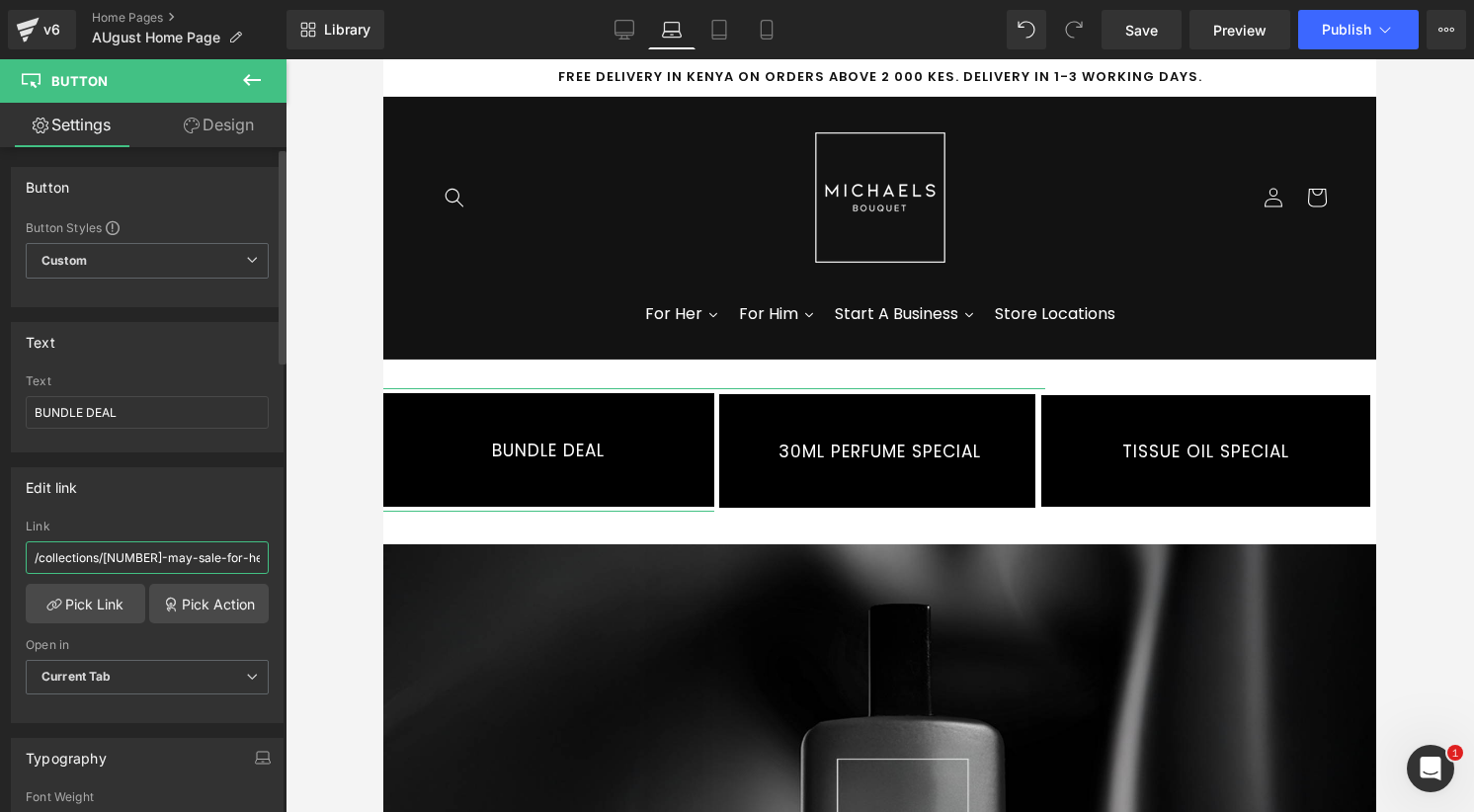 paste on "https://michaelsbouquet.com/collections/bundle-deal-3-200-for-two" 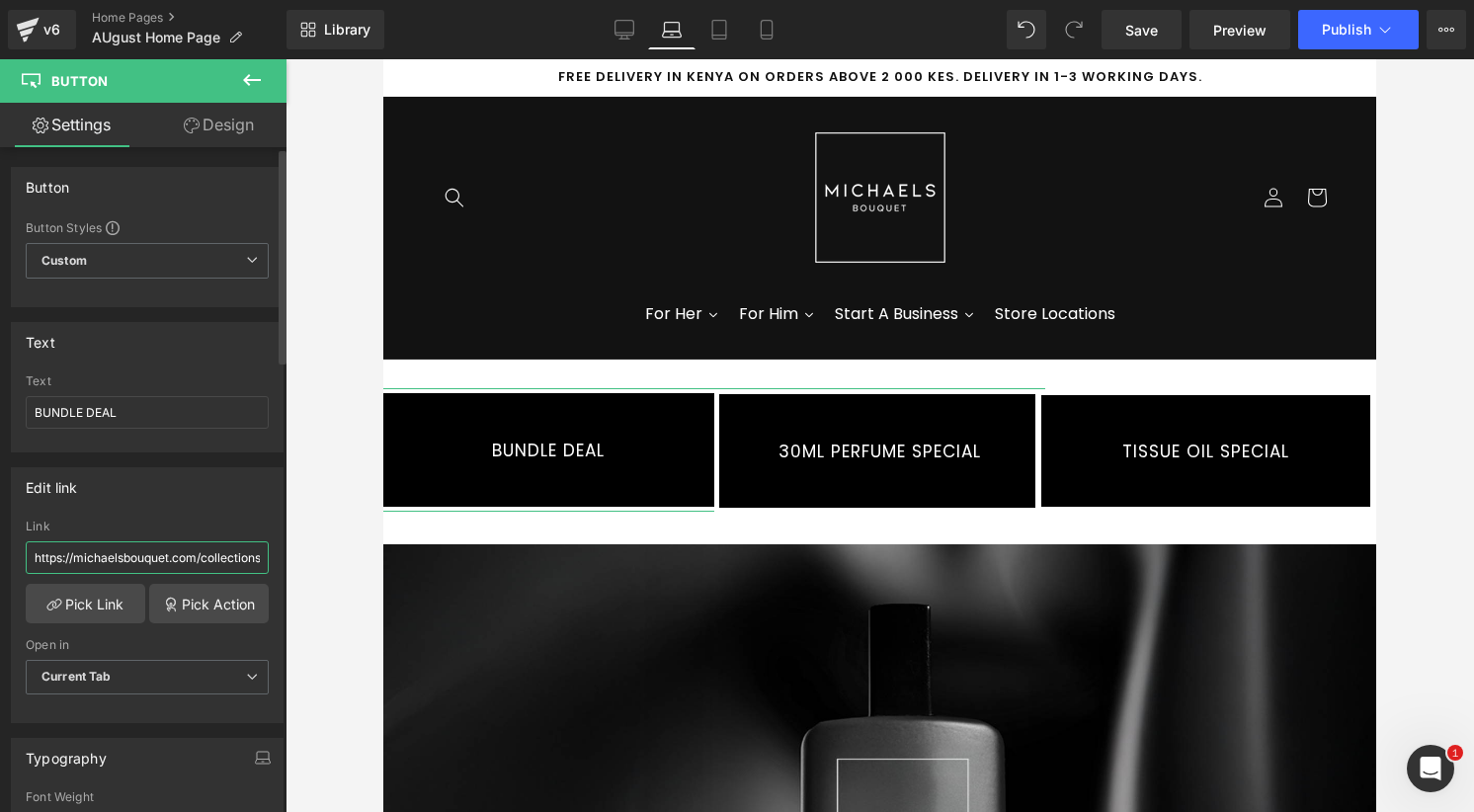 scroll, scrollTop: 0, scrollLeft: 170, axis: horizontal 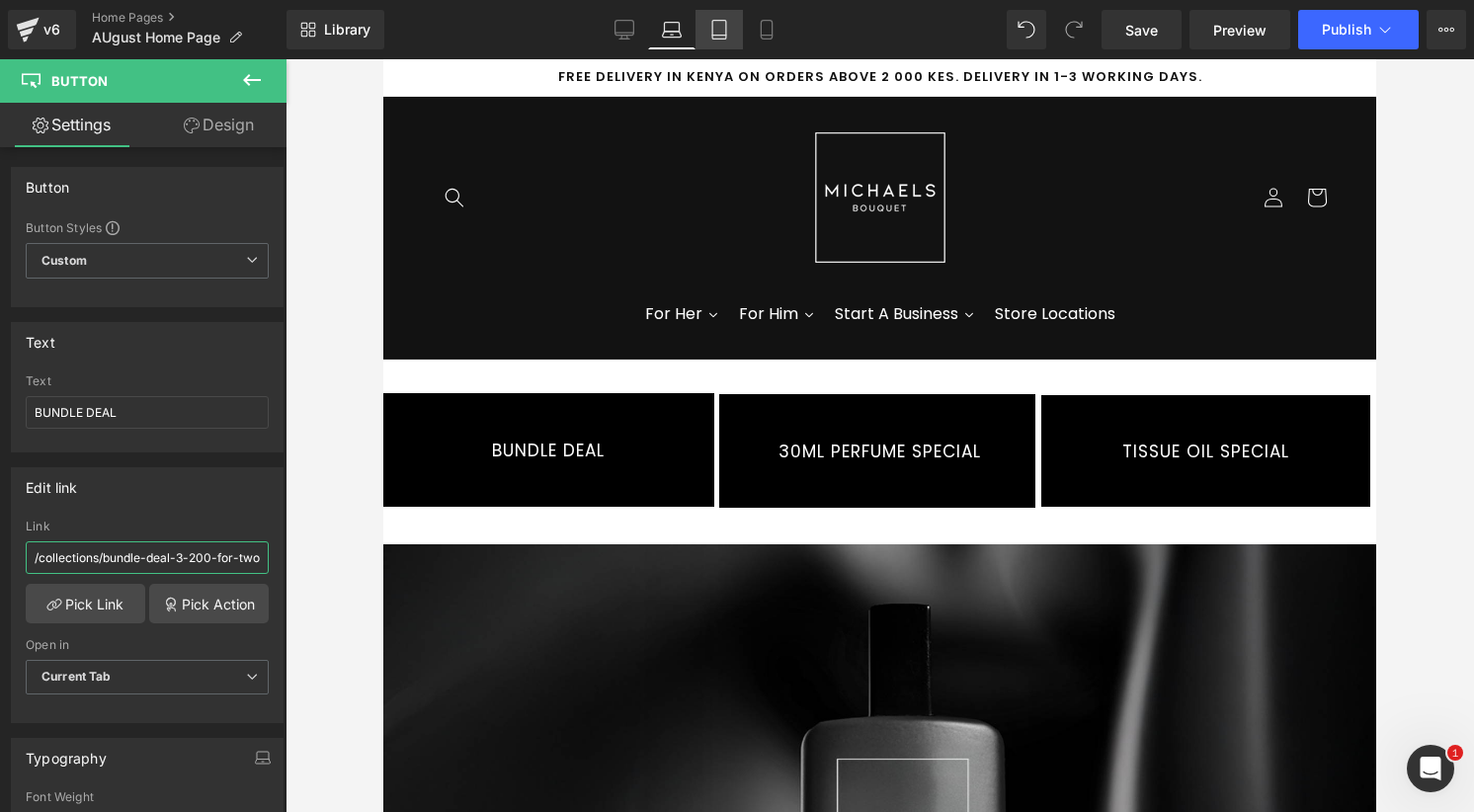 type on "https://michaelsbouquet.com/collections/bundle-deal-3-200-for-two" 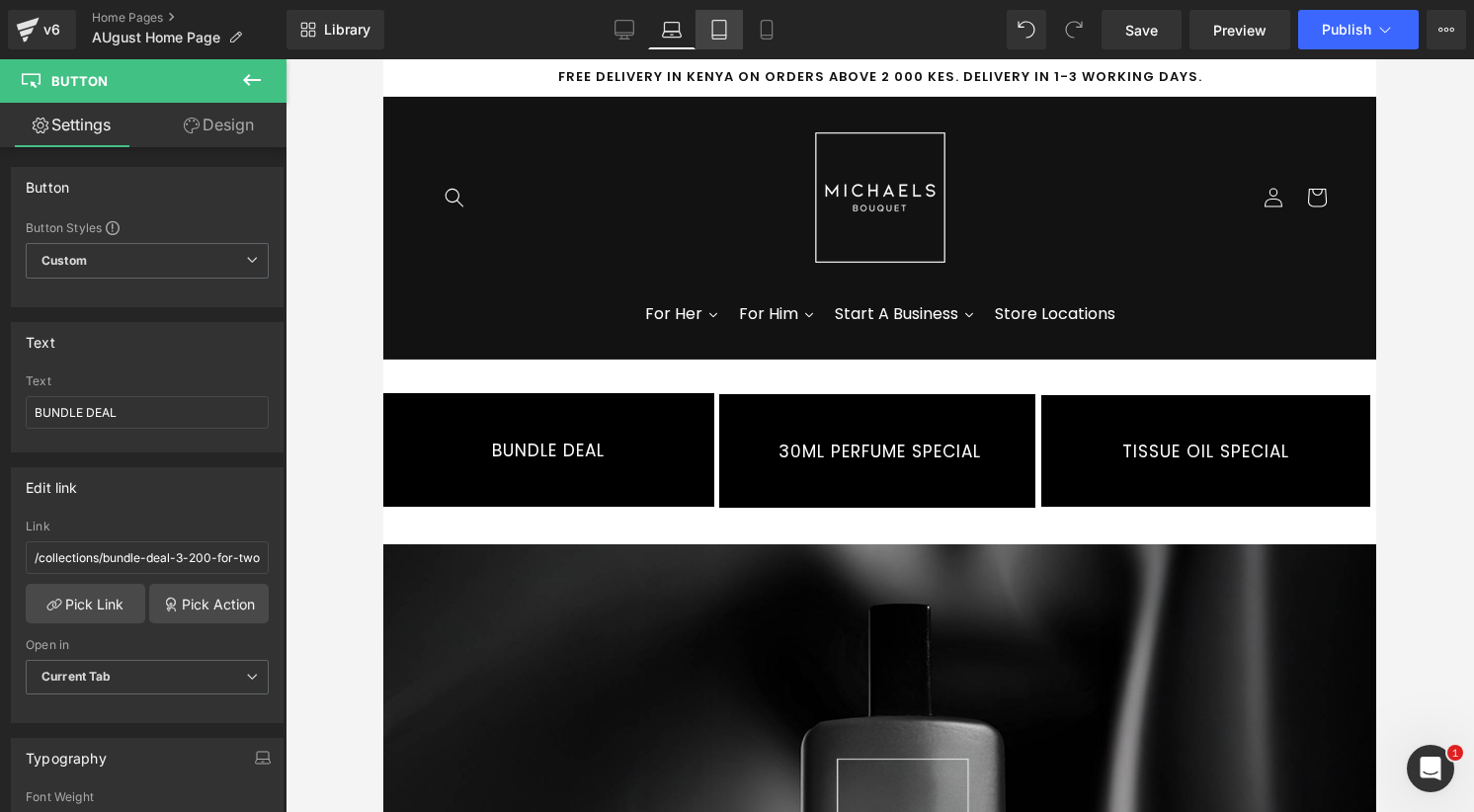 click 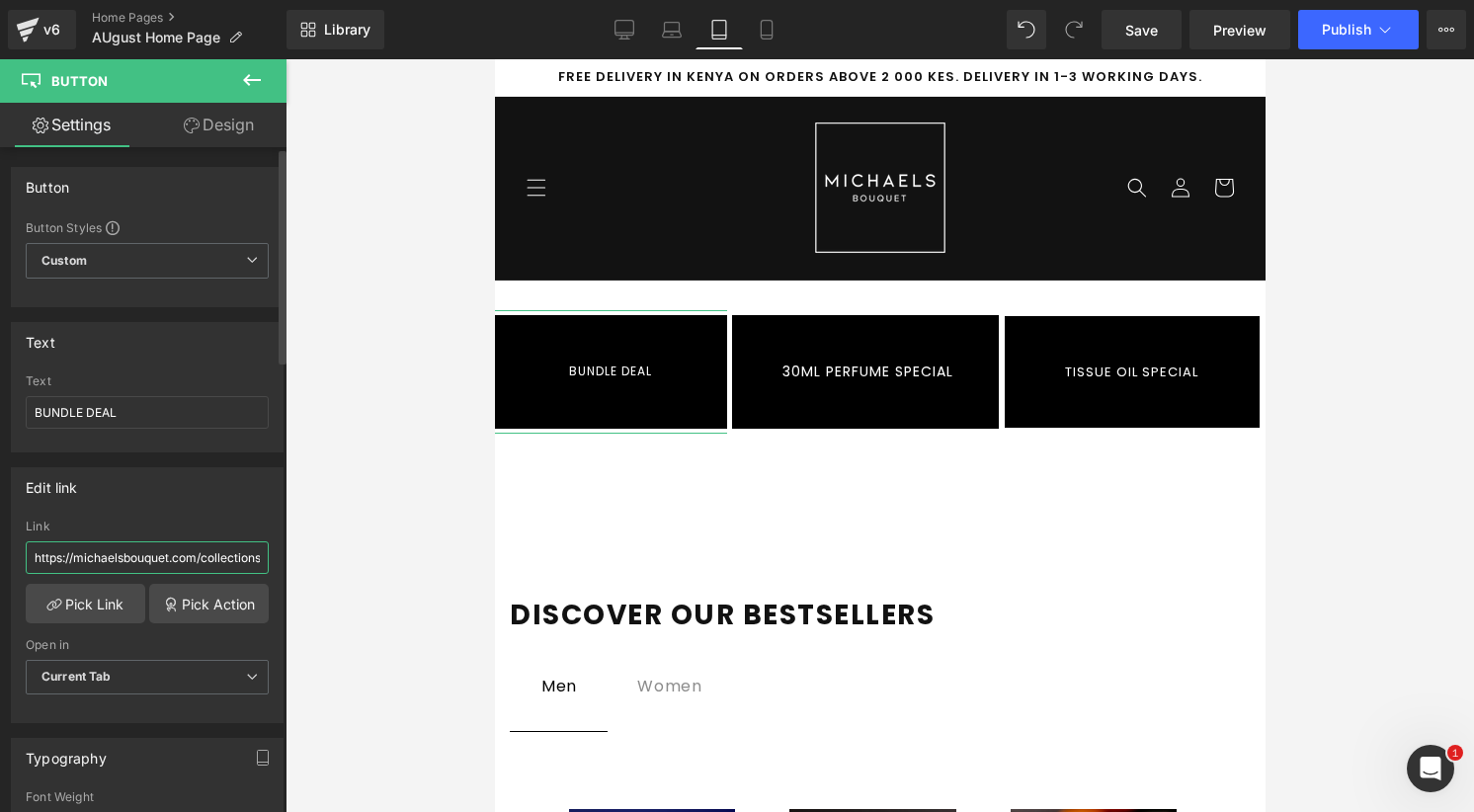 click on "https://michaelsbouquet.com/collections/bundle-deal-3-200-for-two" at bounding box center (147, 557) 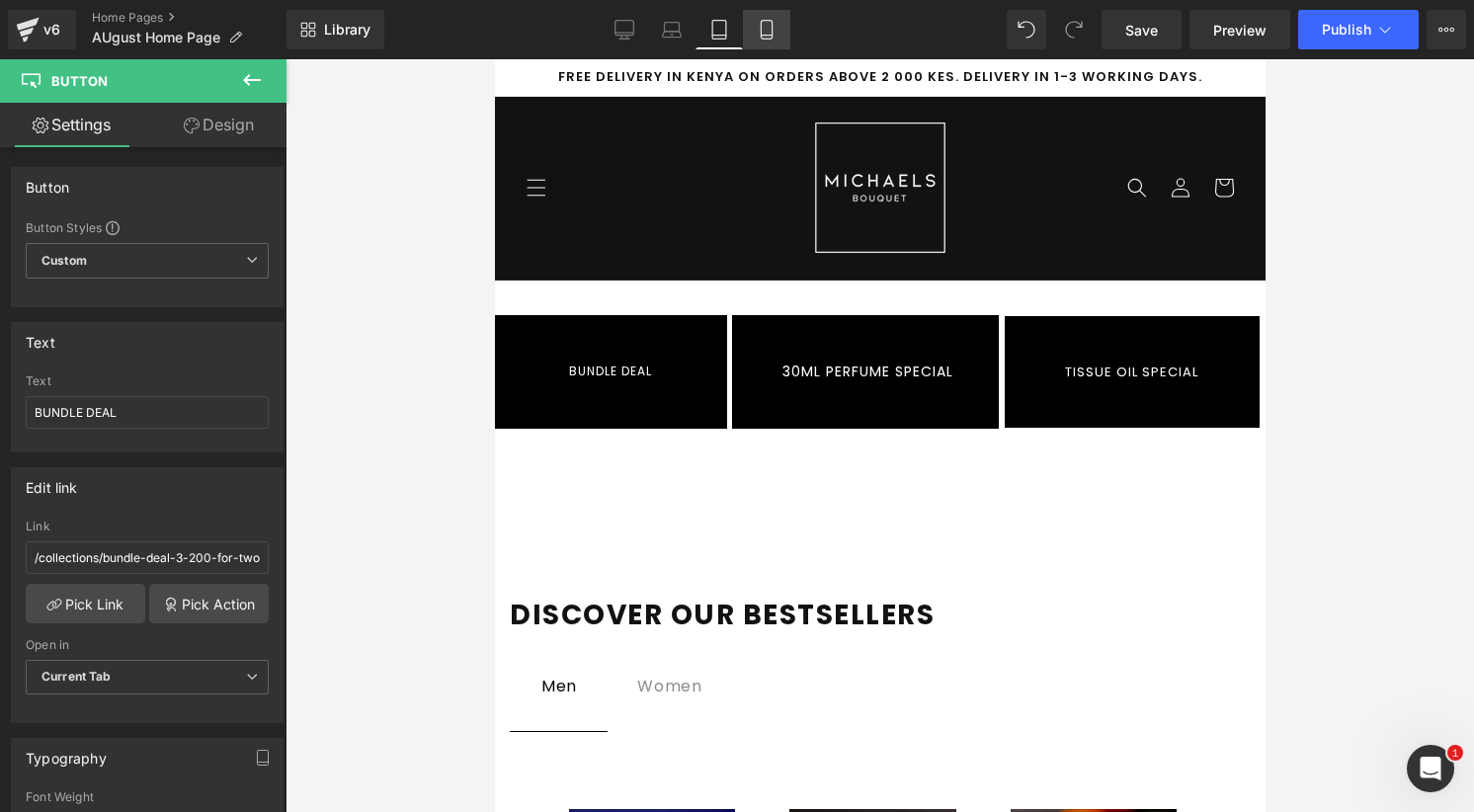 click 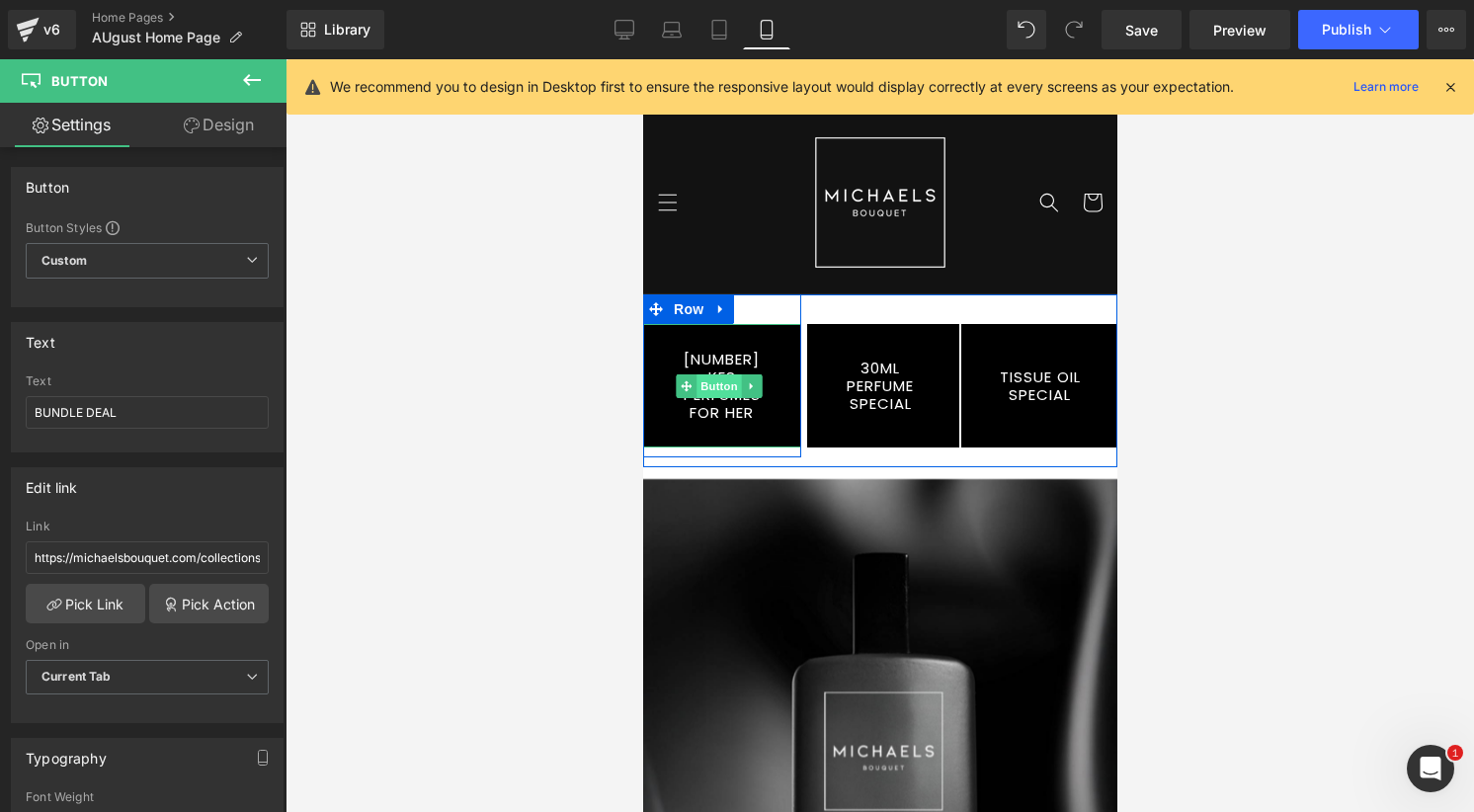 click on "Button" at bounding box center (719, 386) 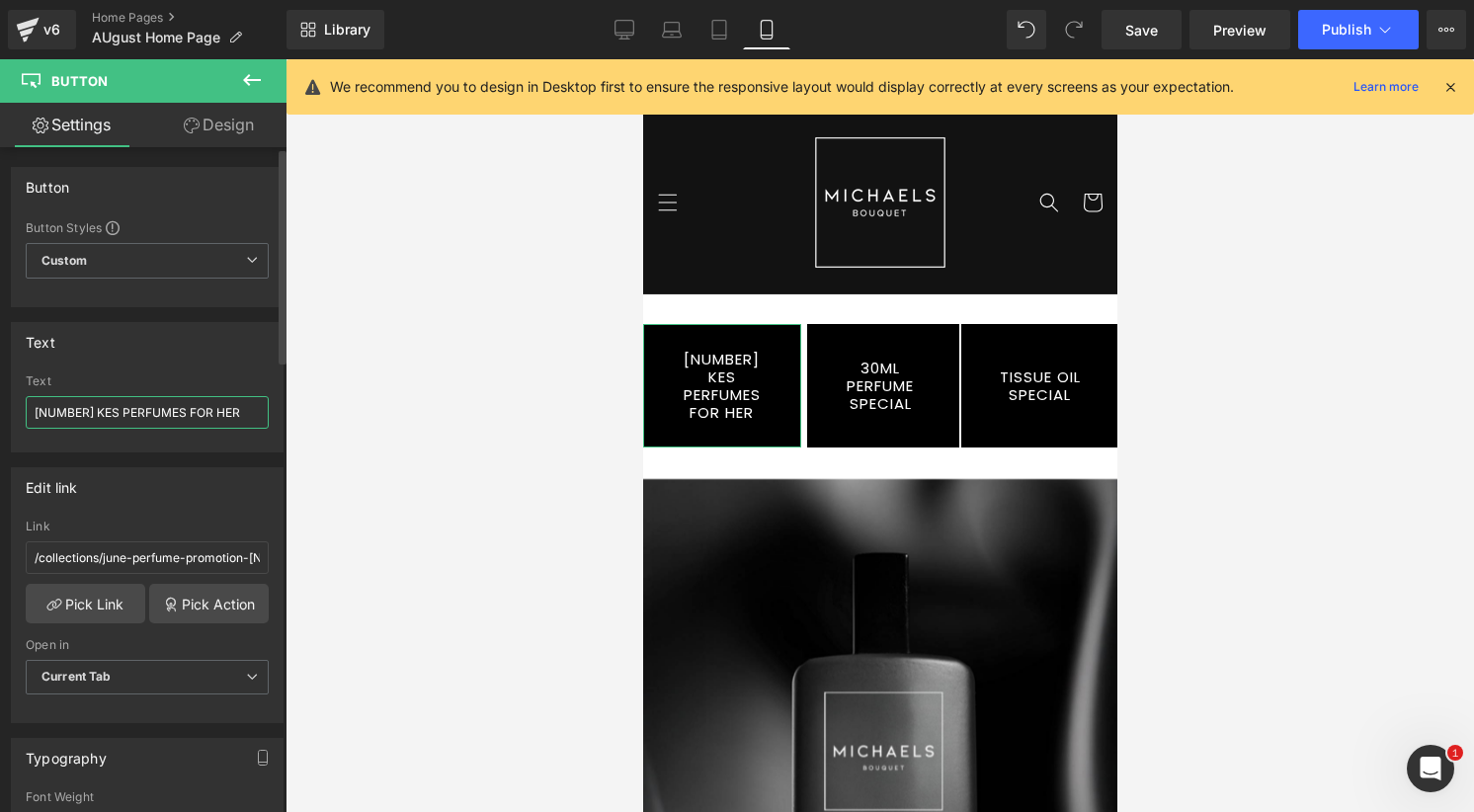 click on "[NUMBER] KES PERFUMES FOR HER" at bounding box center [147, 412] 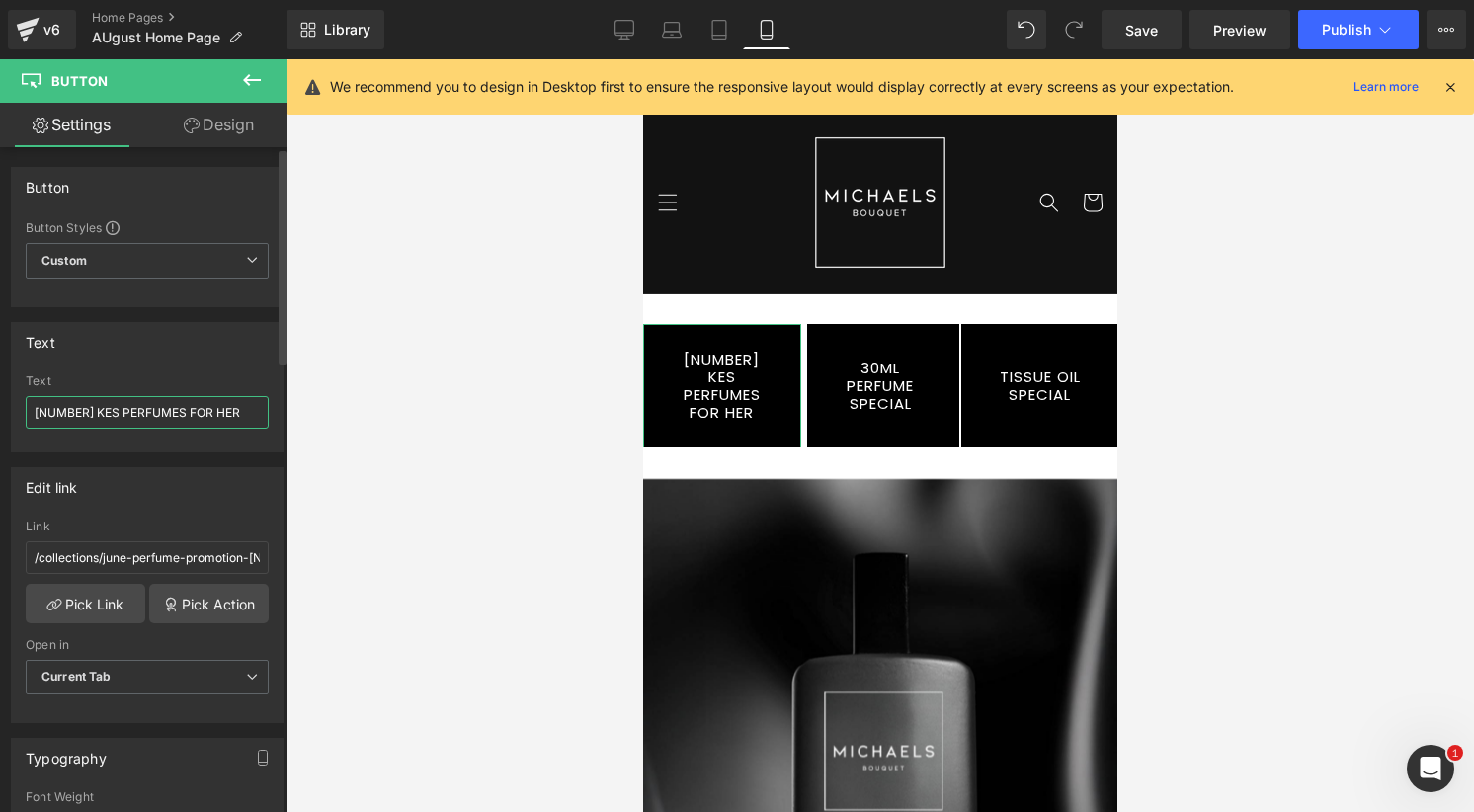 click on "[NUMBER] KES PERFUMES FOR HER" at bounding box center (147, 412) 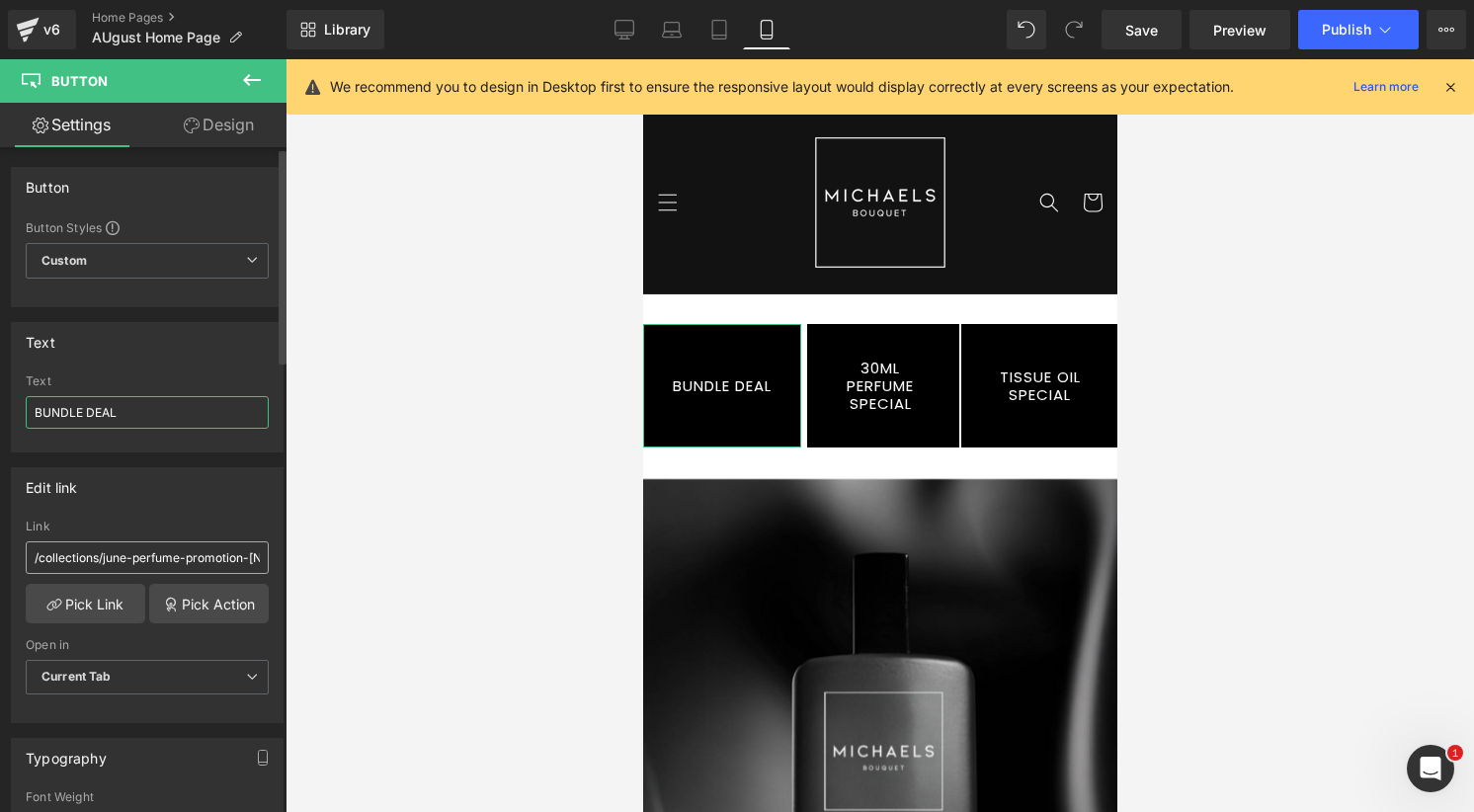 type on "BUNDLE DEAL" 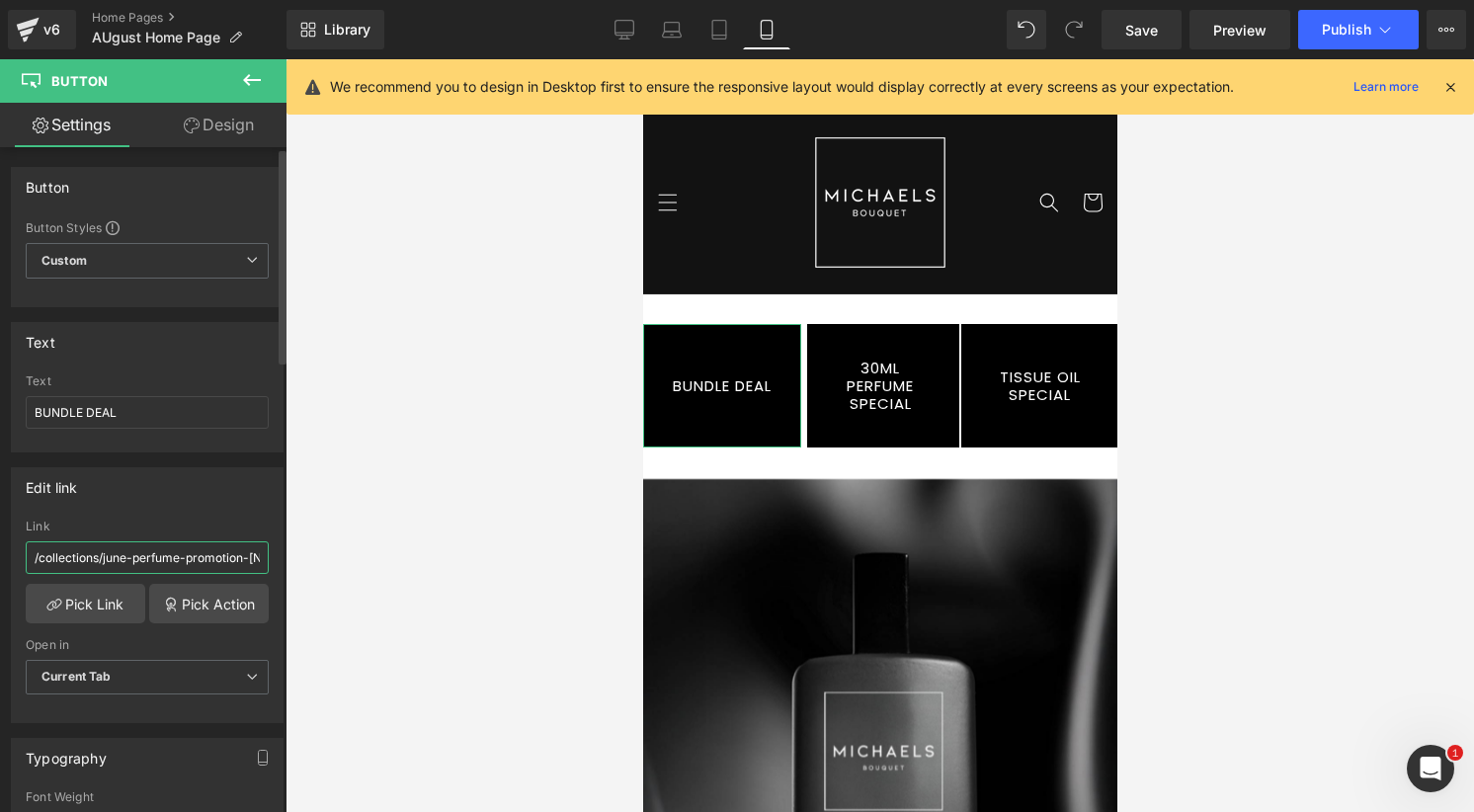 click on "/collections/june-perfume-promotion-[NUMBER]-kes" at bounding box center [147, 557] 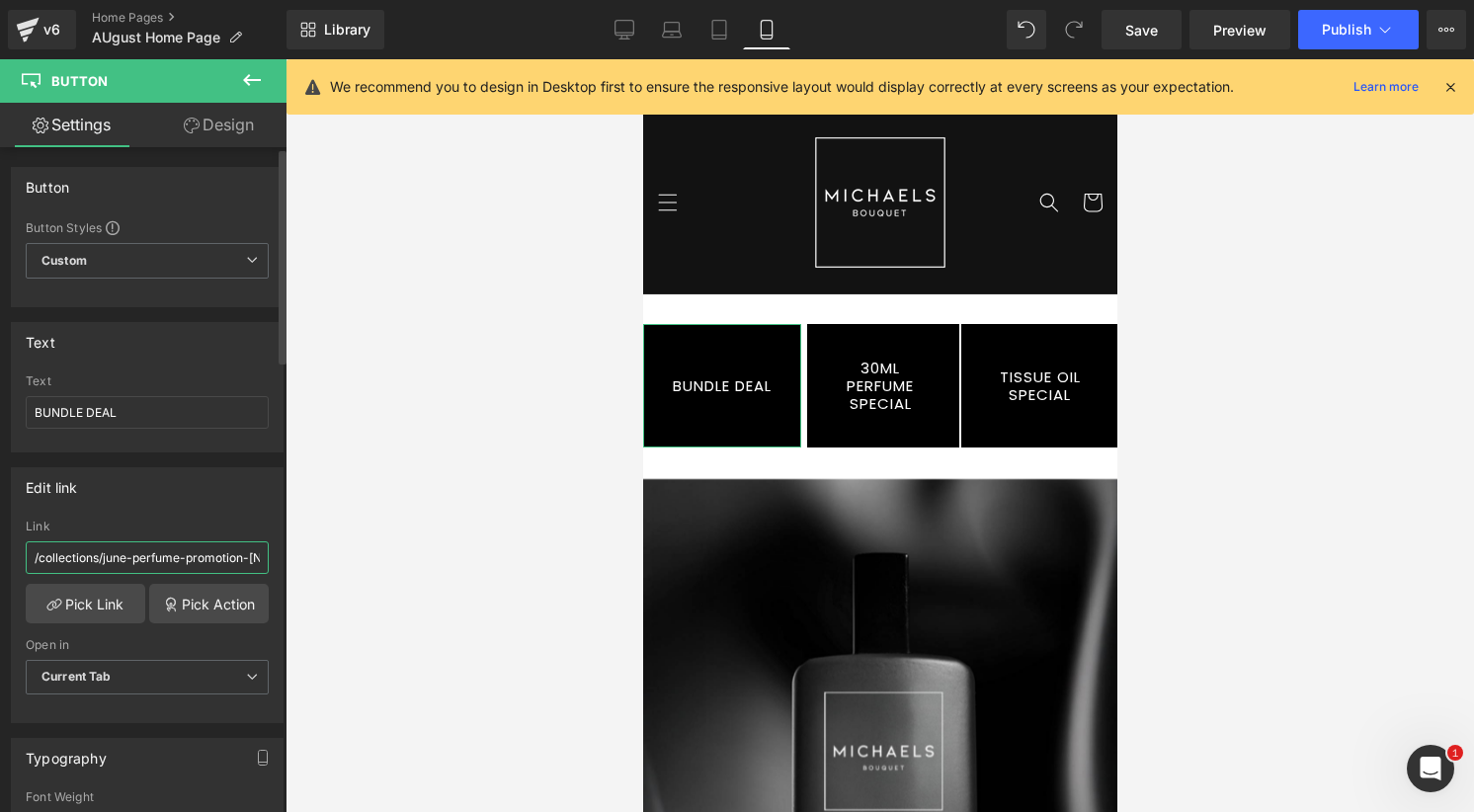 paste on "https://michaelsbouquet.com/collections/bundle-deal-3-200-for-two" 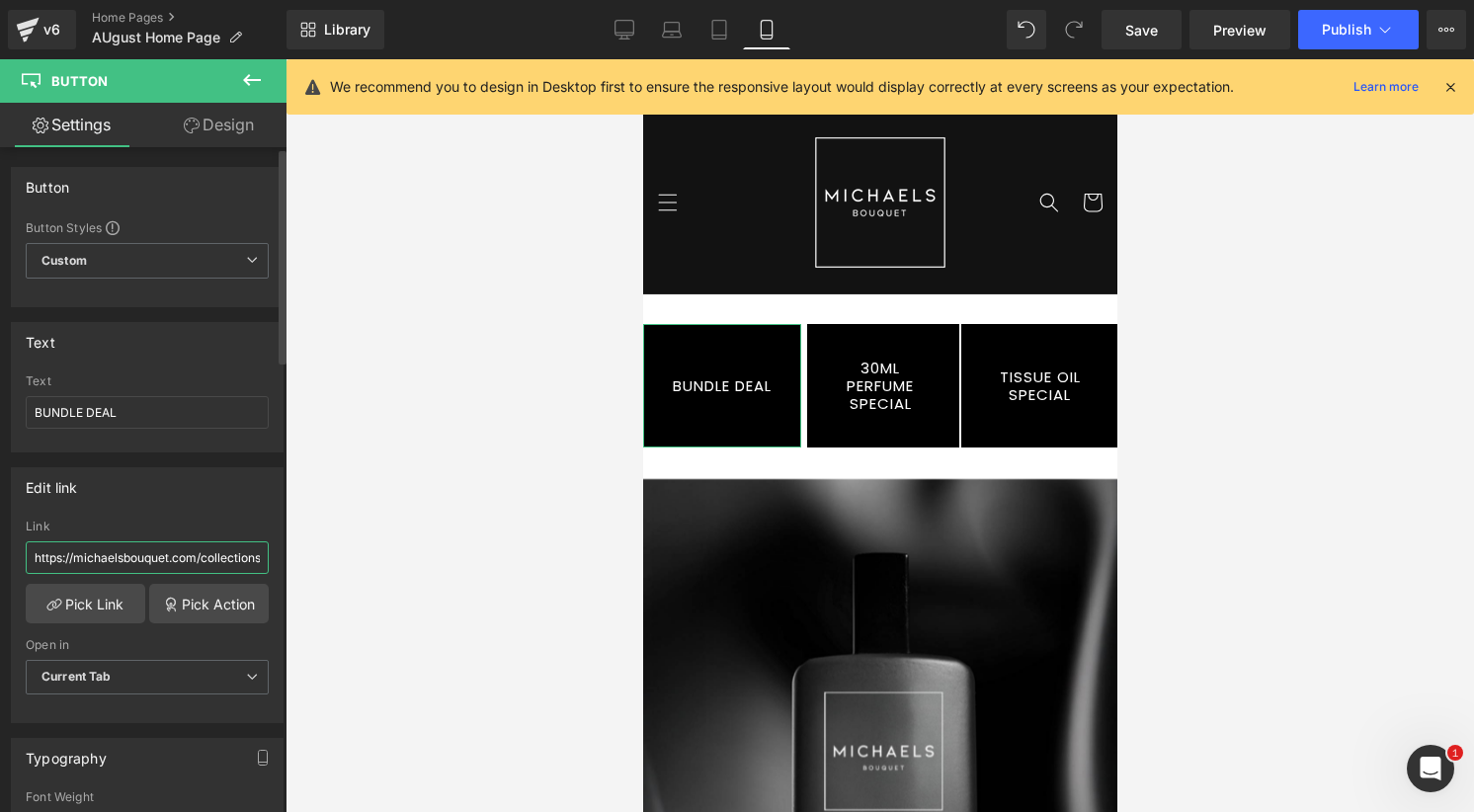 scroll, scrollTop: 0, scrollLeft: 170, axis: horizontal 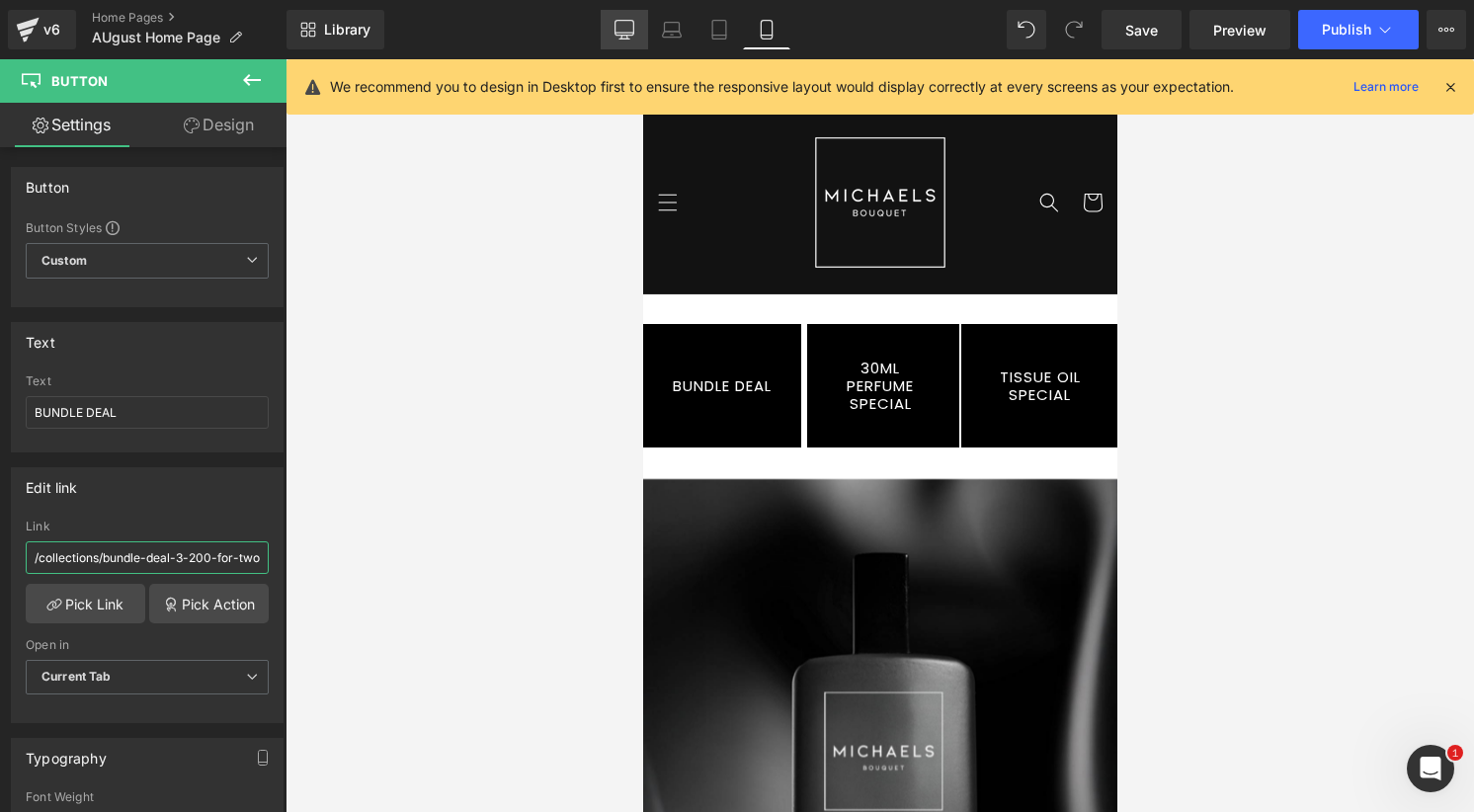 type on "https://michaelsbouquet.com/collections/bundle-deal-3-200-for-two" 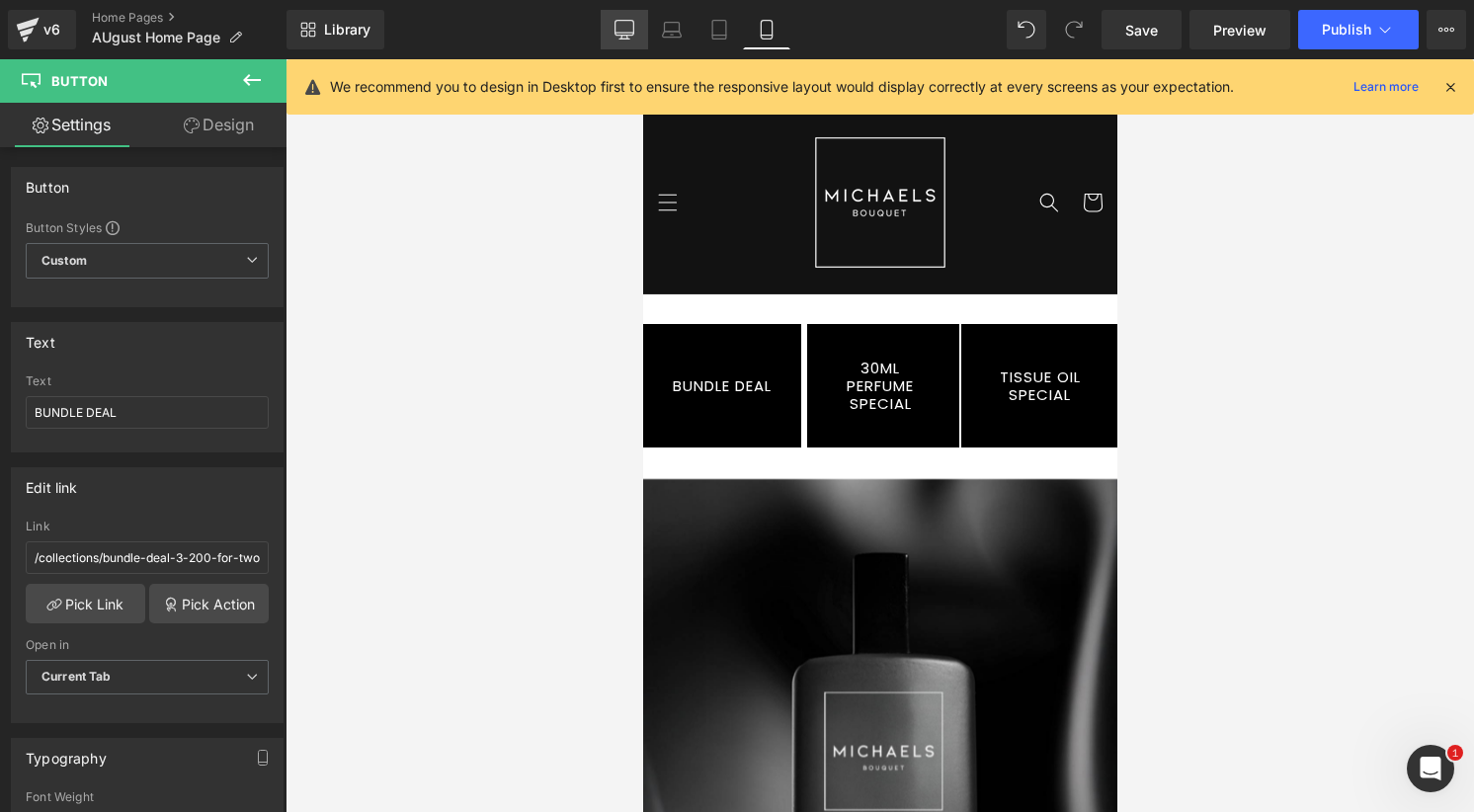 scroll, scrollTop: 0, scrollLeft: 0, axis: both 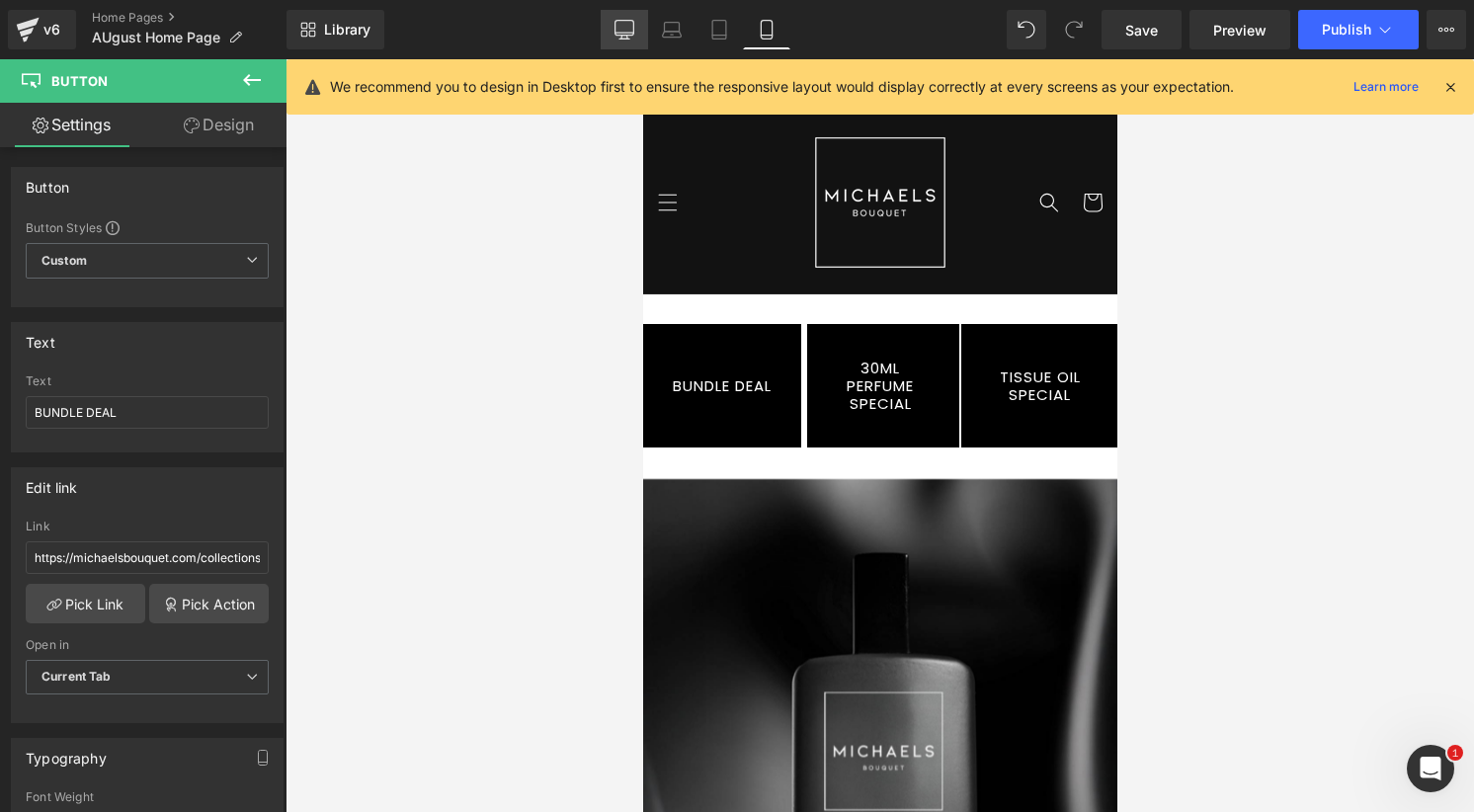click 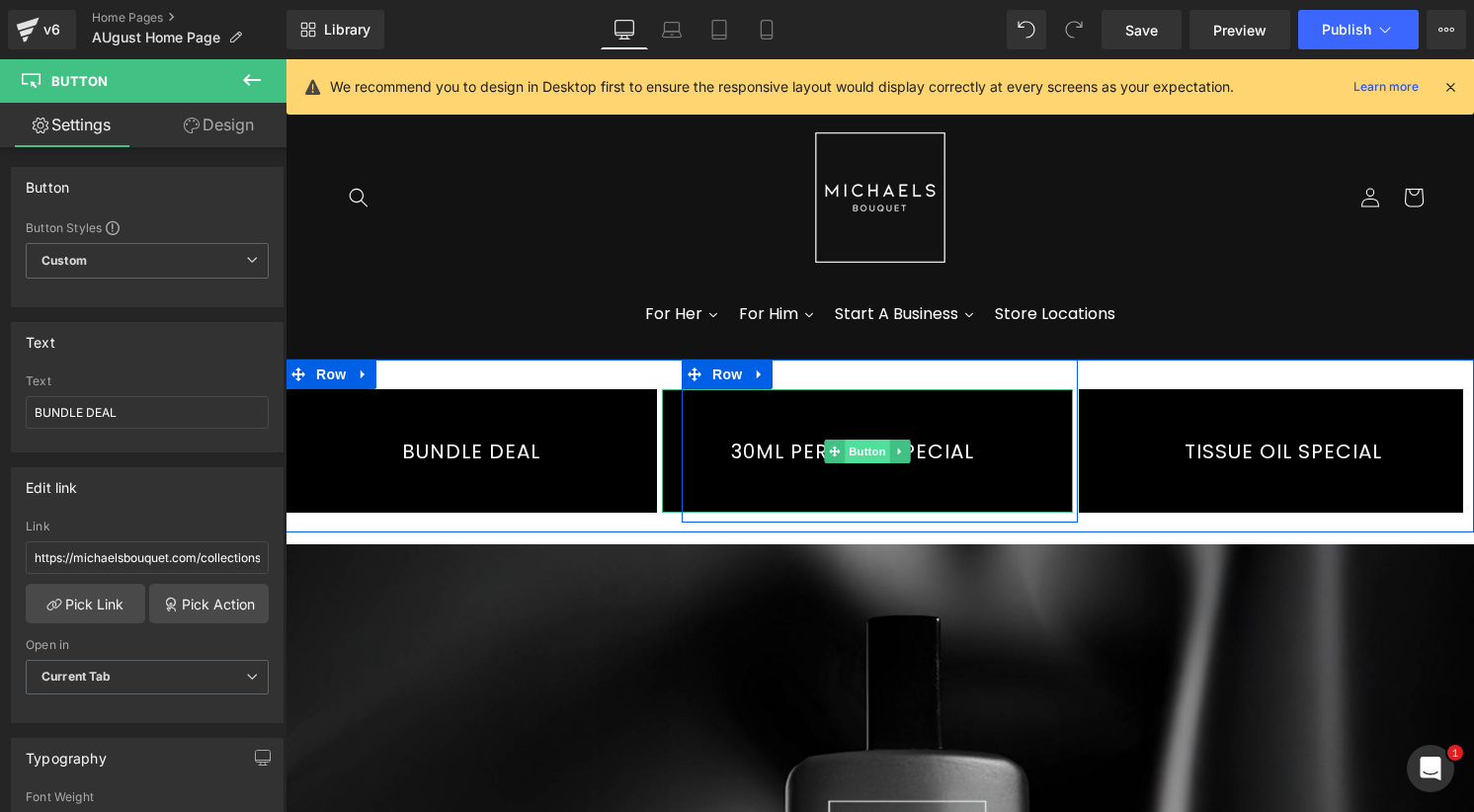 click on "Button" at bounding box center [867, 451] 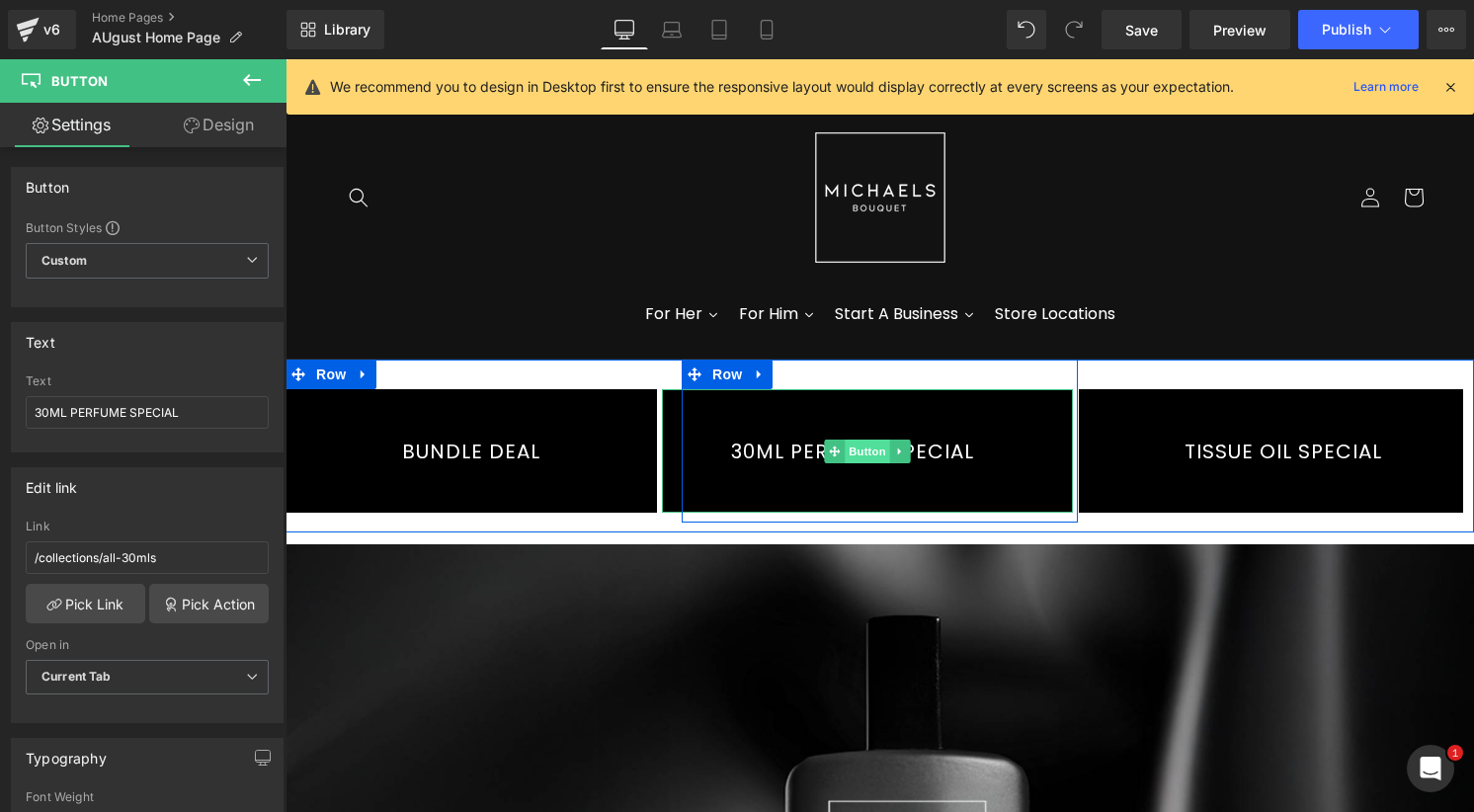 click on "Button" at bounding box center [867, 451] 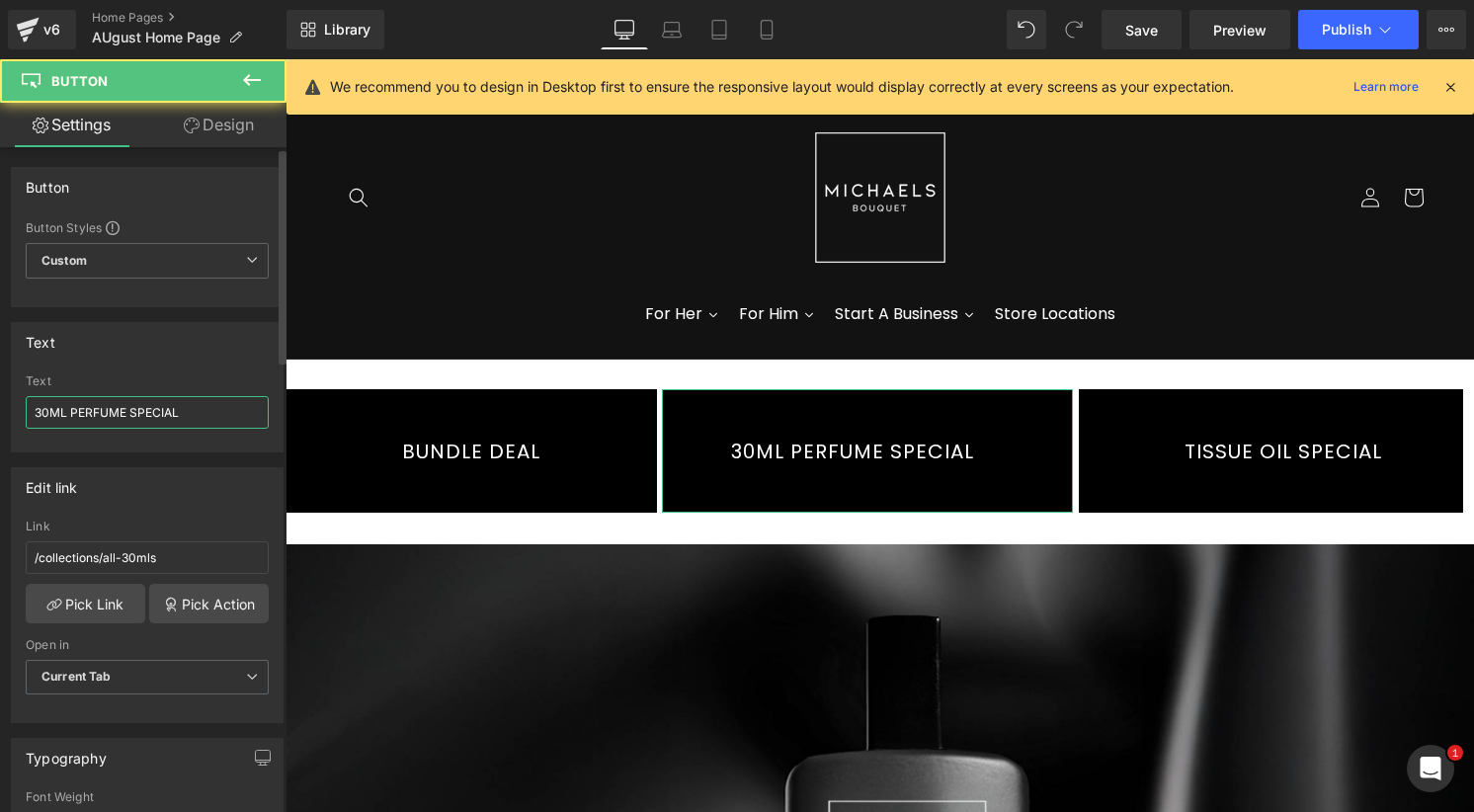click on "30ML PERFUME SPECIAL" at bounding box center [147, 412] 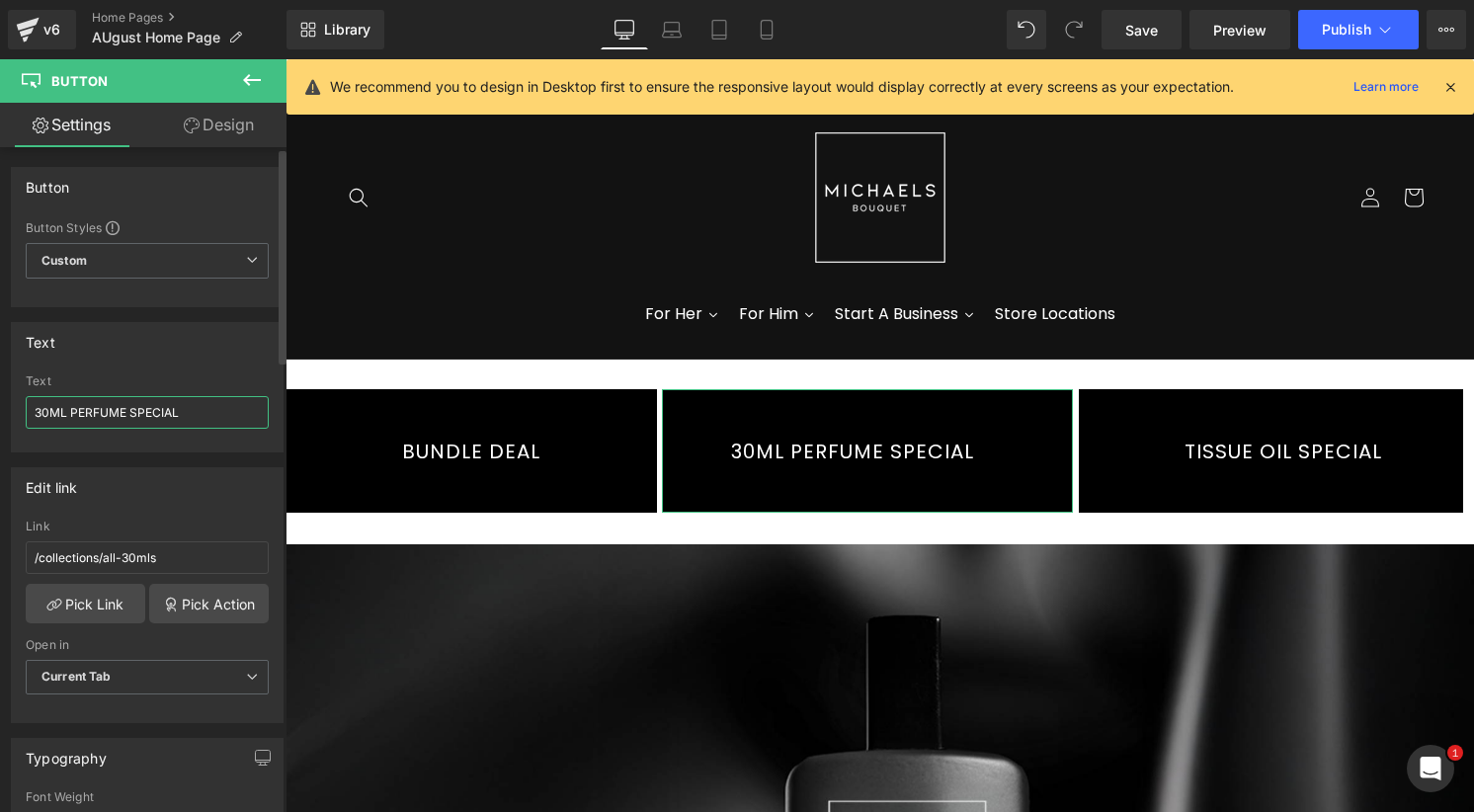click on "30ML PERFUME SPECIAL" at bounding box center [147, 412] 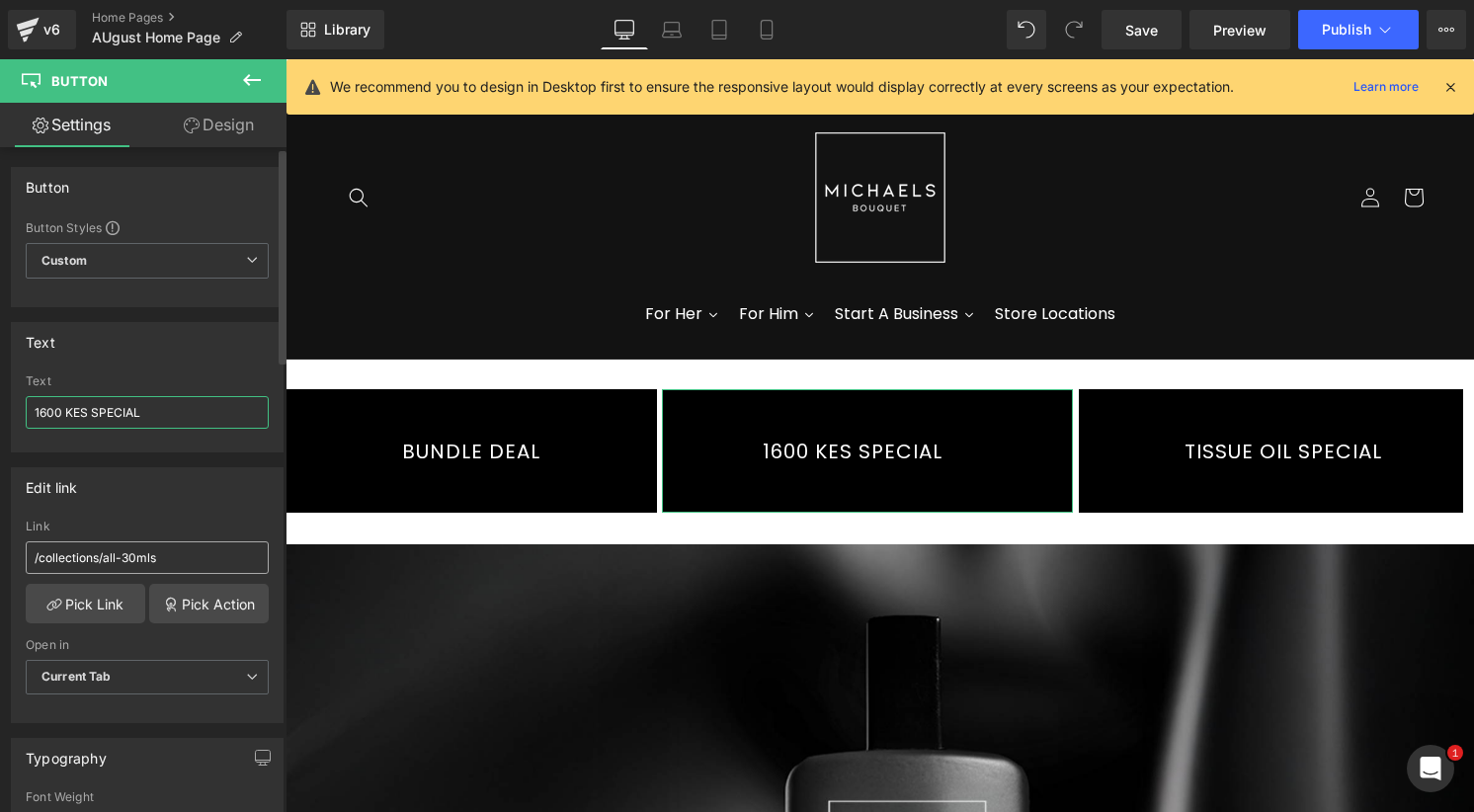 type on "1600 KES SPECIAL" 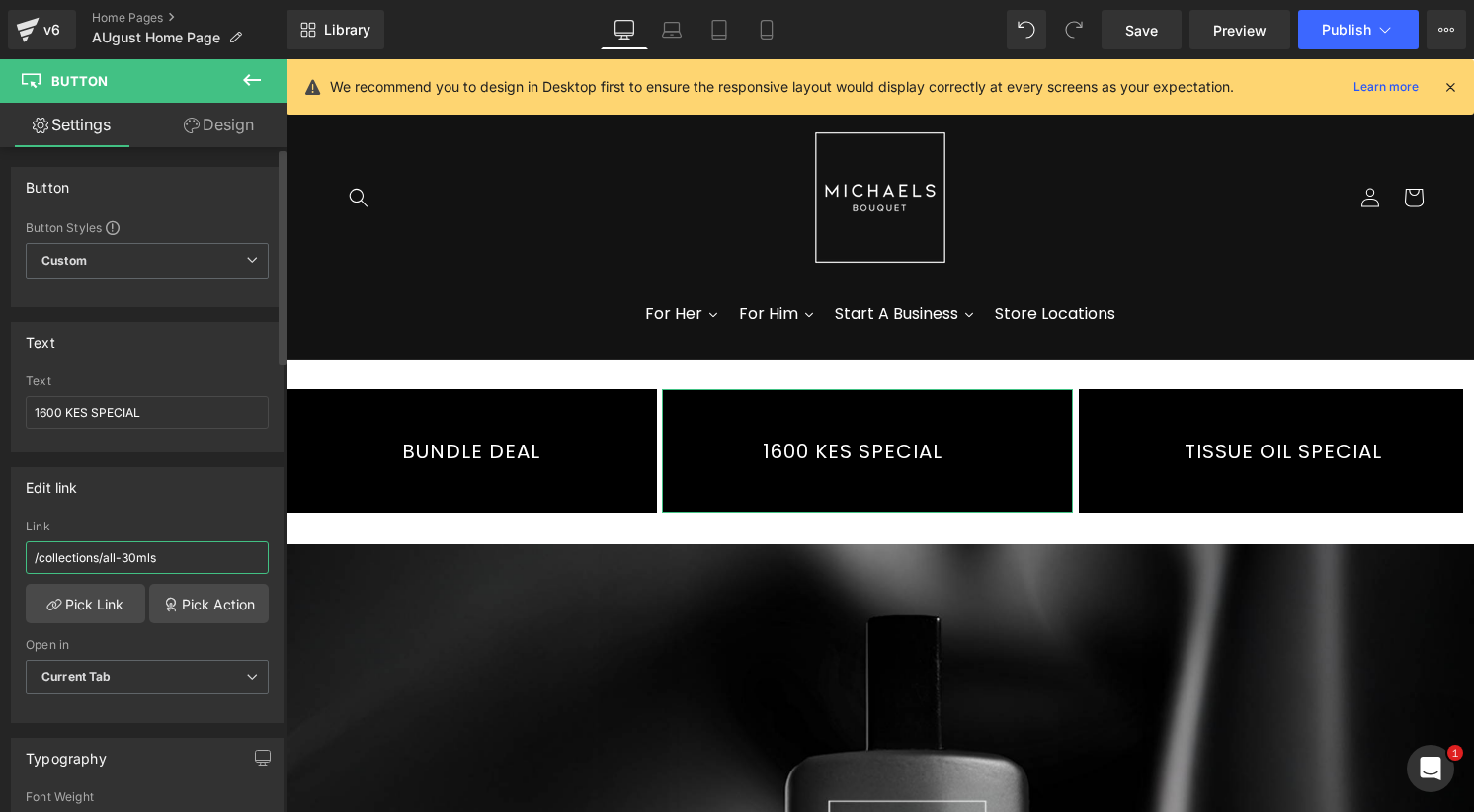click on "/collections/all-30mls" at bounding box center [147, 557] 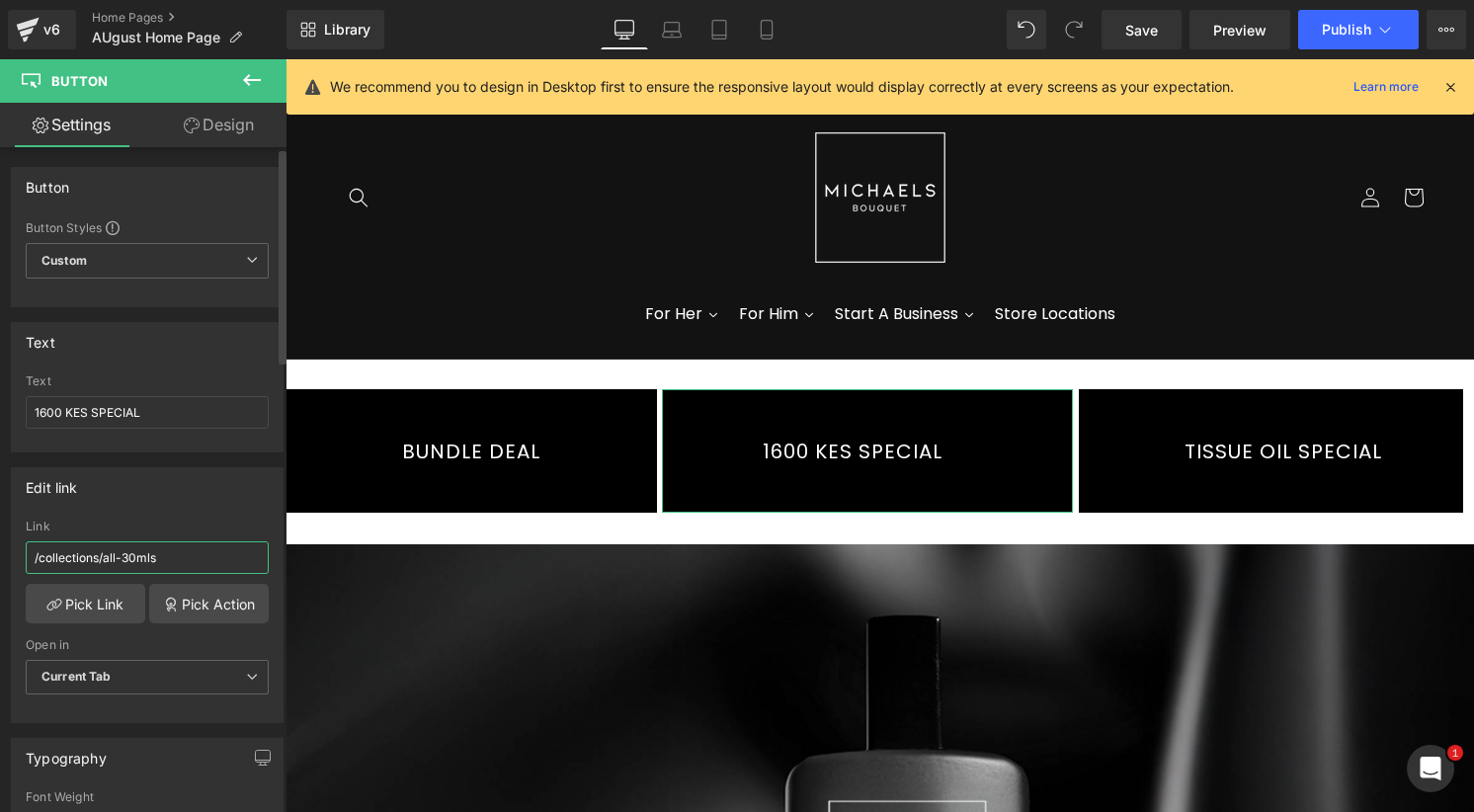 click on "/collections/all-30mls" at bounding box center [147, 557] 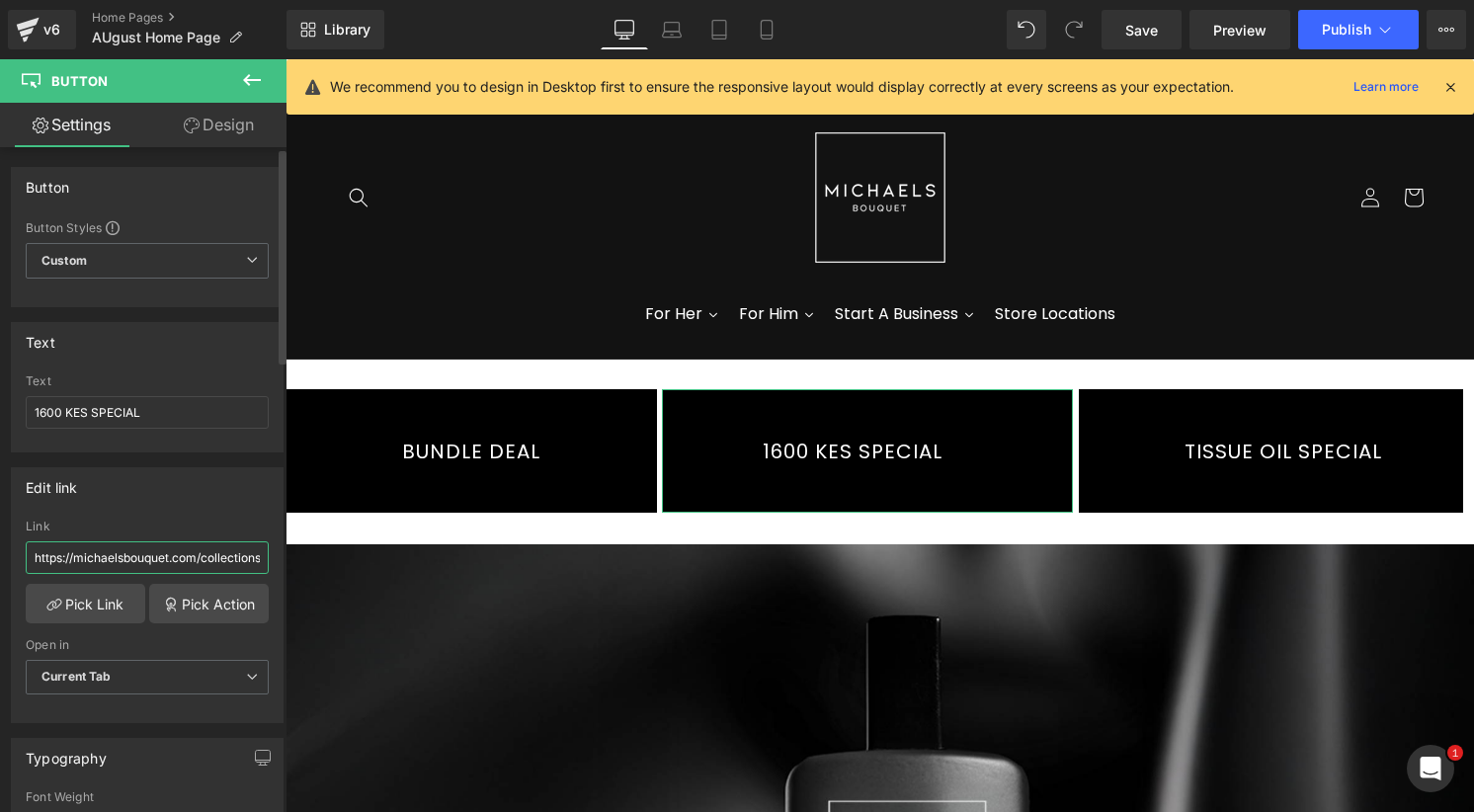 scroll, scrollTop: 0, scrollLeft: 242, axis: horizontal 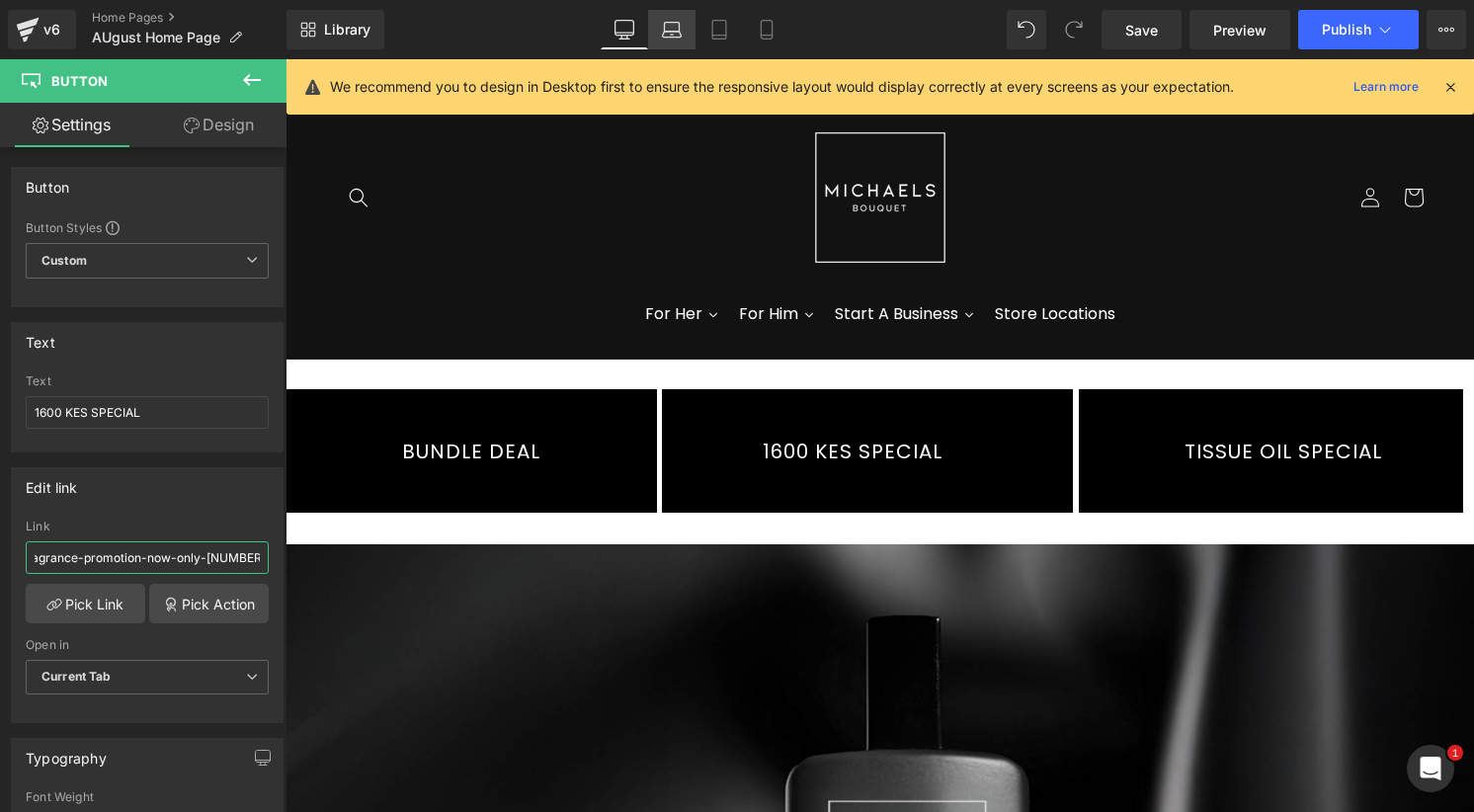 type on "https://michaelsbouquet.com/collections/fragrance-promotion-now-only-[NUMBER]kes" 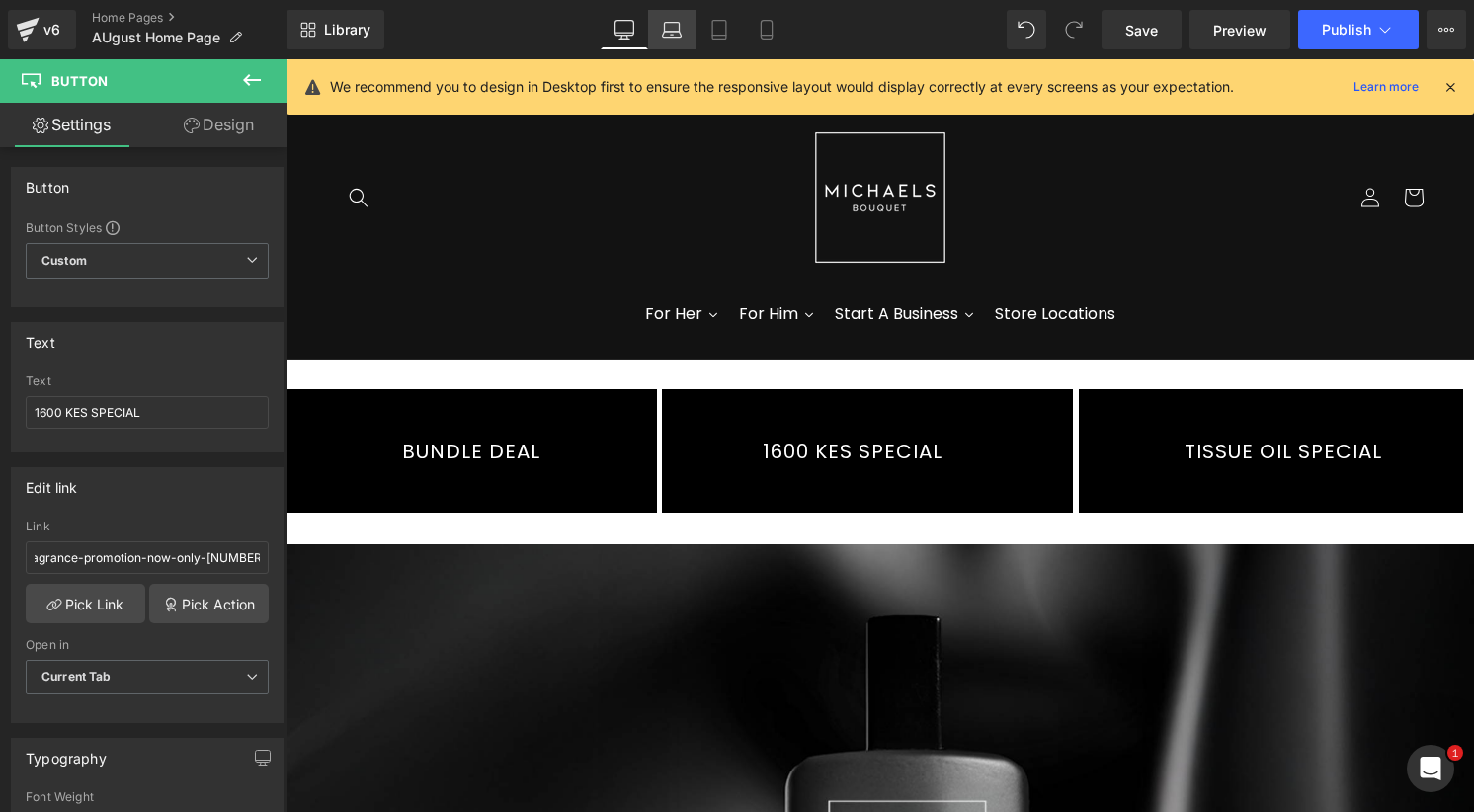 scroll, scrollTop: 0, scrollLeft: 0, axis: both 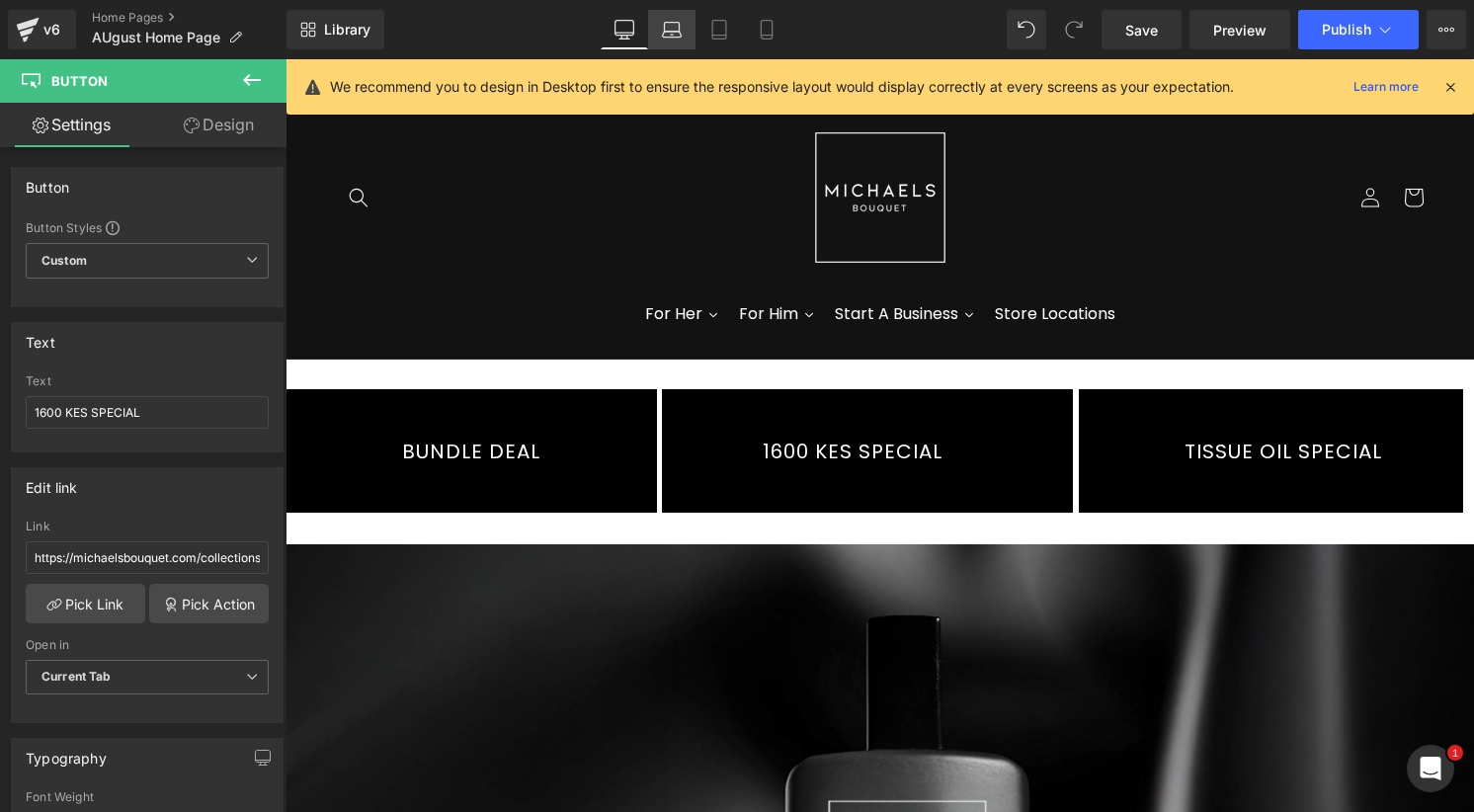 click 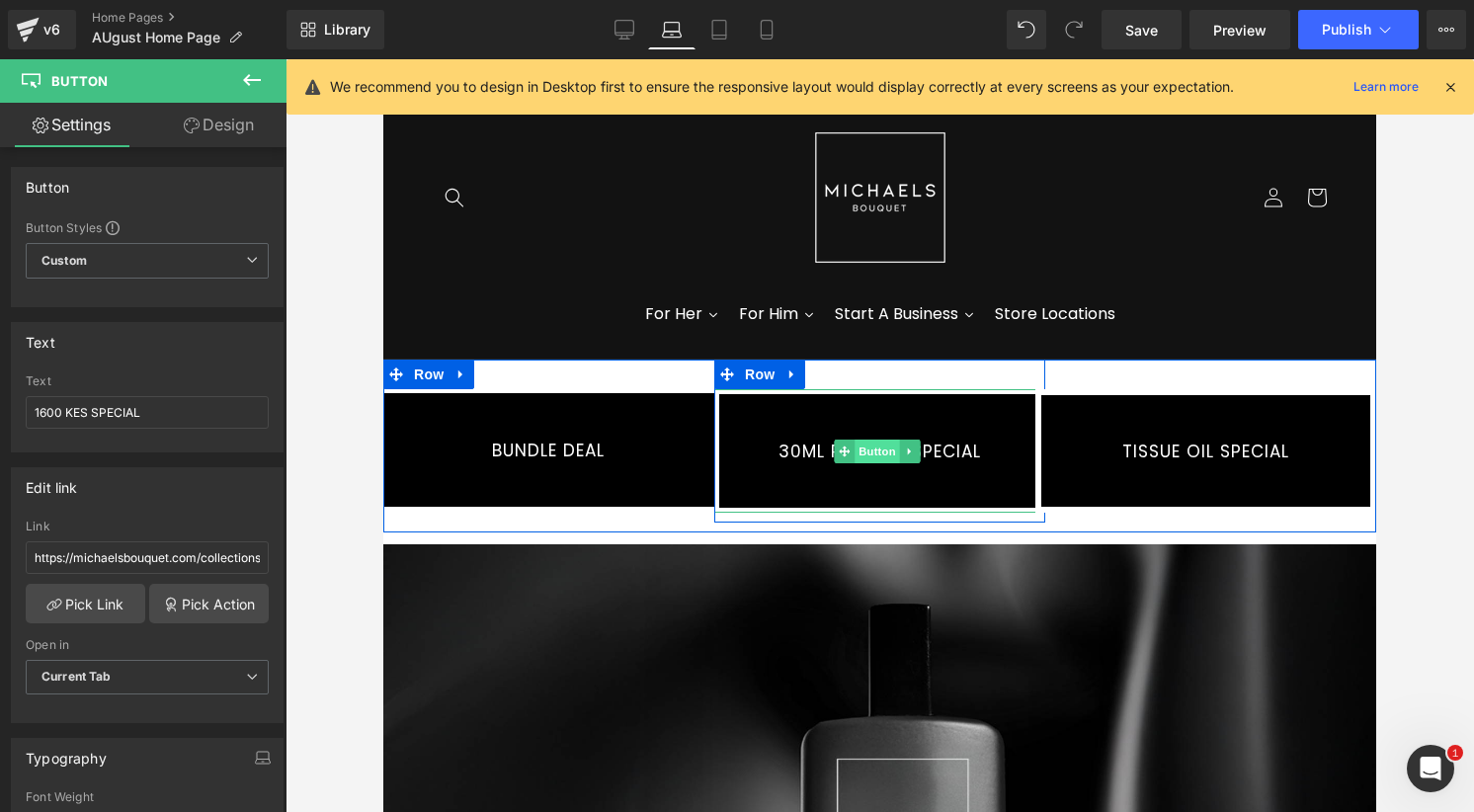 click on "Button" at bounding box center (877, 451) 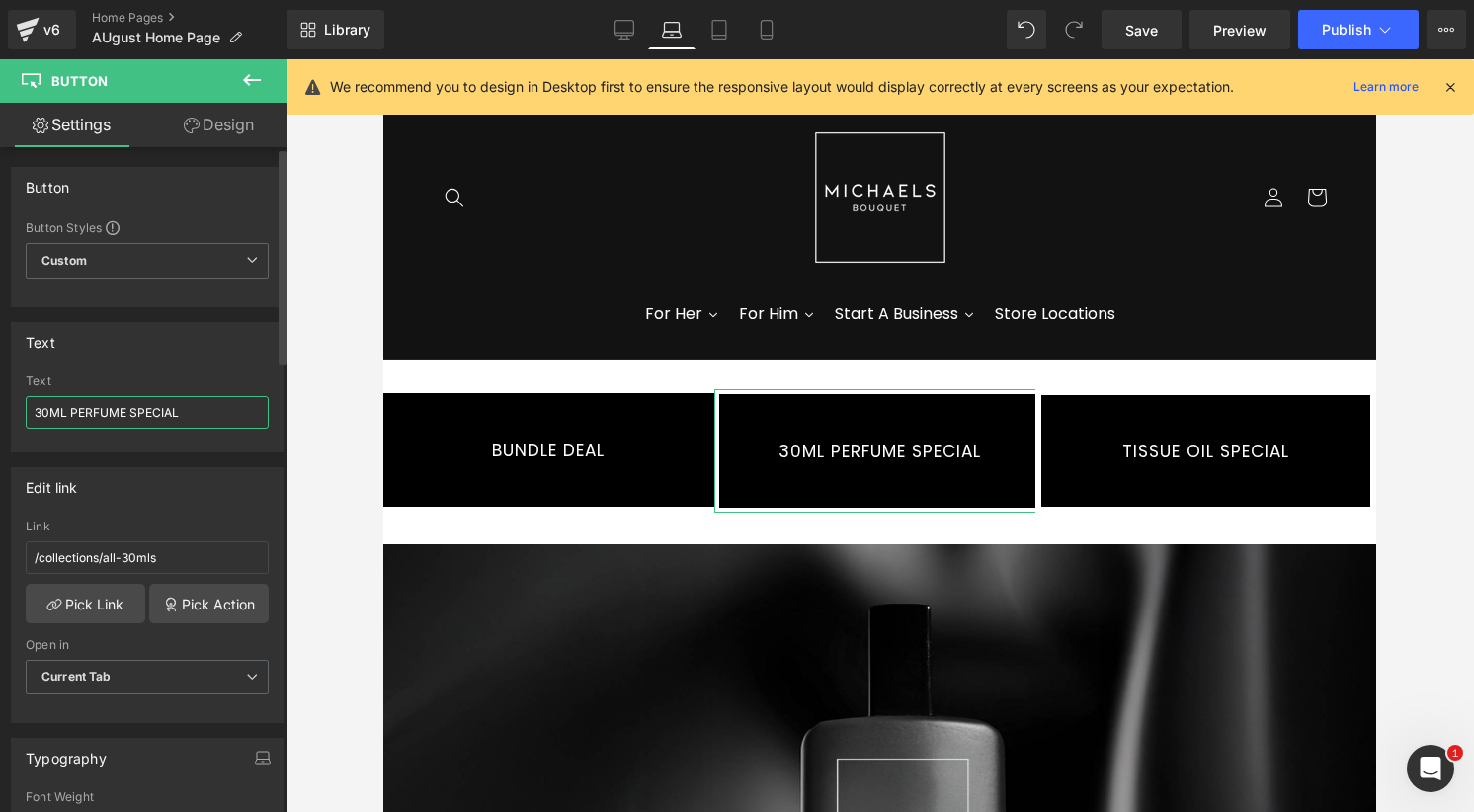 click on "30ML PERFUME SPECIAL" at bounding box center [147, 412] 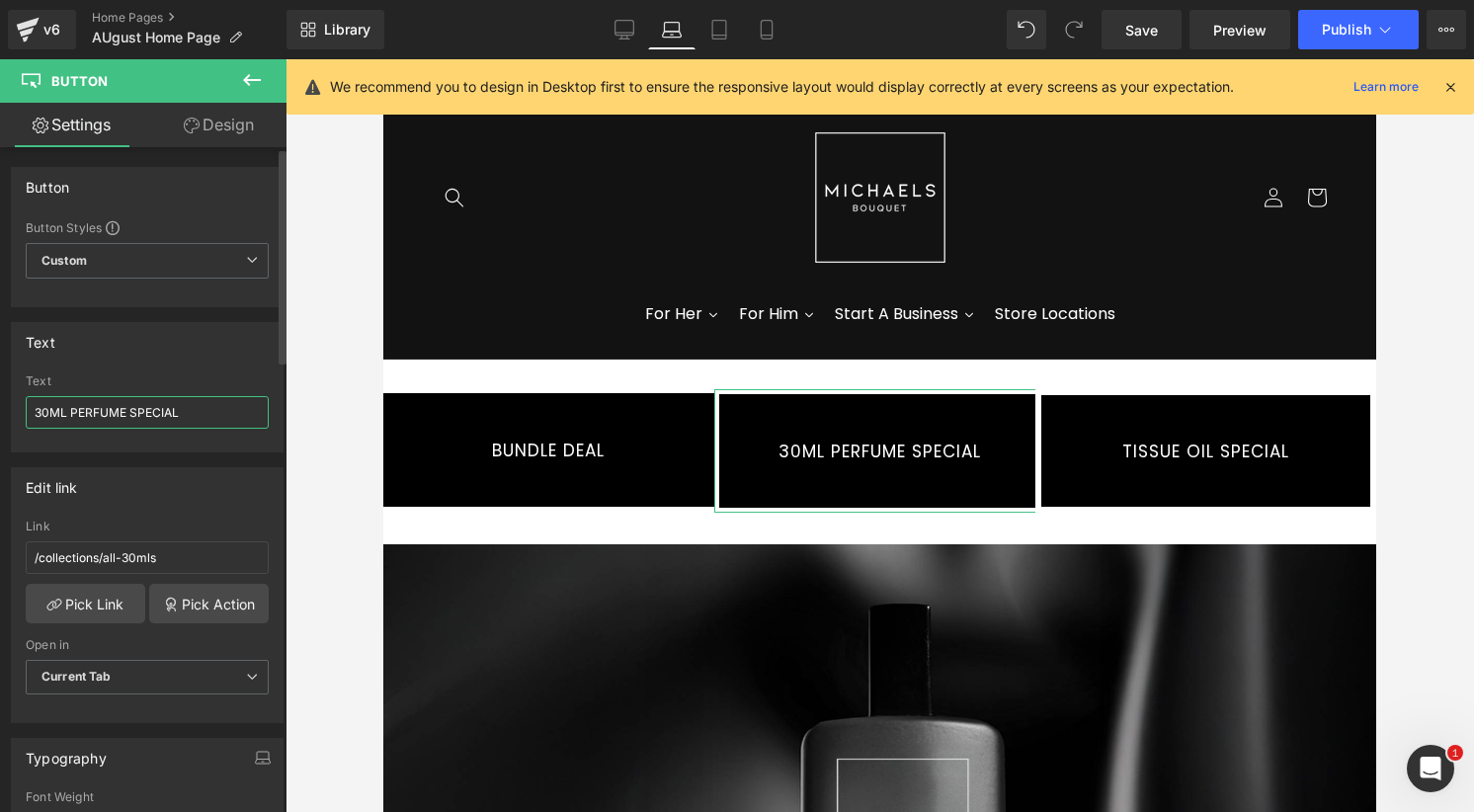 click on "30ML PERFUME SPECIAL" at bounding box center [147, 412] 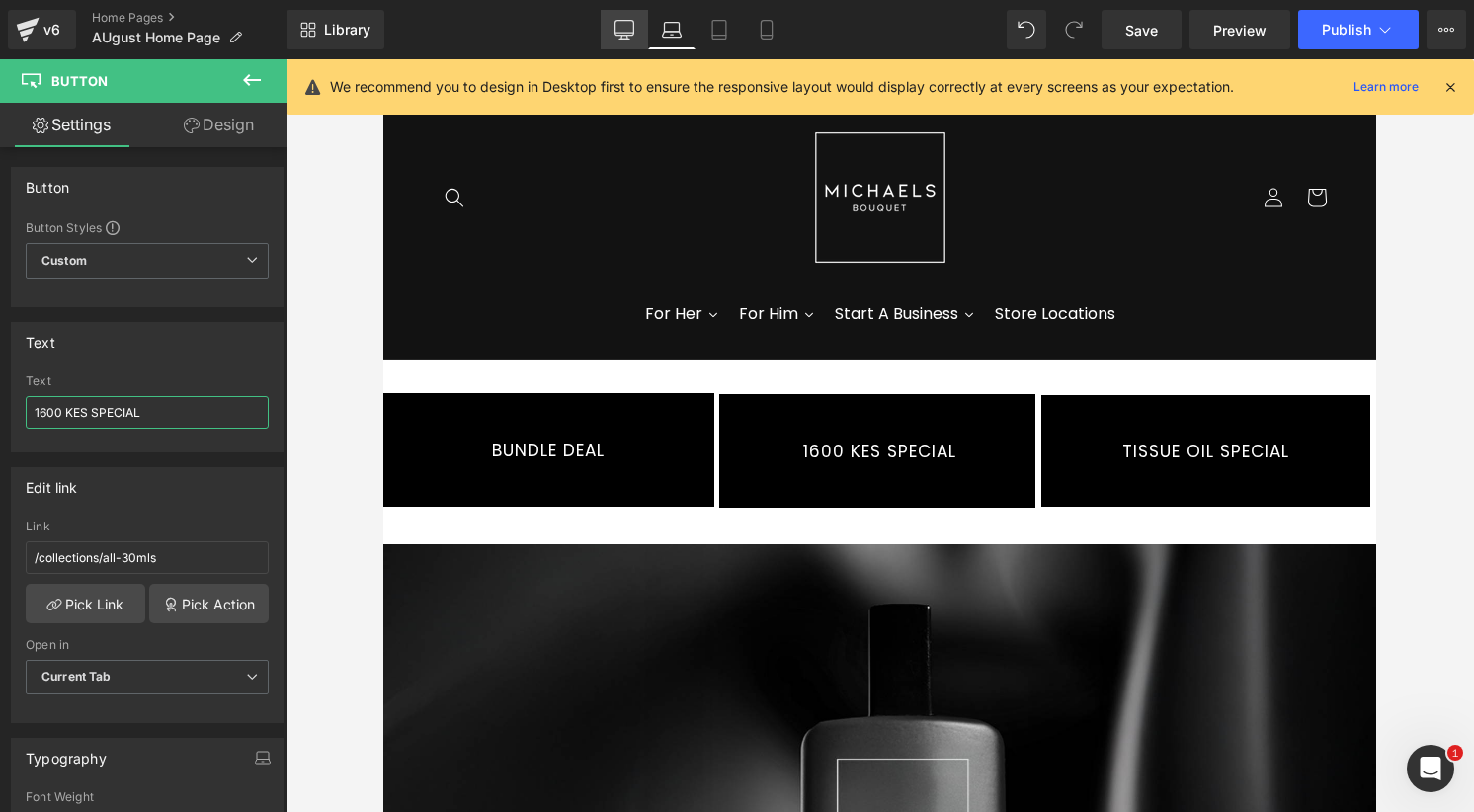 type on "1600 KES SPECIAL" 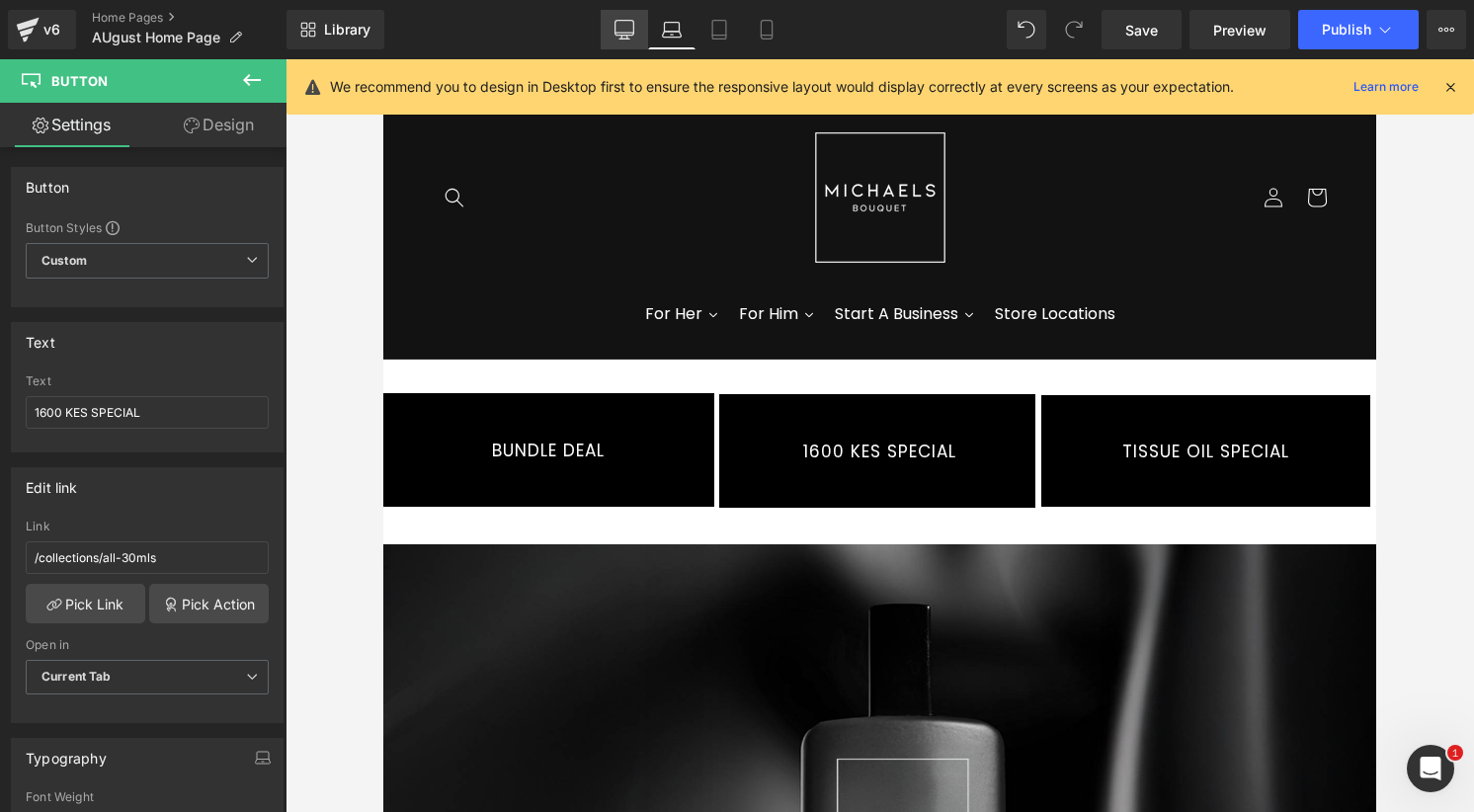 click 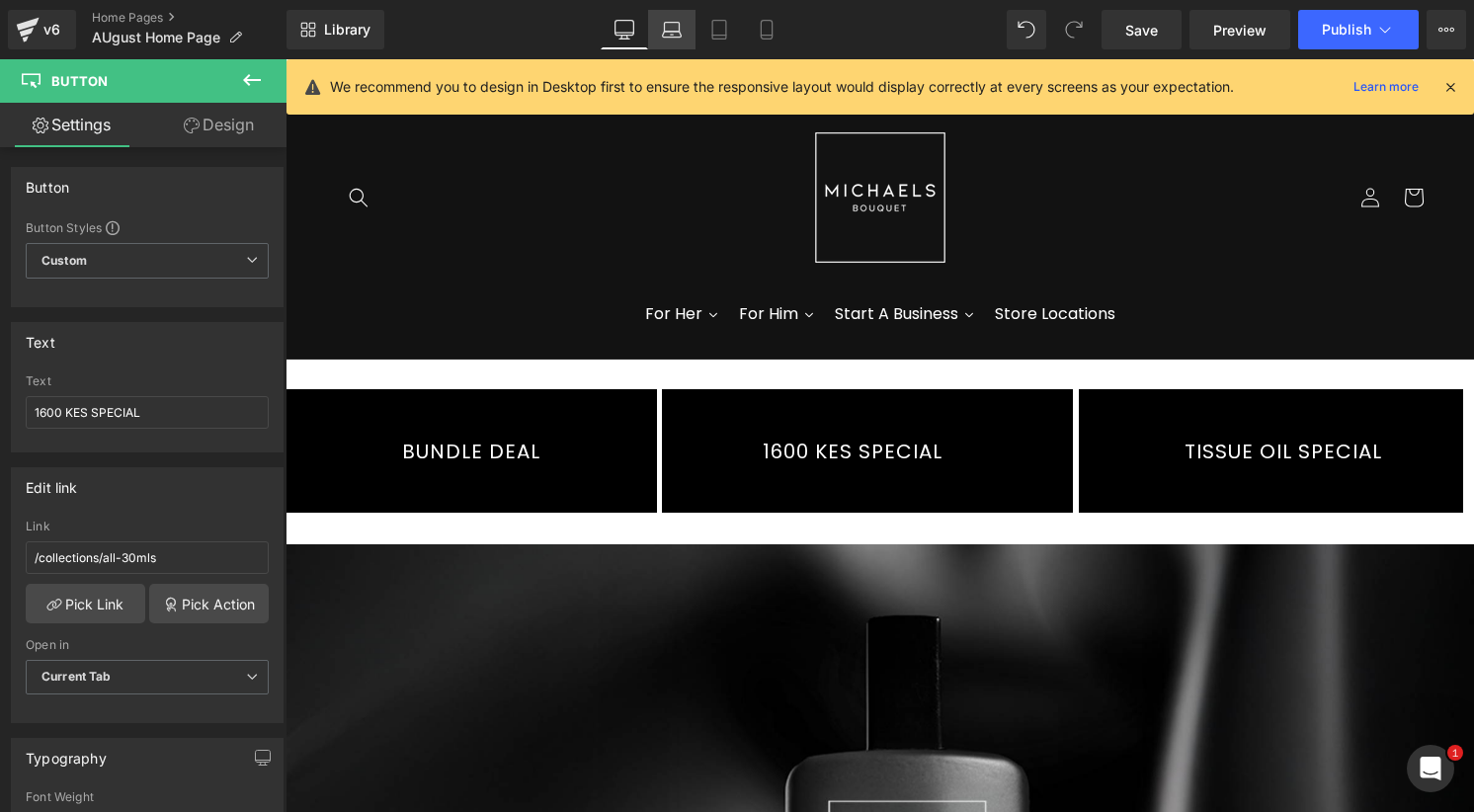 click 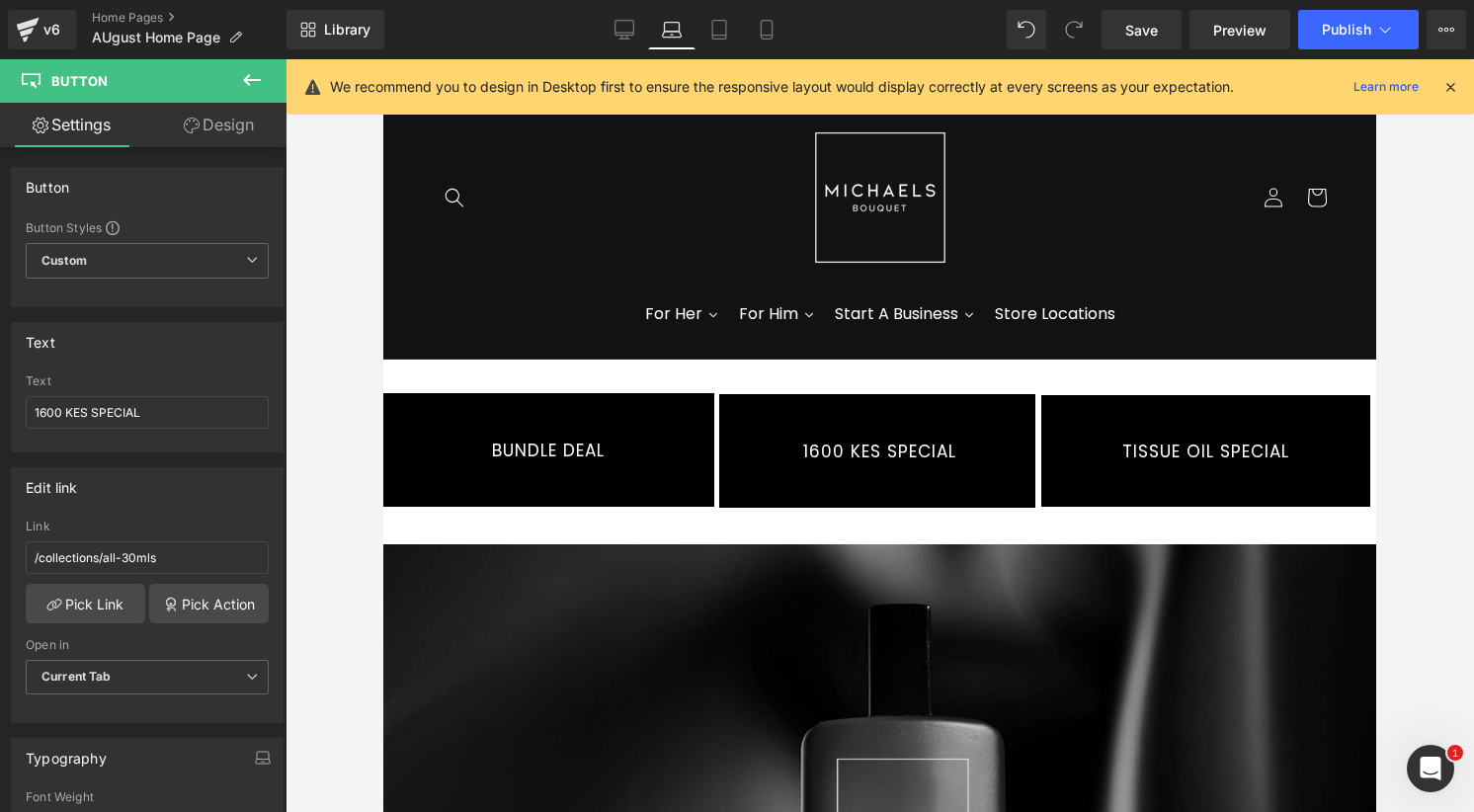 scroll, scrollTop: 75, scrollLeft: 0, axis: vertical 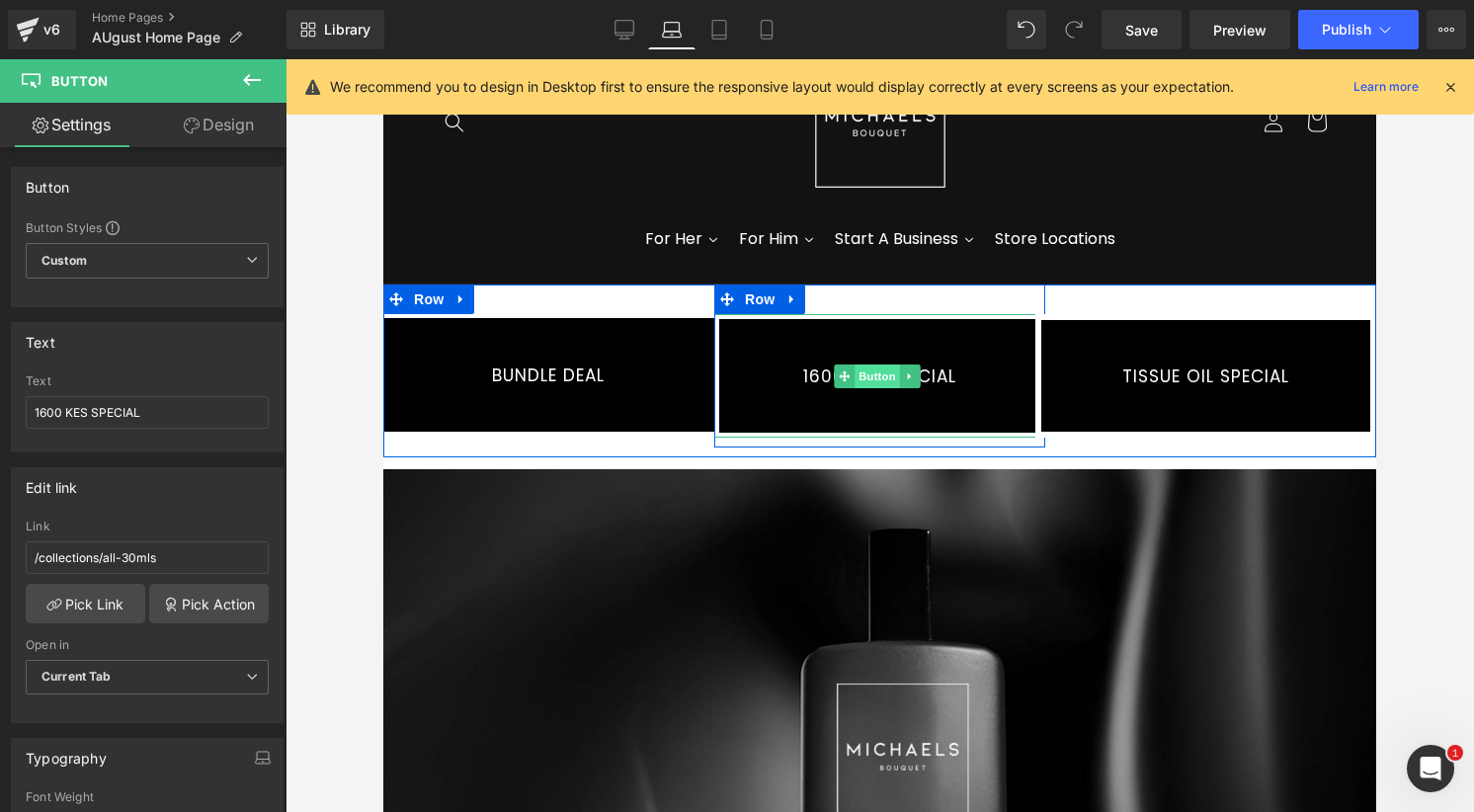 click on "Button" at bounding box center [877, 376] 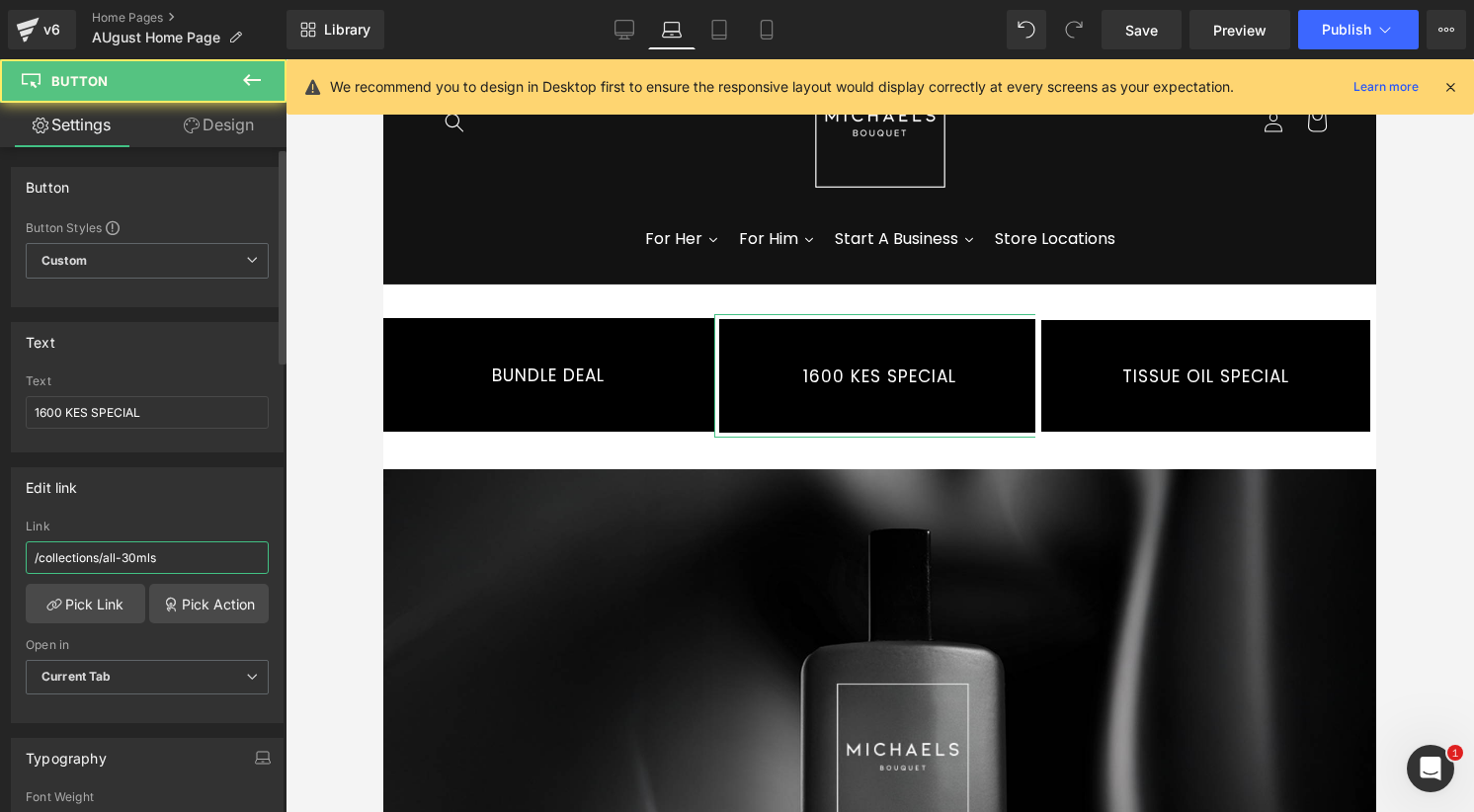 click on "/collections/all-30mls" at bounding box center [147, 557] 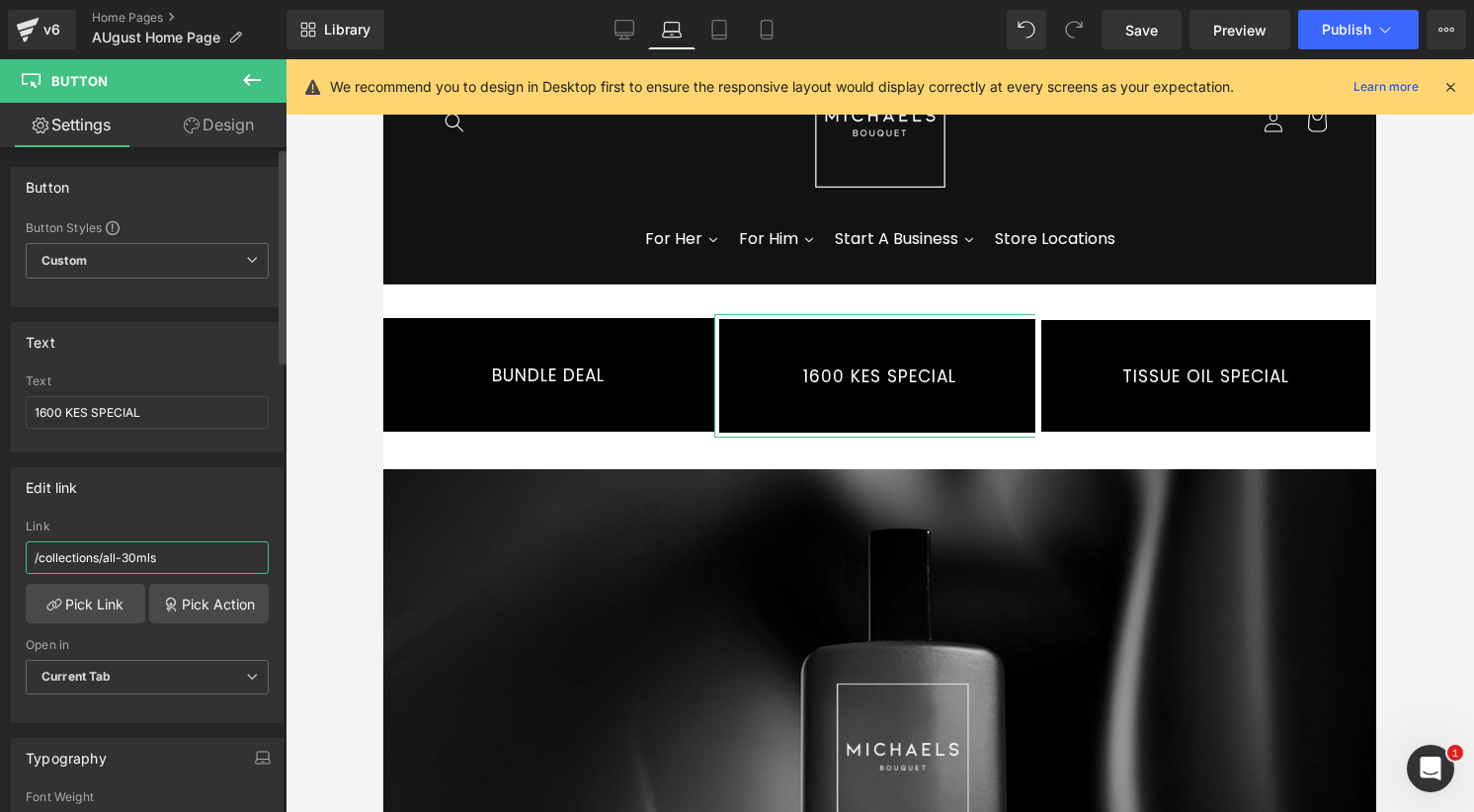 paste on "https://michaelsbouquet.com/collections/fragrance-promotion-now-only-[NUMBER]ke" 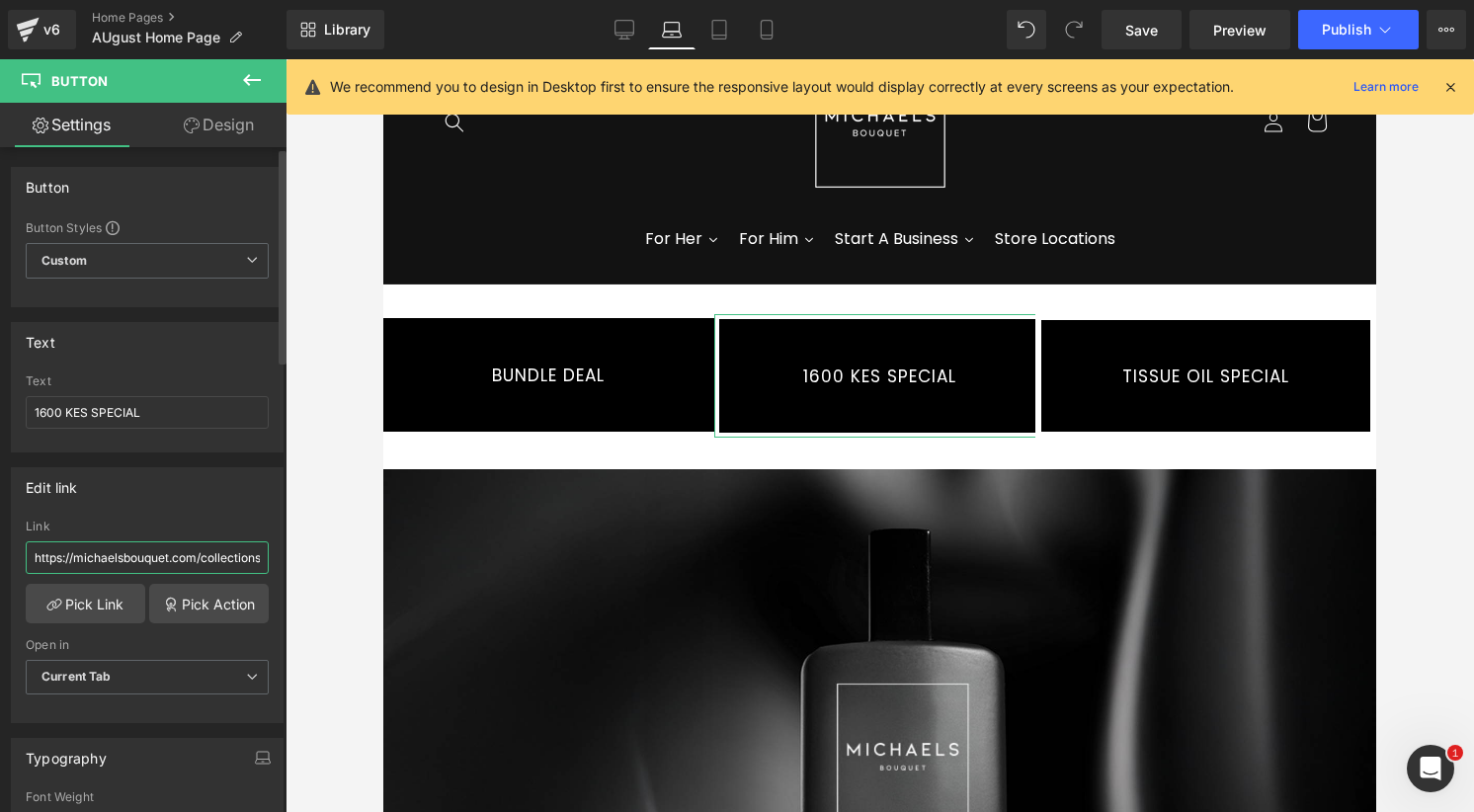 scroll, scrollTop: 0, scrollLeft: 242, axis: horizontal 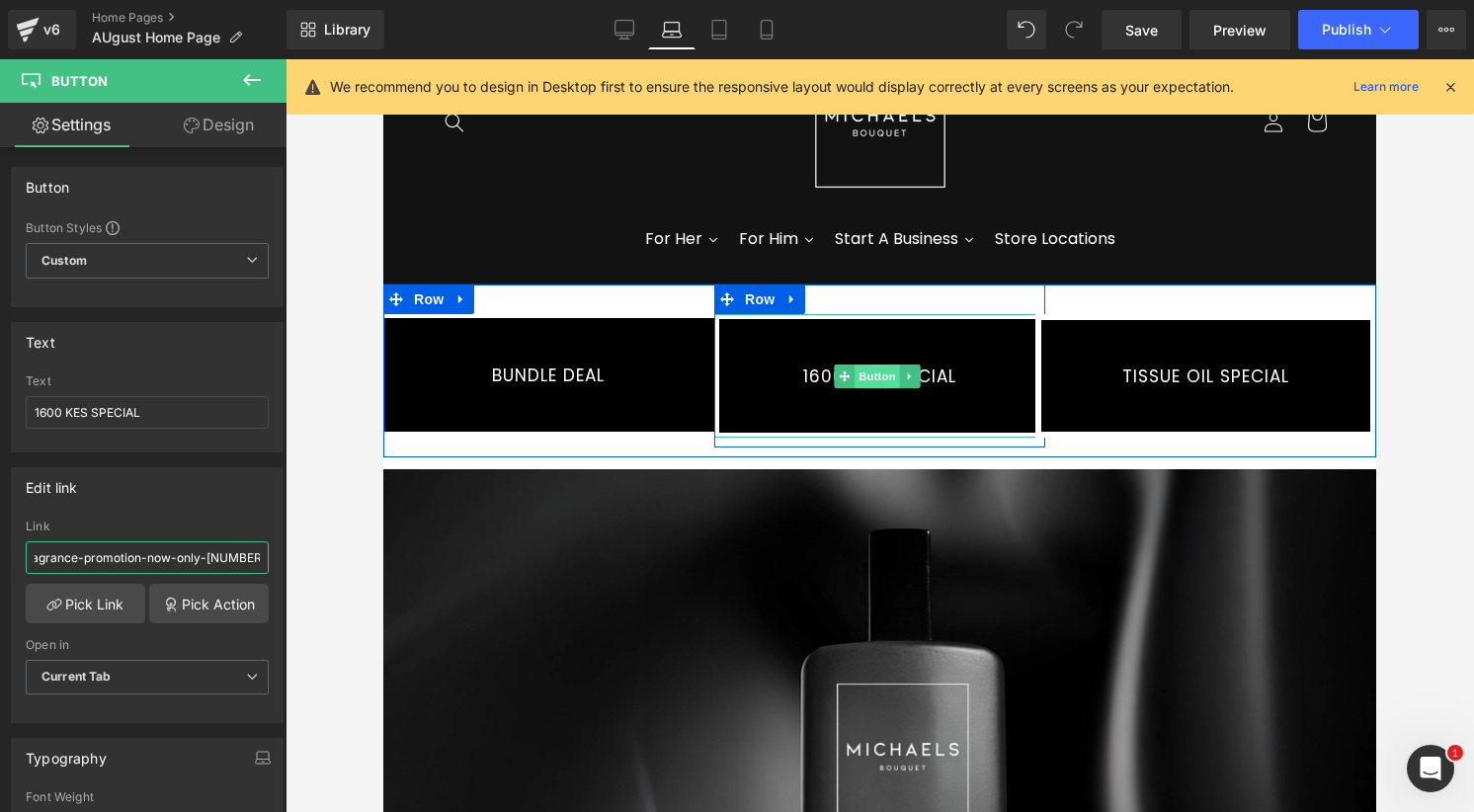click on "Button" at bounding box center [877, 376] 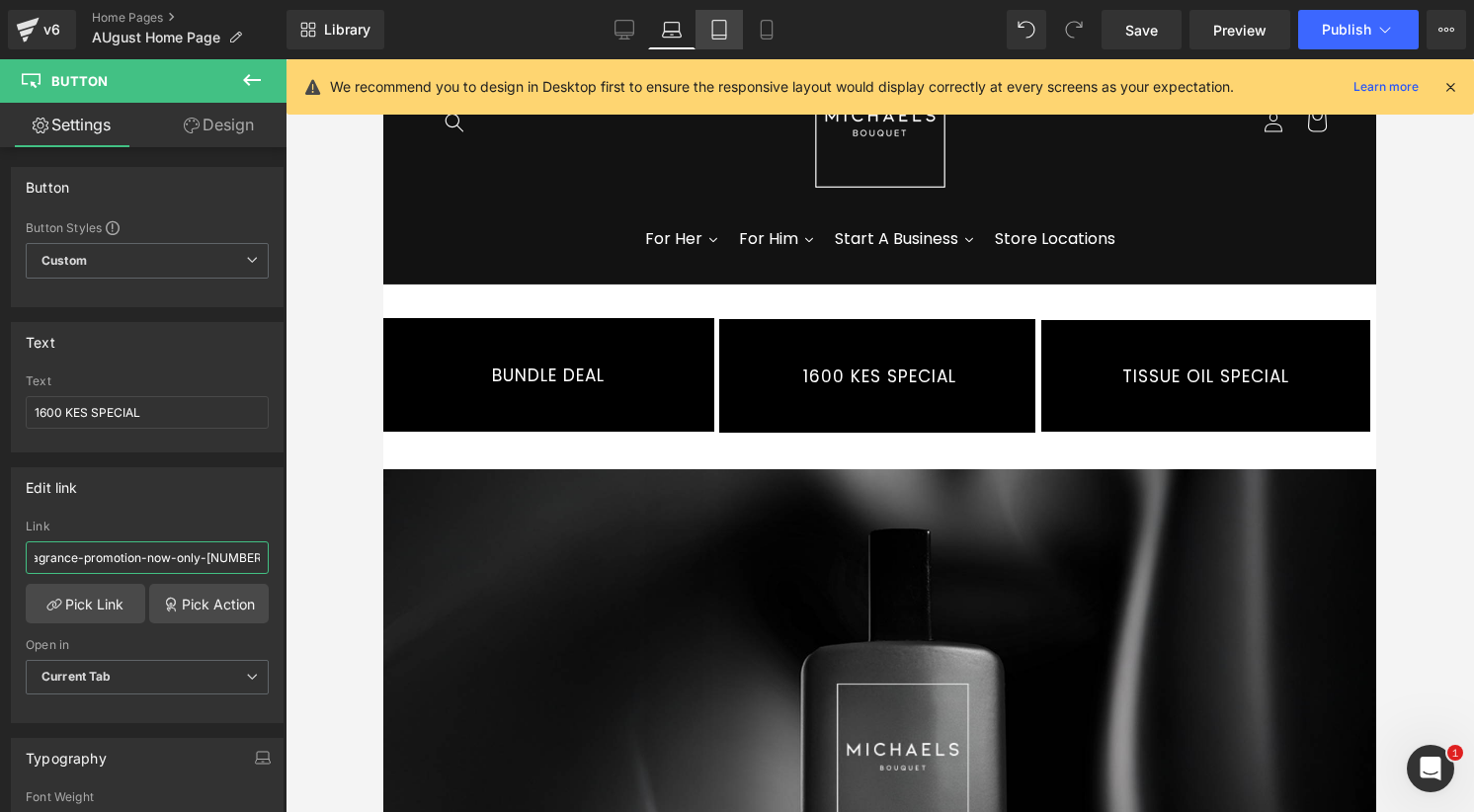 type on "https://michaelsbouquet.com/collections/fragrance-promotion-now-only-[NUMBER]kes" 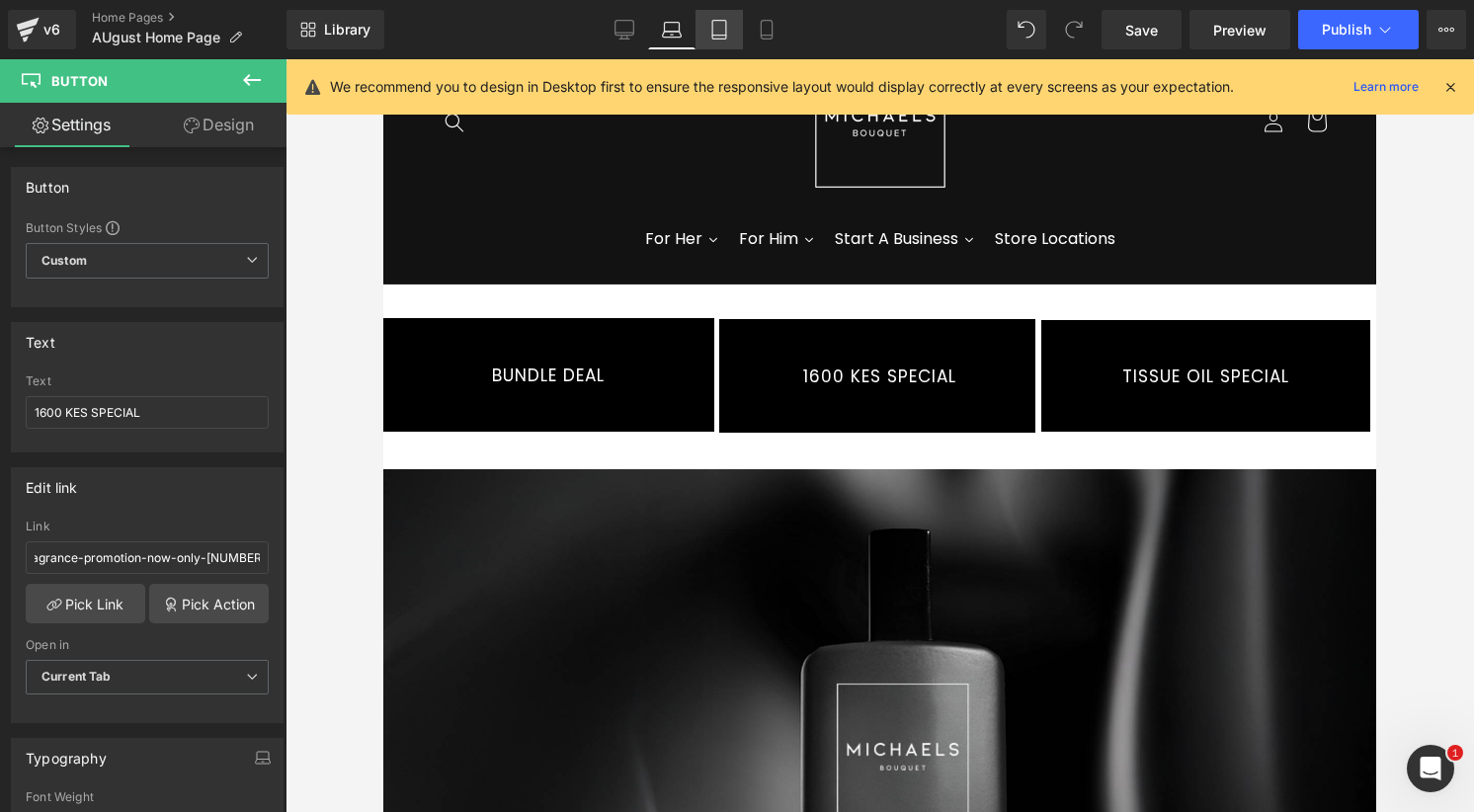 scroll, scrollTop: 0, scrollLeft: 0, axis: both 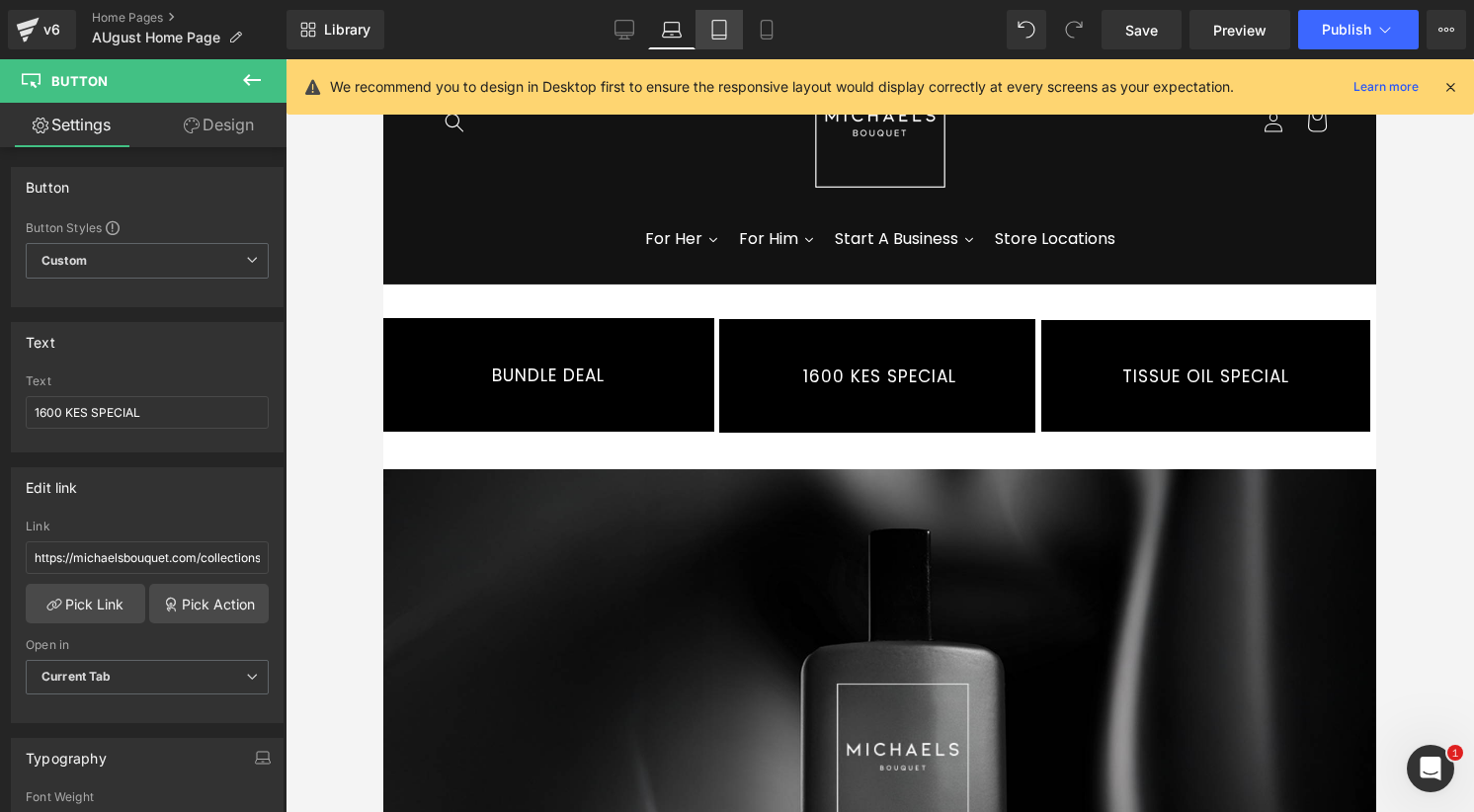 click 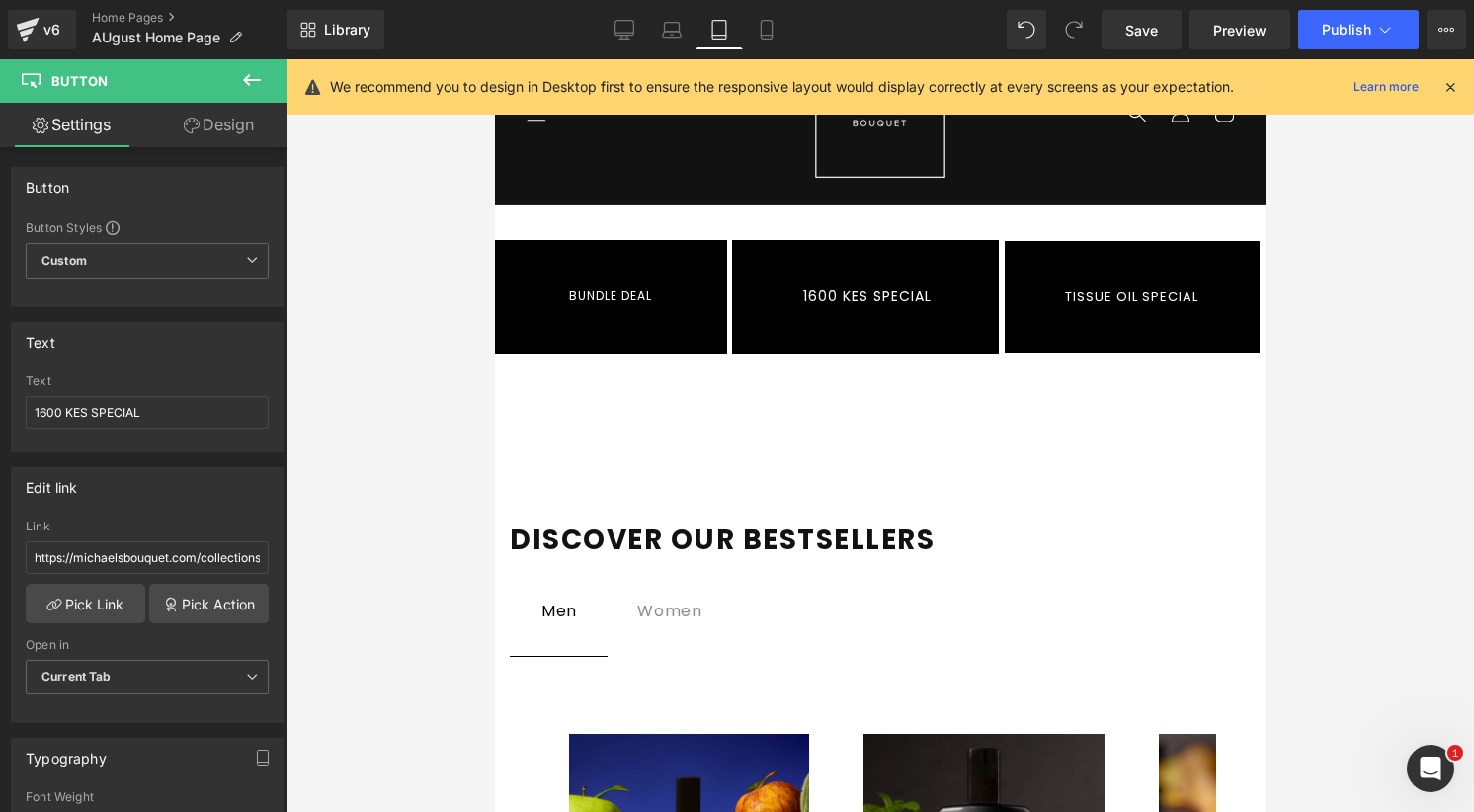 scroll, scrollTop: 0, scrollLeft: 0, axis: both 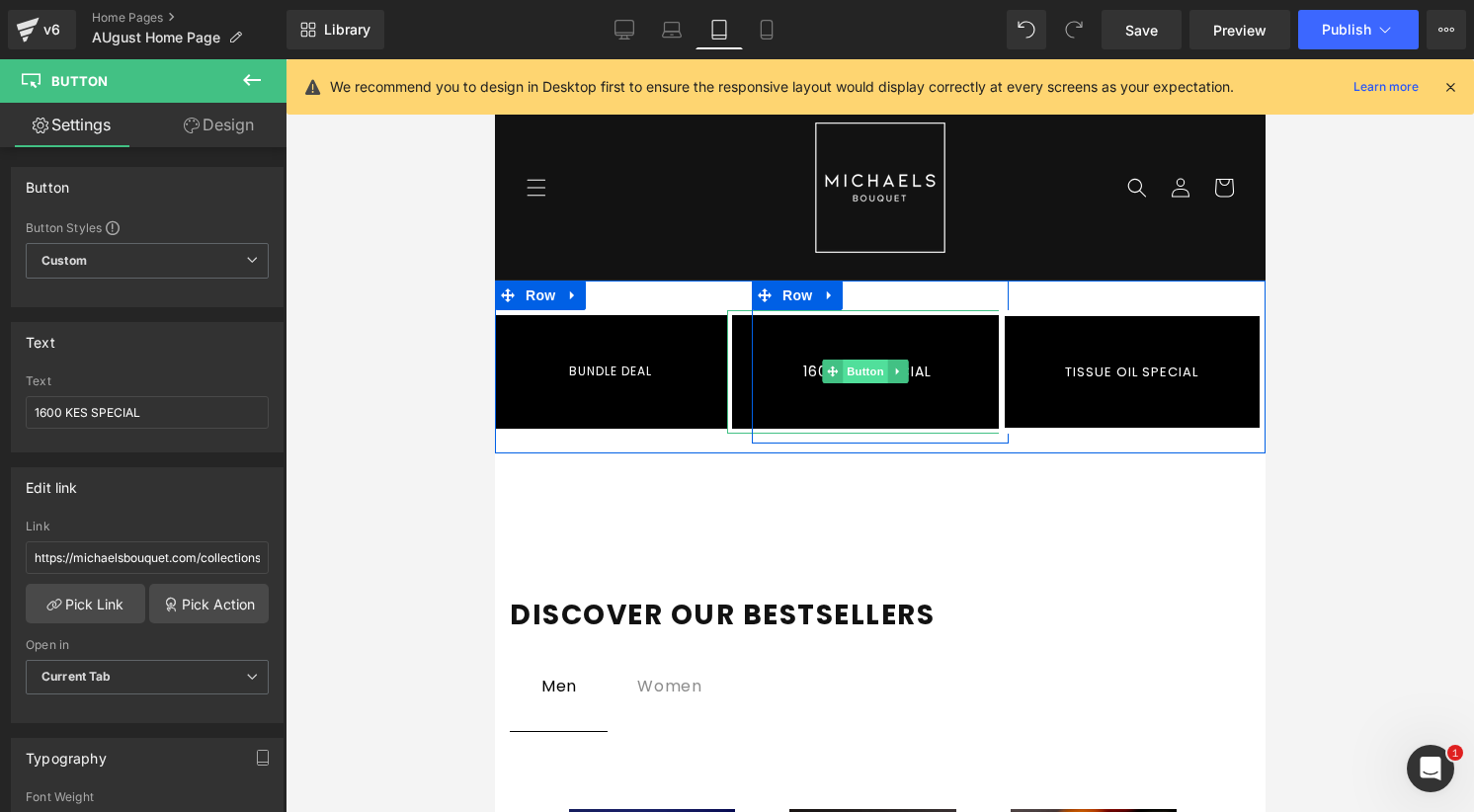 click on "Button" at bounding box center (864, 371) 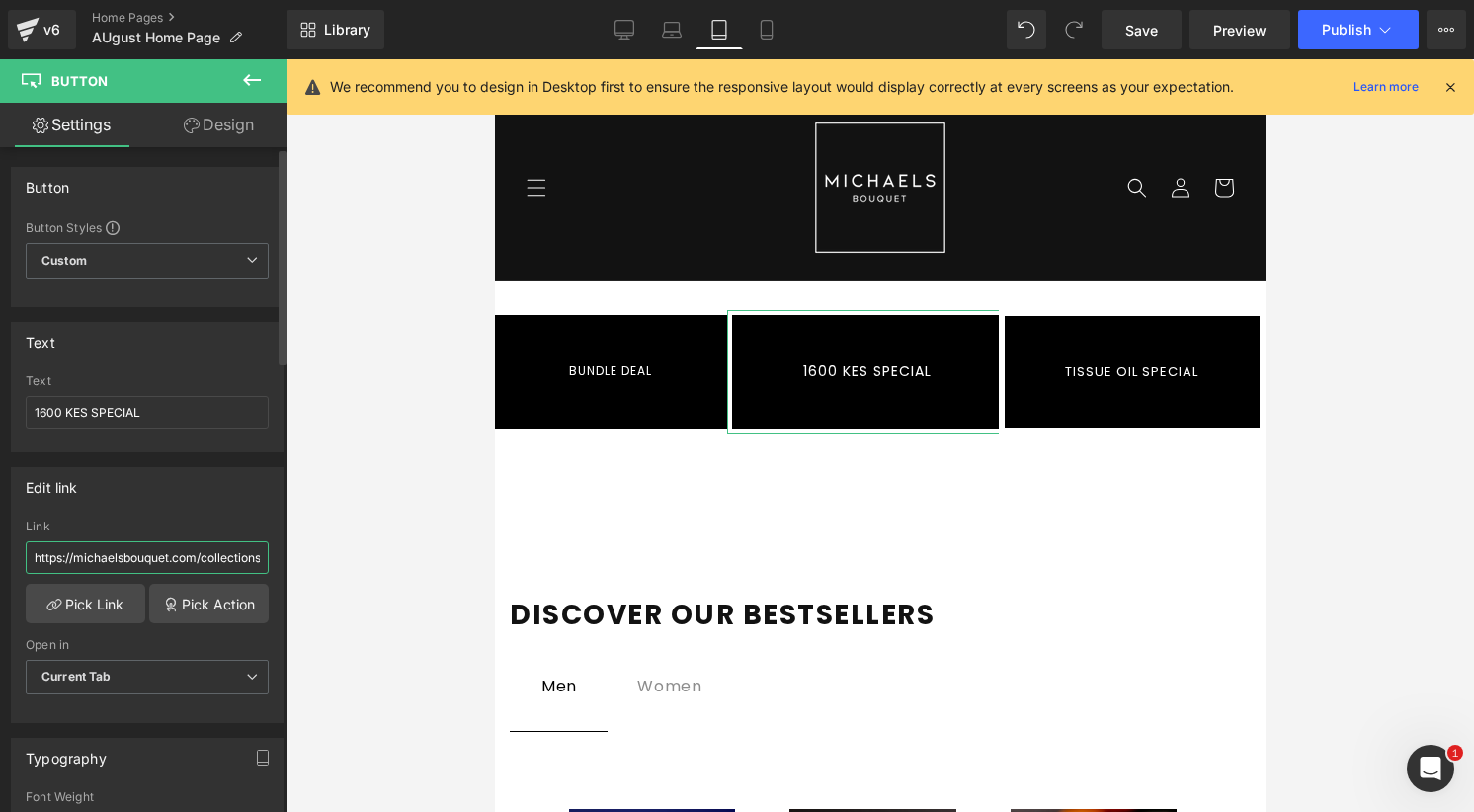 click on "https://michaelsbouquet.com/collections/fragrance-promotion-now-only-[NUMBER]kes" at bounding box center (147, 557) 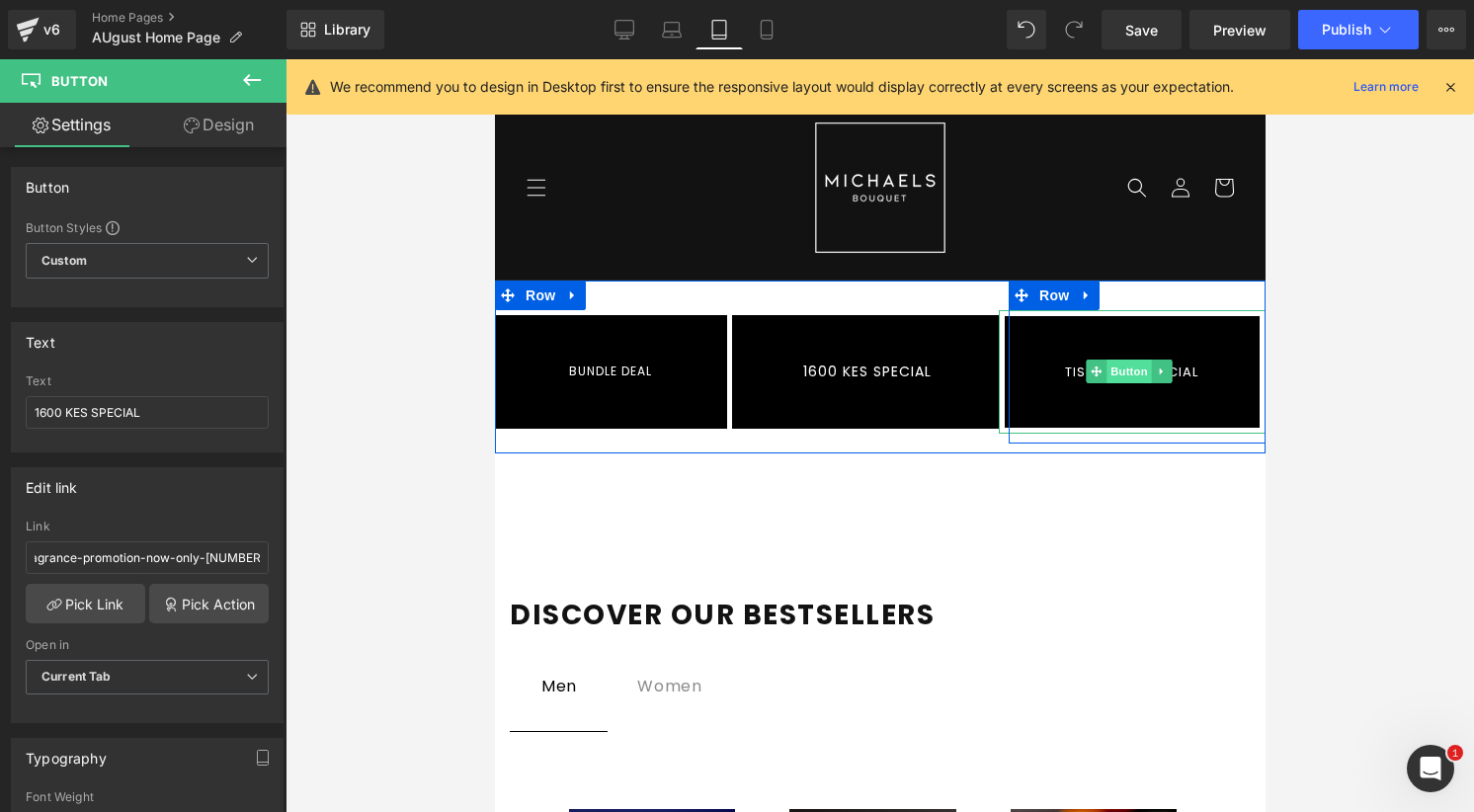 click on "Button" at bounding box center [1129, 371] 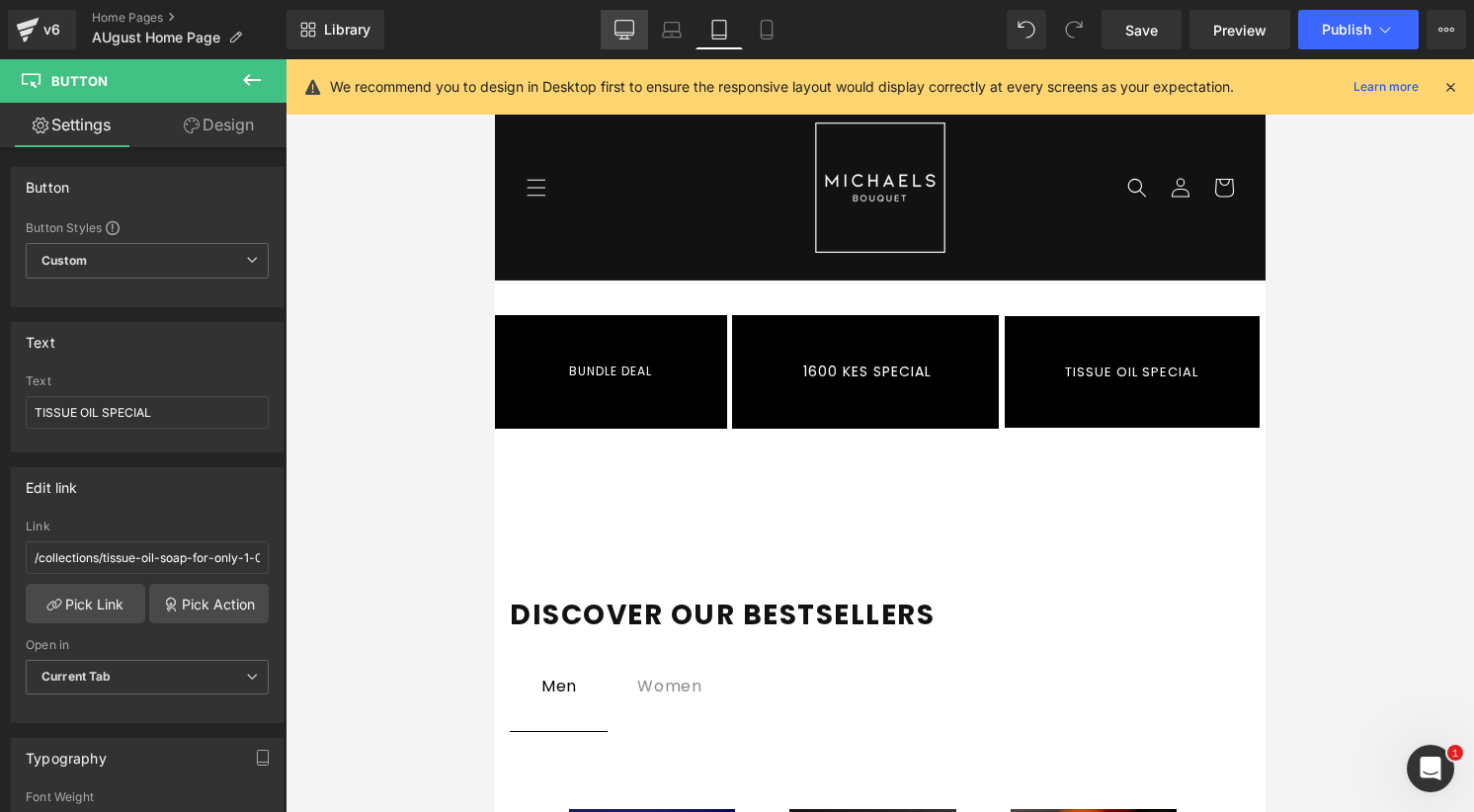 click 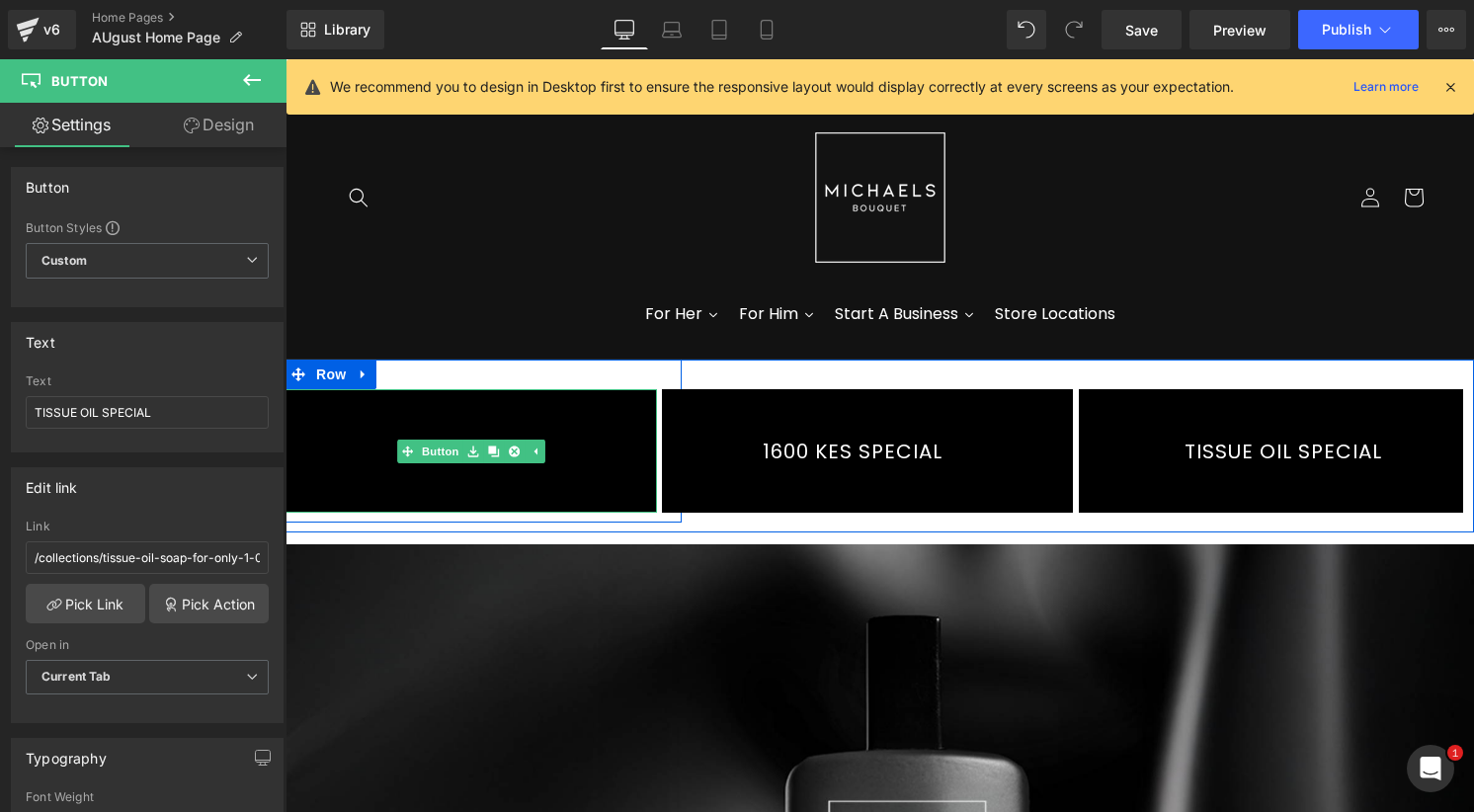click on "BUNDLE DEAL" at bounding box center (471, 450) 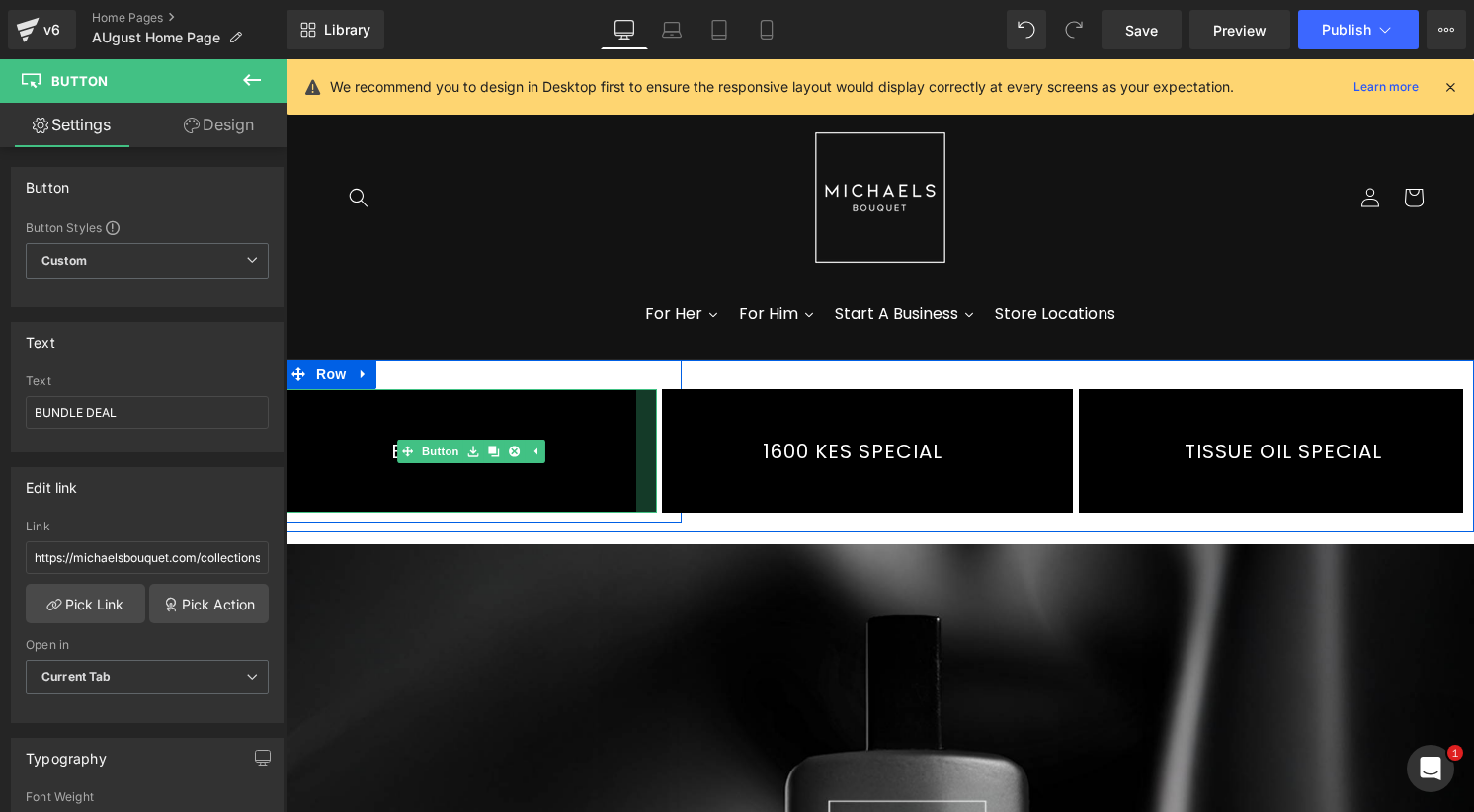 drag, startPoint x: 648, startPoint y: 424, endPoint x: 627, endPoint y: 420, distance: 21.377558 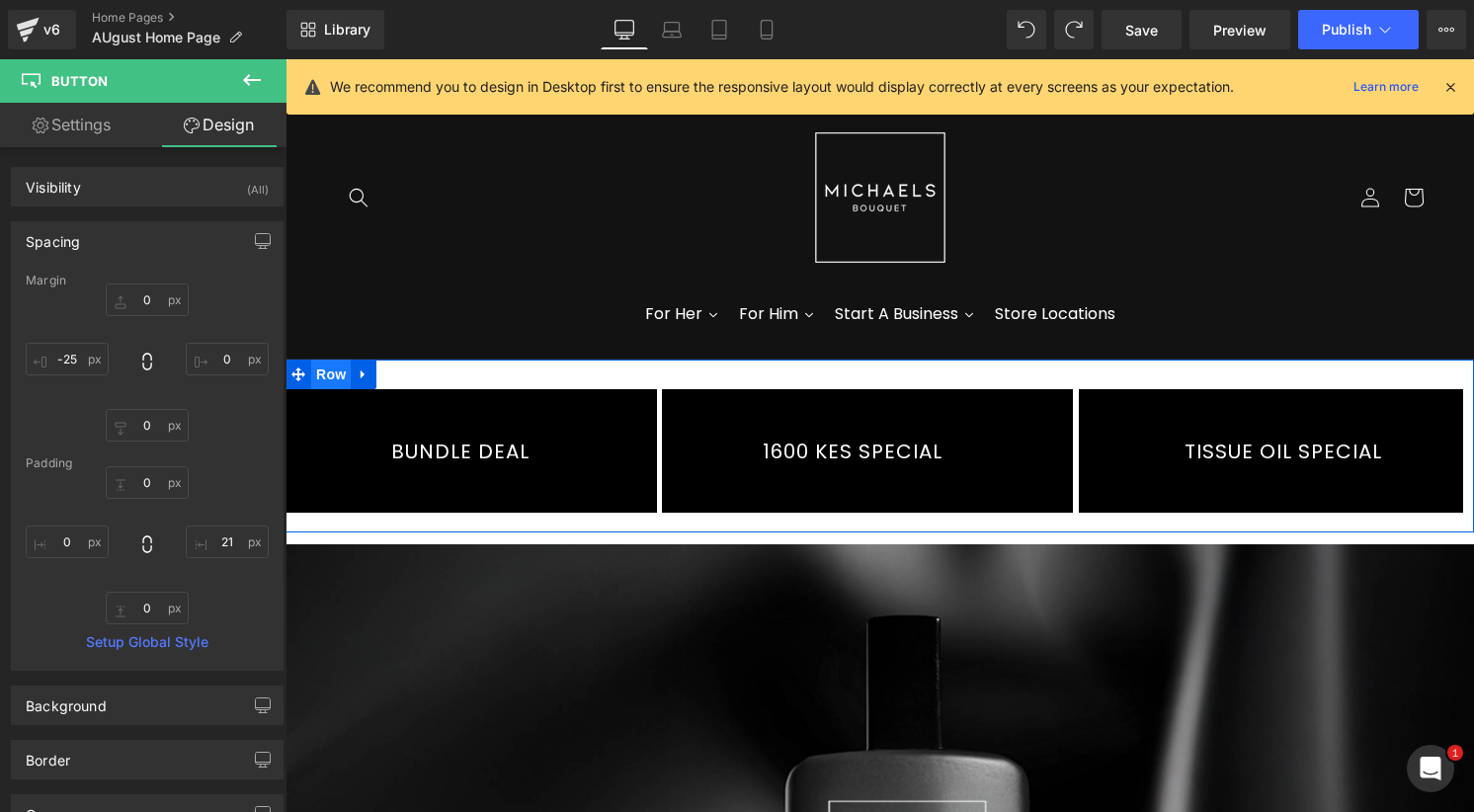 click on "Row" at bounding box center (331, 374) 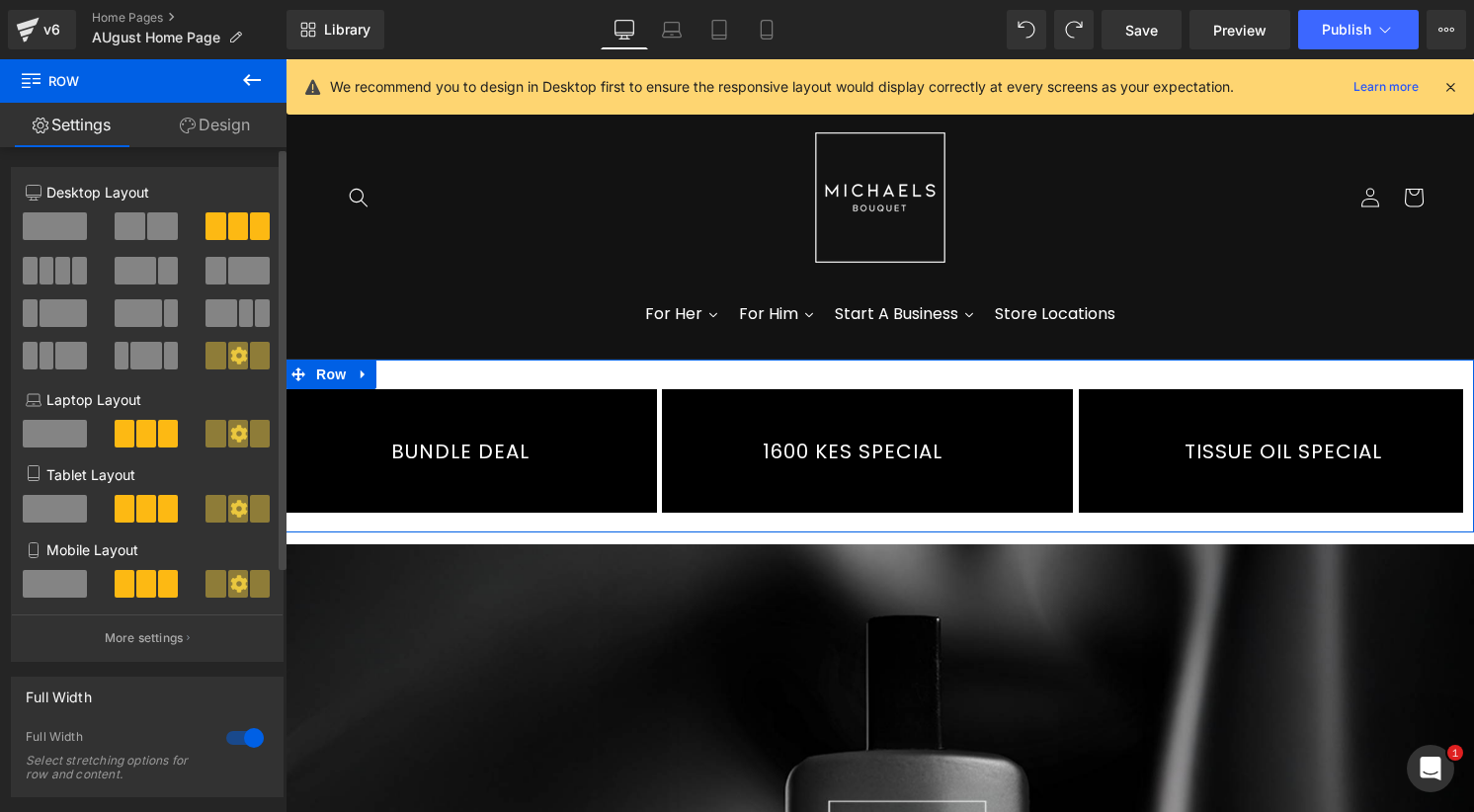 click at bounding box center [79, 271] 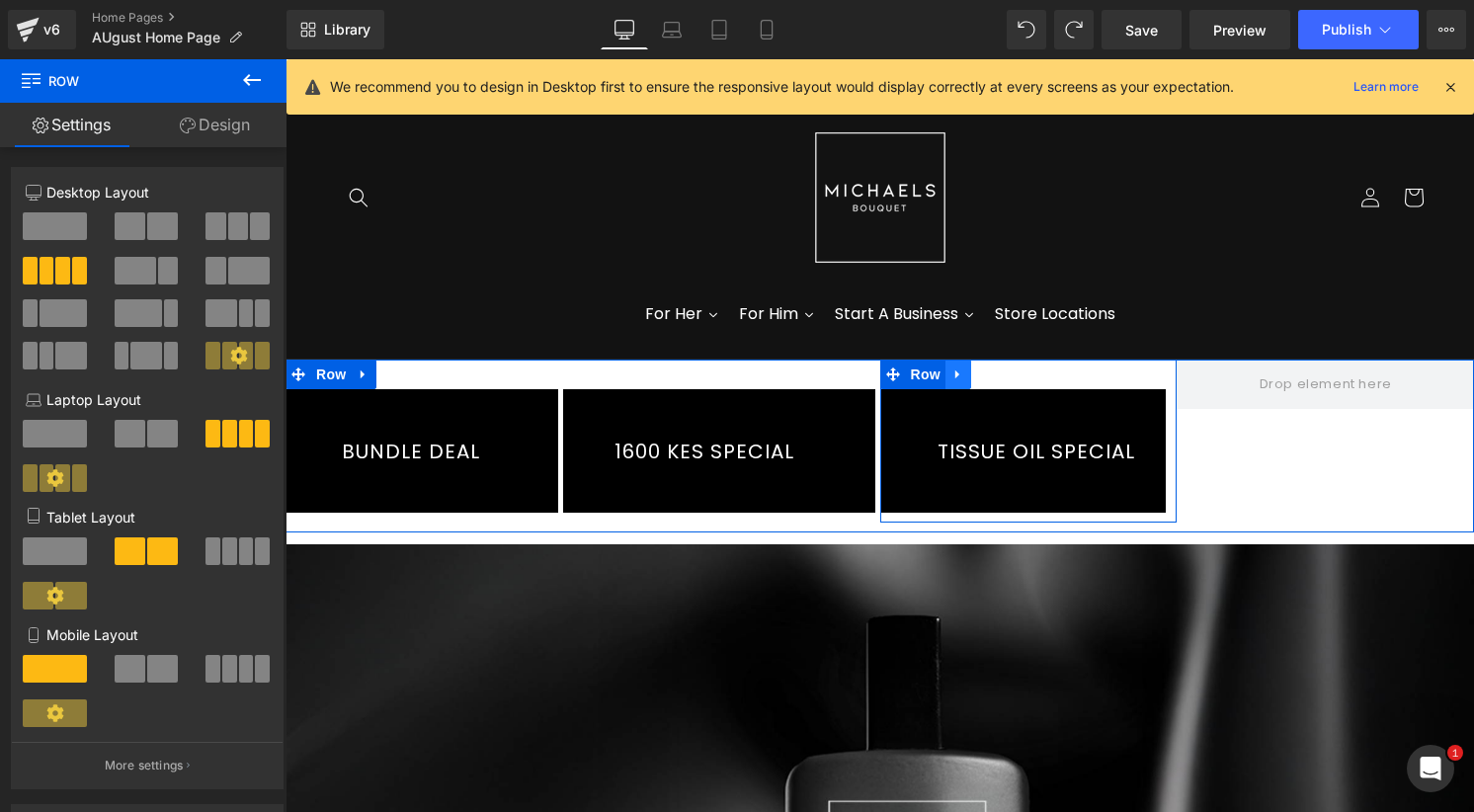 click 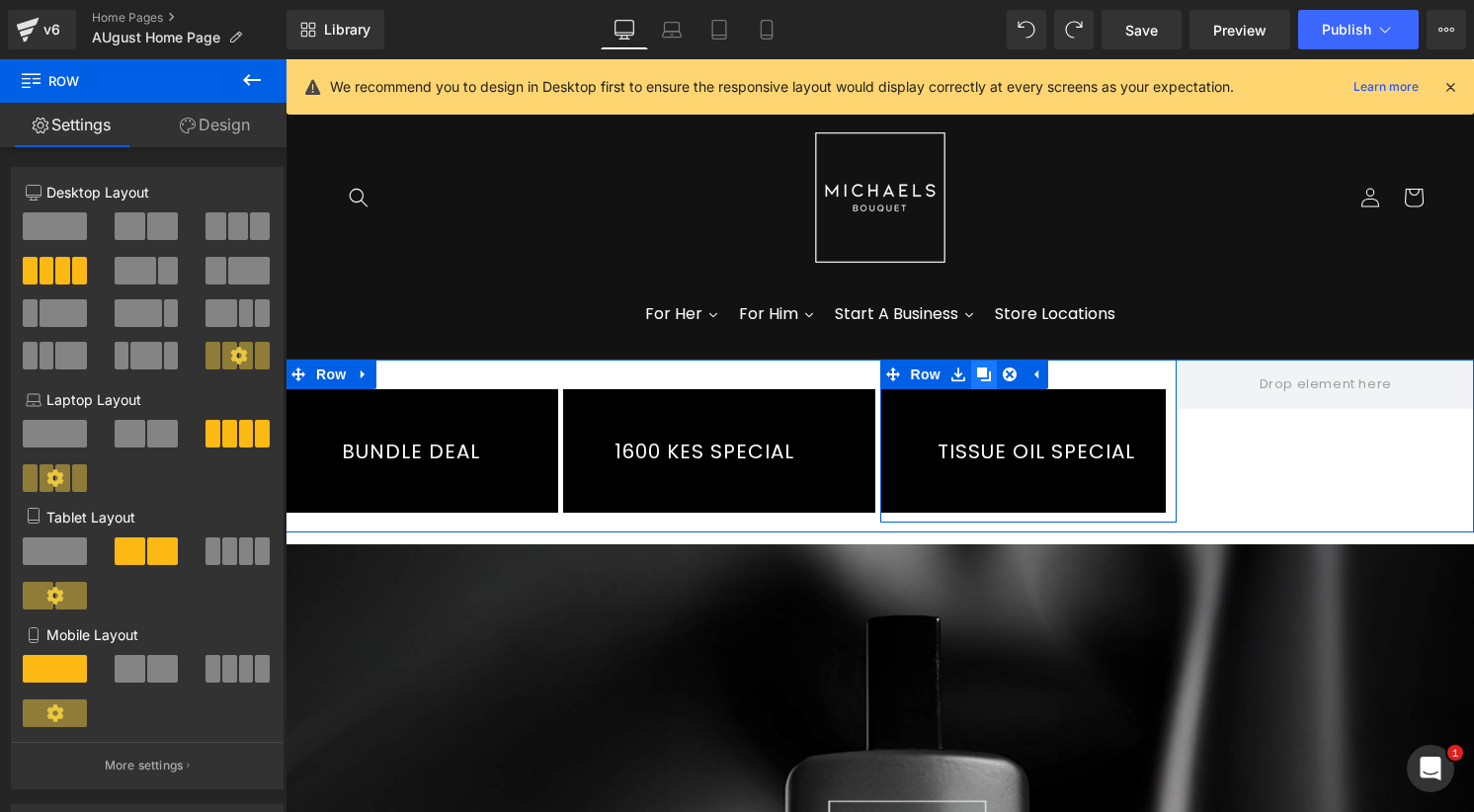 click 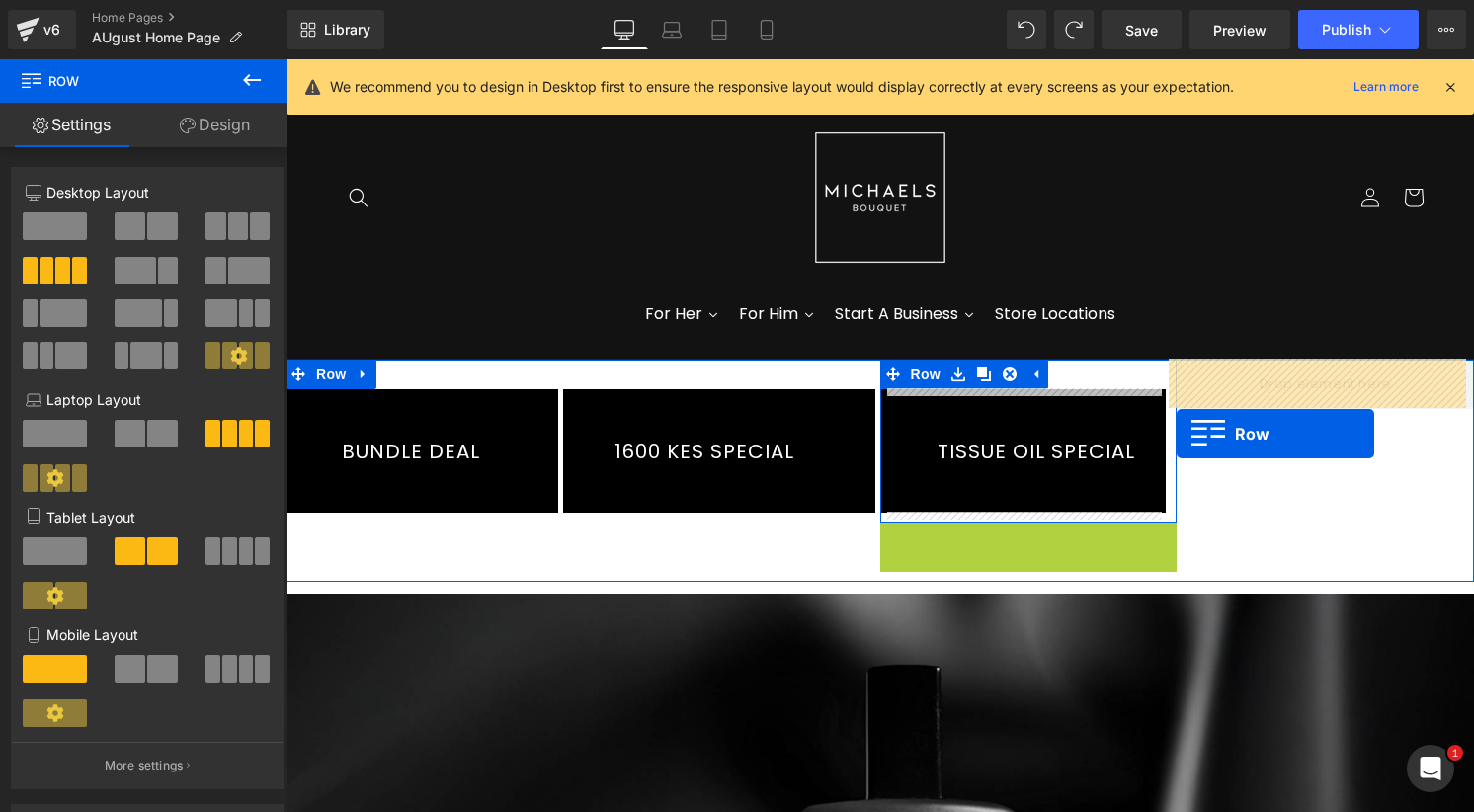 drag, startPoint x: 935, startPoint y: 536, endPoint x: 1177, endPoint y: 434, distance: 262.61759 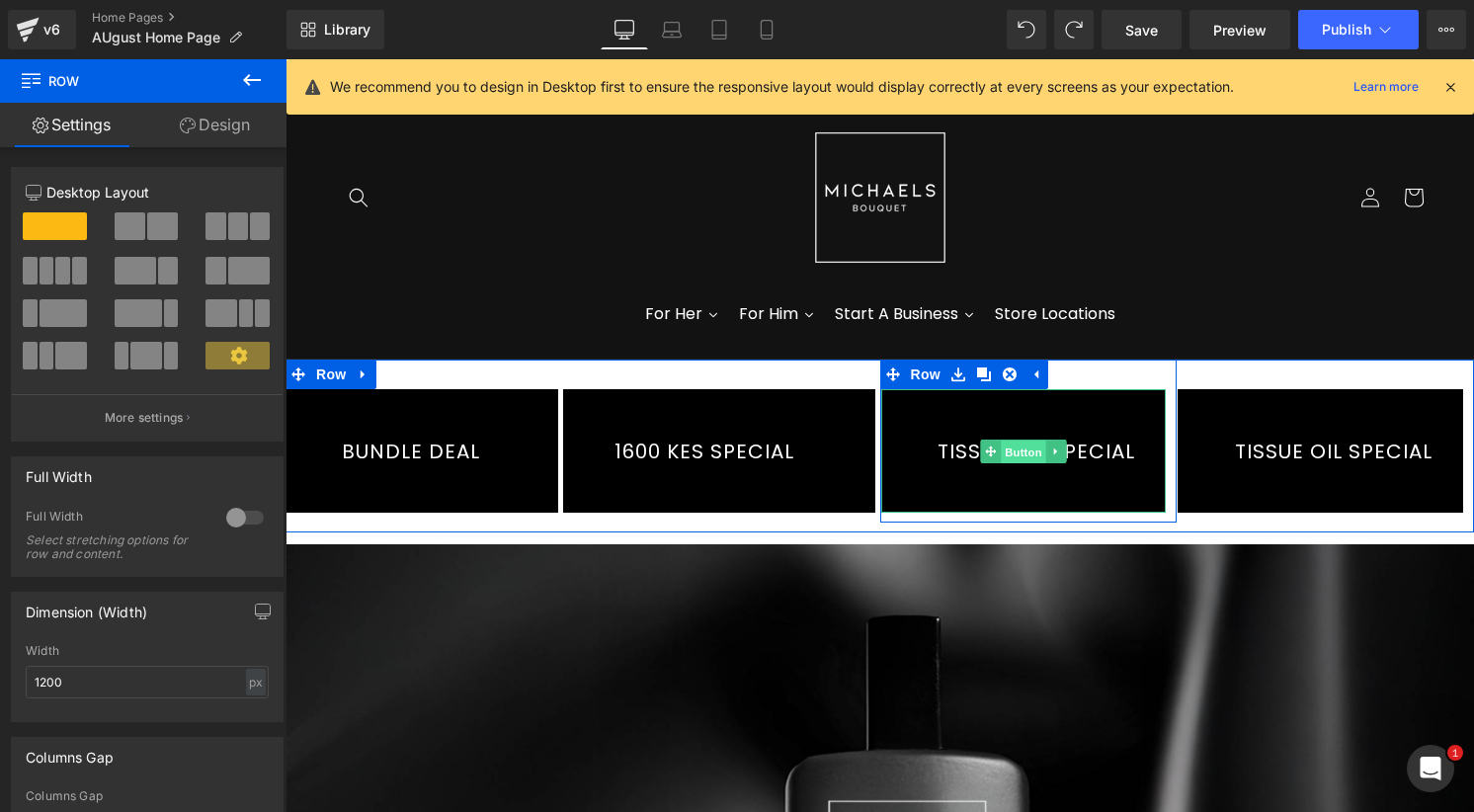 click on "Button" at bounding box center (1024, 452) 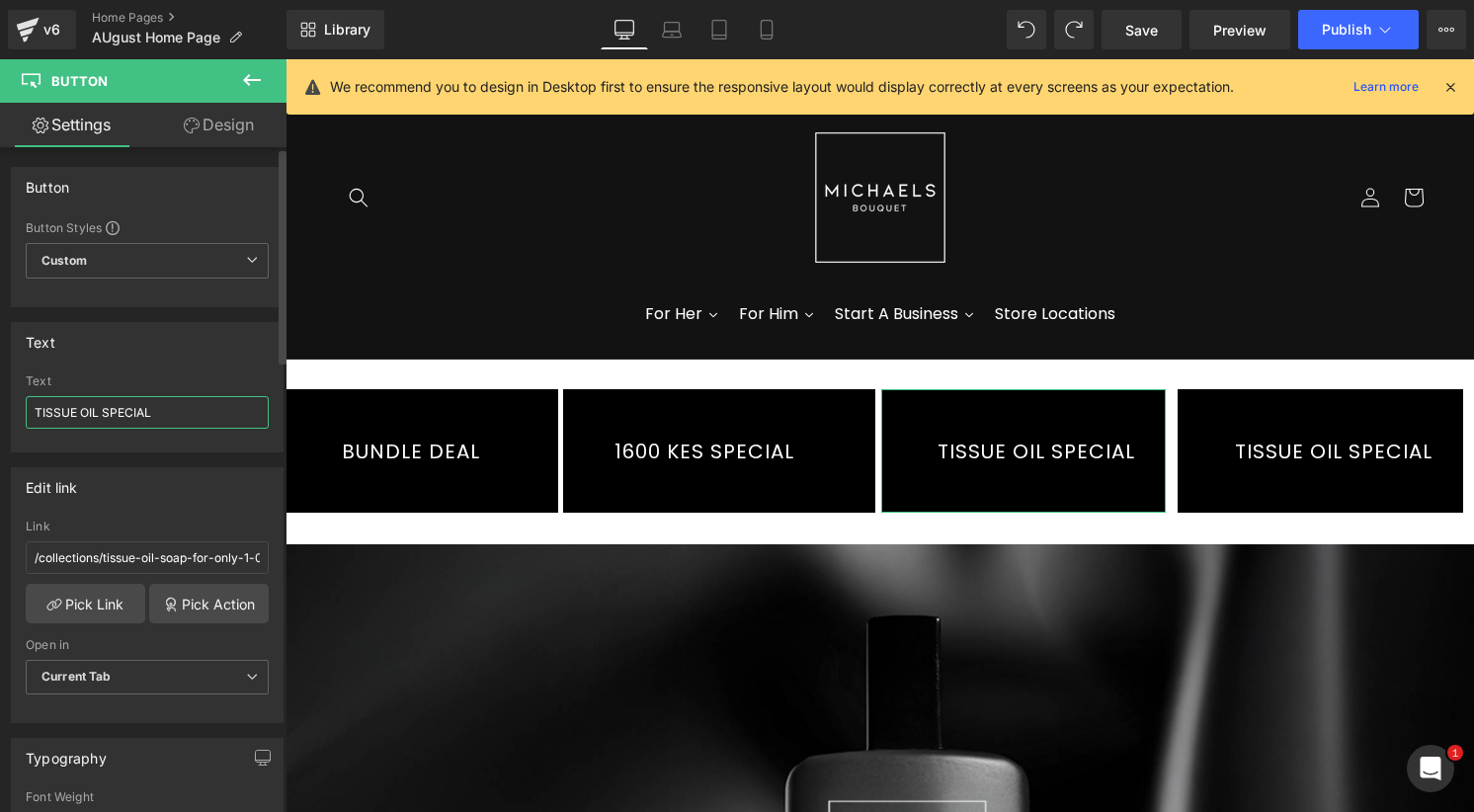 click on "TISSUE OIL SPECIAL" at bounding box center [147, 412] 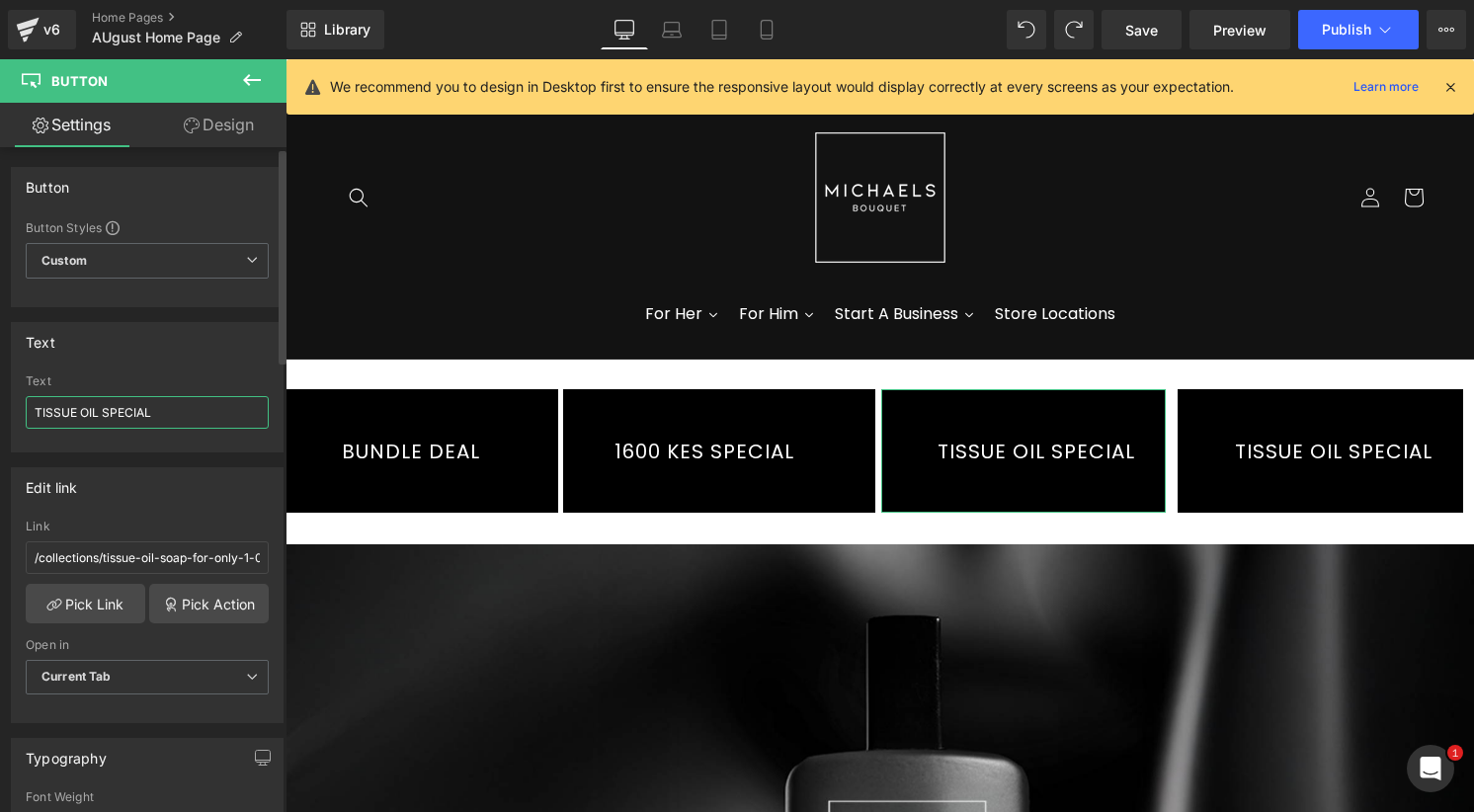 click on "TISSUE OIL SPECIAL" at bounding box center [147, 412] 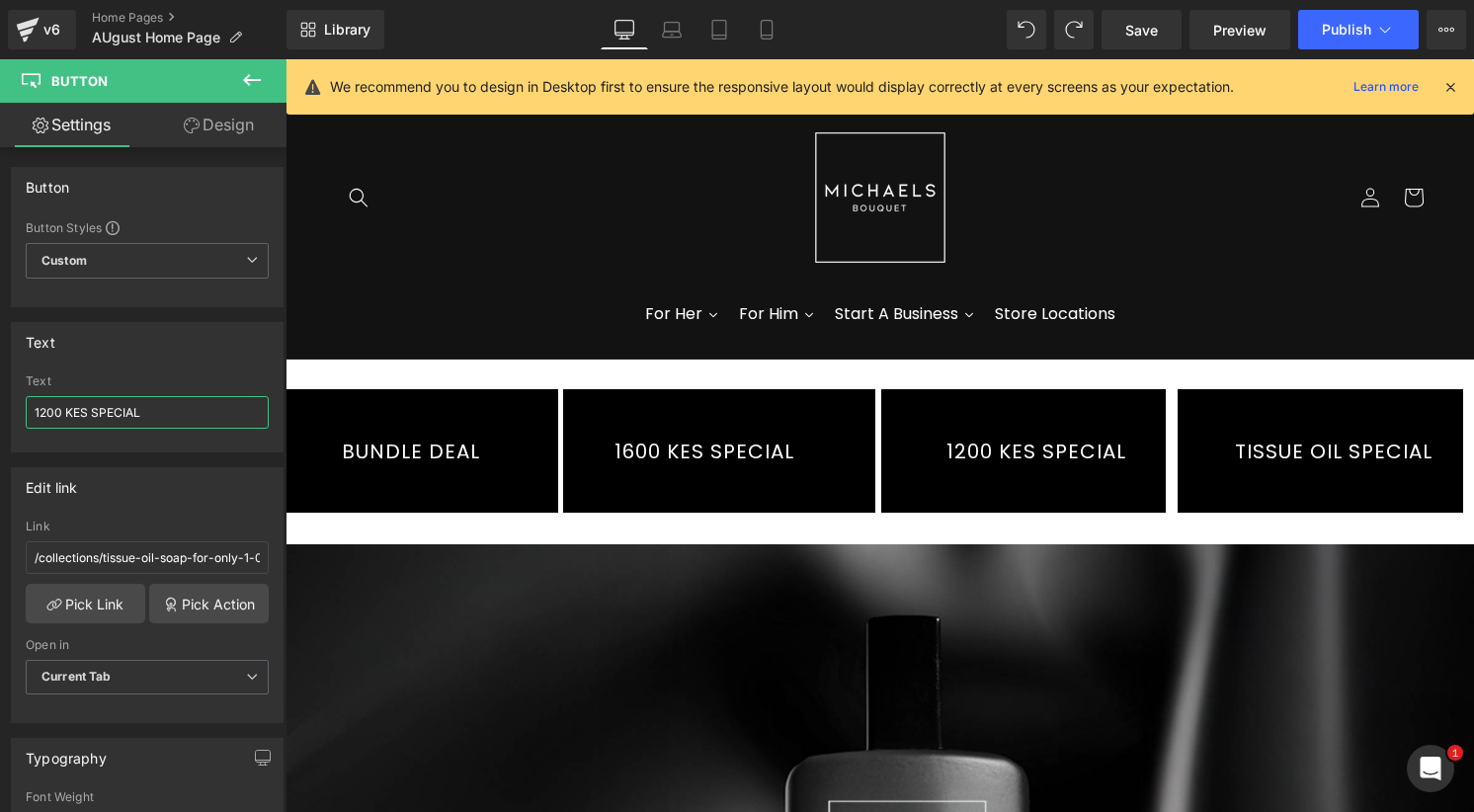 type on "1200 KES SPECIAL" 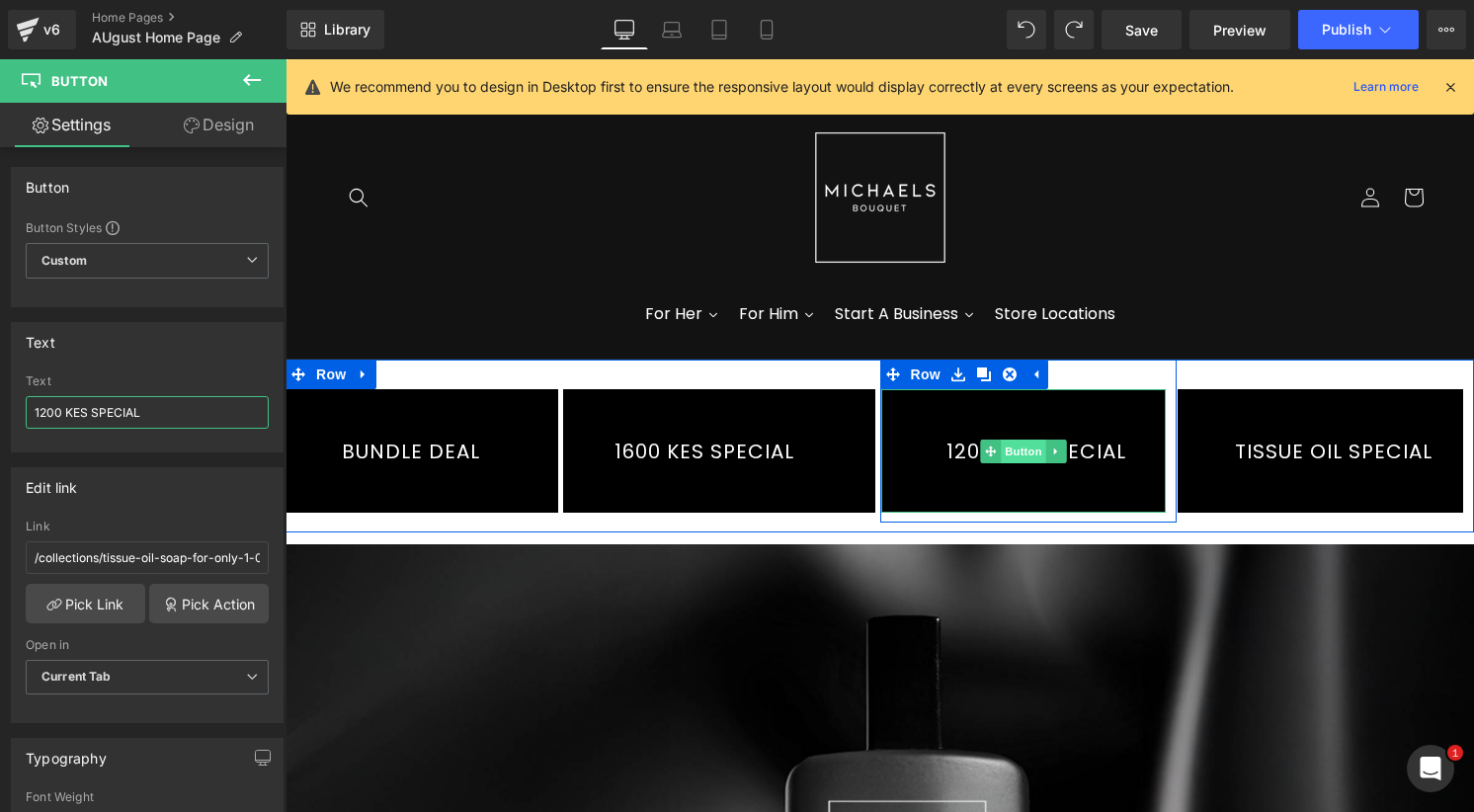 click on "Button" at bounding box center [1024, 451] 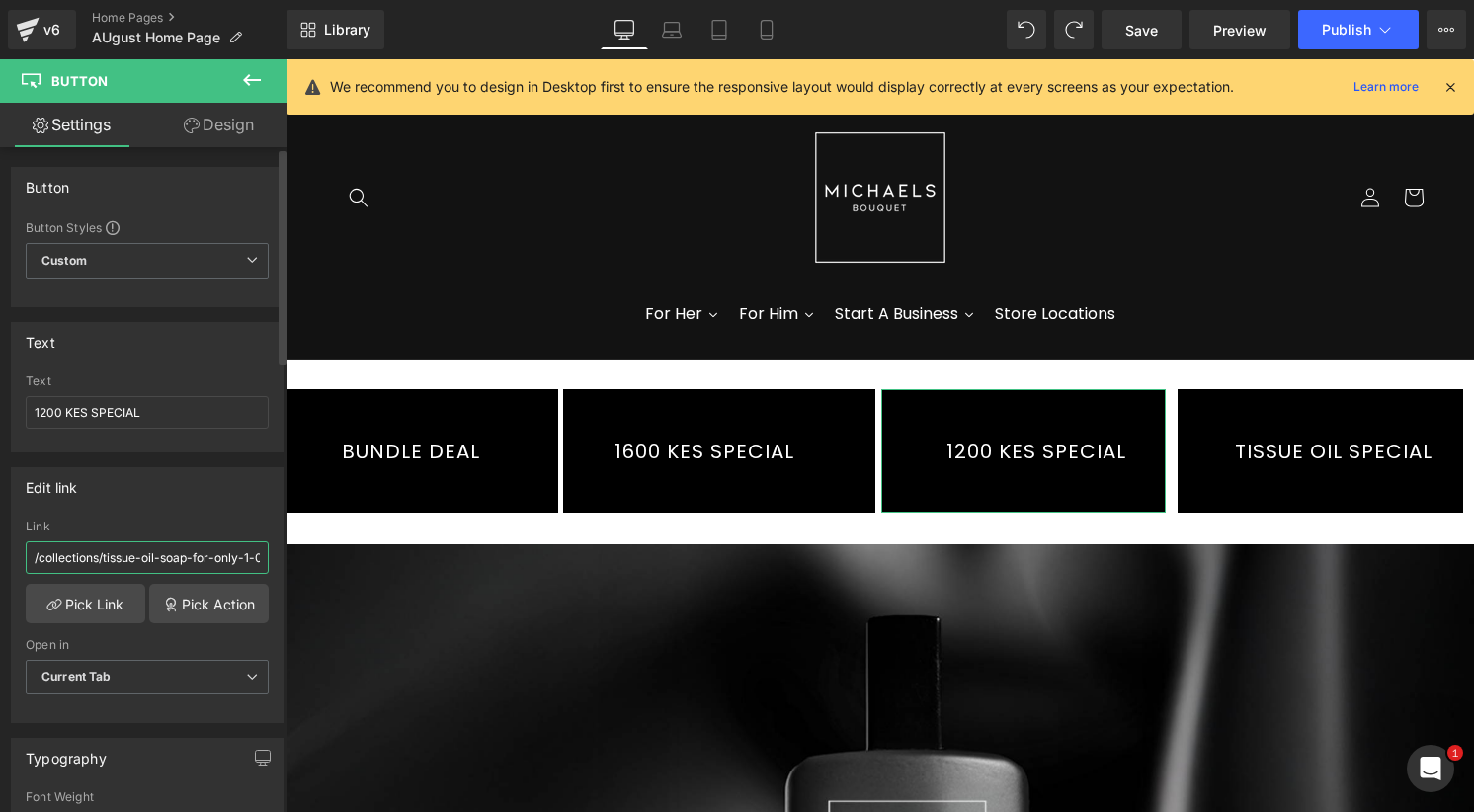 click on "/collections/tissue-oil-soap-for-only-1-000-kes" at bounding box center [147, 557] 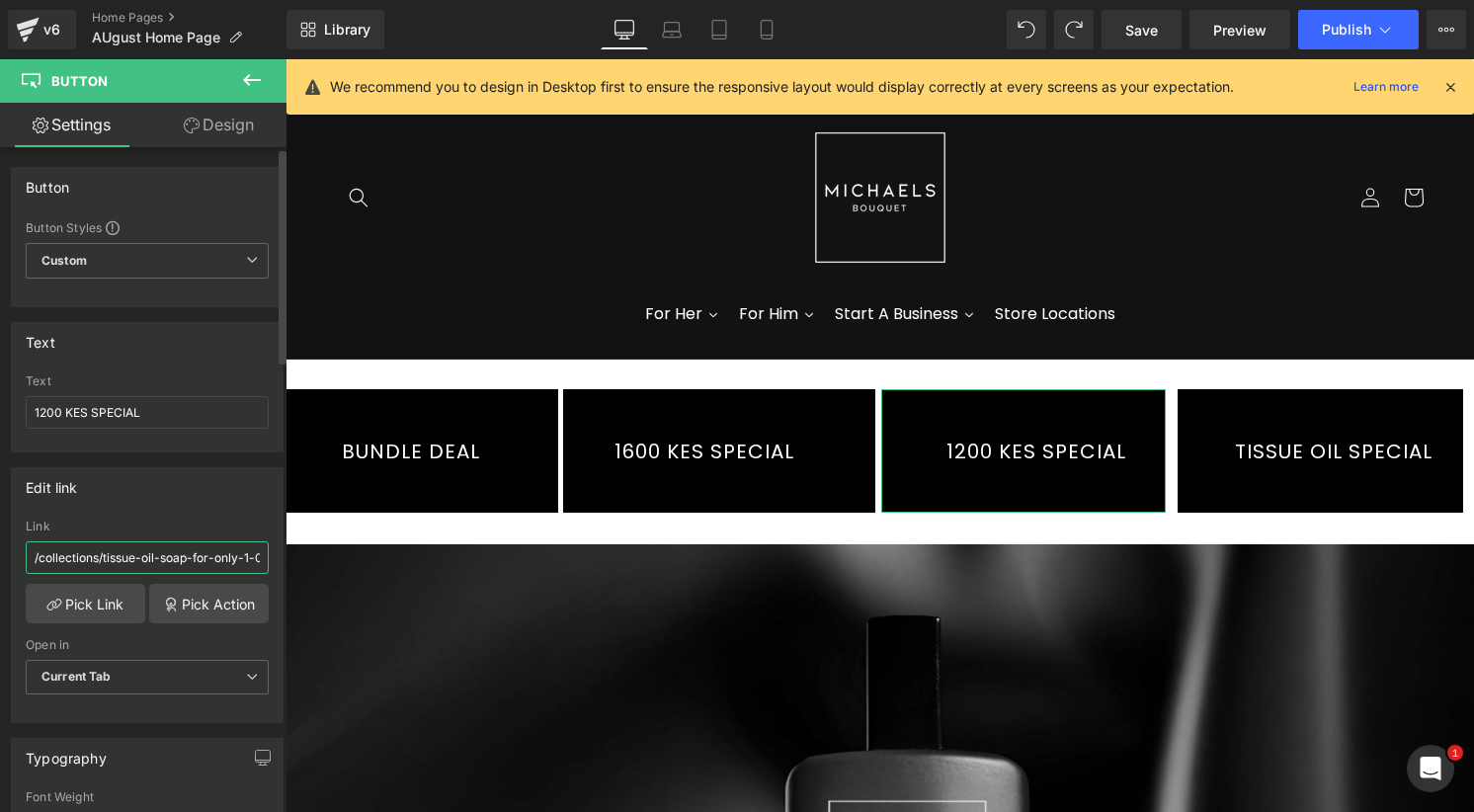 click on "/collections/tissue-oil-soap-for-only-1-000-kes" at bounding box center (147, 557) 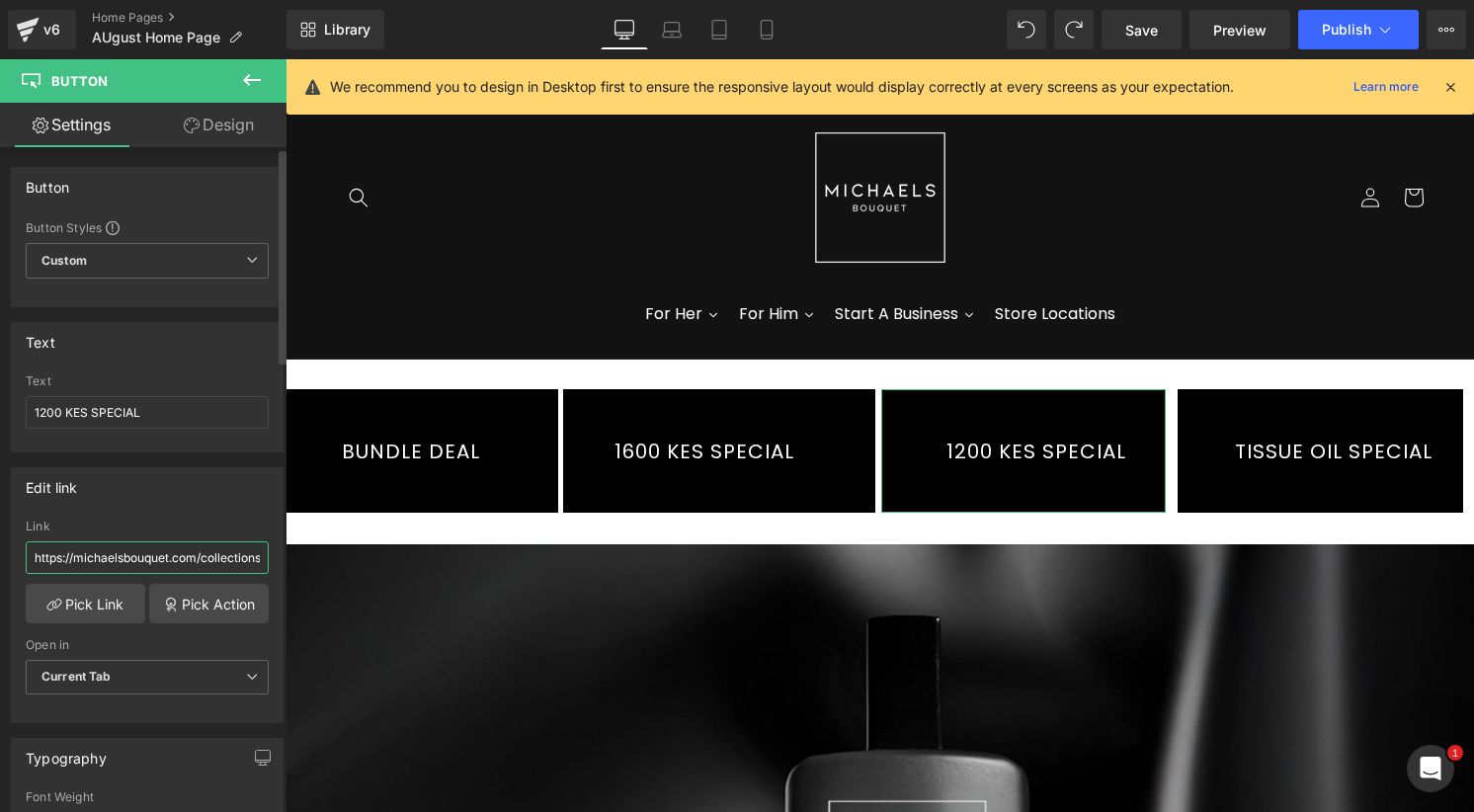 scroll, scrollTop: 0, scrollLeft: 177, axis: horizontal 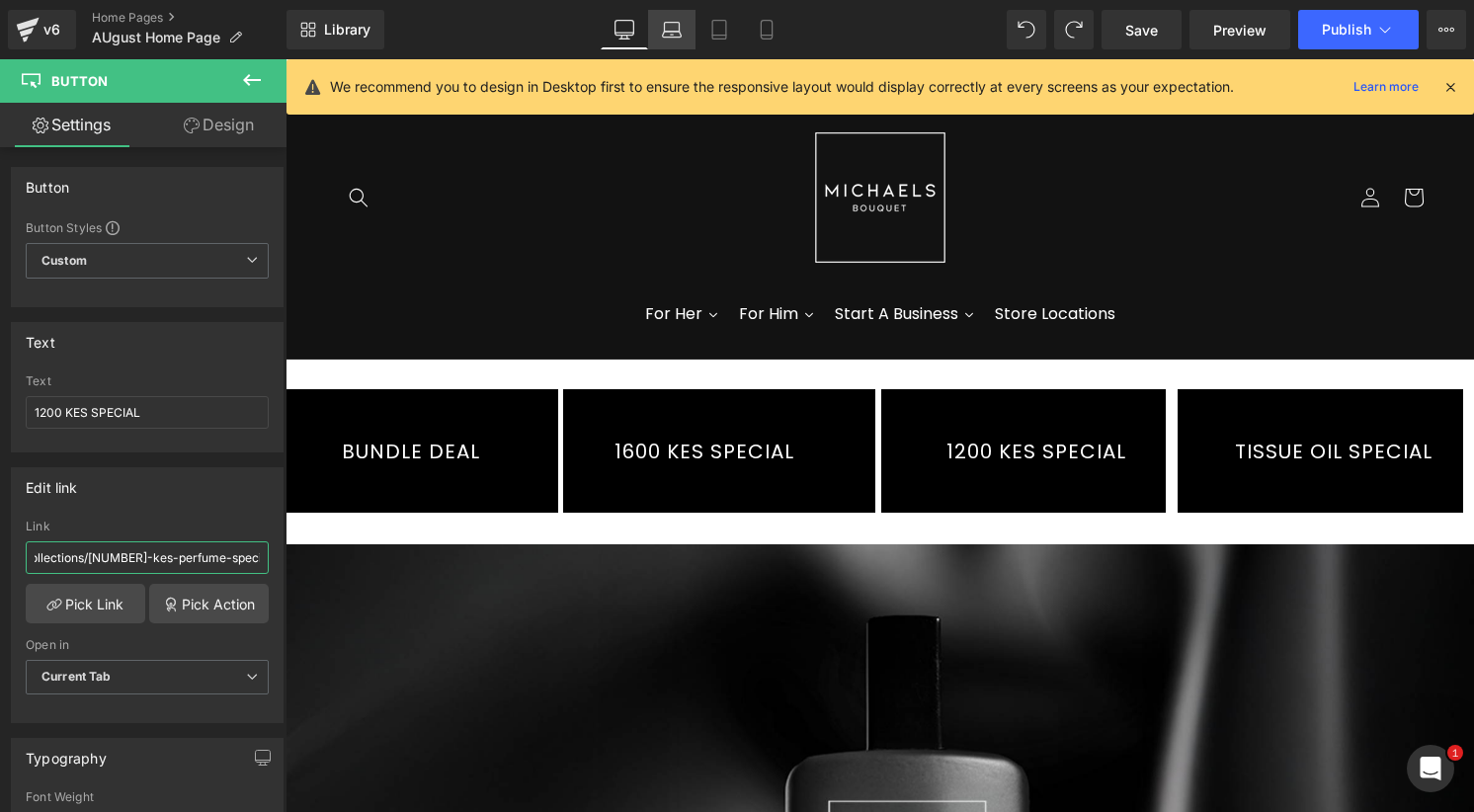 type on "https://michaelsbouquet.com/collections/[NUMBER]-kes-perfume-specials" 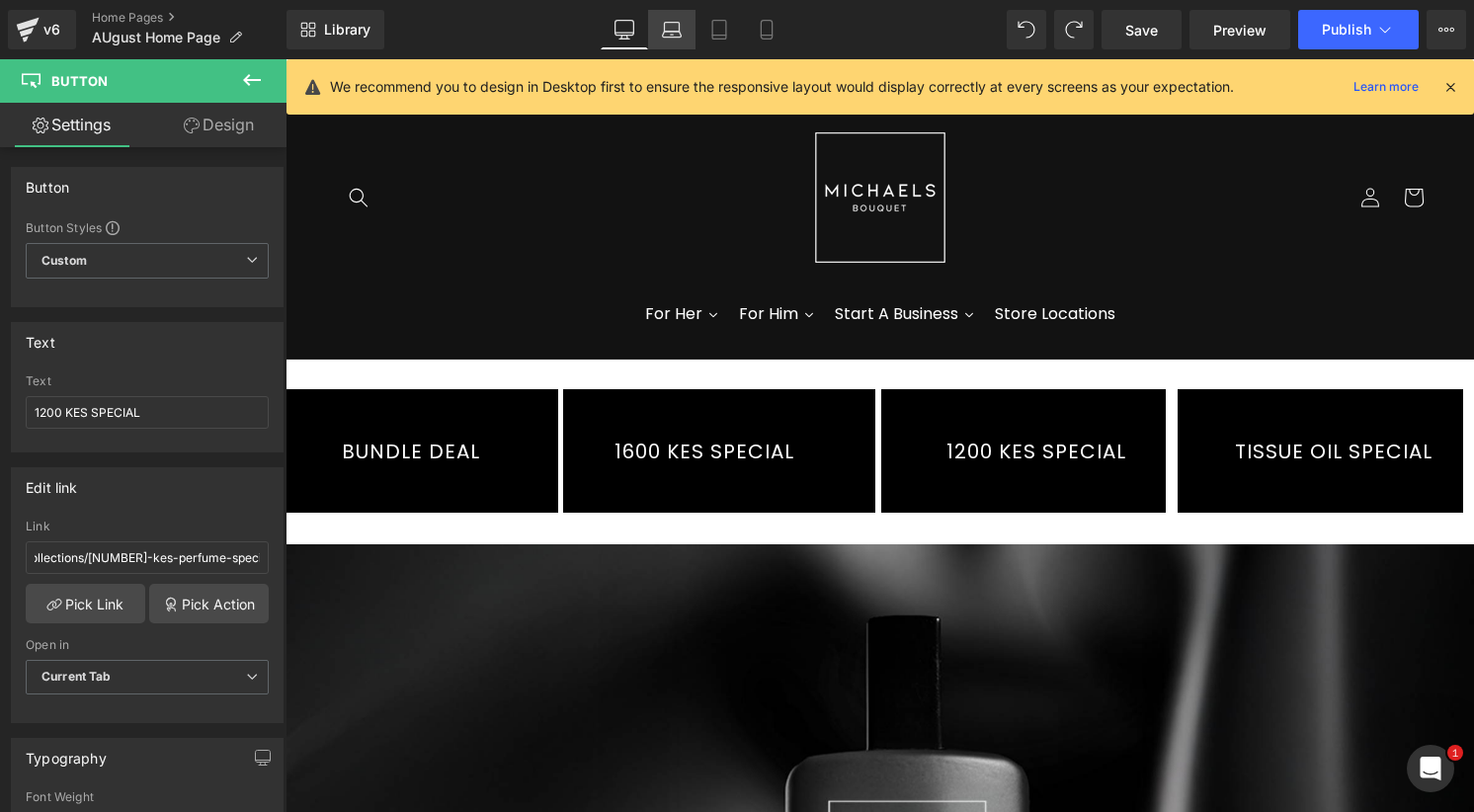 scroll, scrollTop: 0, scrollLeft: 0, axis: both 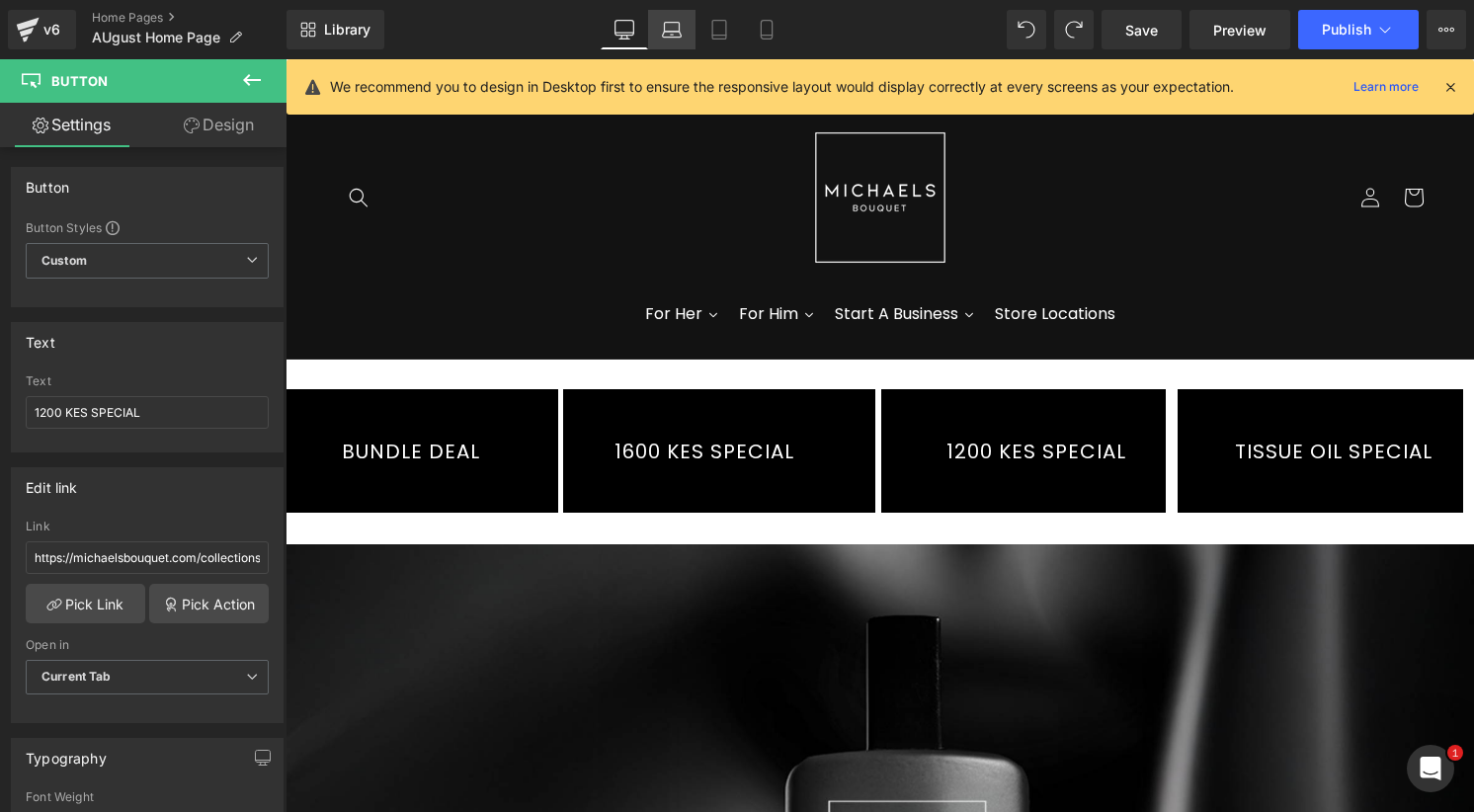 click 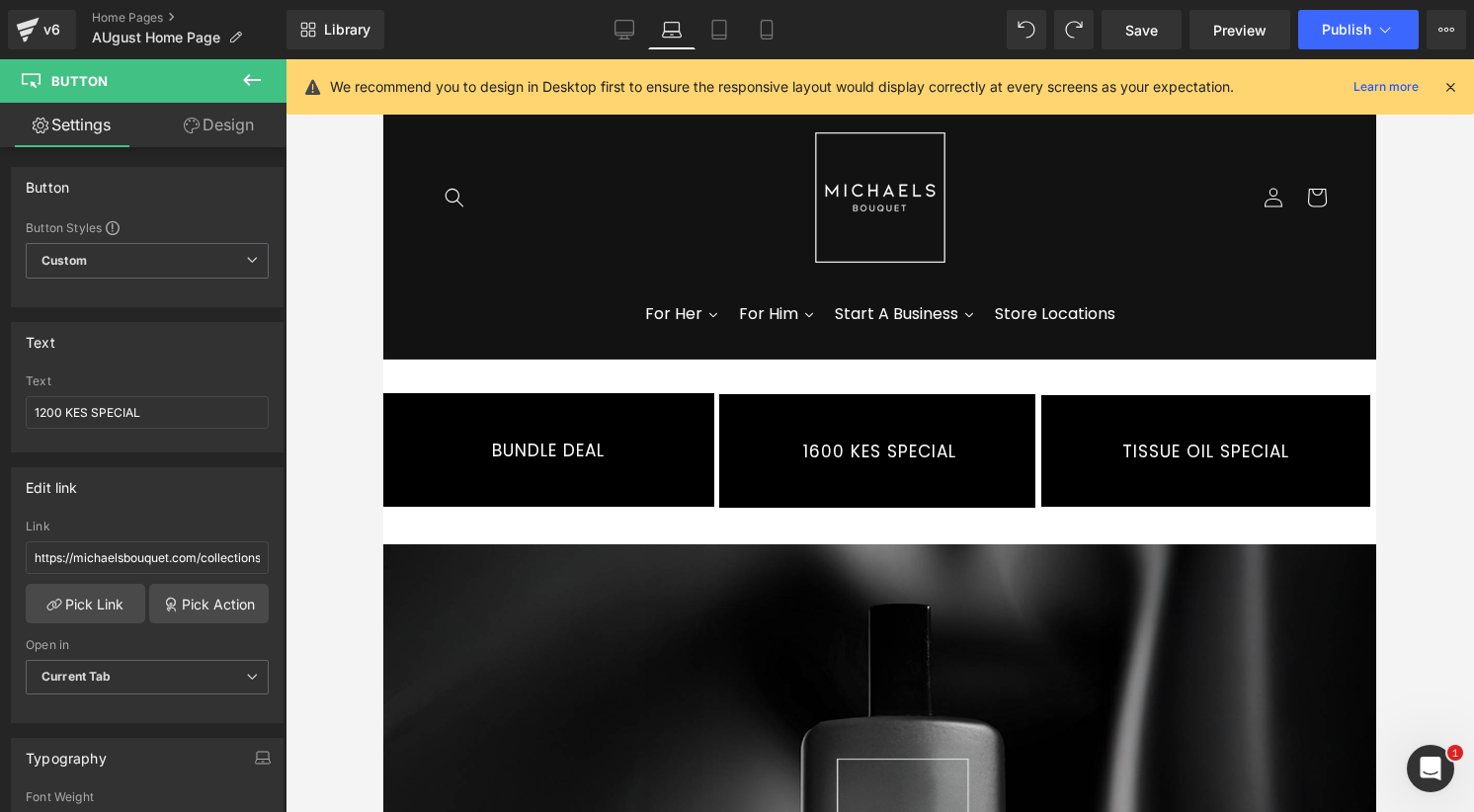 click on "Design" at bounding box center (218, 124) 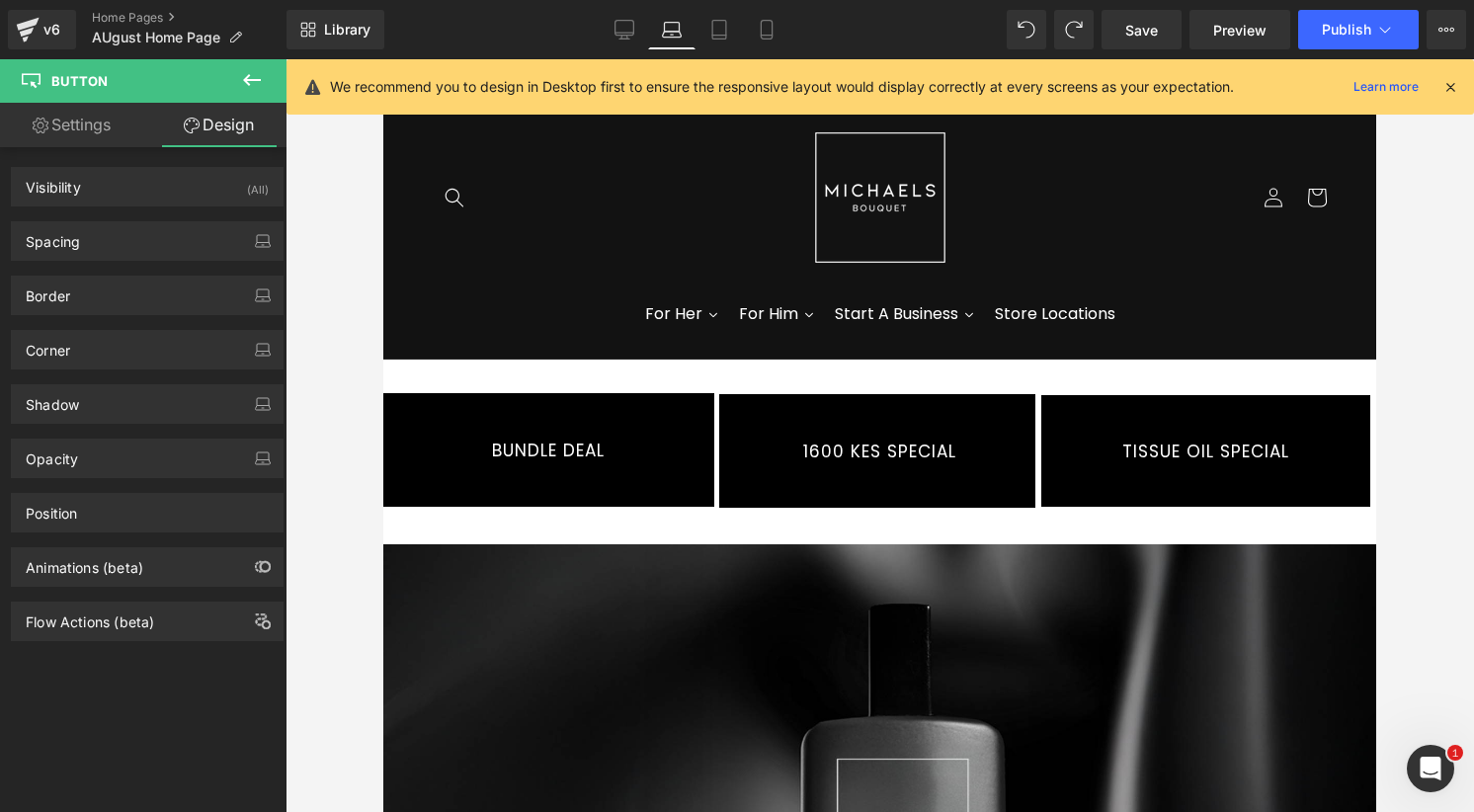 click on "Settings" at bounding box center [71, 124] 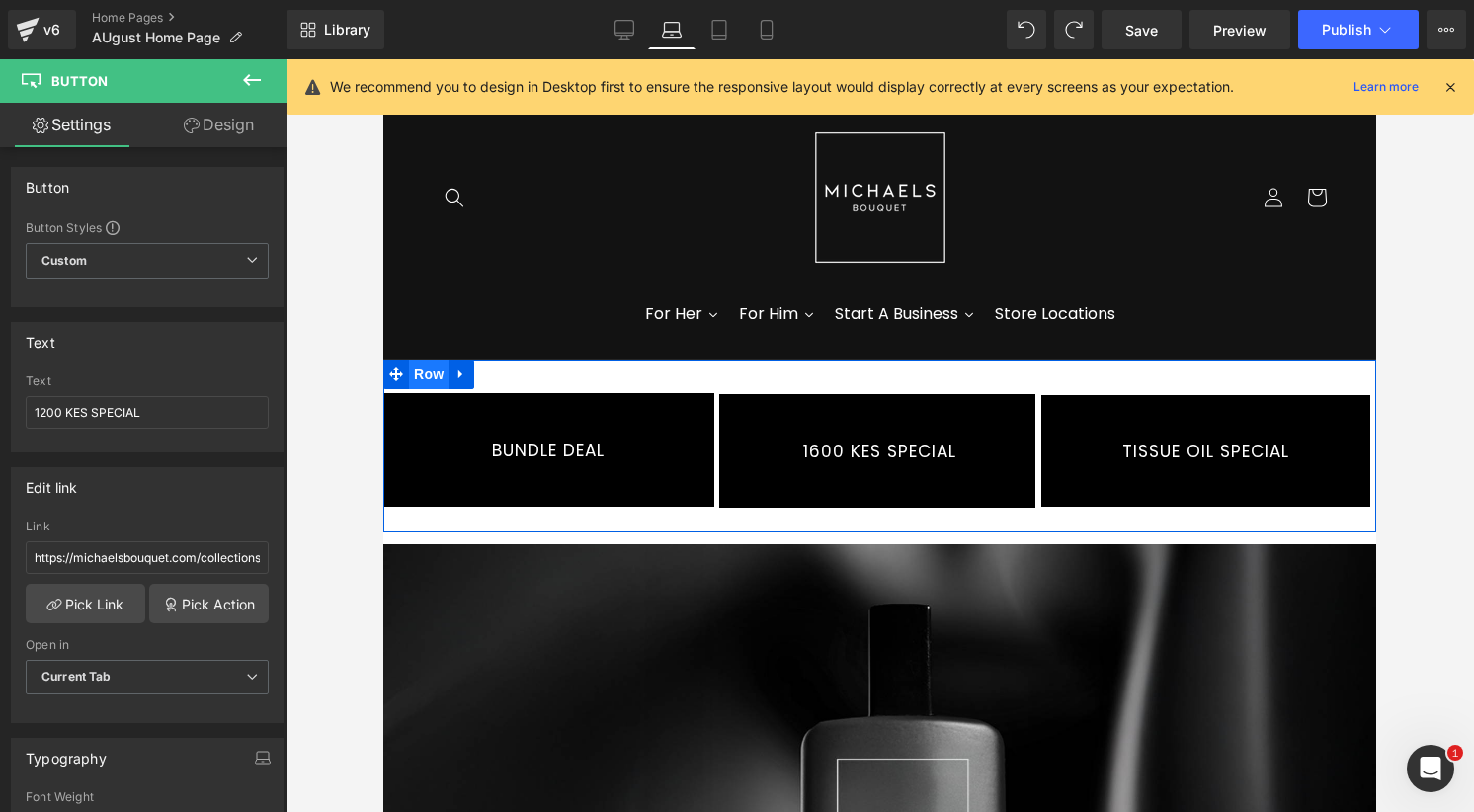 click on "Row" at bounding box center [429, 374] 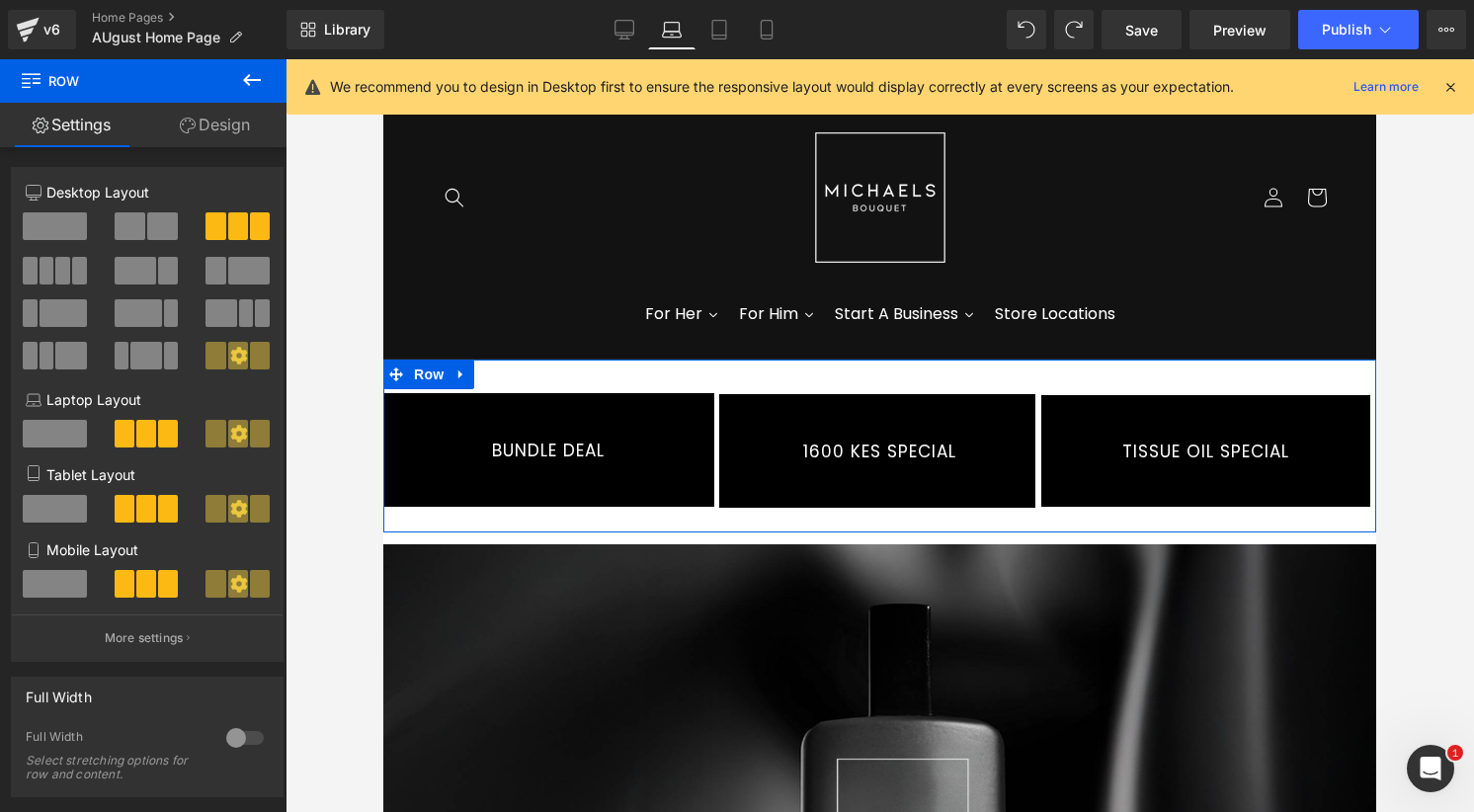 click at bounding box center [62, 271] 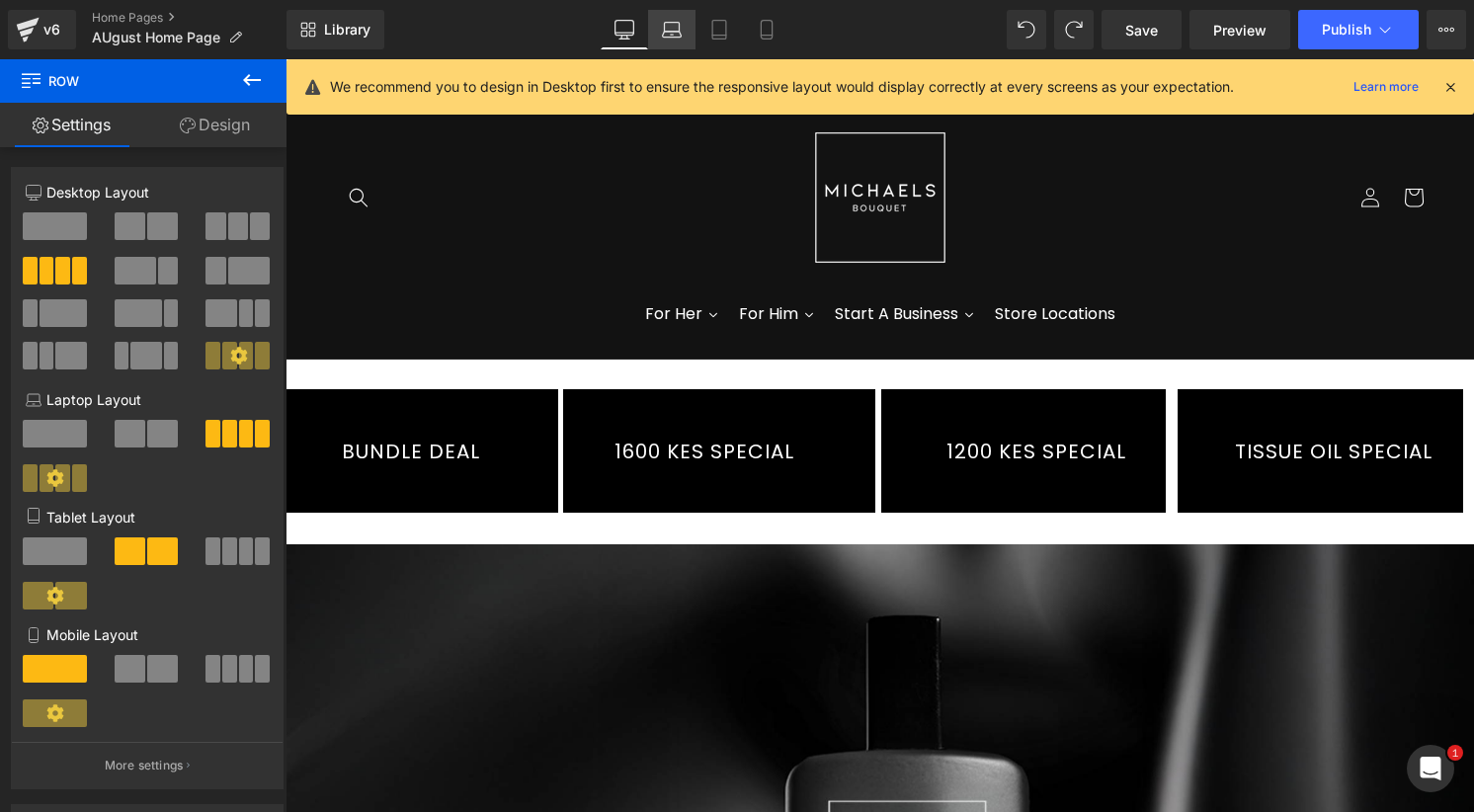 click 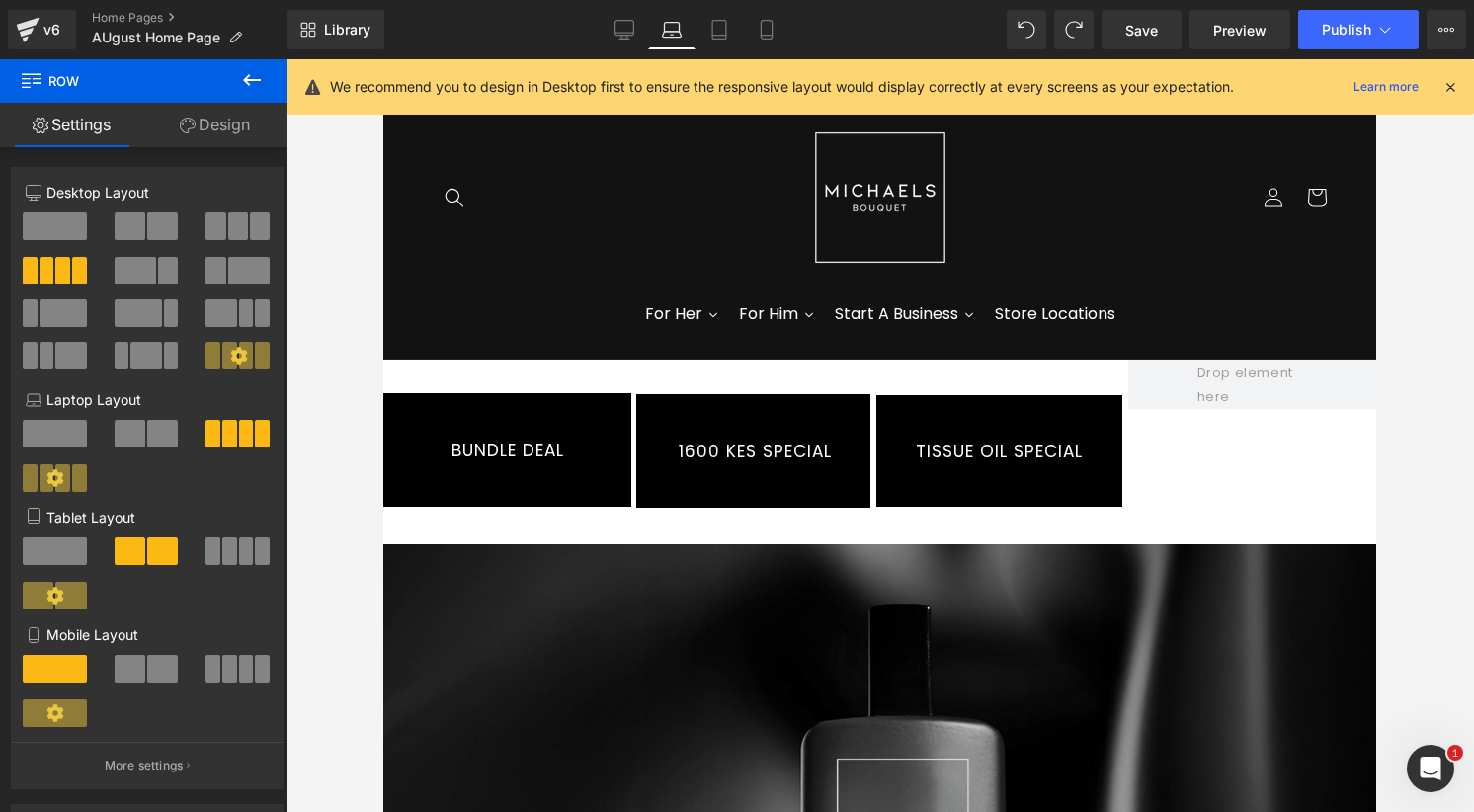 scroll, scrollTop: 45, scrollLeft: 0, axis: vertical 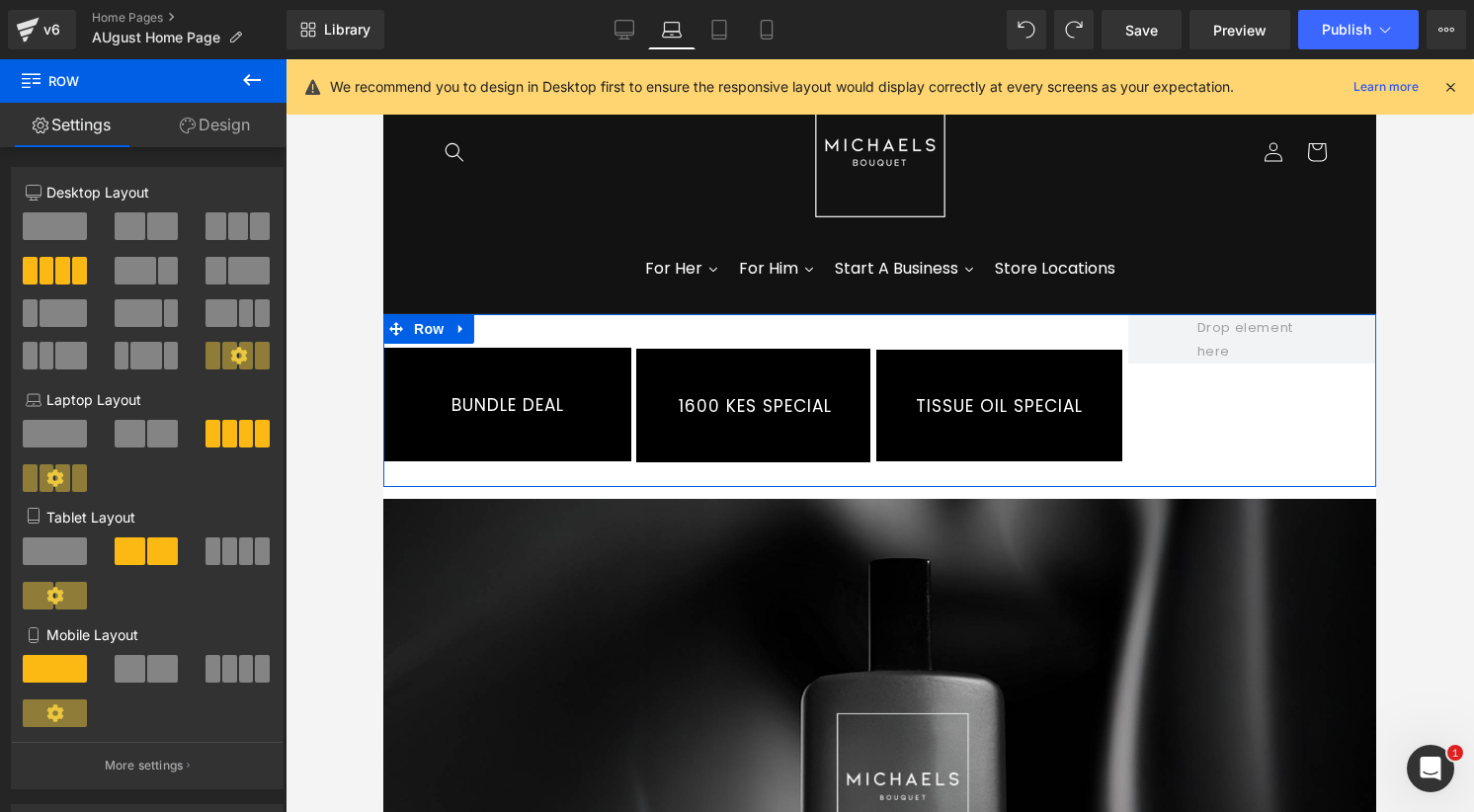 click at bounding box center (79, 271) 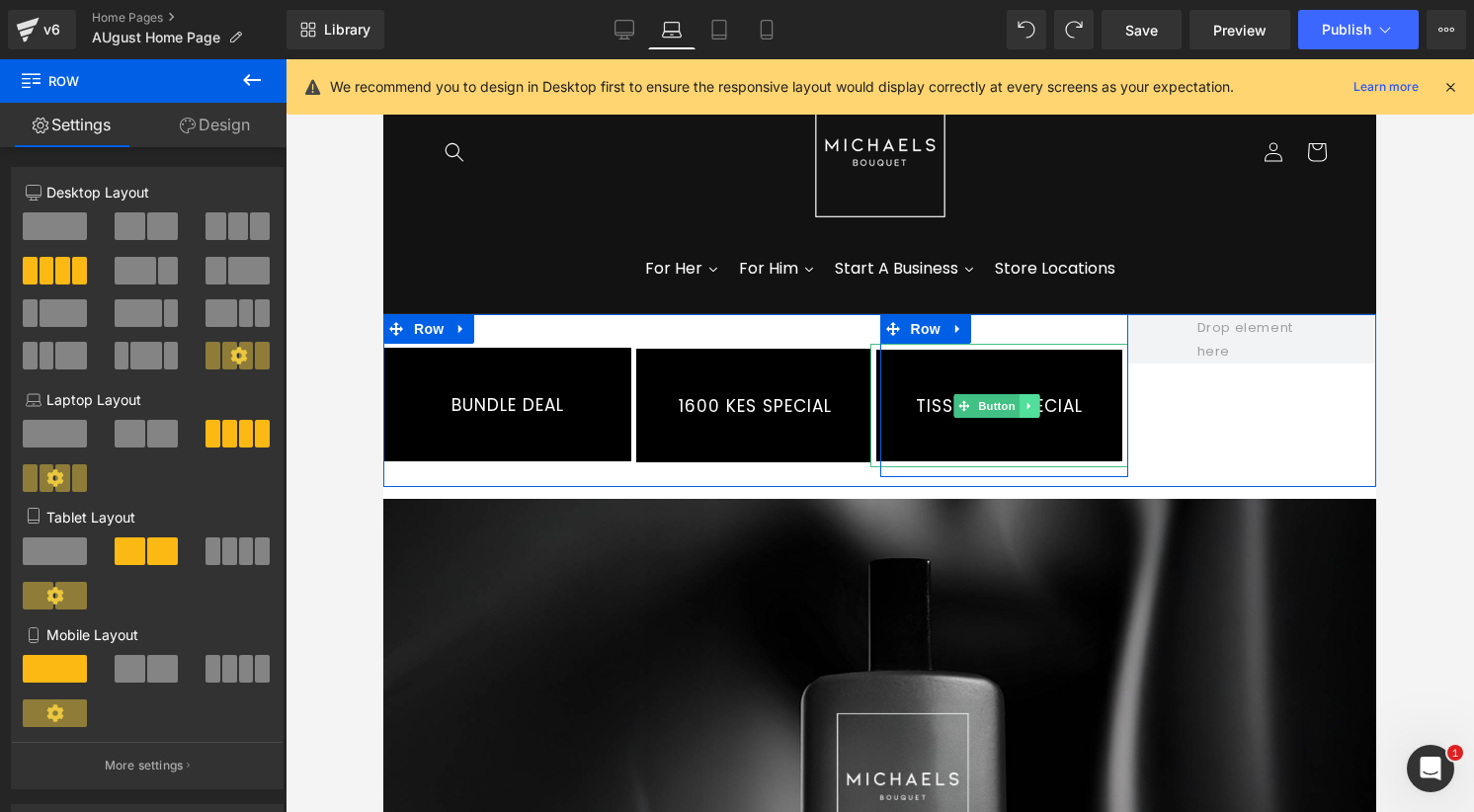 click 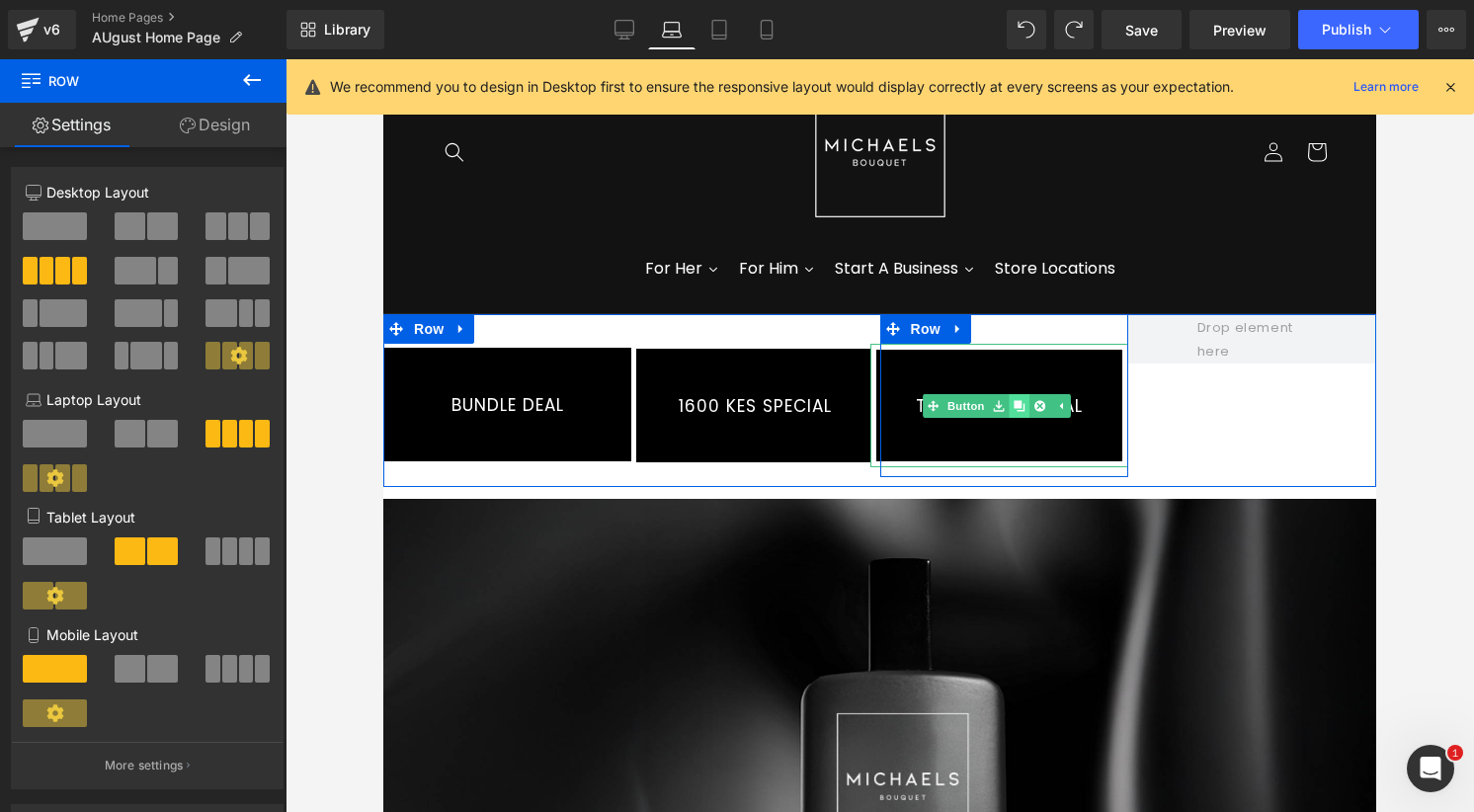 click 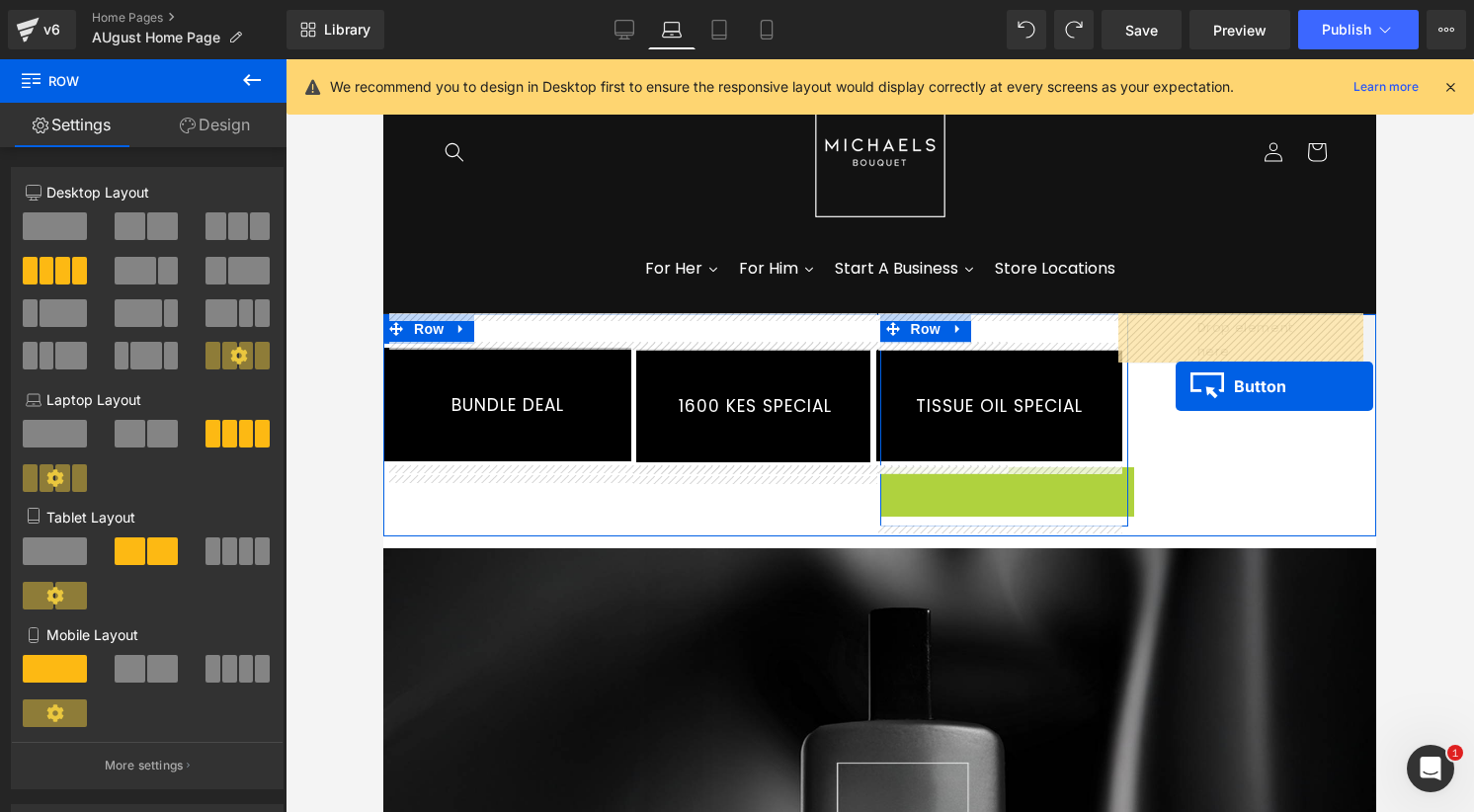 drag, startPoint x: 999, startPoint y: 525, endPoint x: 1176, endPoint y: 386, distance: 225.05555 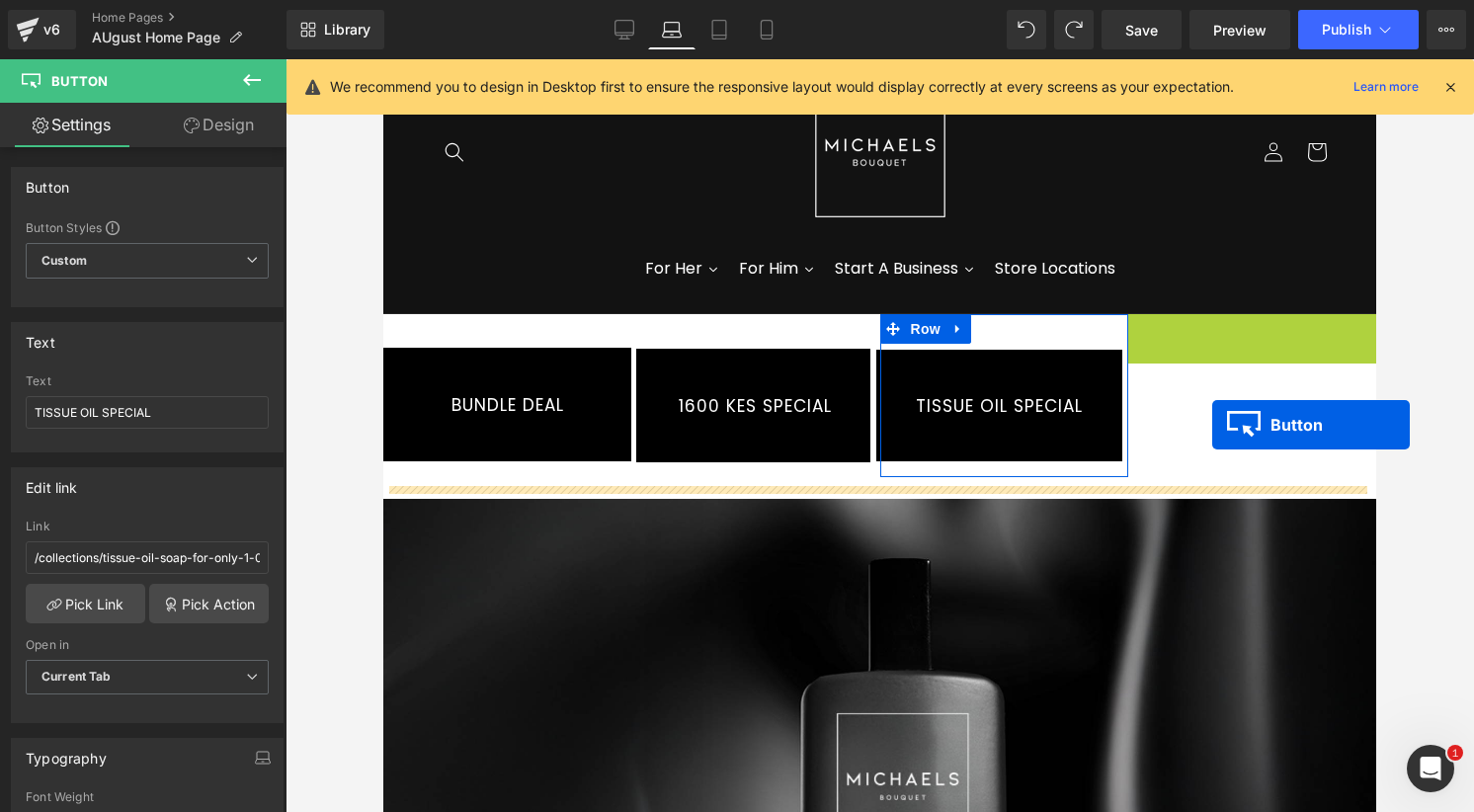 drag, startPoint x: 1205, startPoint y: 372, endPoint x: 1212, endPoint y: 425, distance: 53.460266 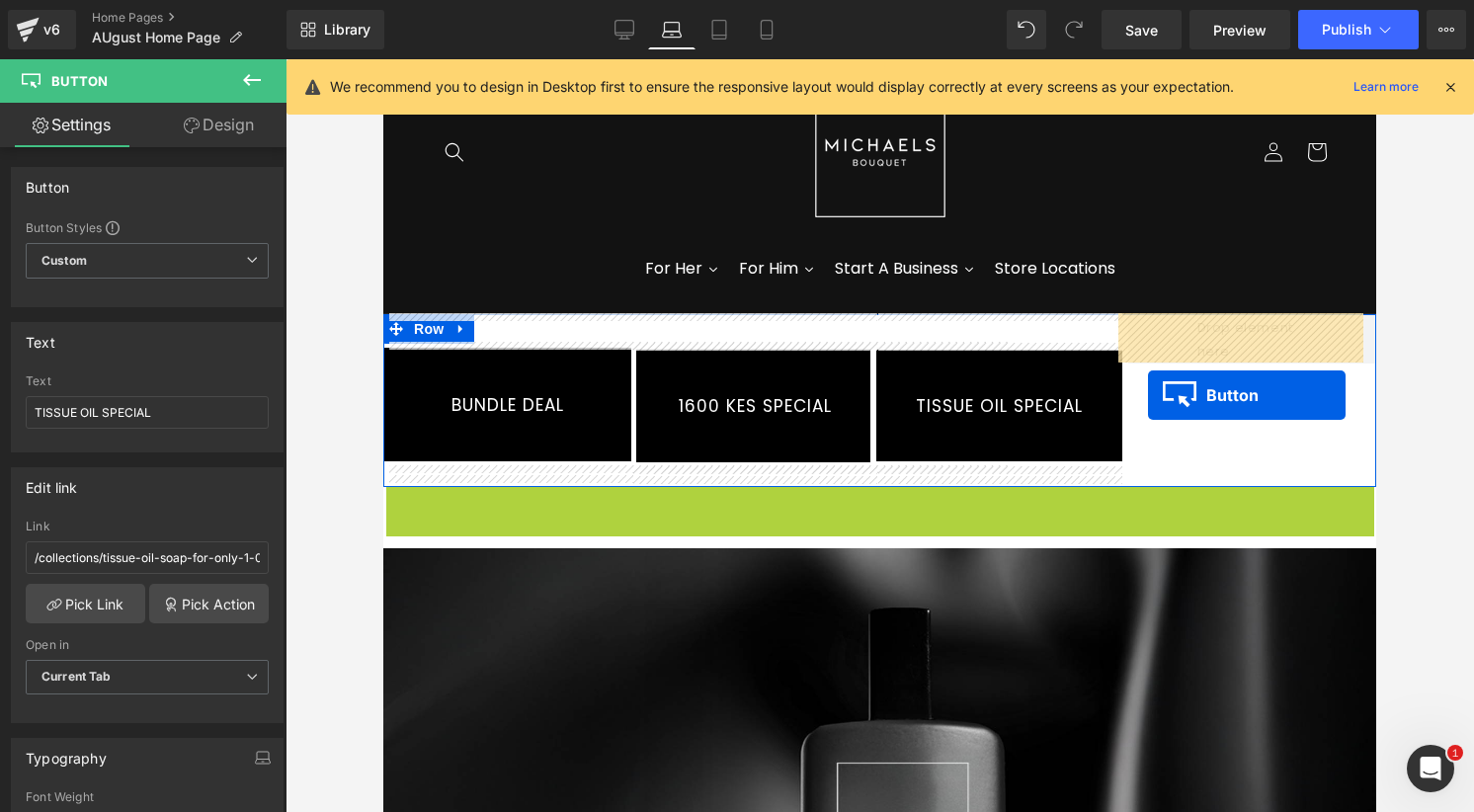 drag, startPoint x: 879, startPoint y: 539, endPoint x: 1148, endPoint y: 394, distance: 305.59123 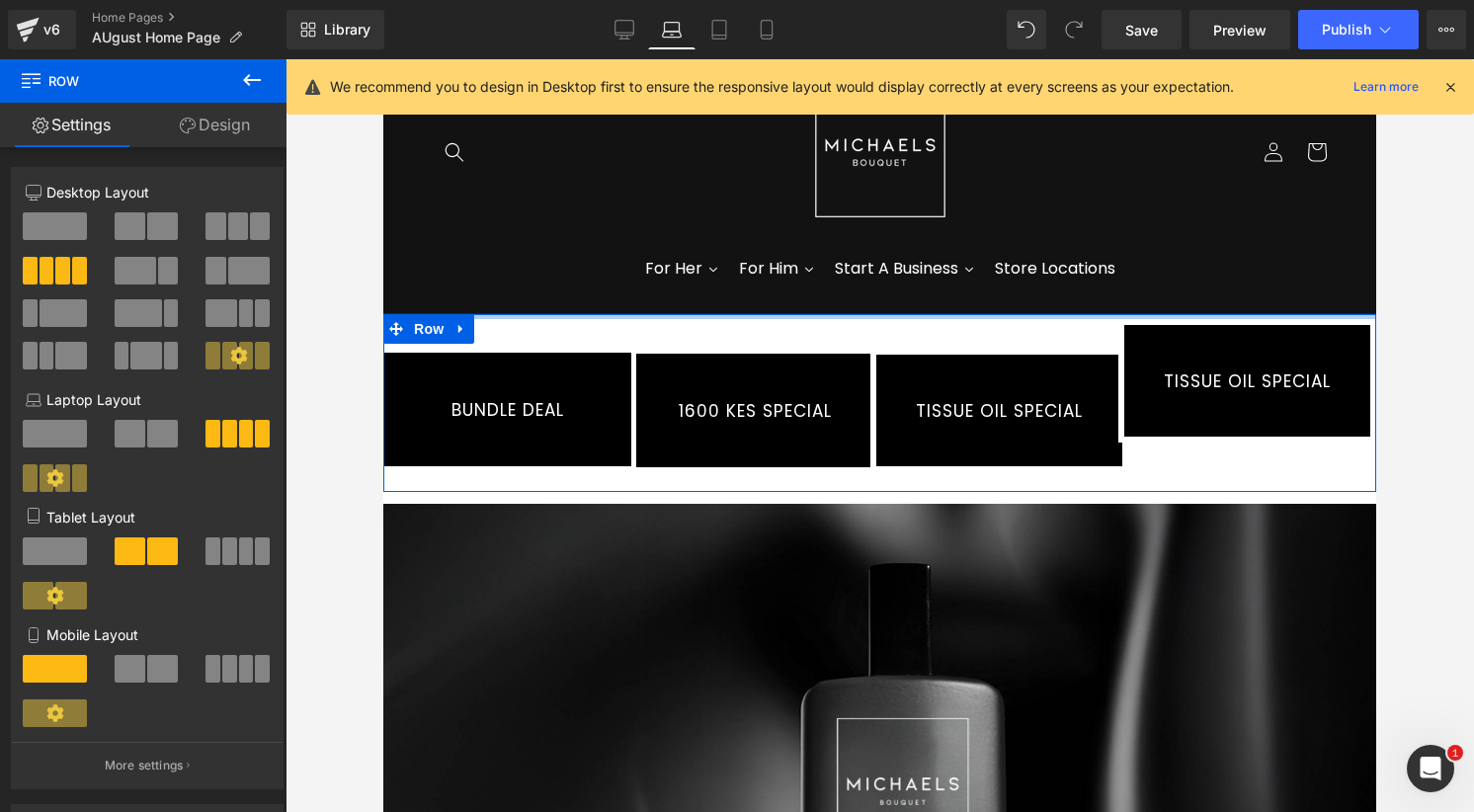 click on "BUNDLE DEAL Button         Row         [NUMBER] KES SPECIAL Button         Row         TISSUE OIL SPECIAL Button         Row         TISSUE OIL SPECIAL Button         Row" at bounding box center (879, 403) 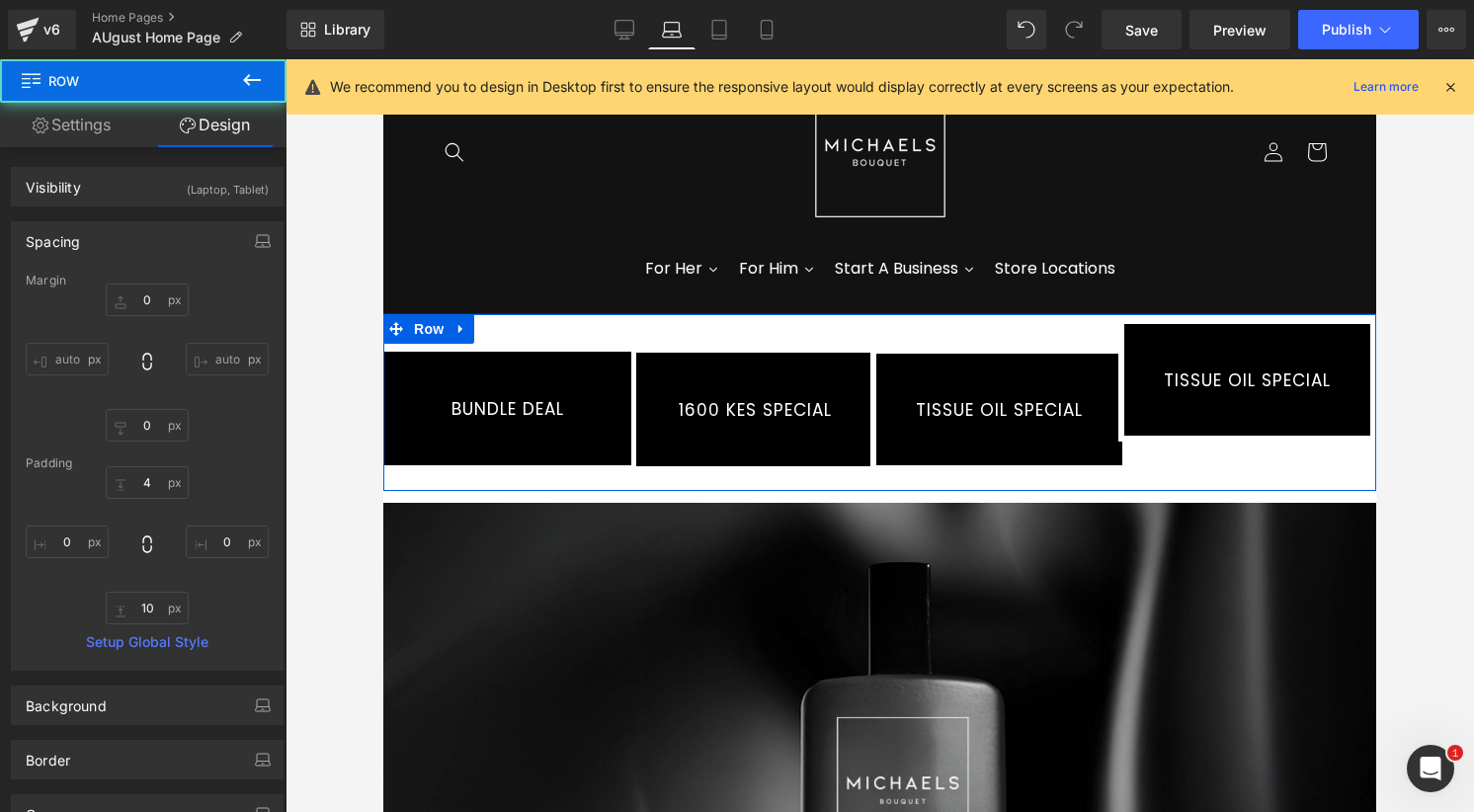 click on "TISSUE OIL SPECIAL" at bounding box center (1247, 379) 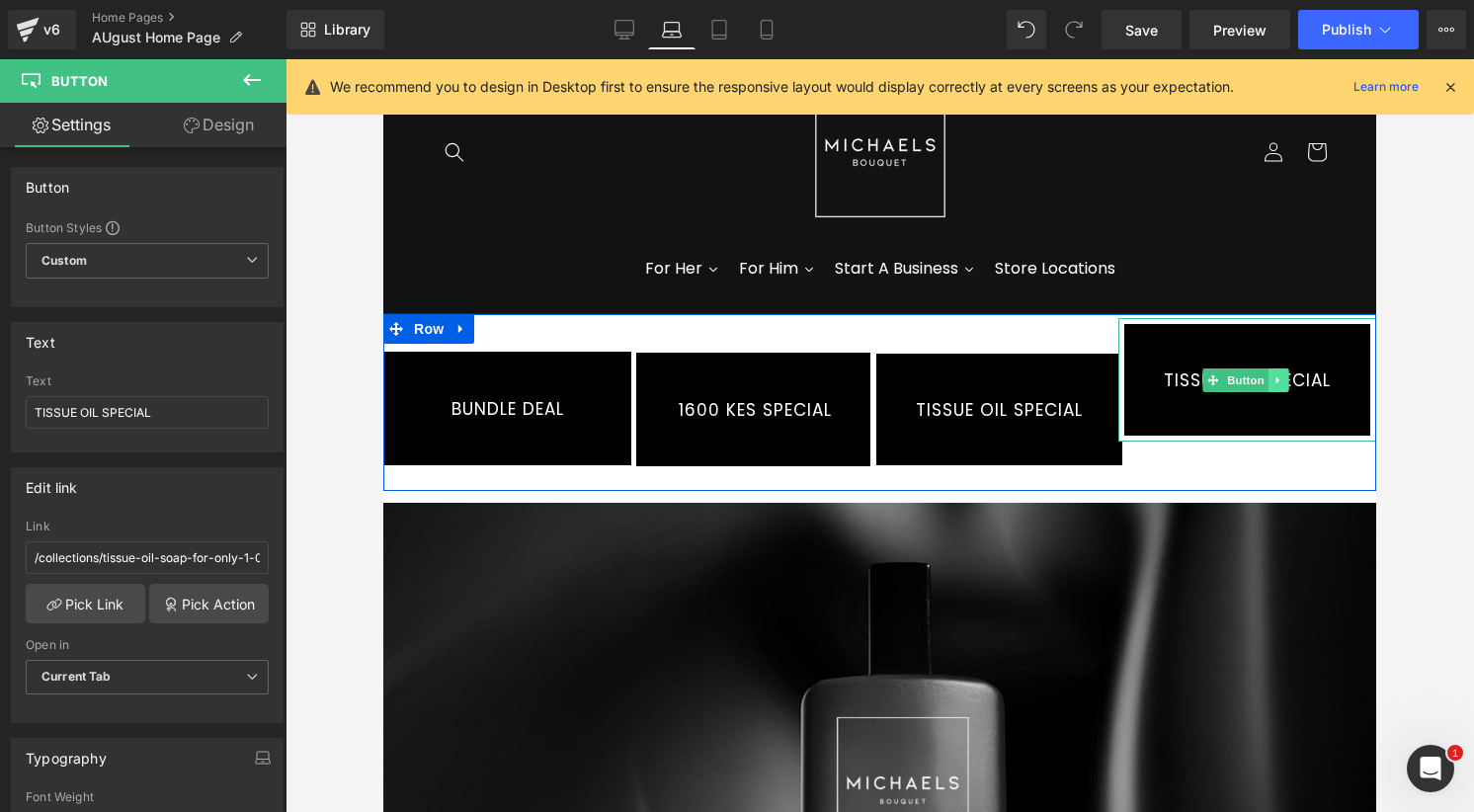 click 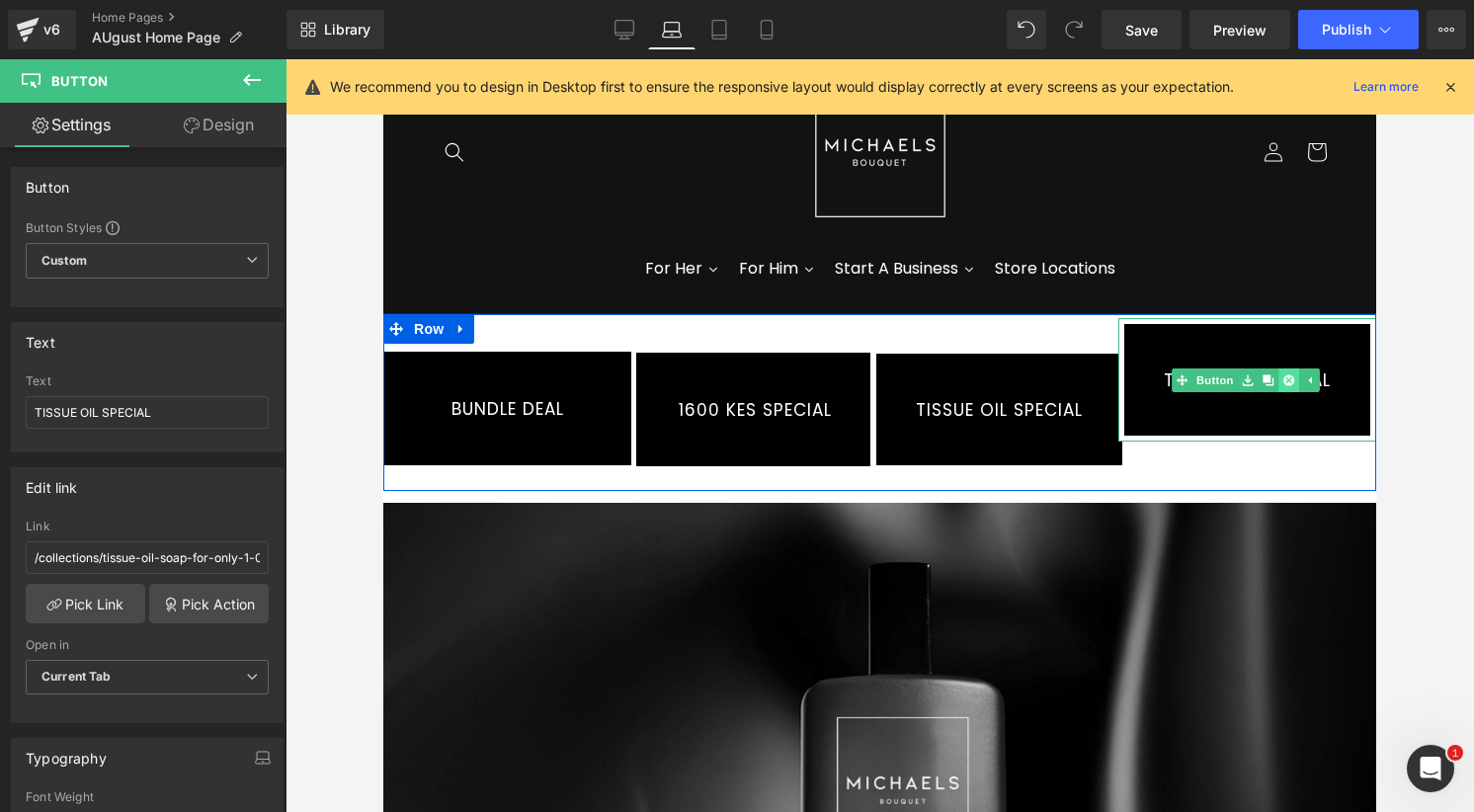 click 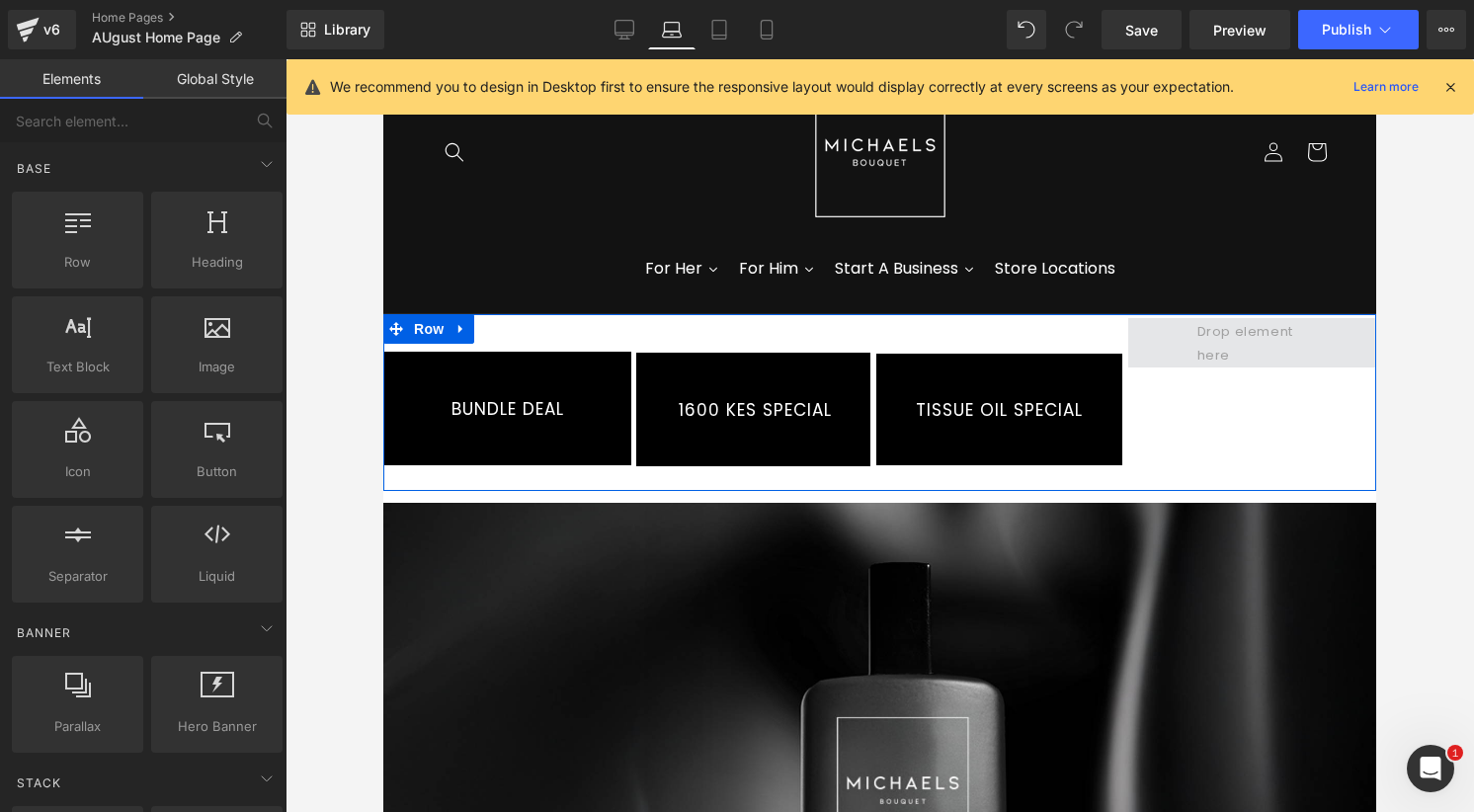 click at bounding box center [1253, 343] 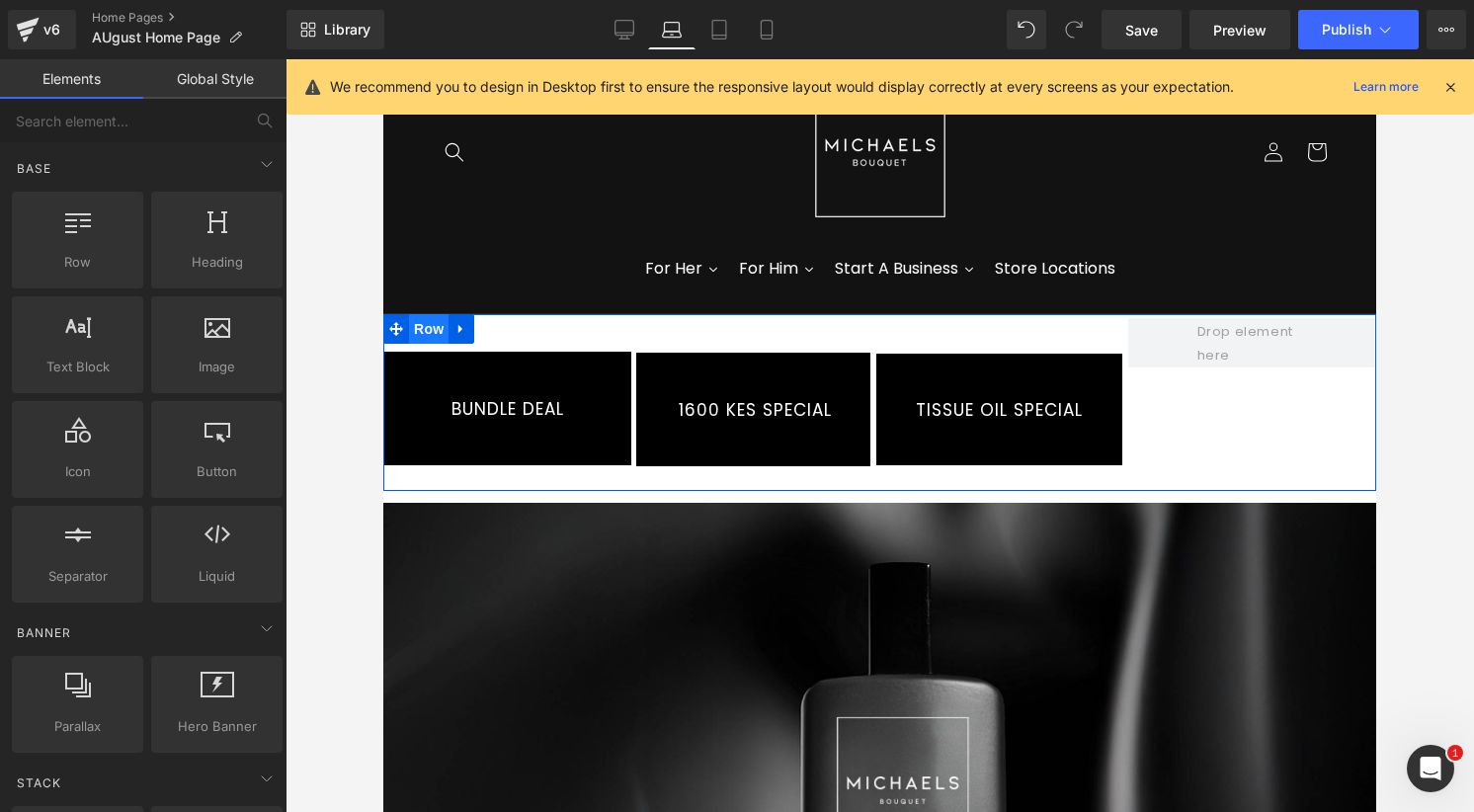 click on "Row" at bounding box center [429, 329] 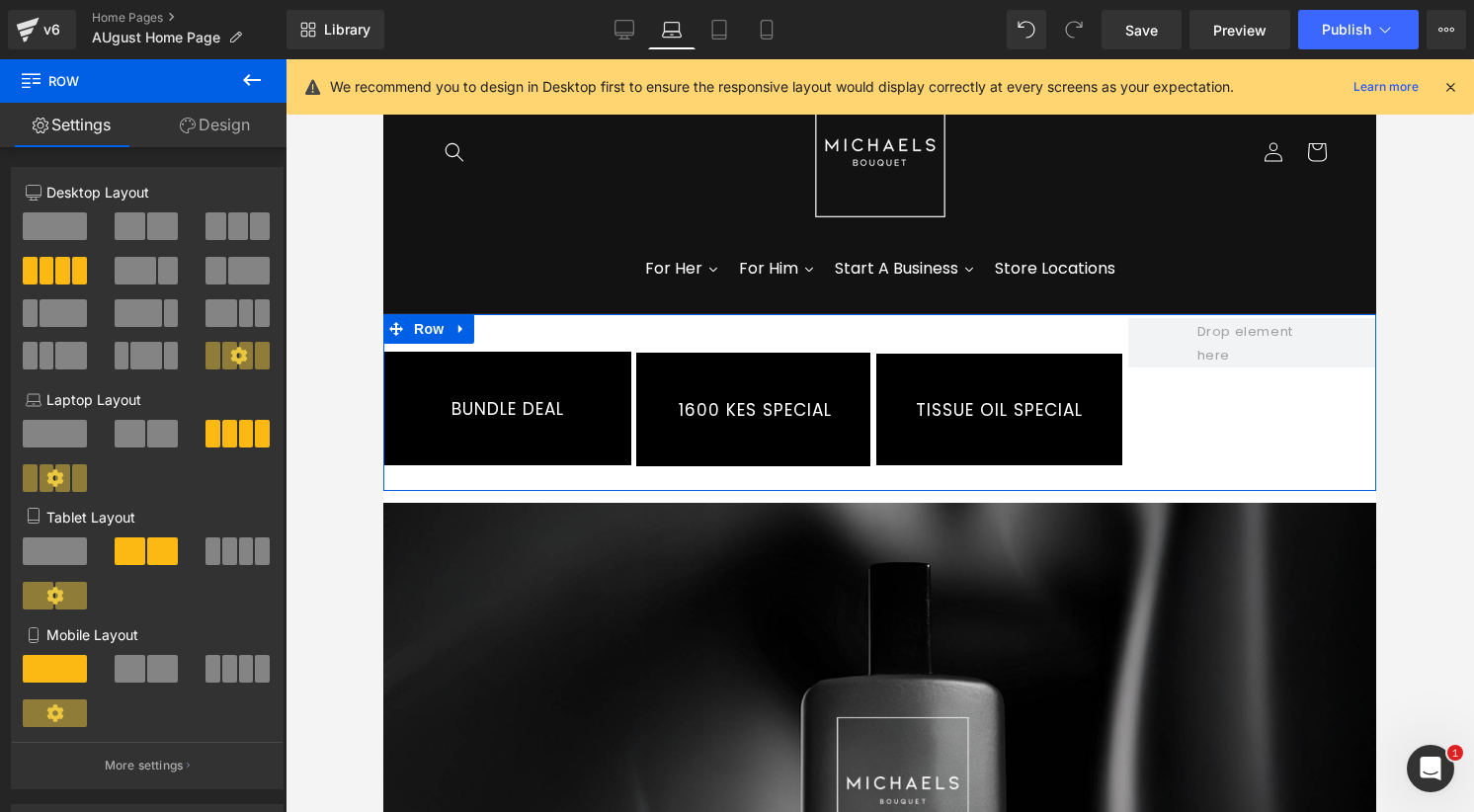 click at bounding box center (62, 271) 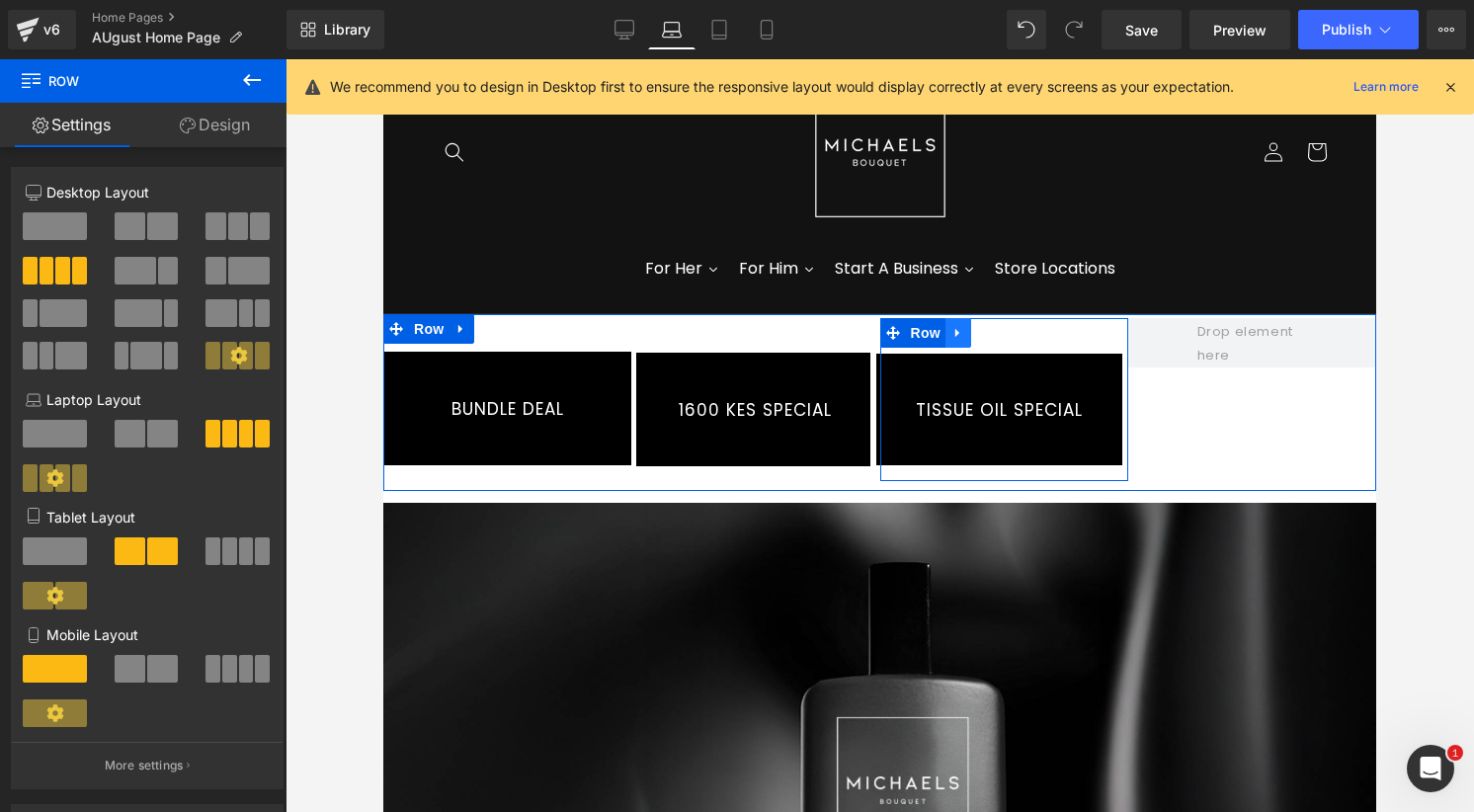 click 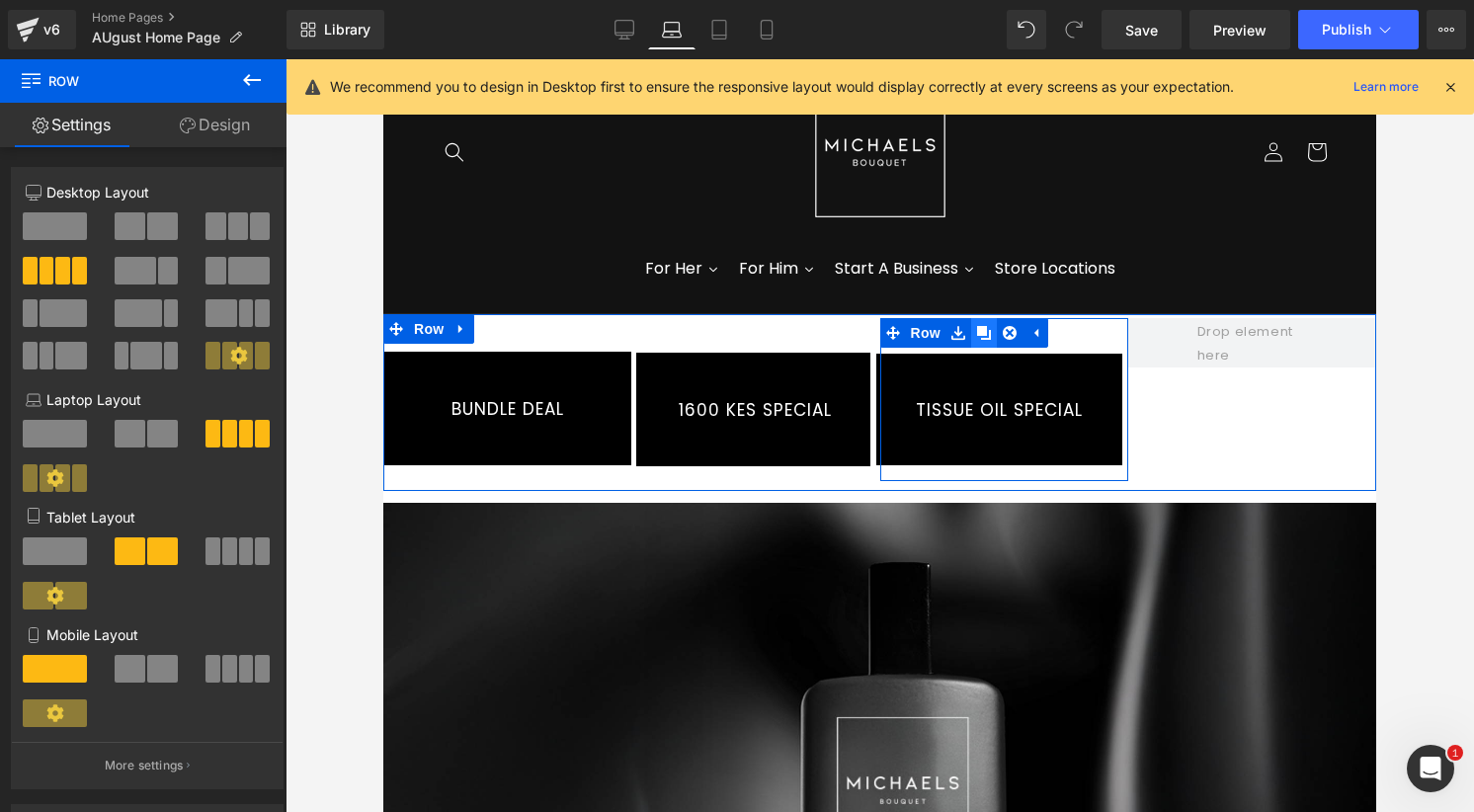 click 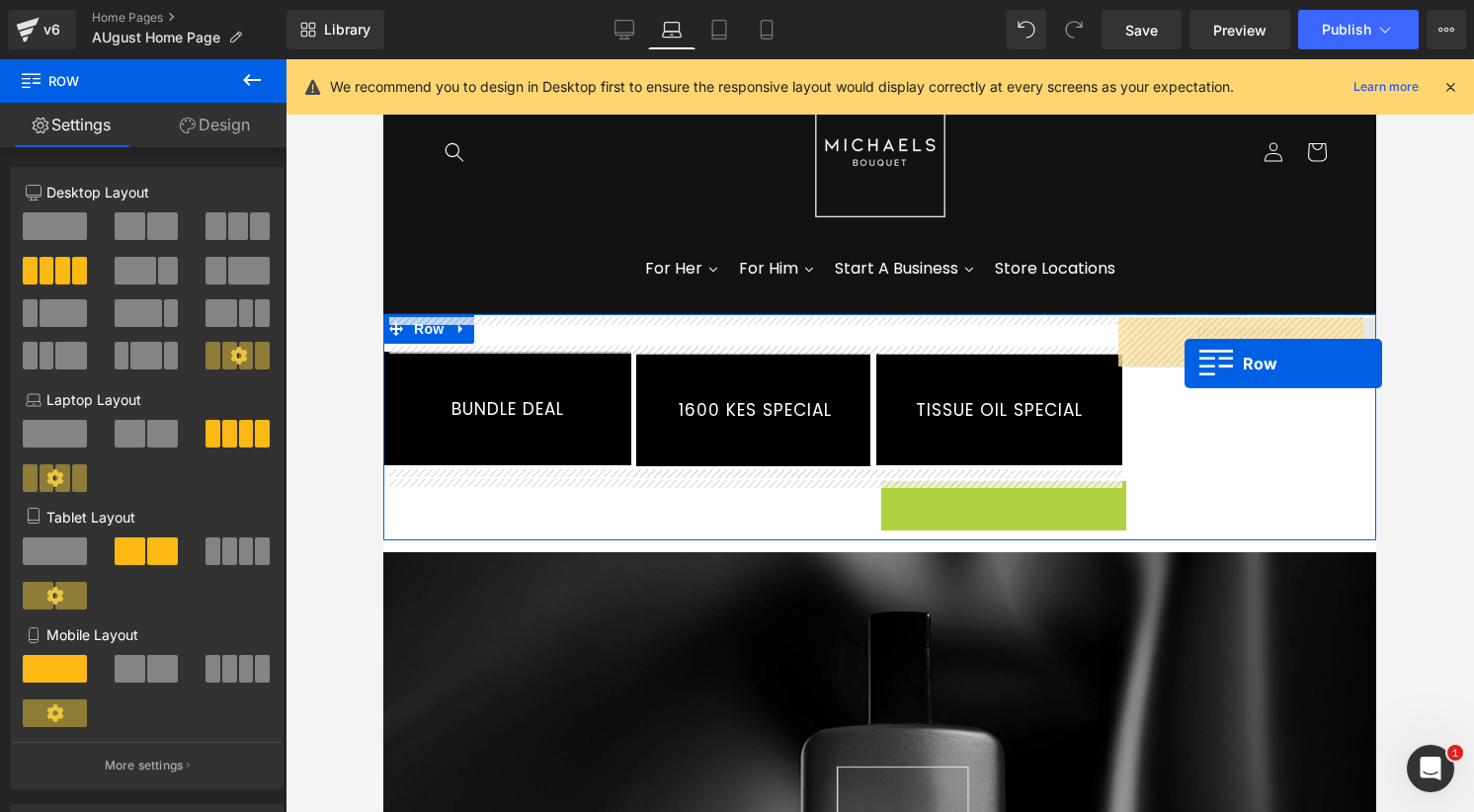 drag, startPoint x: 906, startPoint y: 497, endPoint x: 1185, endPoint y: 363, distance: 309.5109 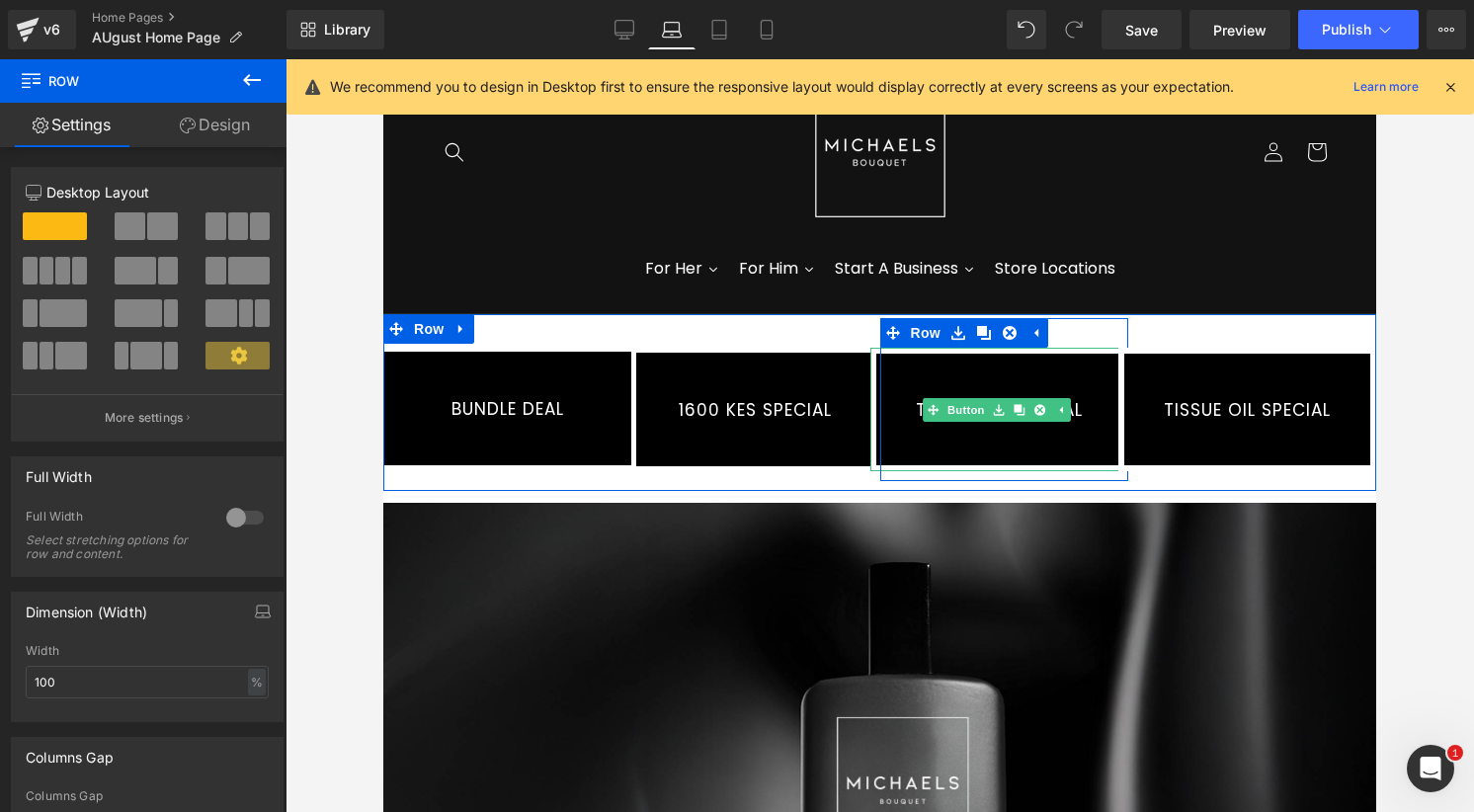 click 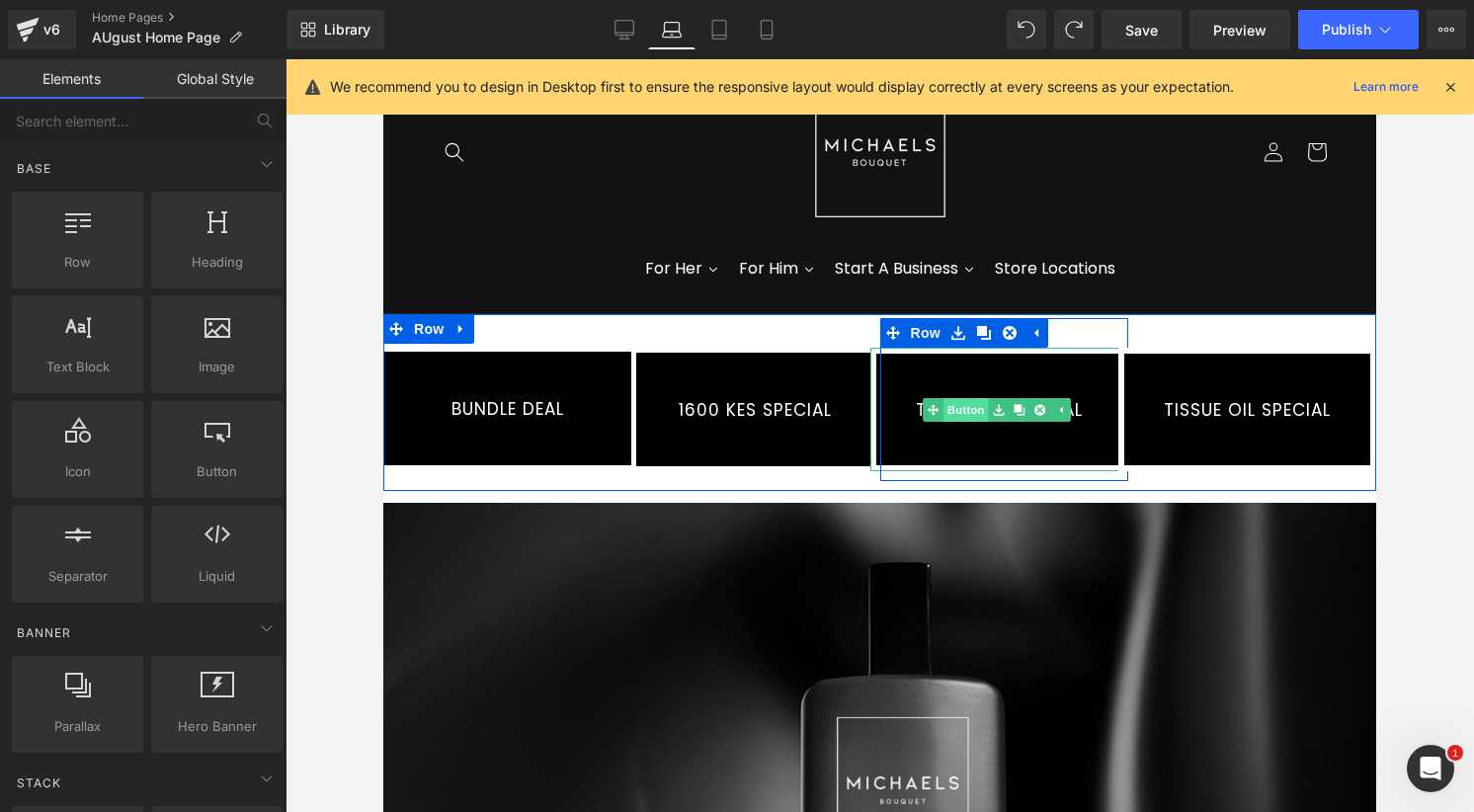 click on "Button" at bounding box center [955, 410] 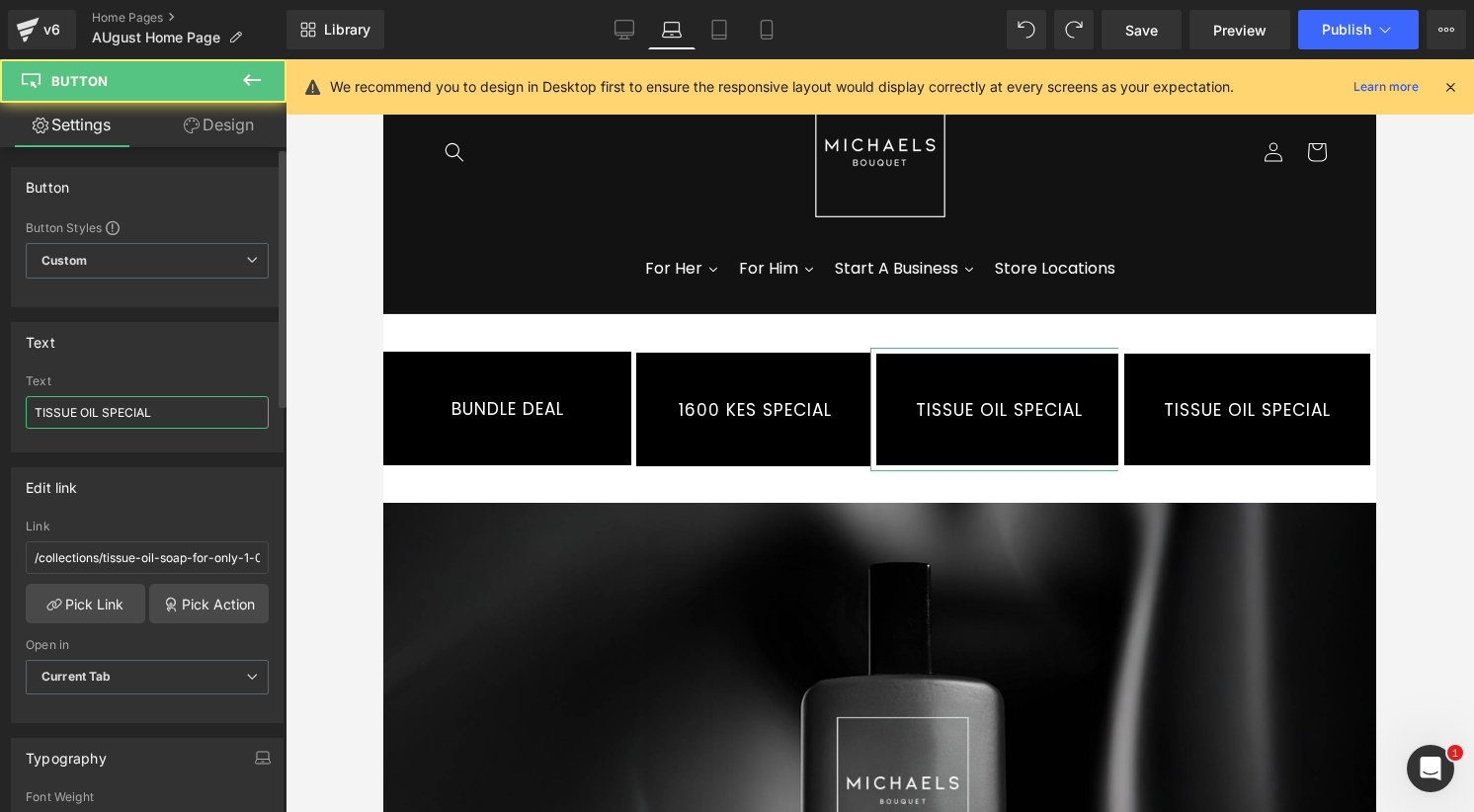 click on "TISSUE OIL SPECIAL" at bounding box center [147, 412] 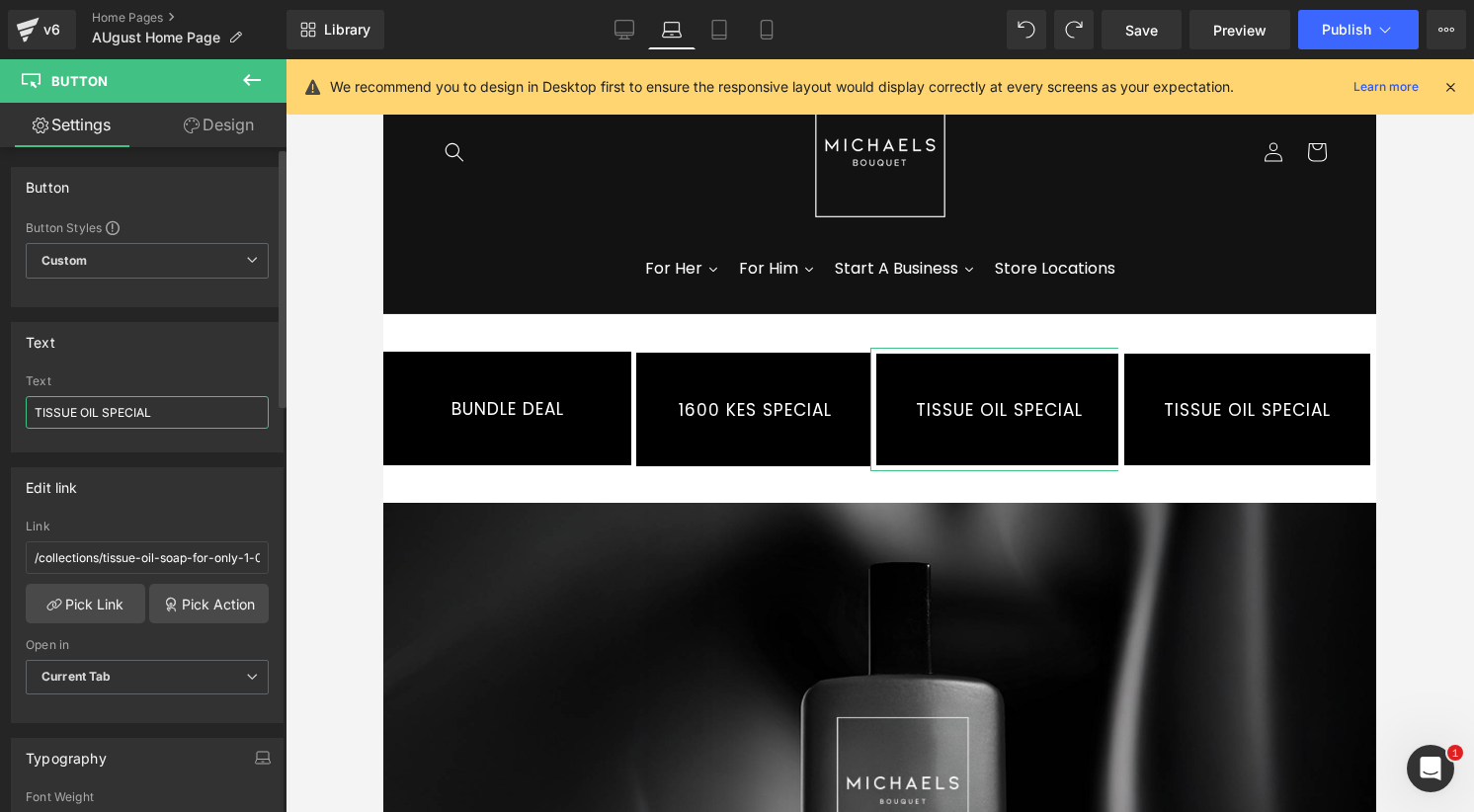 click on "TISSUE OIL SPECIAL" at bounding box center [147, 412] 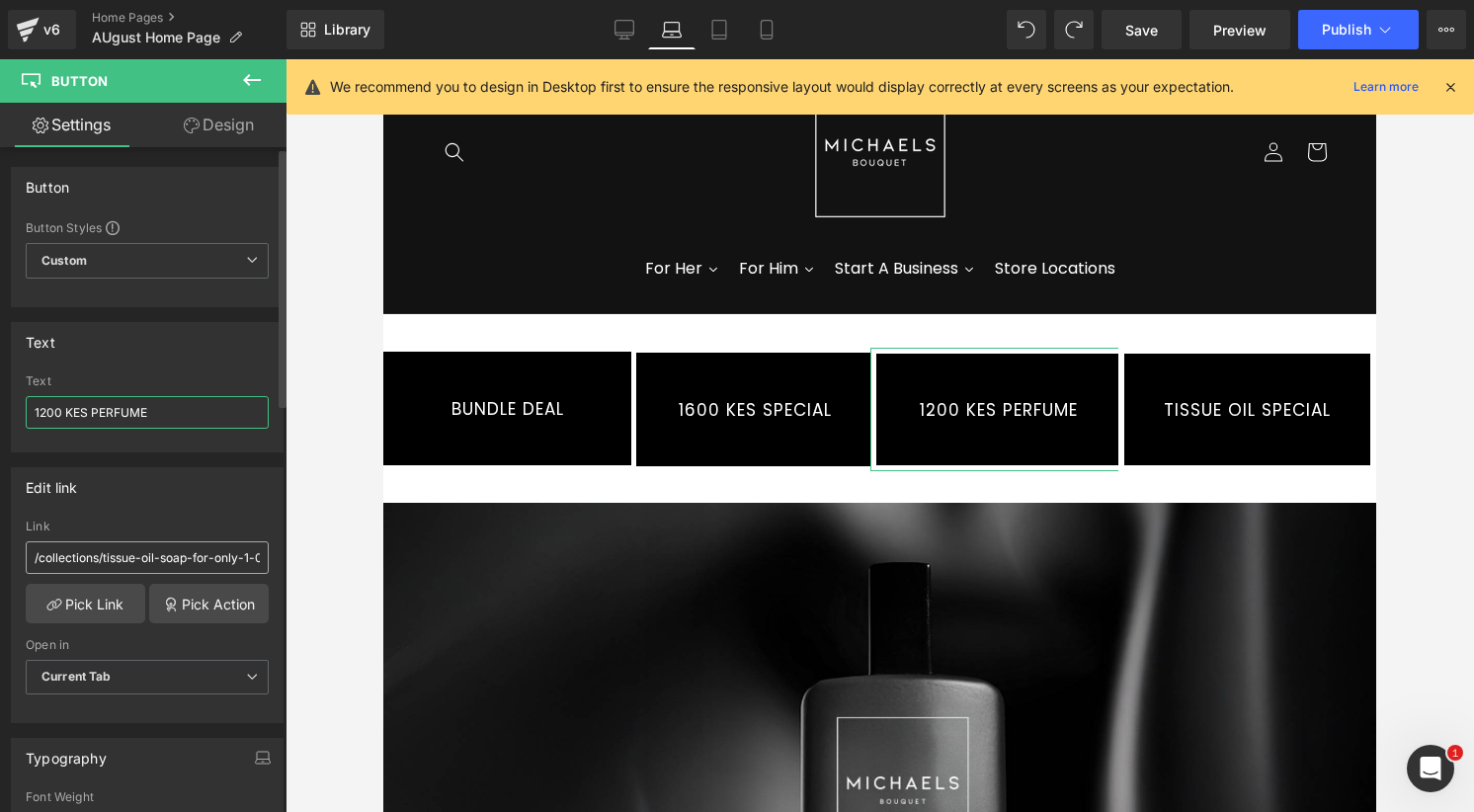 type on "1200 KES PERFUME" 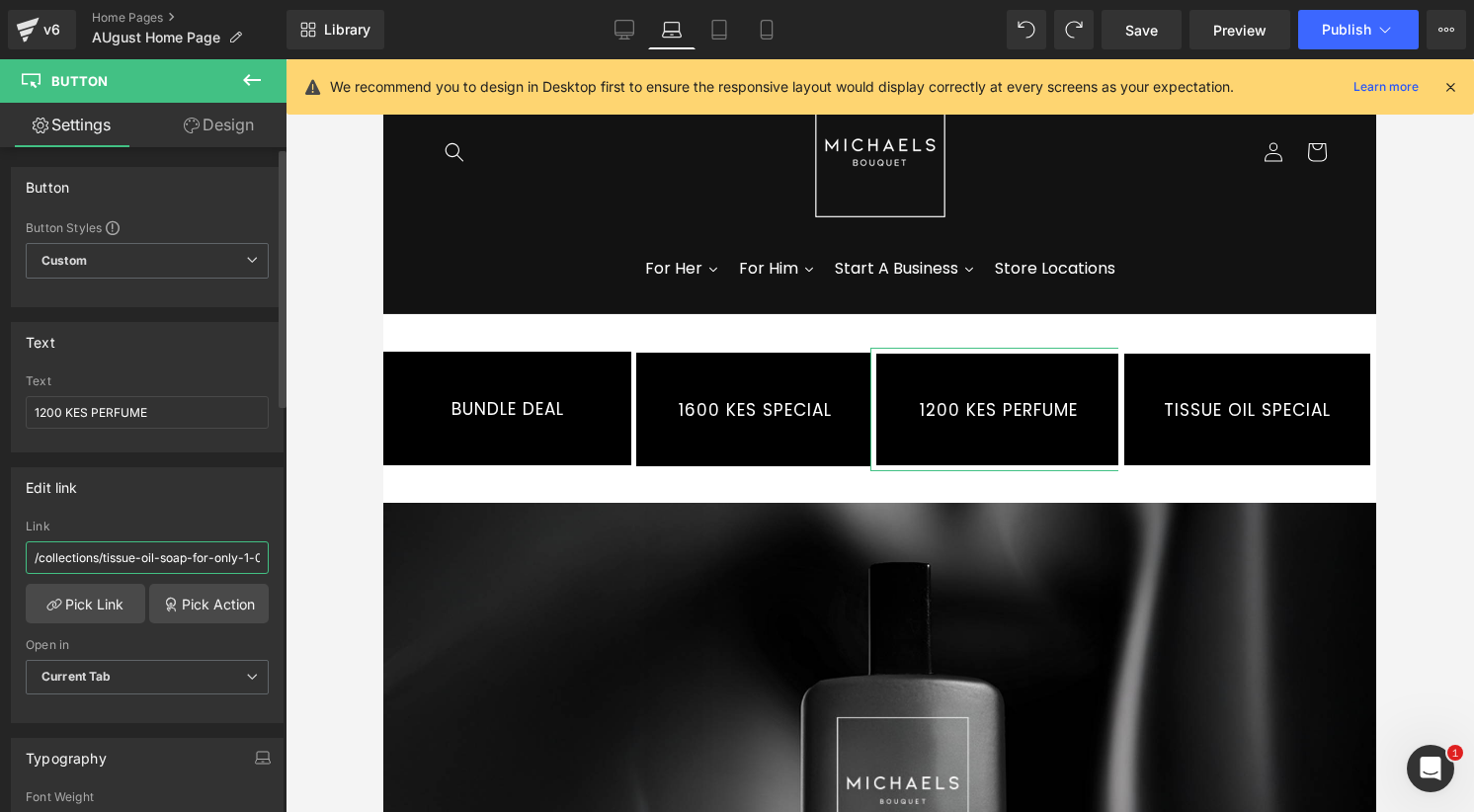 click on "/collections/tissue-oil-soap-for-only-1-000-kes" at bounding box center (147, 557) 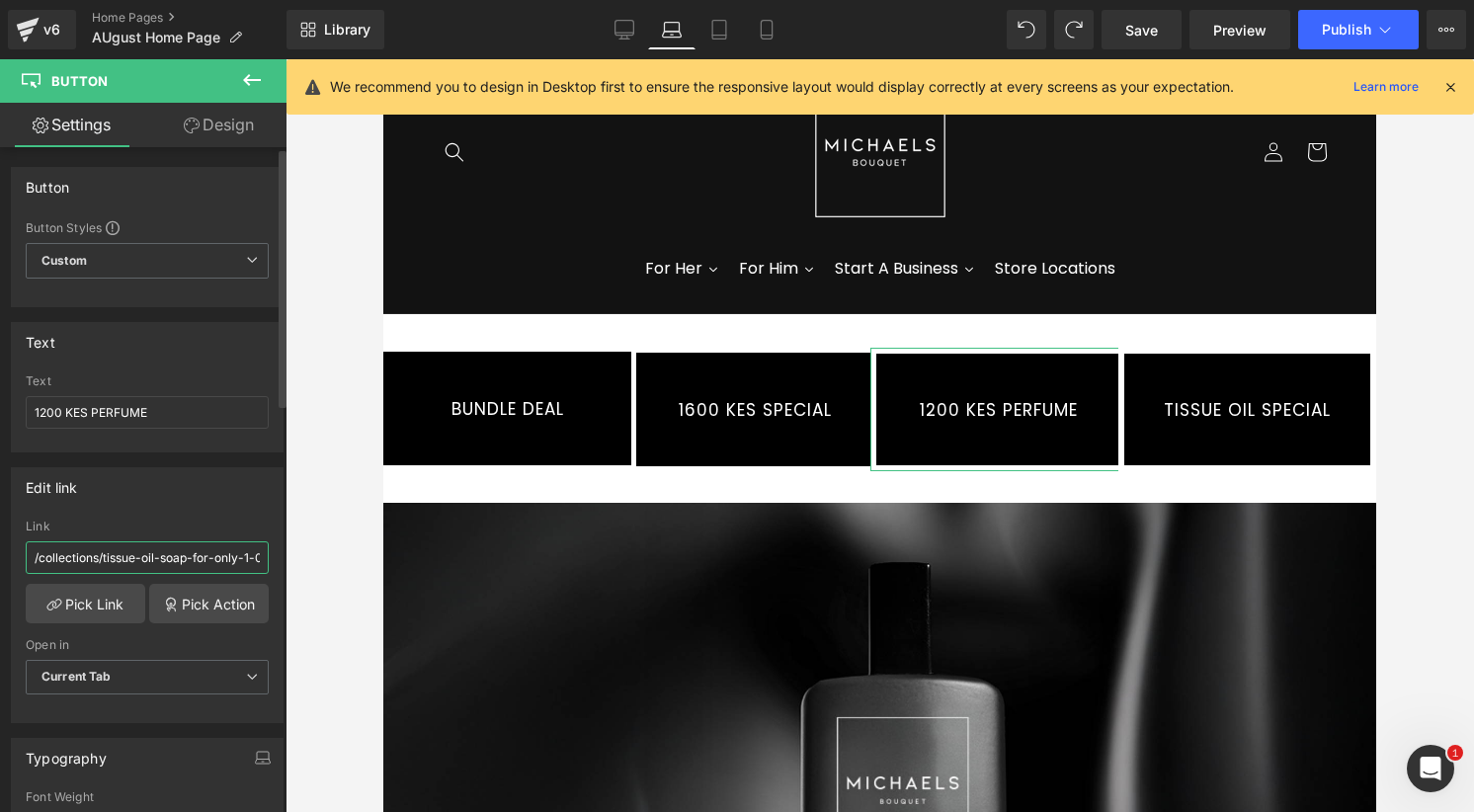 paste on "https://michaelsbouquet.com/collections/[NUMBER]-kes-perfume-special" 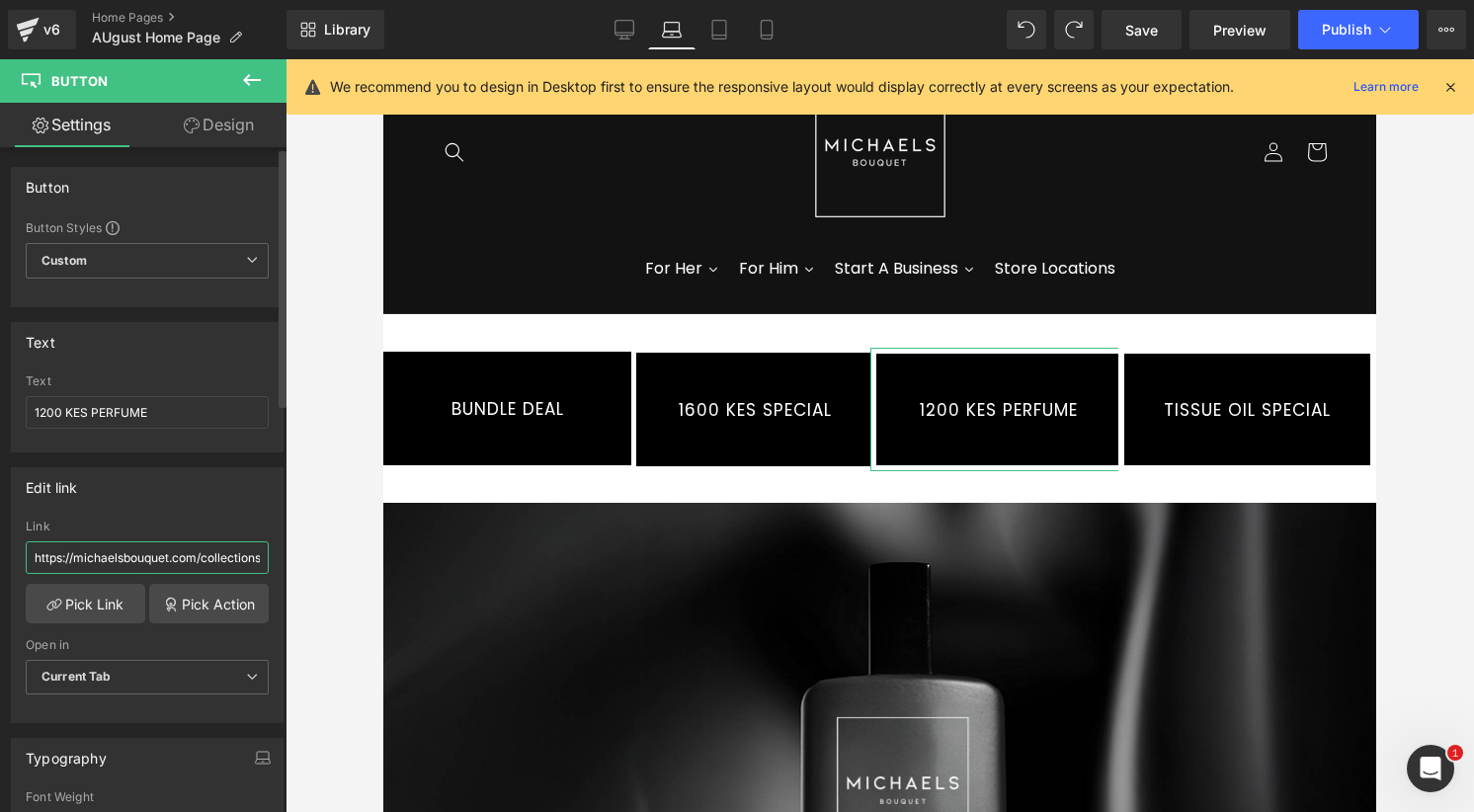 scroll, scrollTop: 0, scrollLeft: 177, axis: horizontal 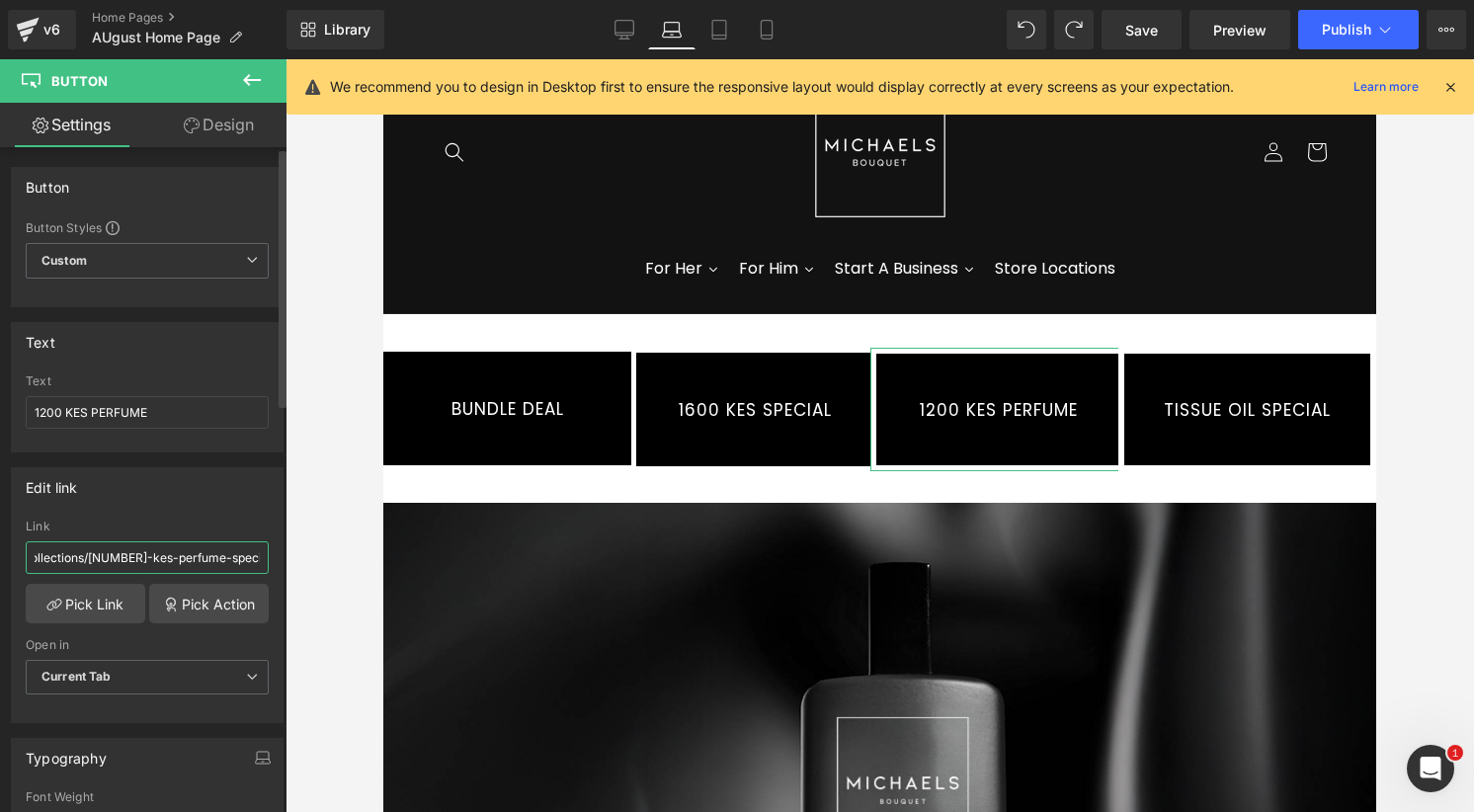 type on "https://michaelsbouquet.com/collections/[NUMBER]-kes-perfume-specials" 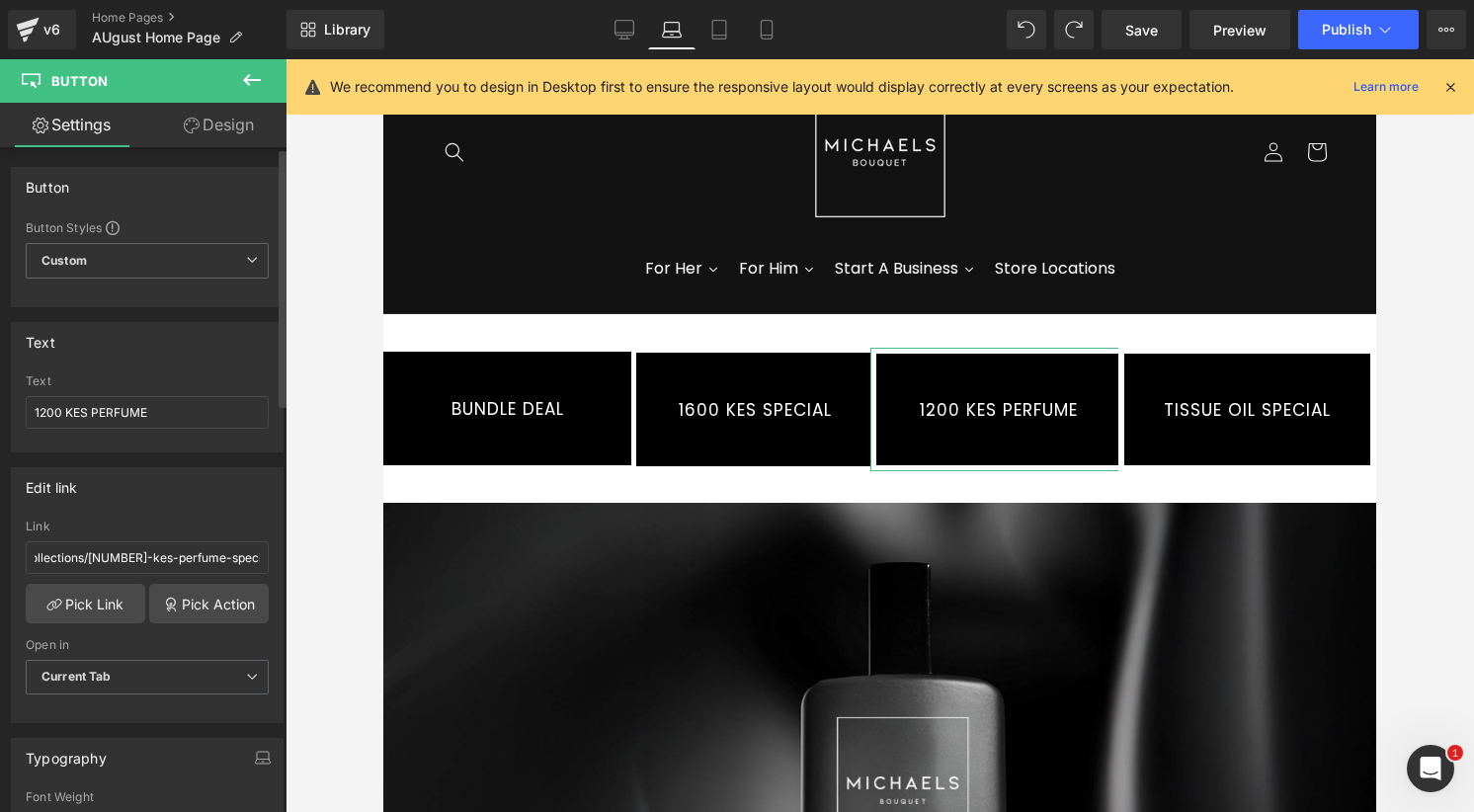 click on "Link" at bounding box center [147, 527] 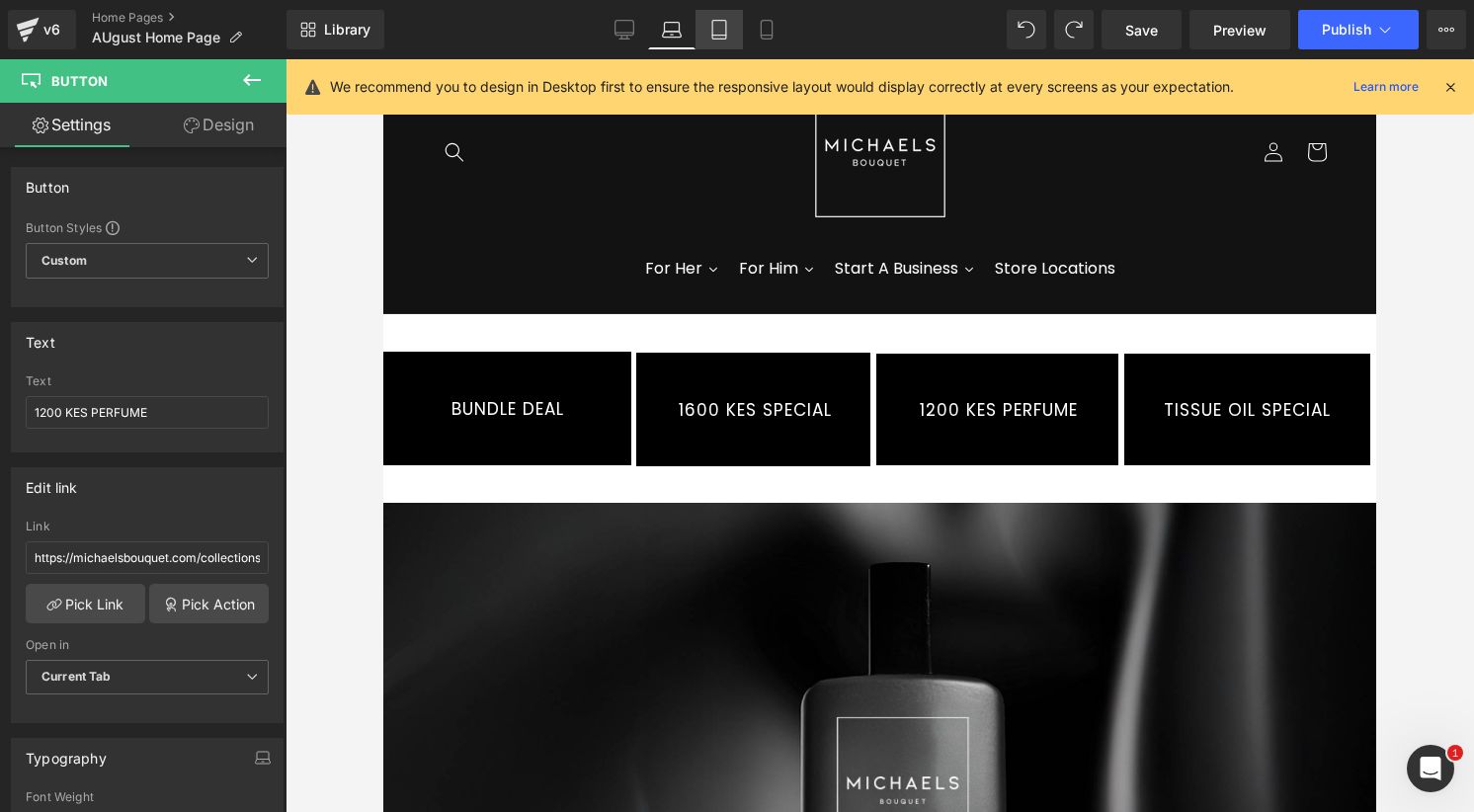 click on "Tablet" at bounding box center (719, 30) 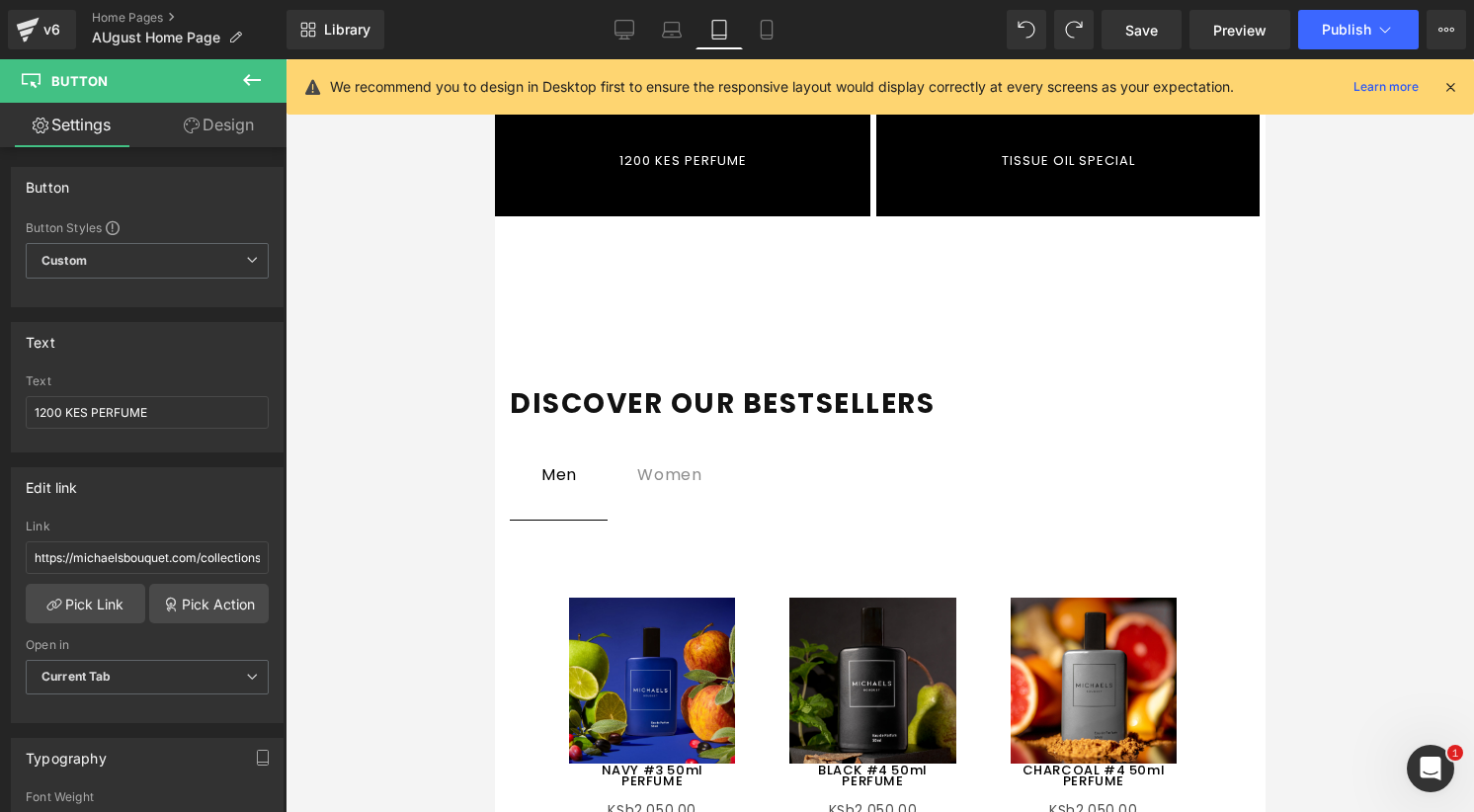 scroll, scrollTop: 26, scrollLeft: 0, axis: vertical 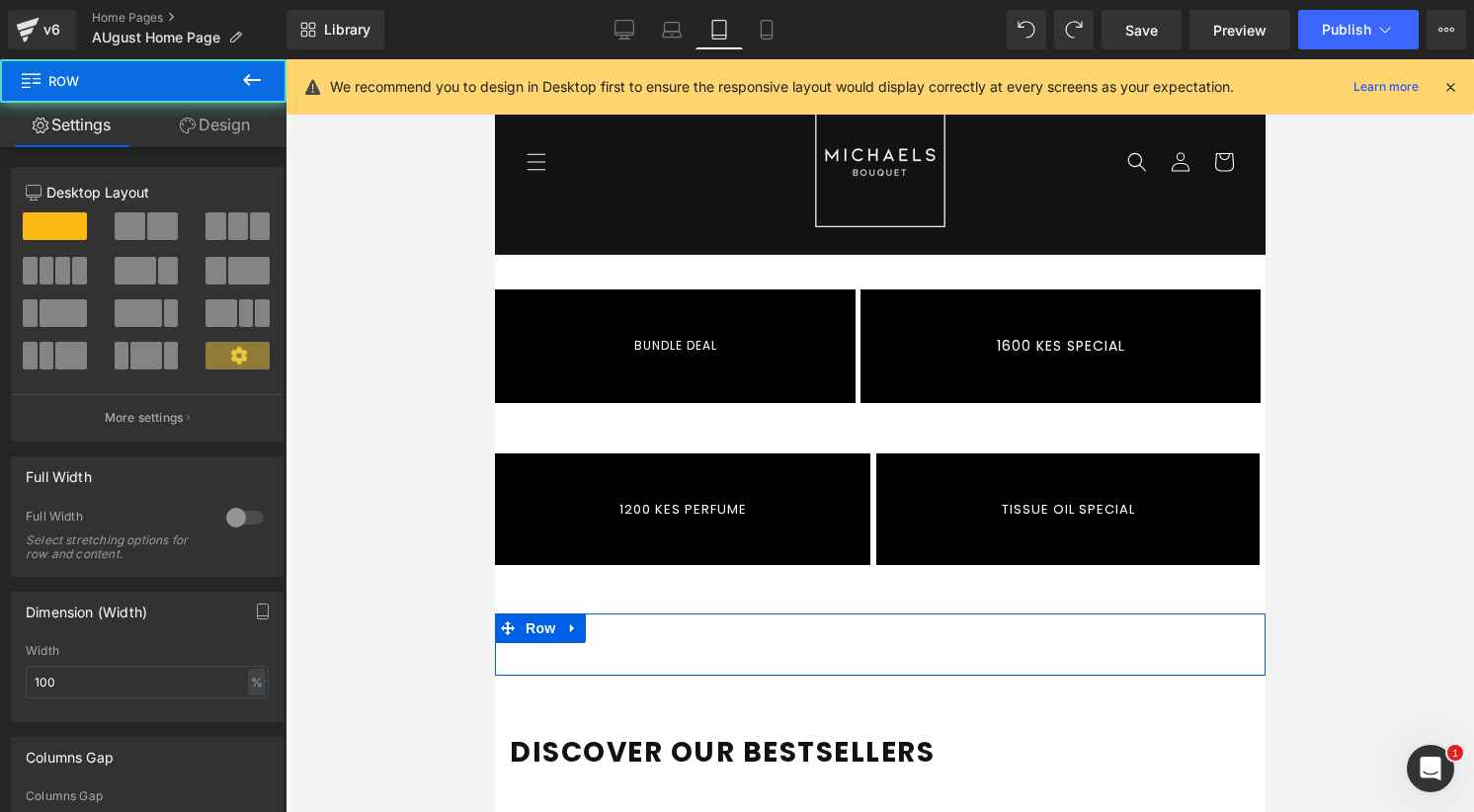 drag, startPoint x: 743, startPoint y: 697, endPoint x: 744, endPoint y: 648, distance: 49.01 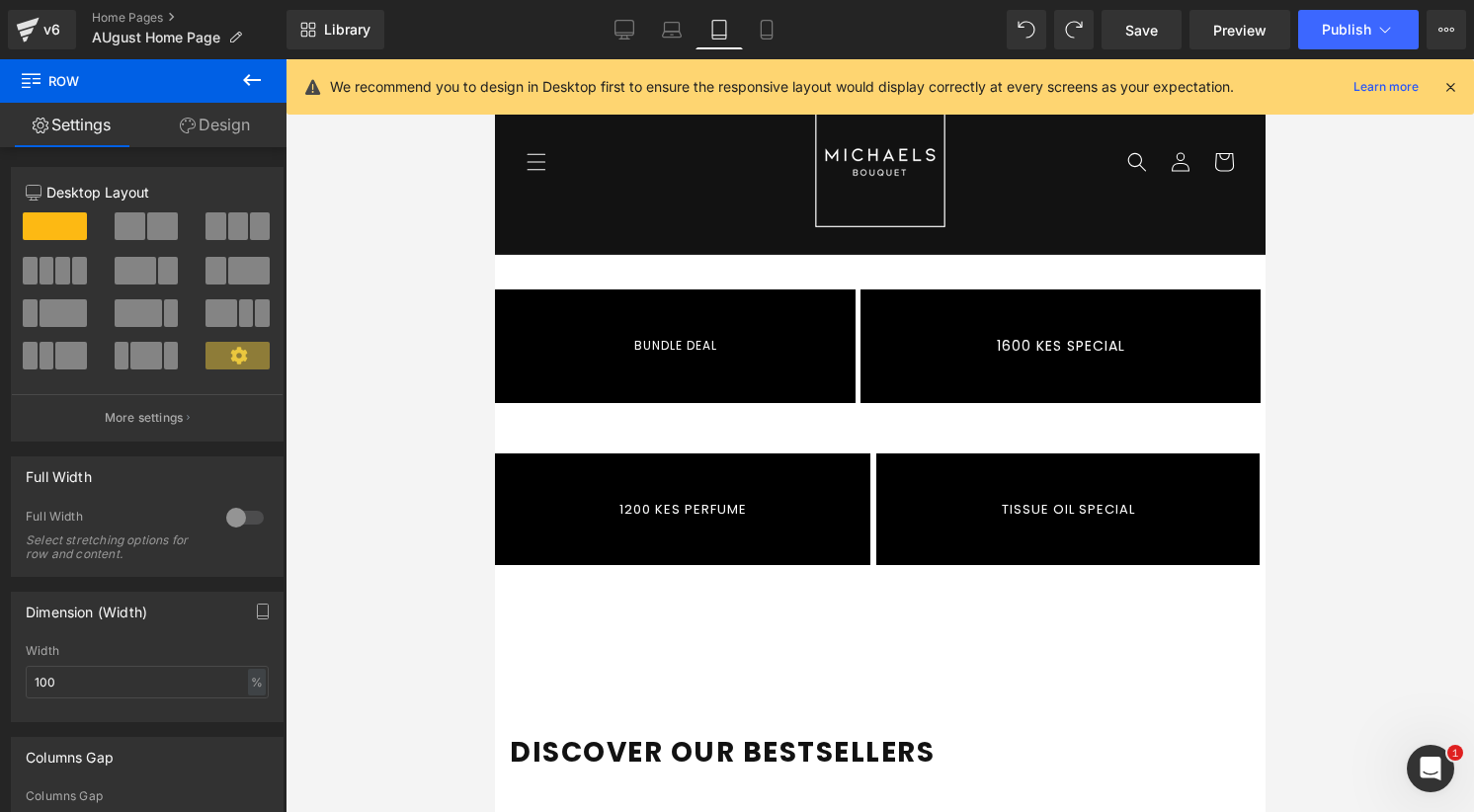 click 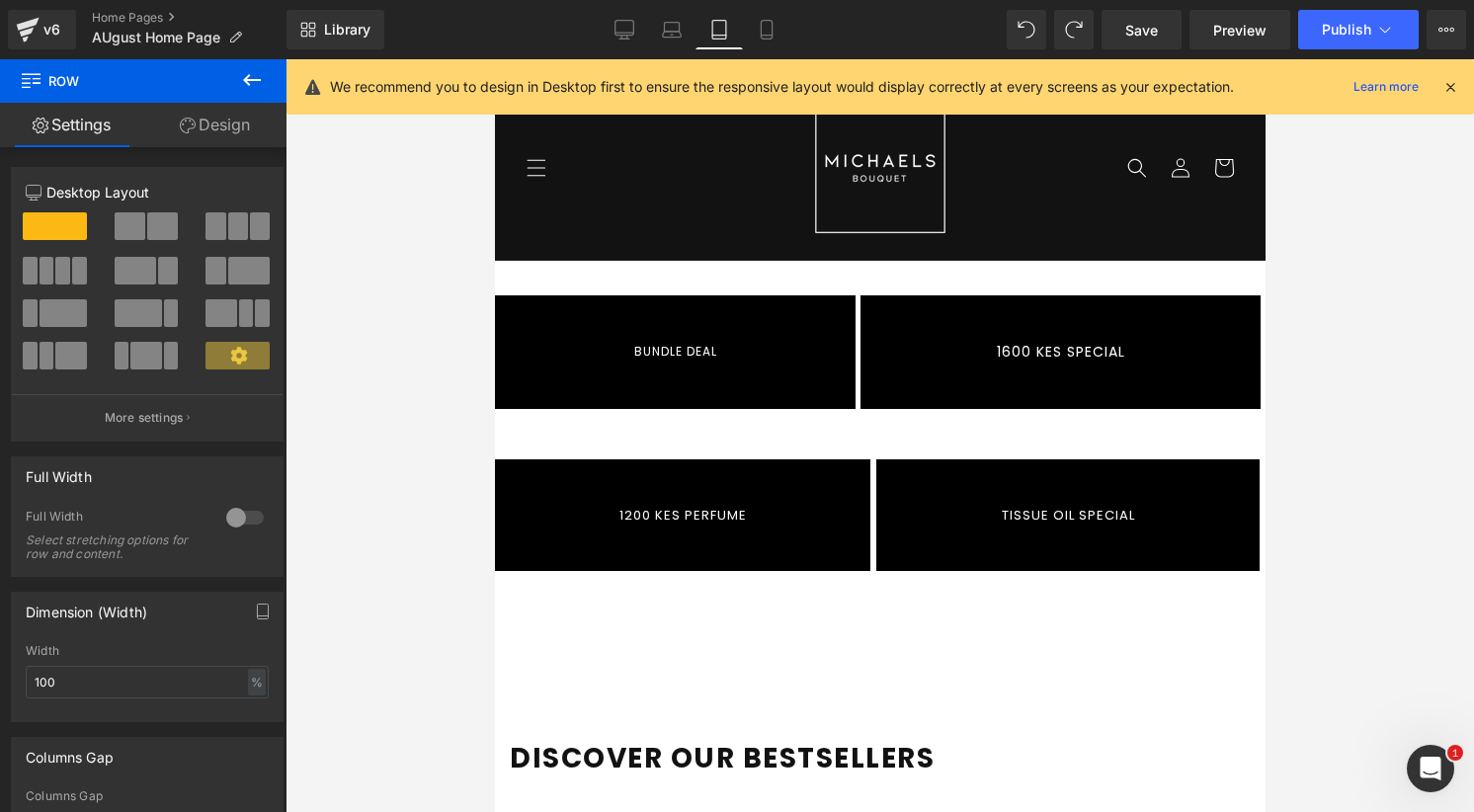 scroll, scrollTop: 18, scrollLeft: 0, axis: vertical 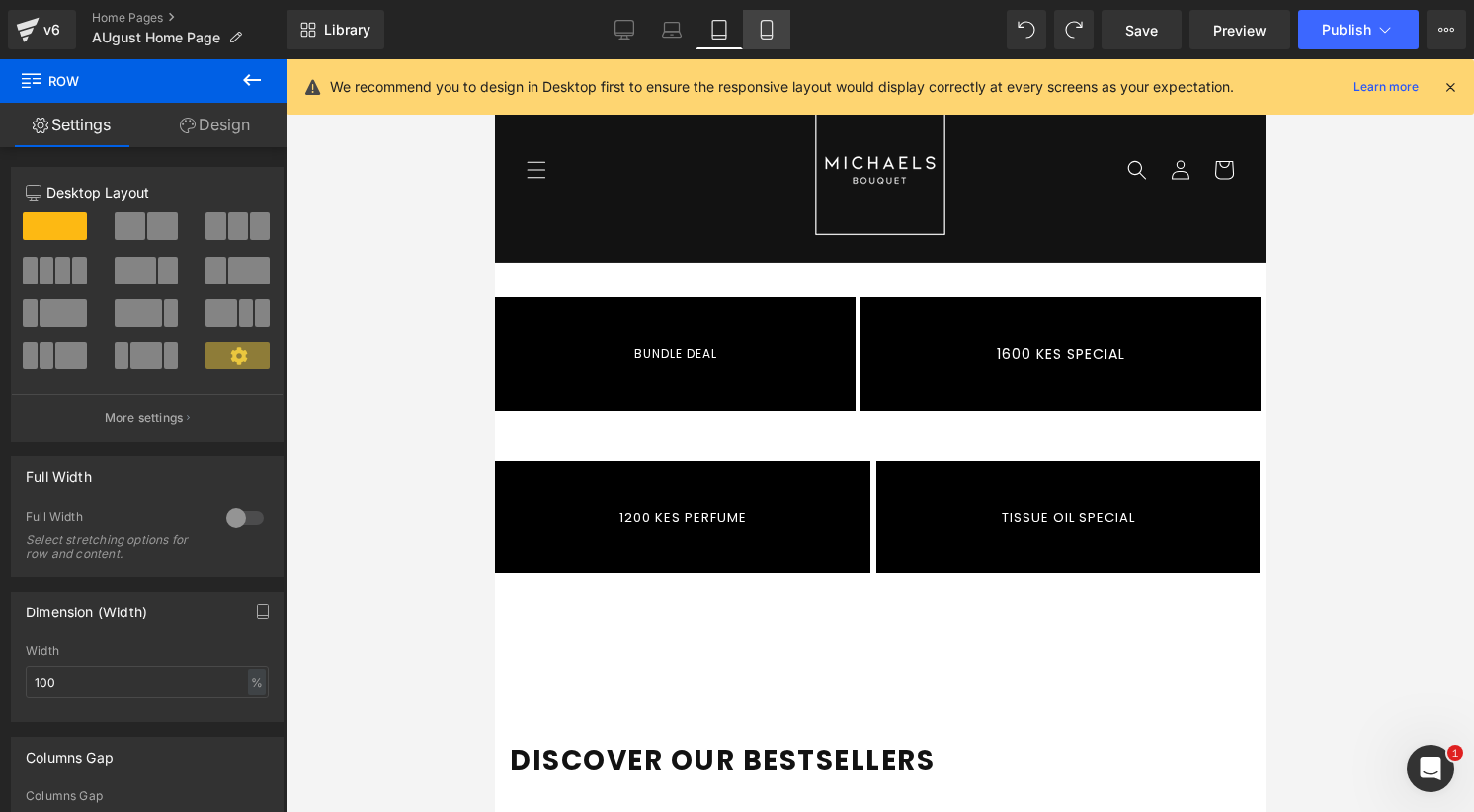 click 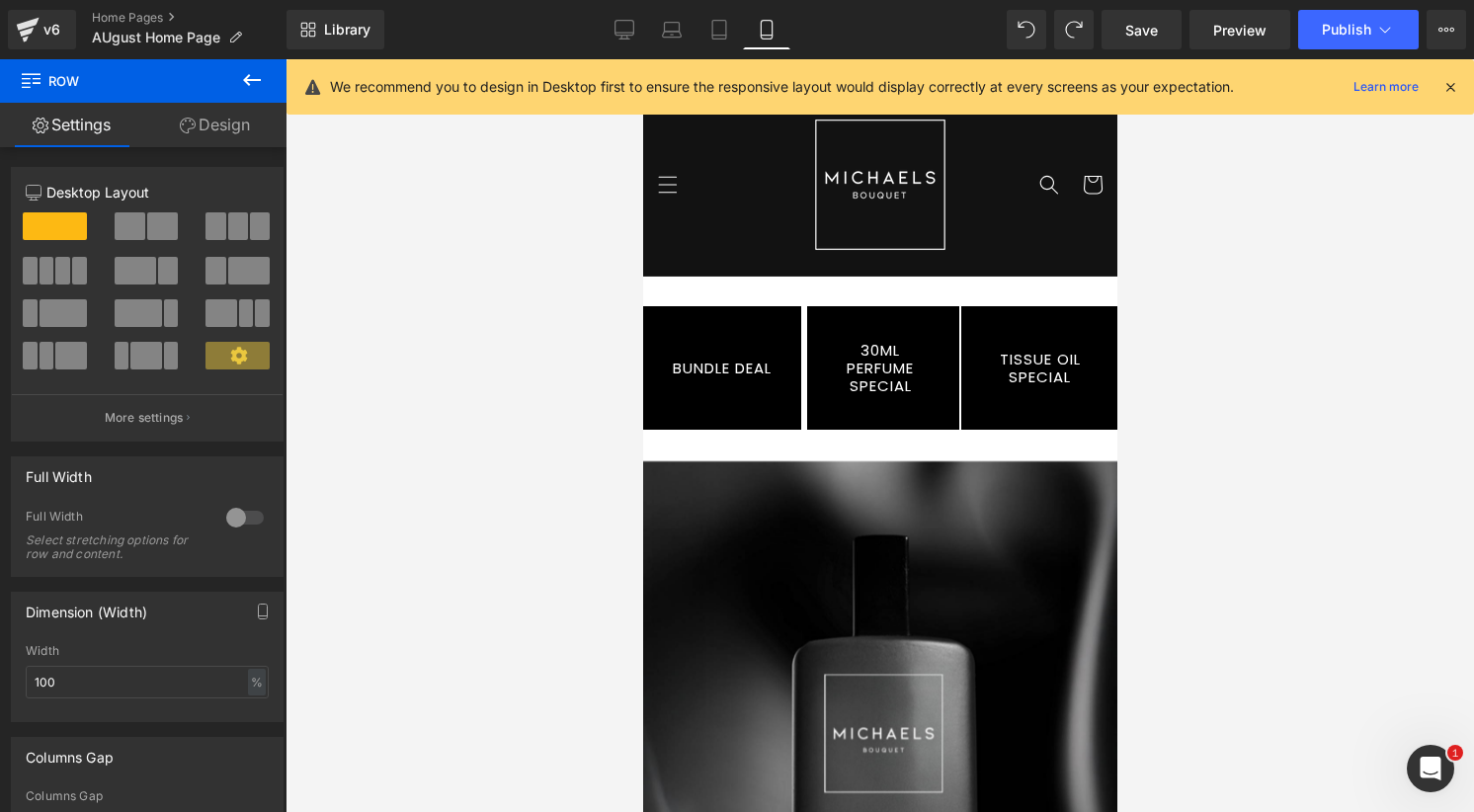 scroll, scrollTop: 0, scrollLeft: 0, axis: both 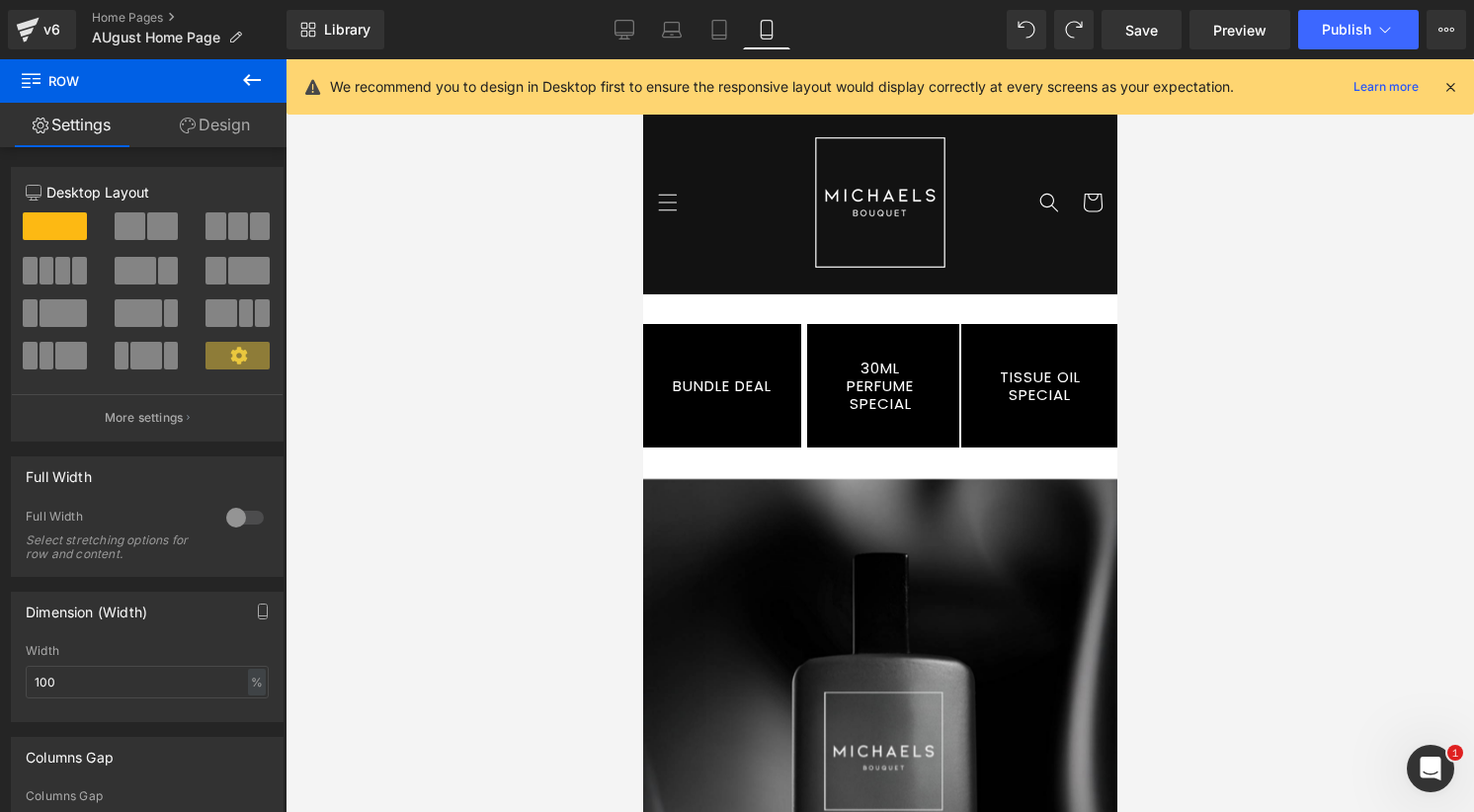 click at bounding box center [62, 271] 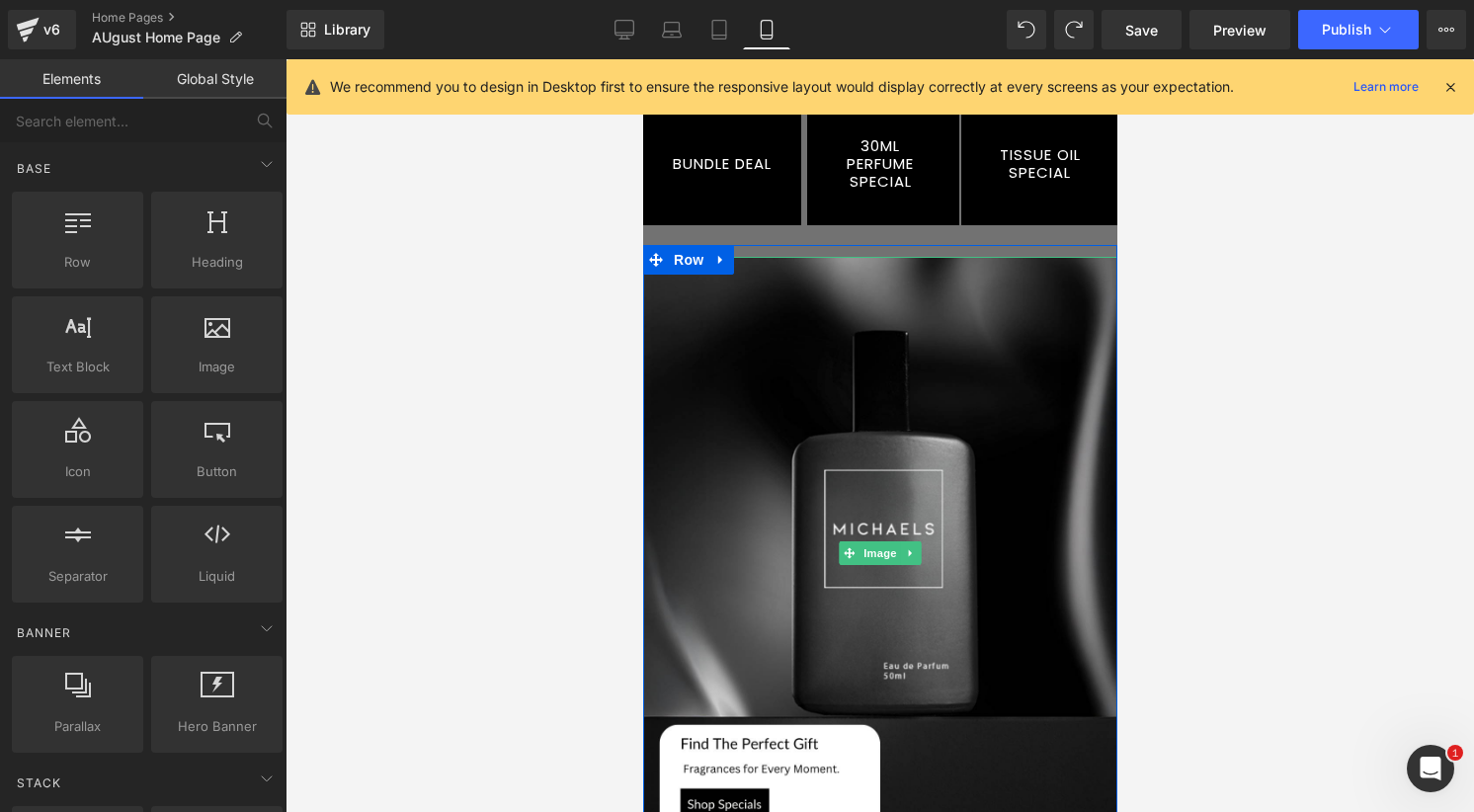 scroll, scrollTop: 0, scrollLeft: 0, axis: both 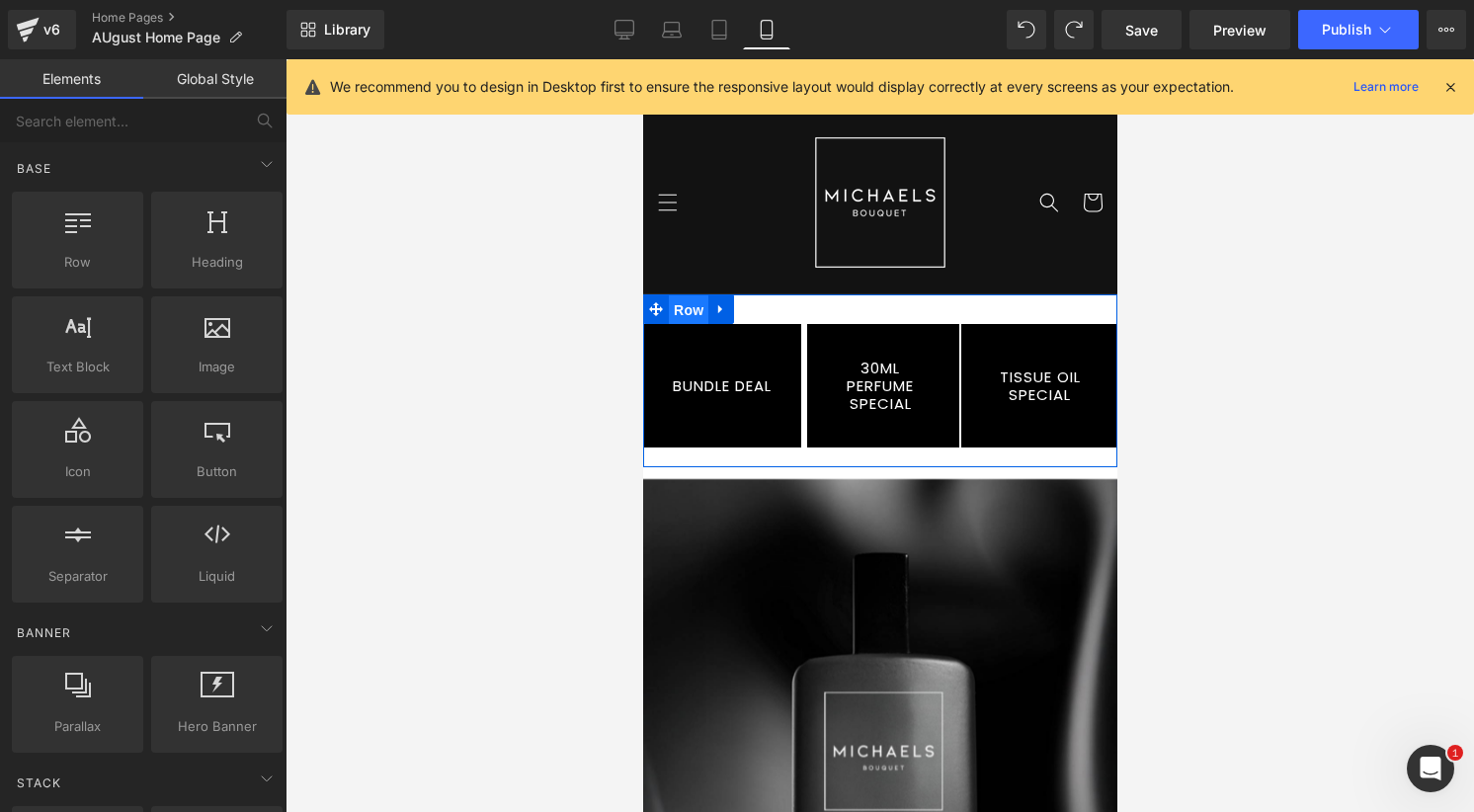click on "Row" at bounding box center (688, 310) 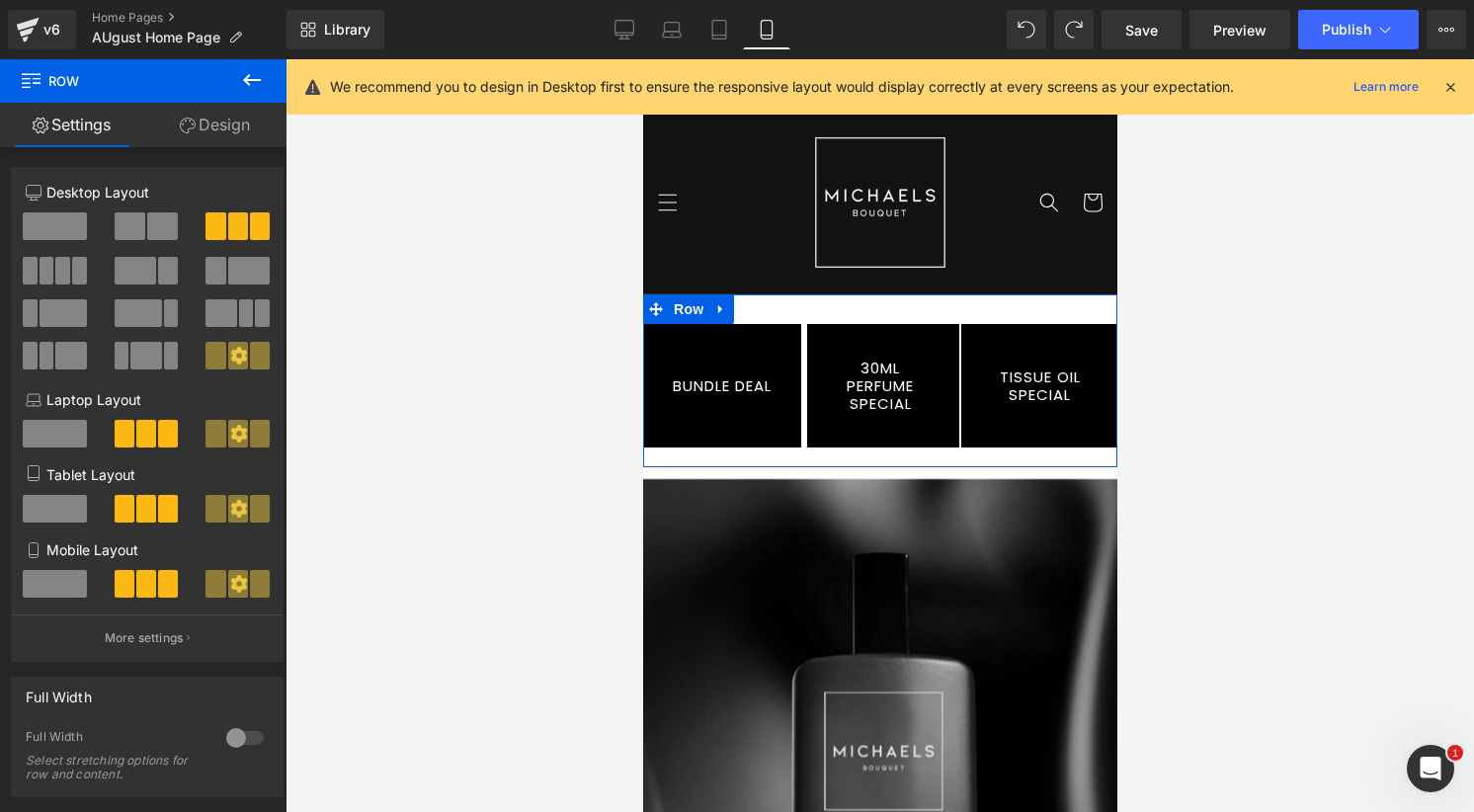 click at bounding box center [162, 226] 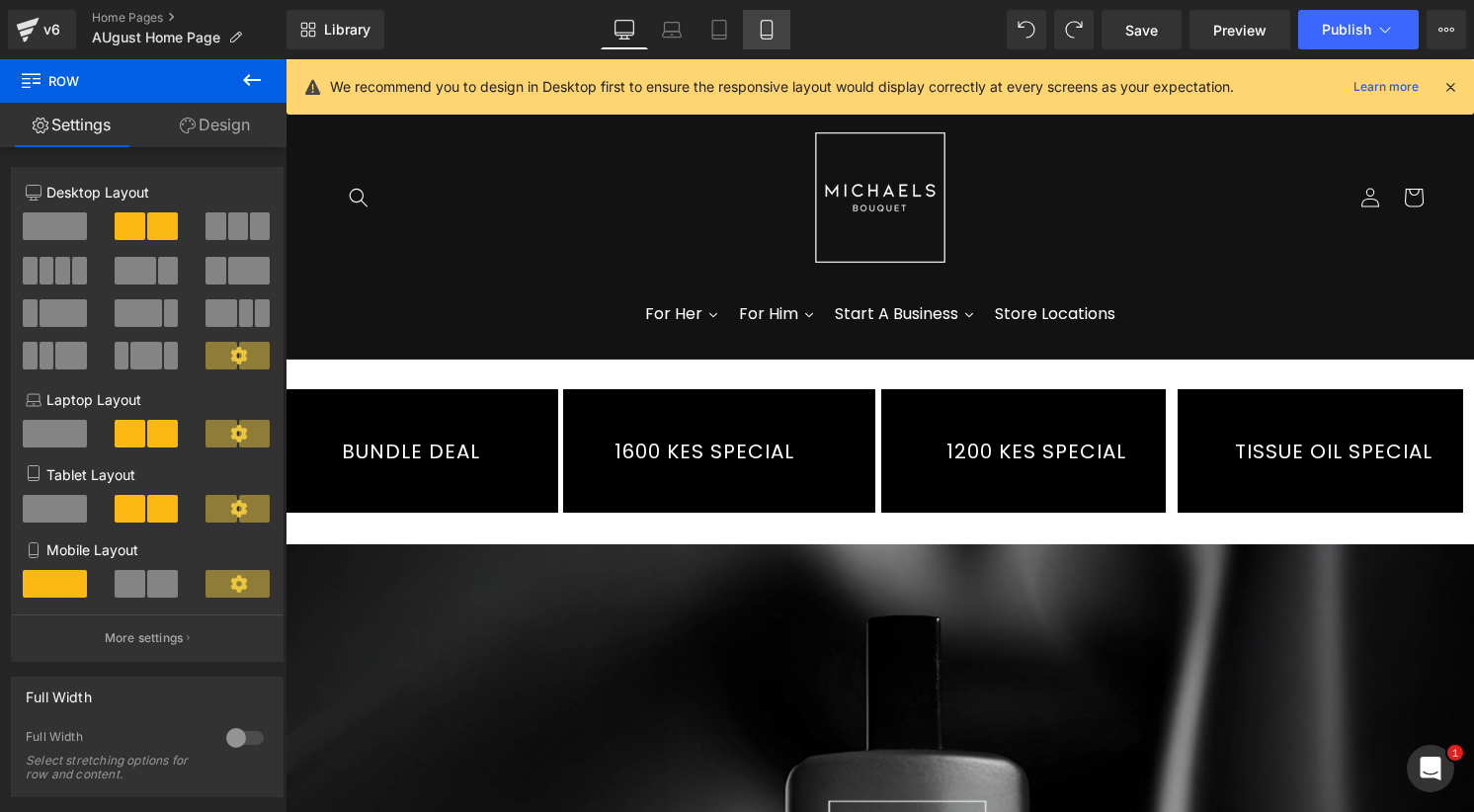 click 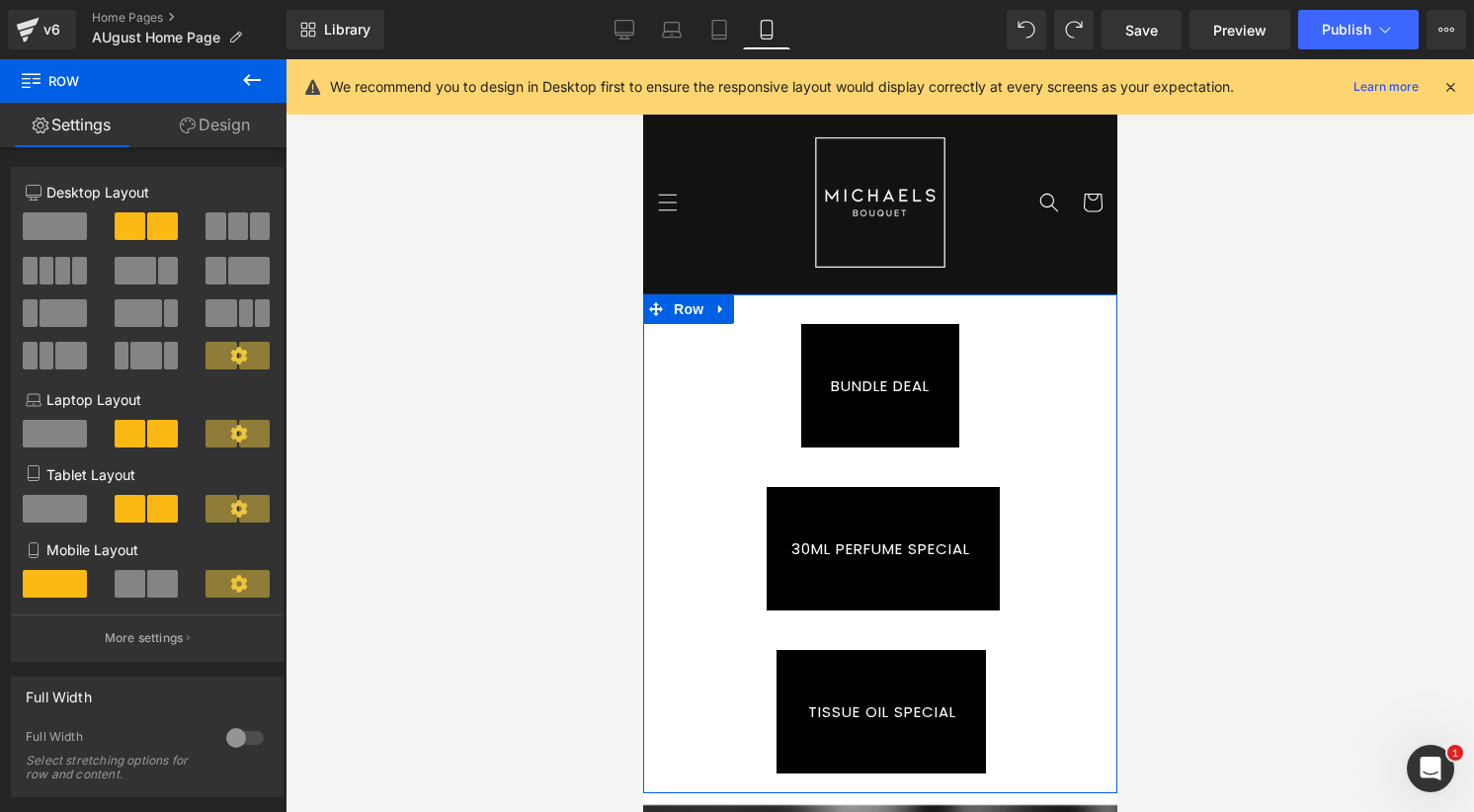 click on "Design" at bounding box center (214, 124) 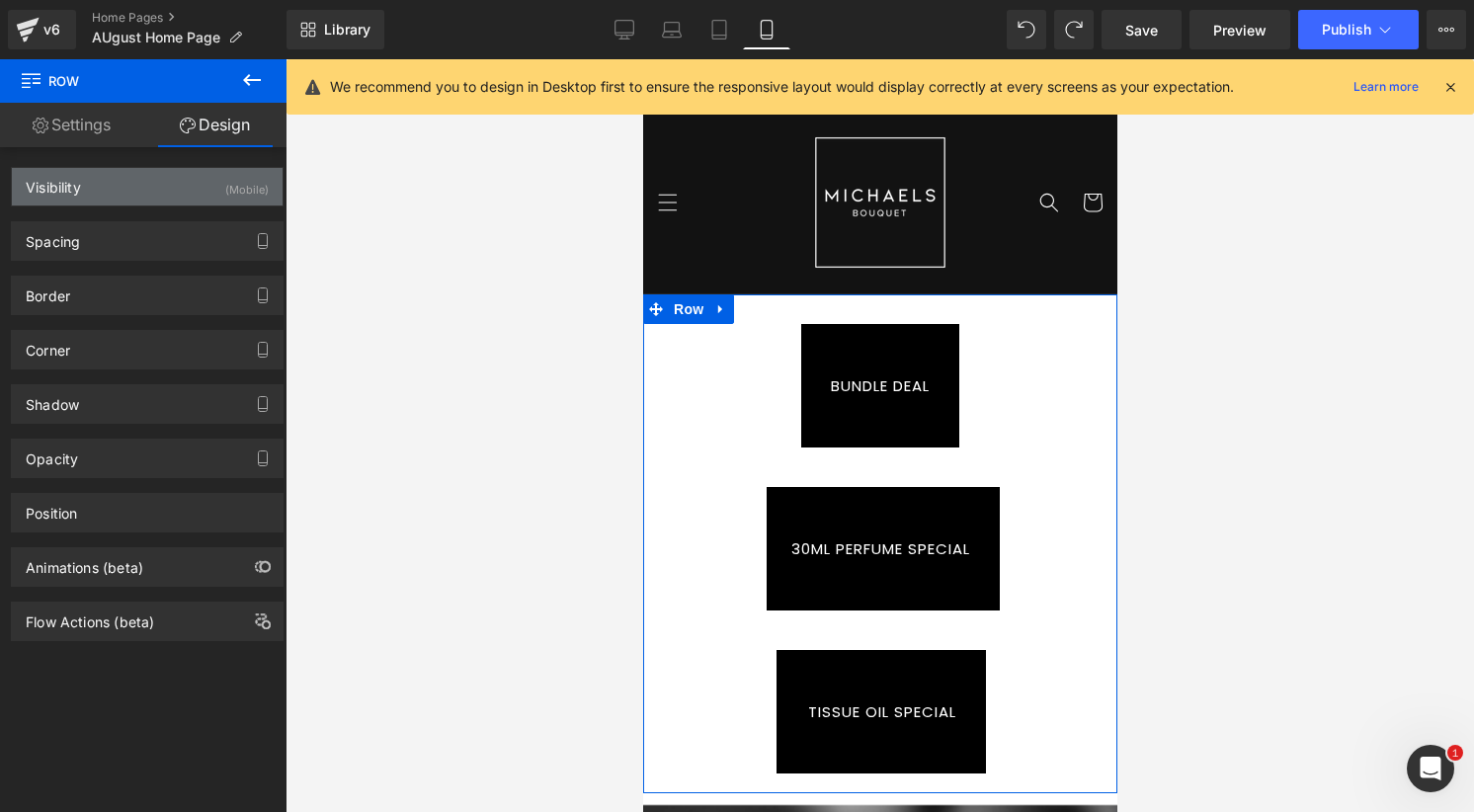 click on "(Mobile)" at bounding box center [247, 184] 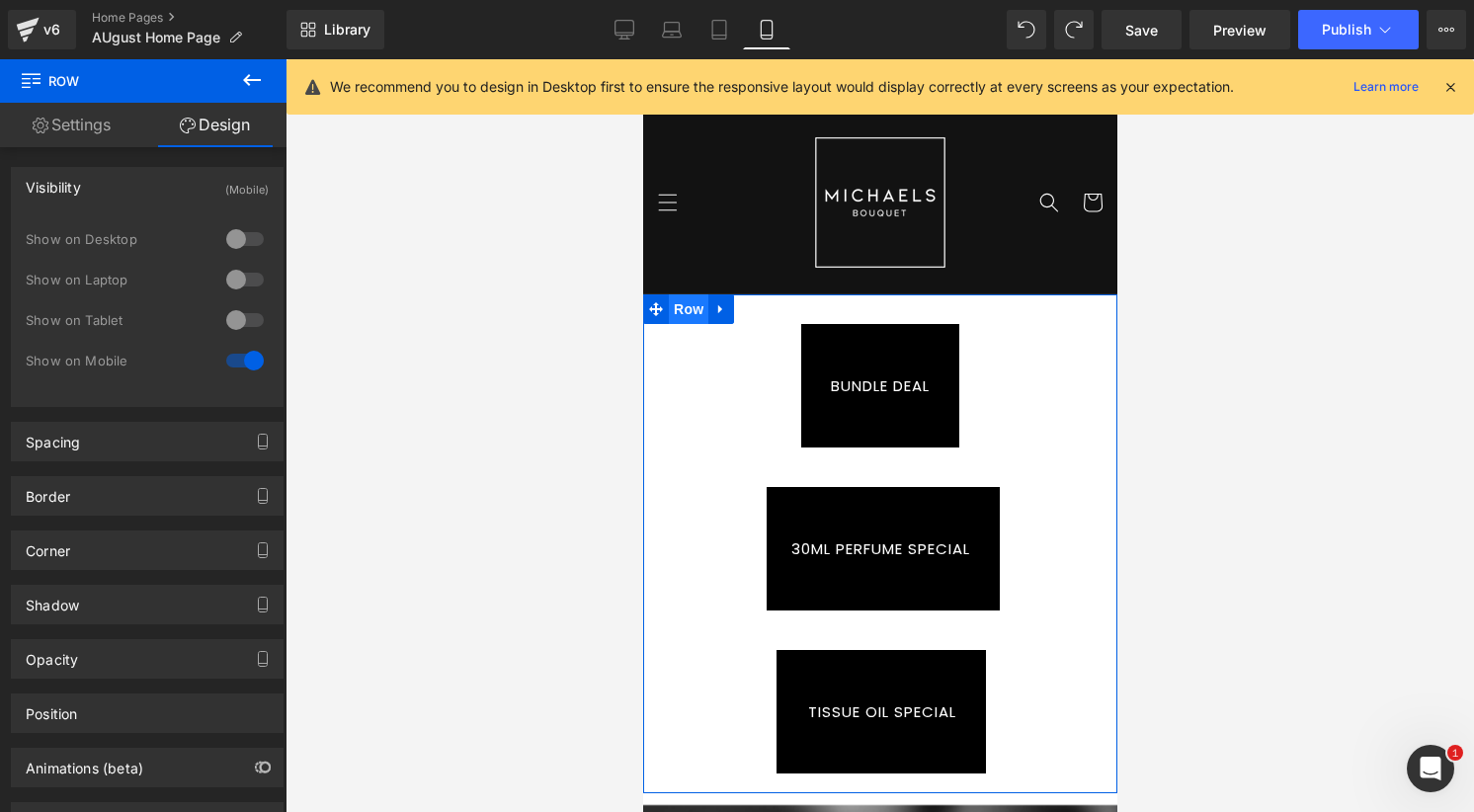 click on "Row" at bounding box center (688, 309) 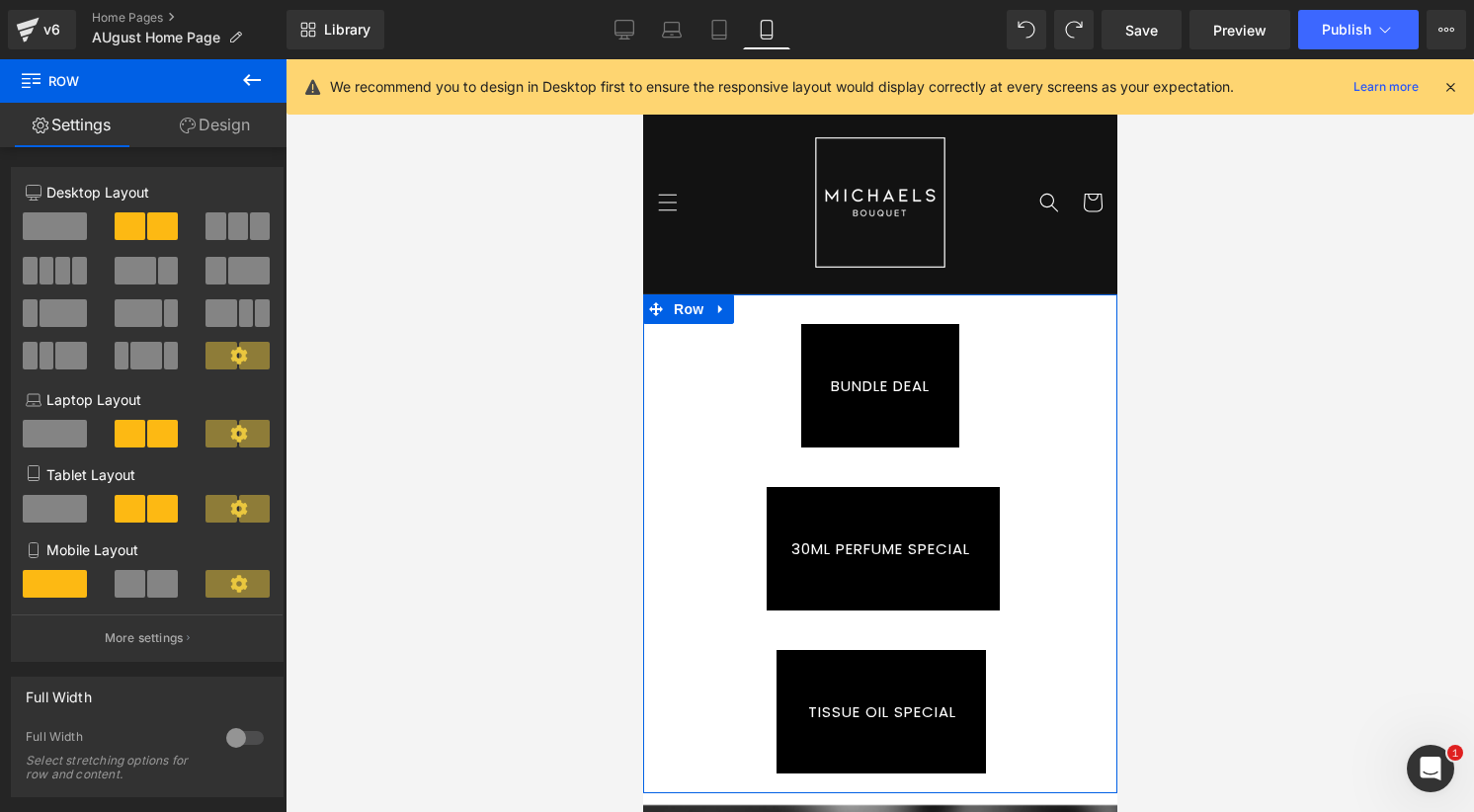 drag, startPoint x: 134, startPoint y: 229, endPoint x: 146, endPoint y: 338, distance: 109.65856 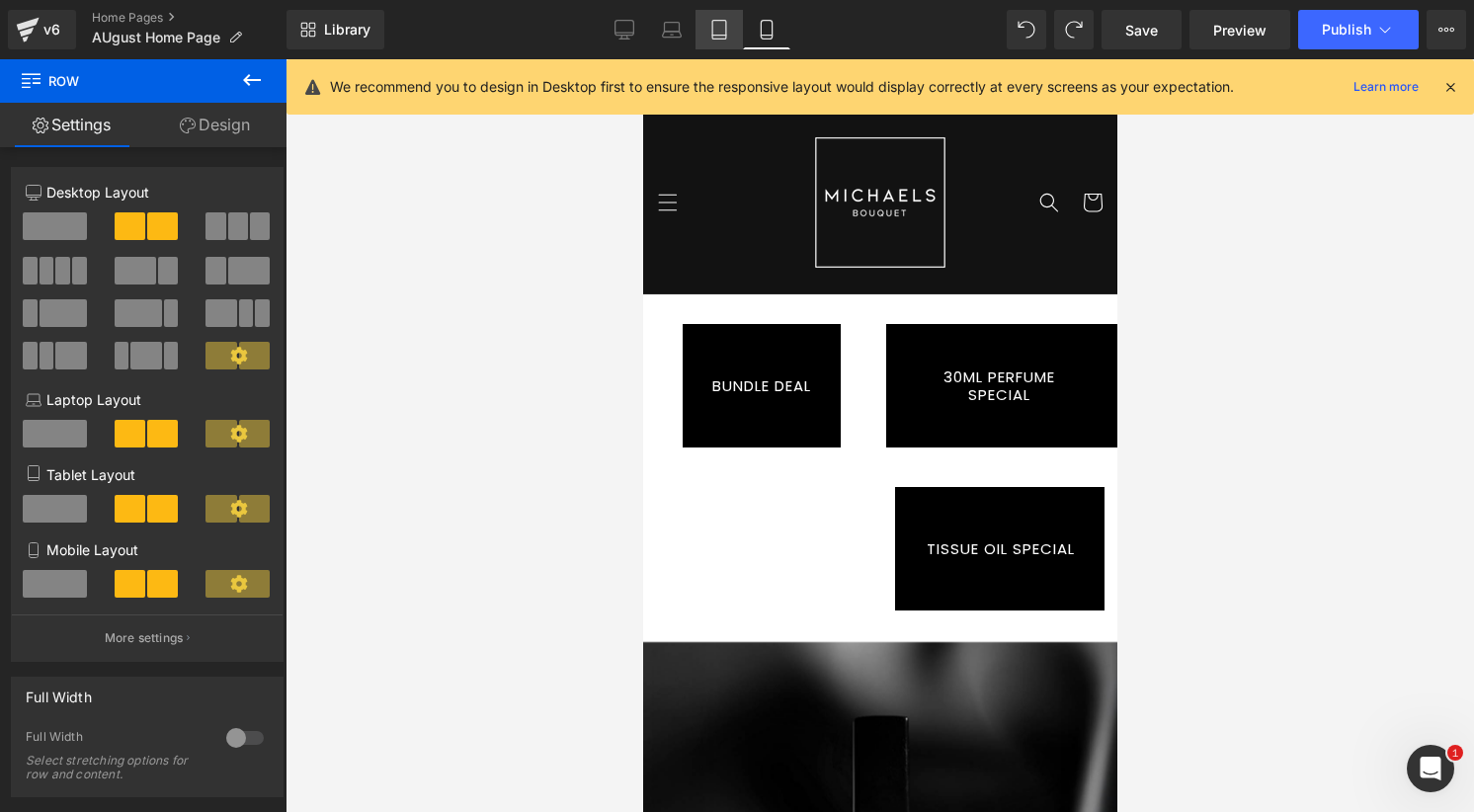 click 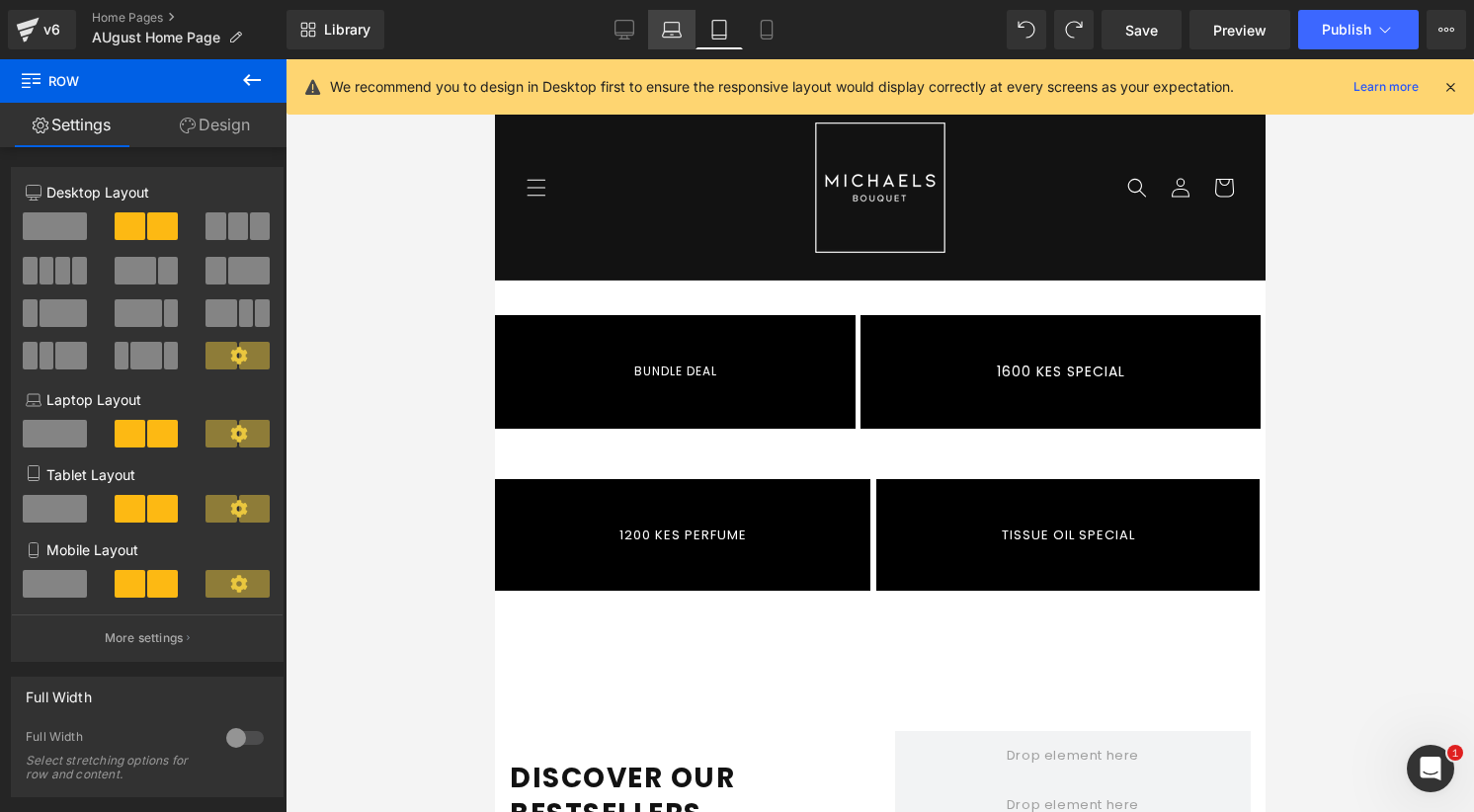 click 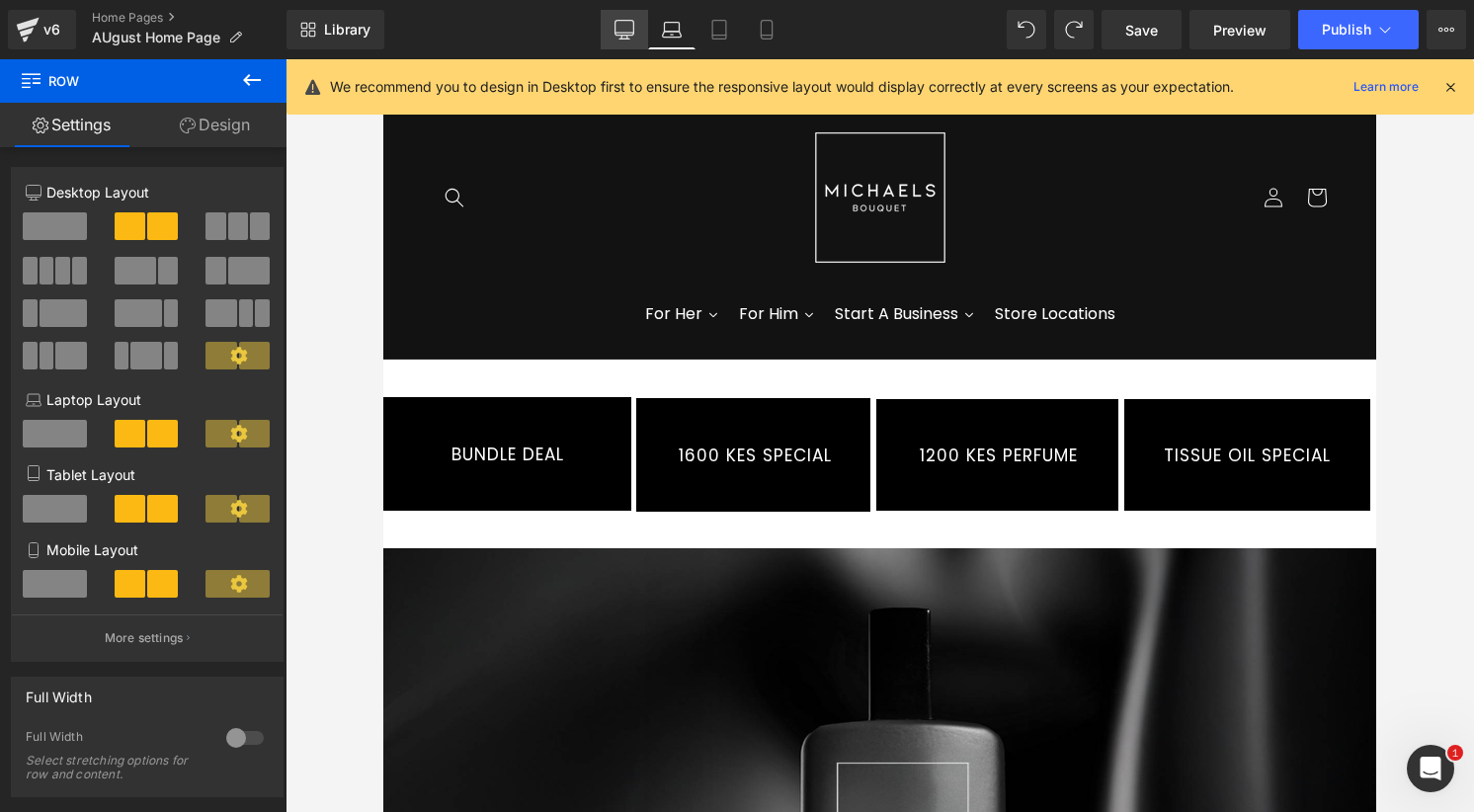 click 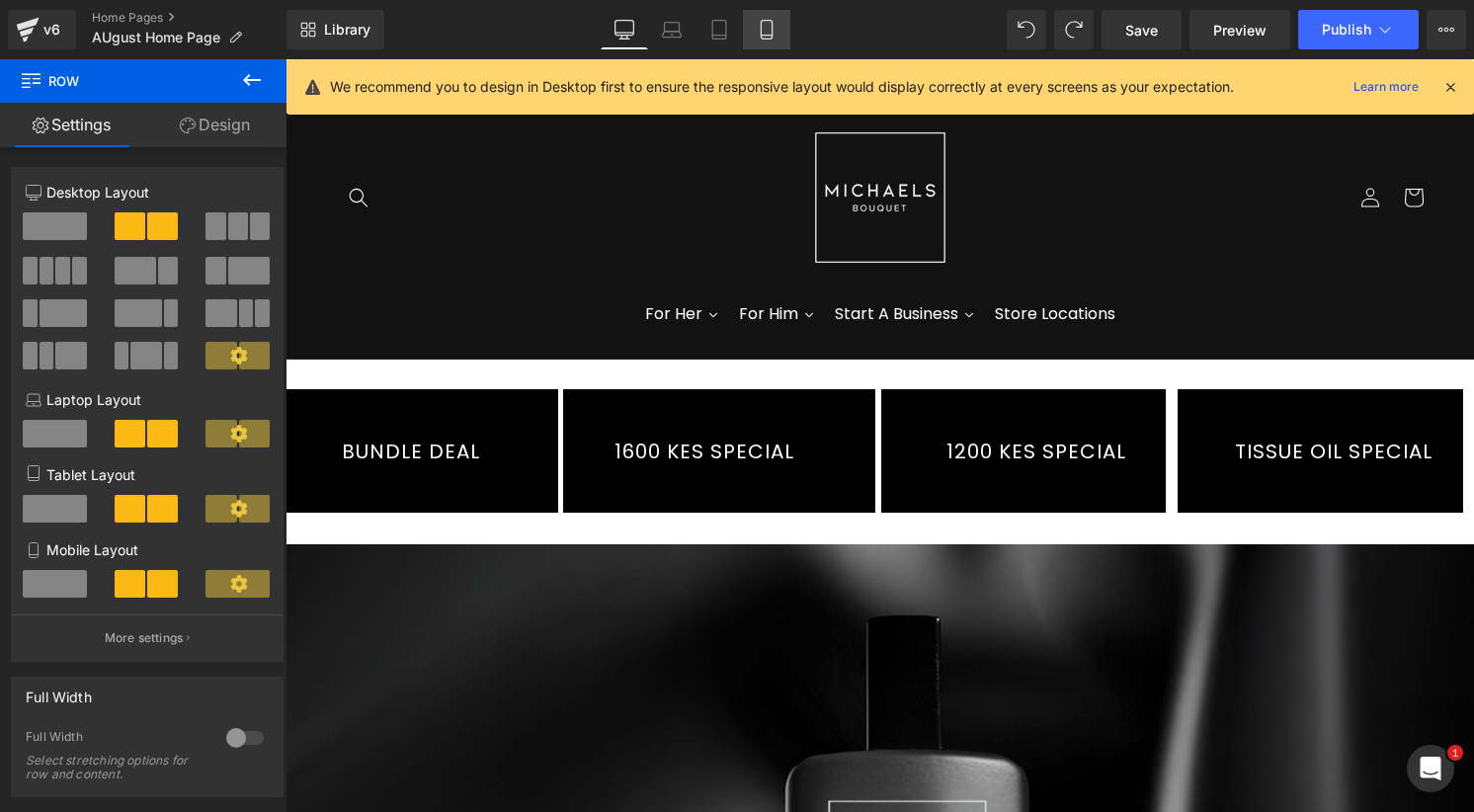 click 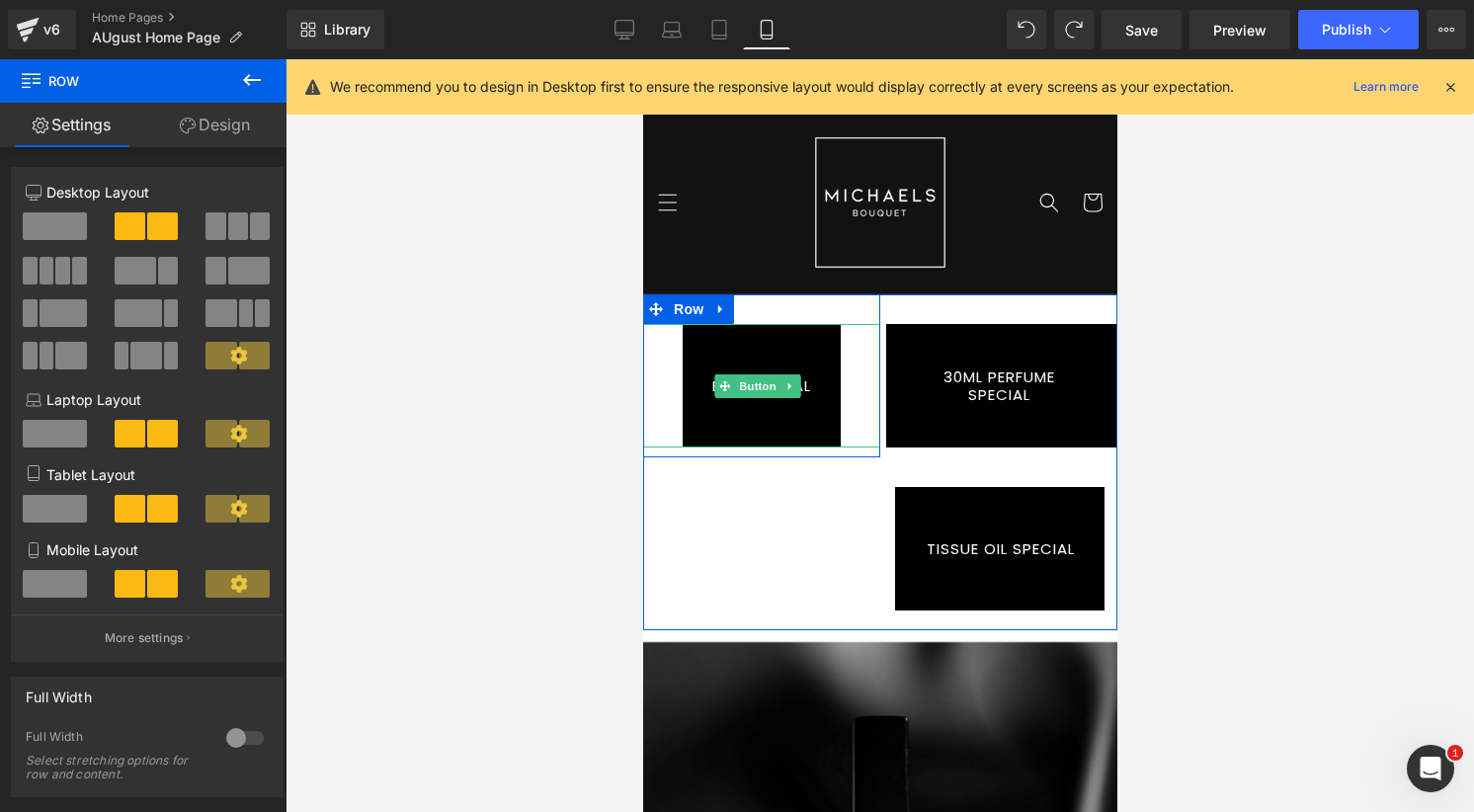 click on "BUNDLE DEAL" at bounding box center (761, 385) 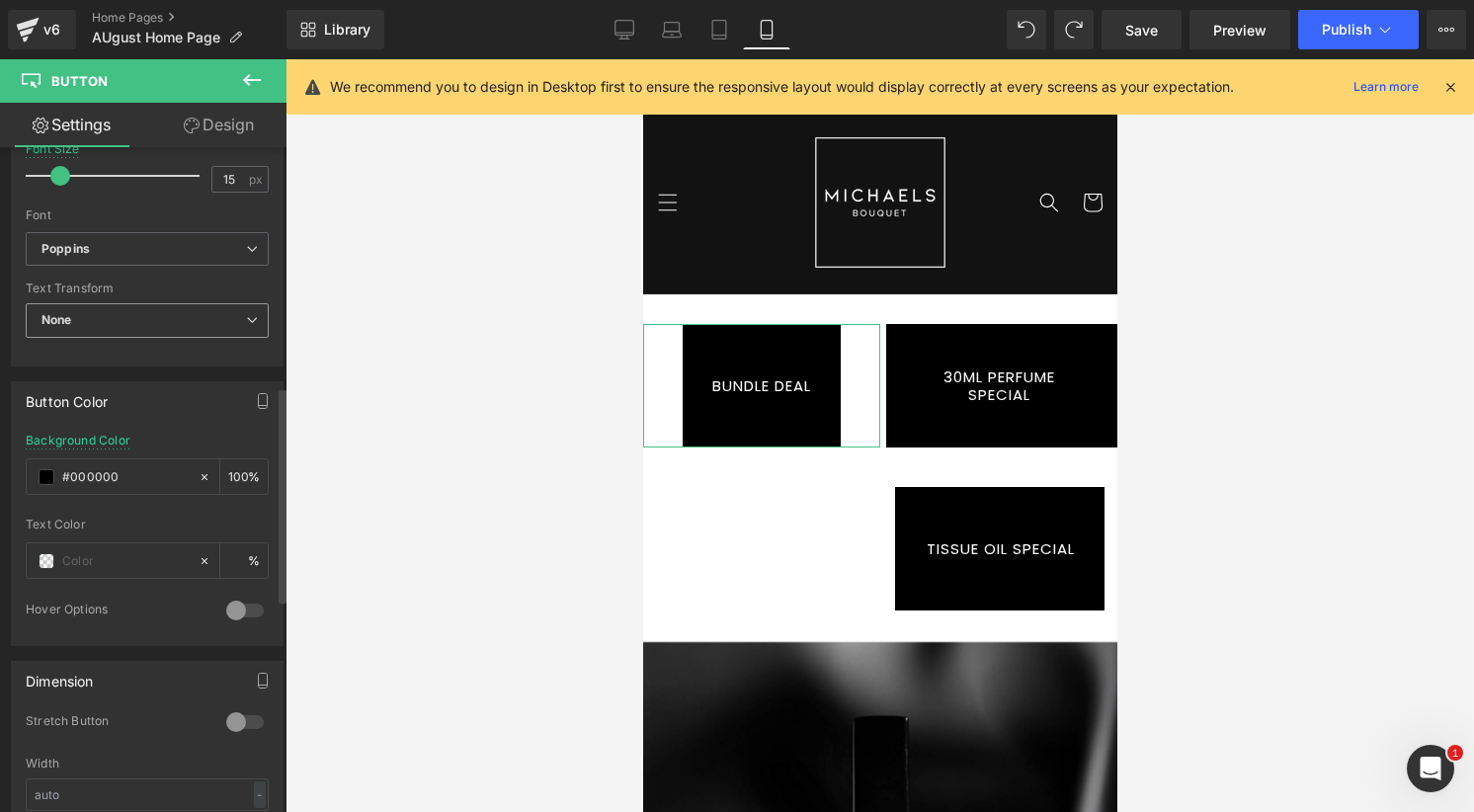 scroll, scrollTop: 771, scrollLeft: 0, axis: vertical 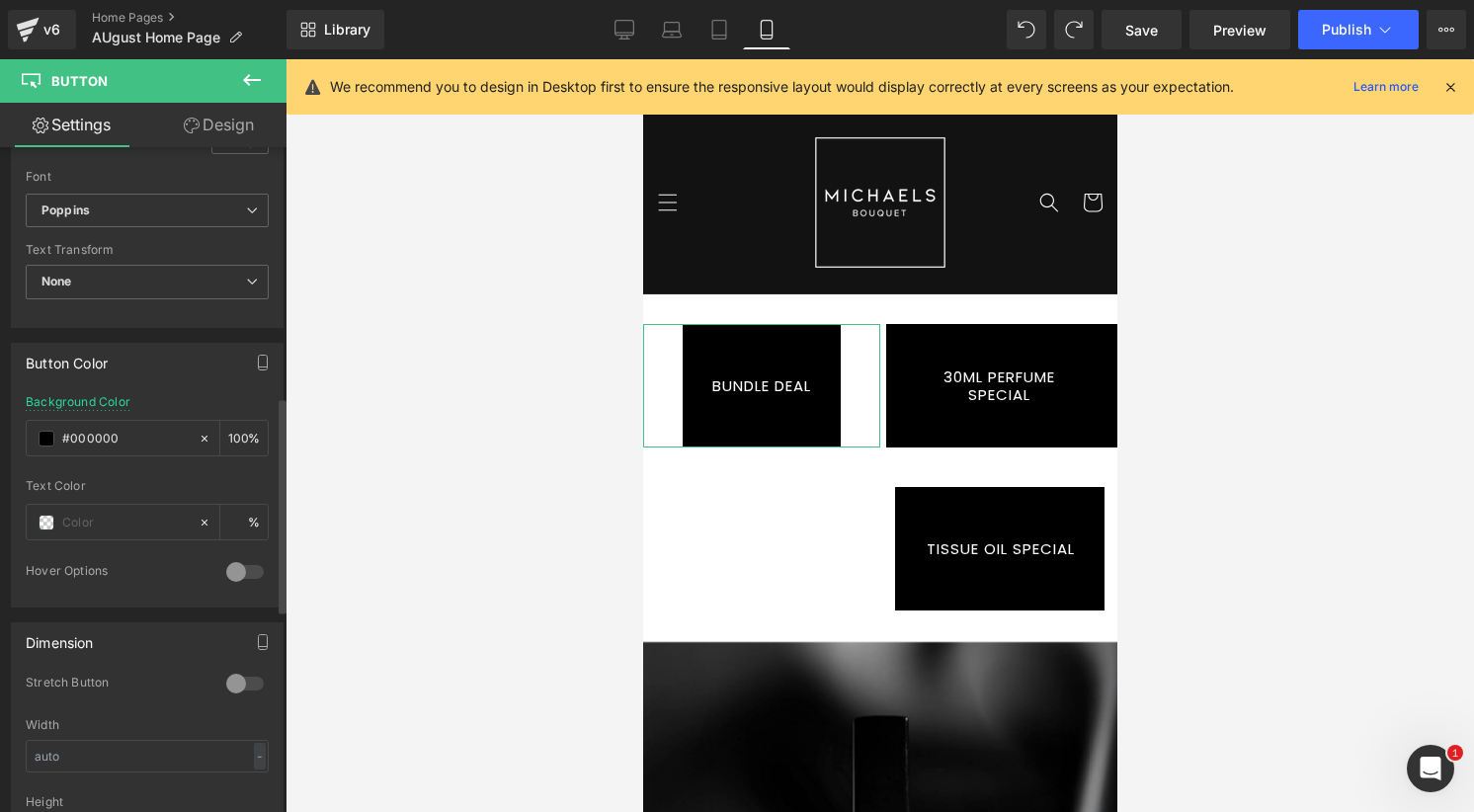 click at bounding box center (245, 684) 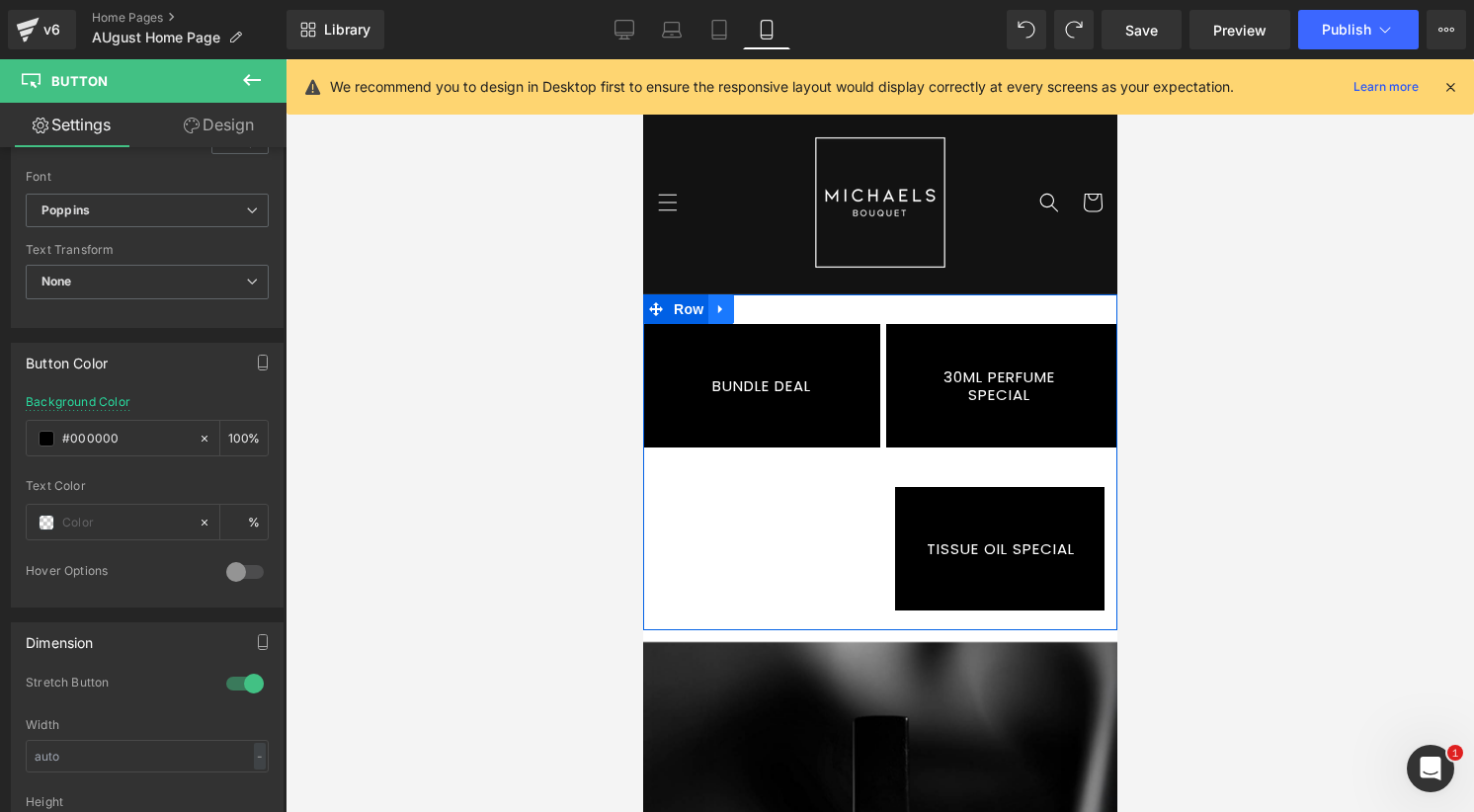 click 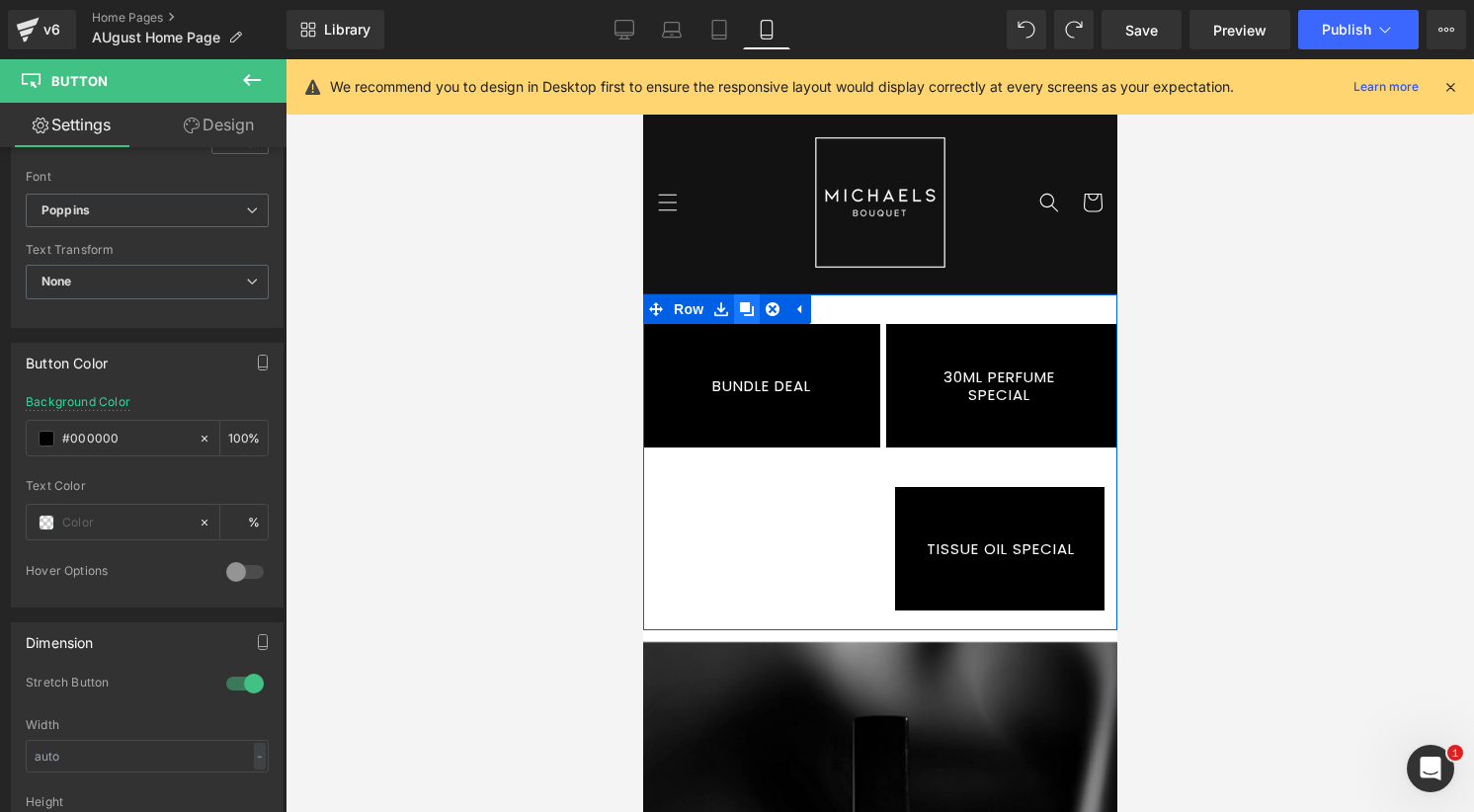 click 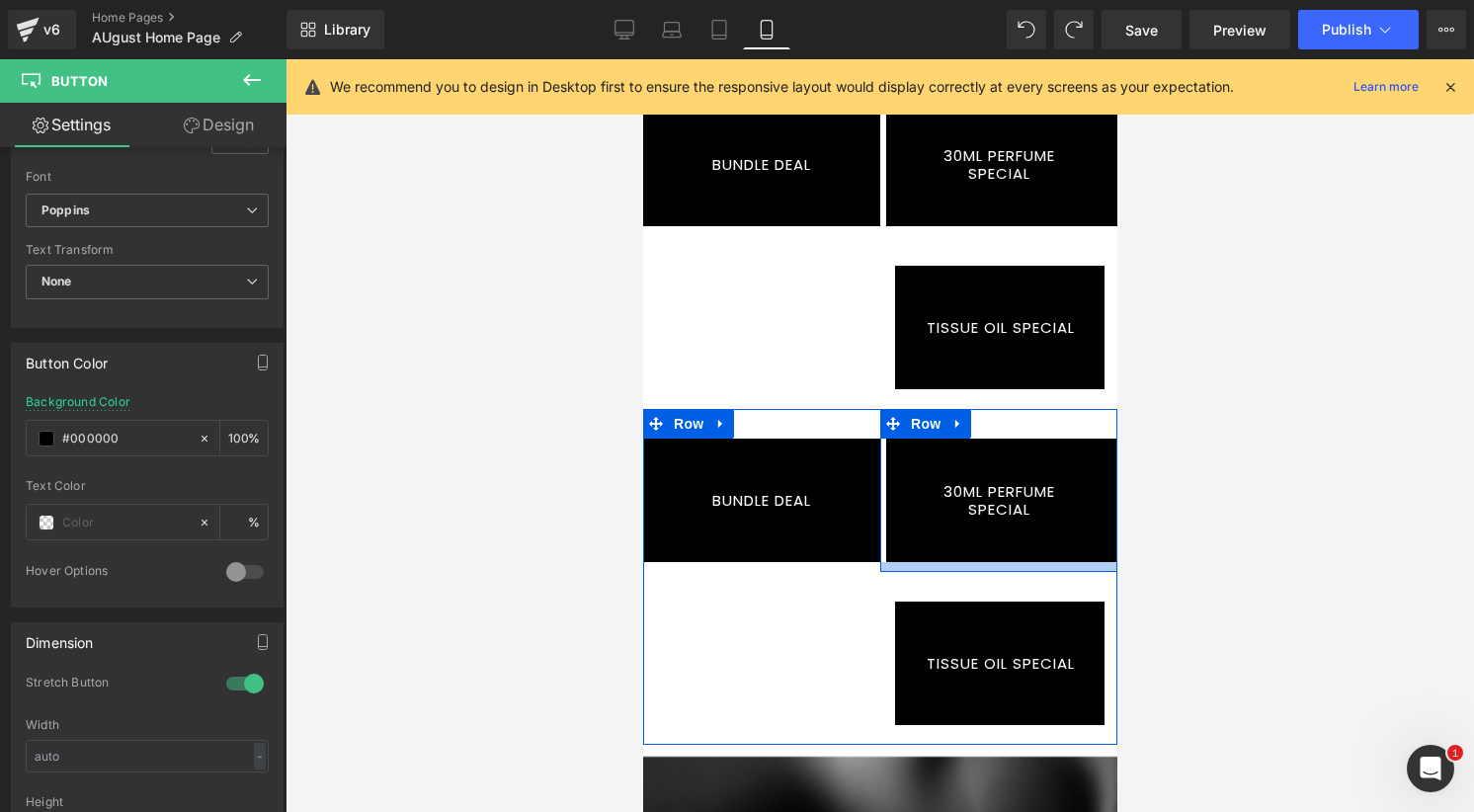 scroll, scrollTop: 208, scrollLeft: 0, axis: vertical 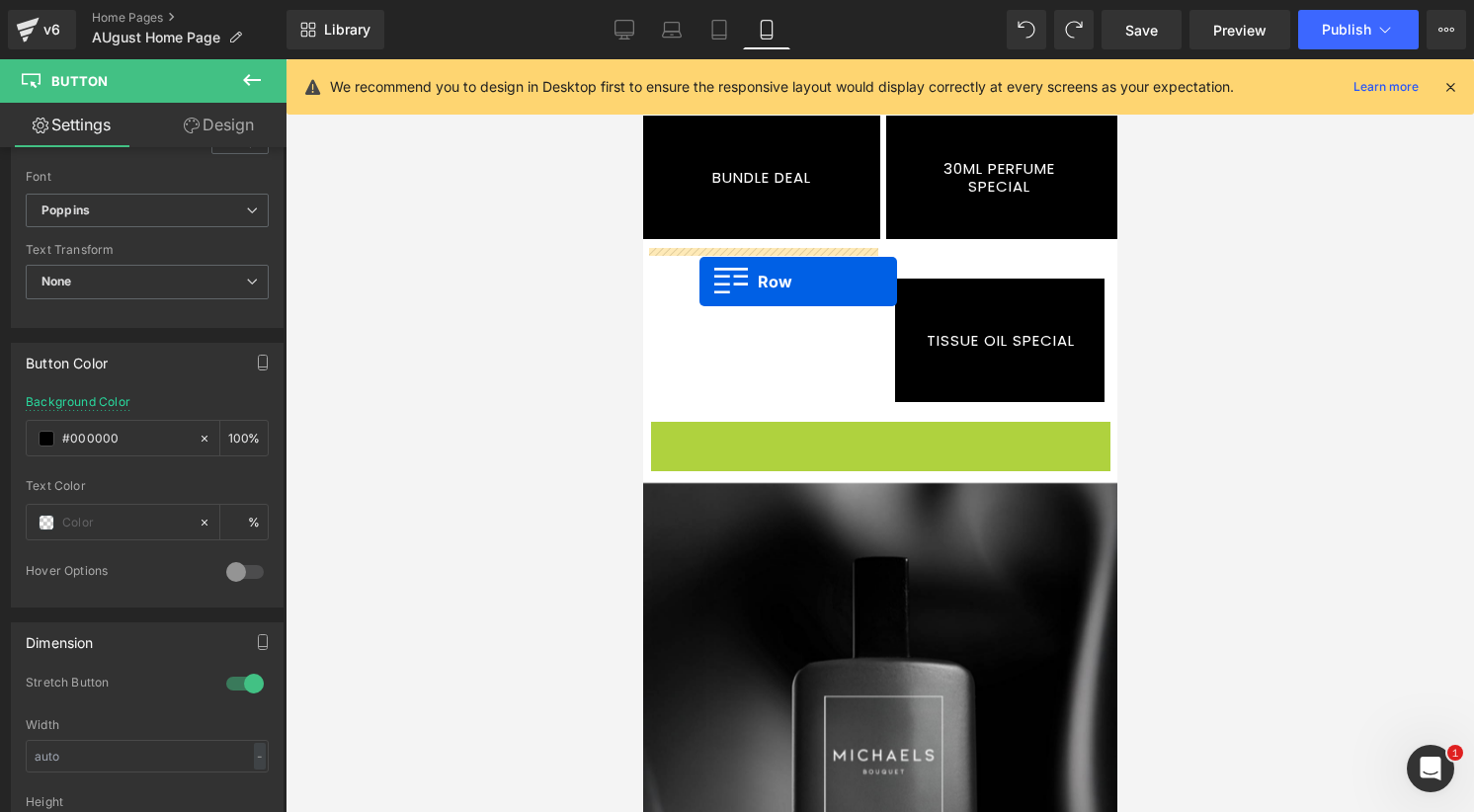 drag, startPoint x: 685, startPoint y: 435, endPoint x: 698, endPoint y: 281, distance: 154.54773 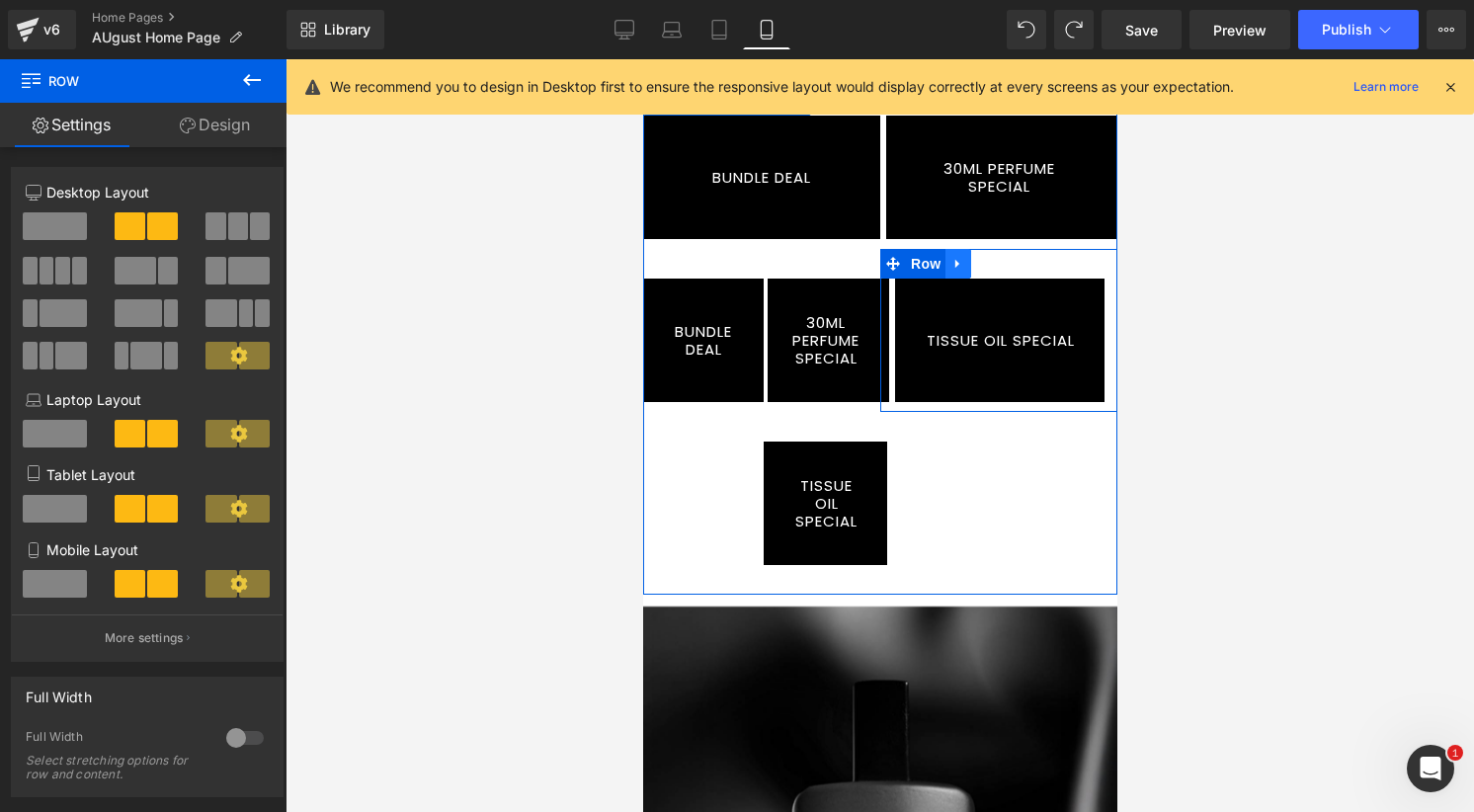 click 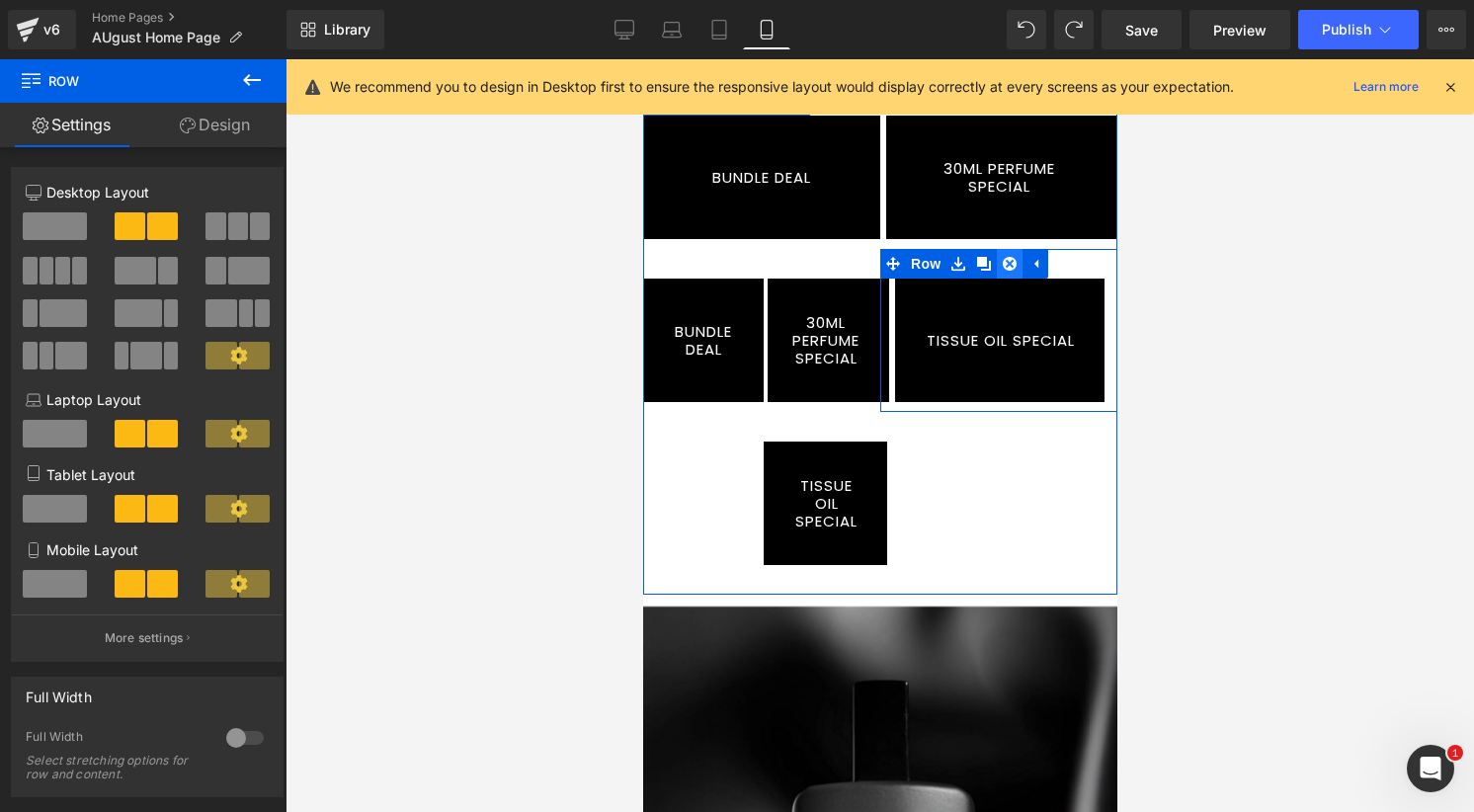 click 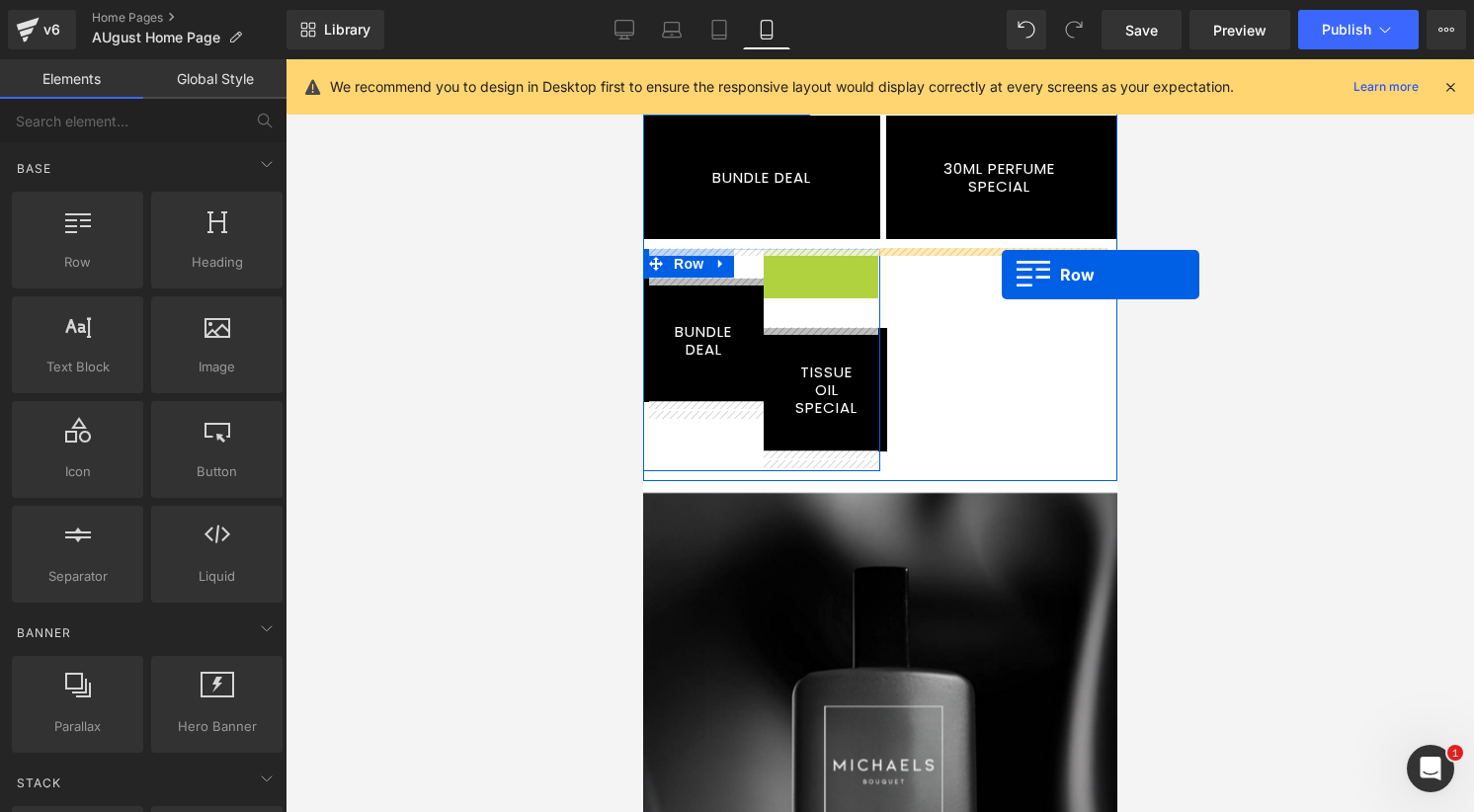 drag, startPoint x: 803, startPoint y: 272, endPoint x: 1001, endPoint y: 275, distance: 198.02273 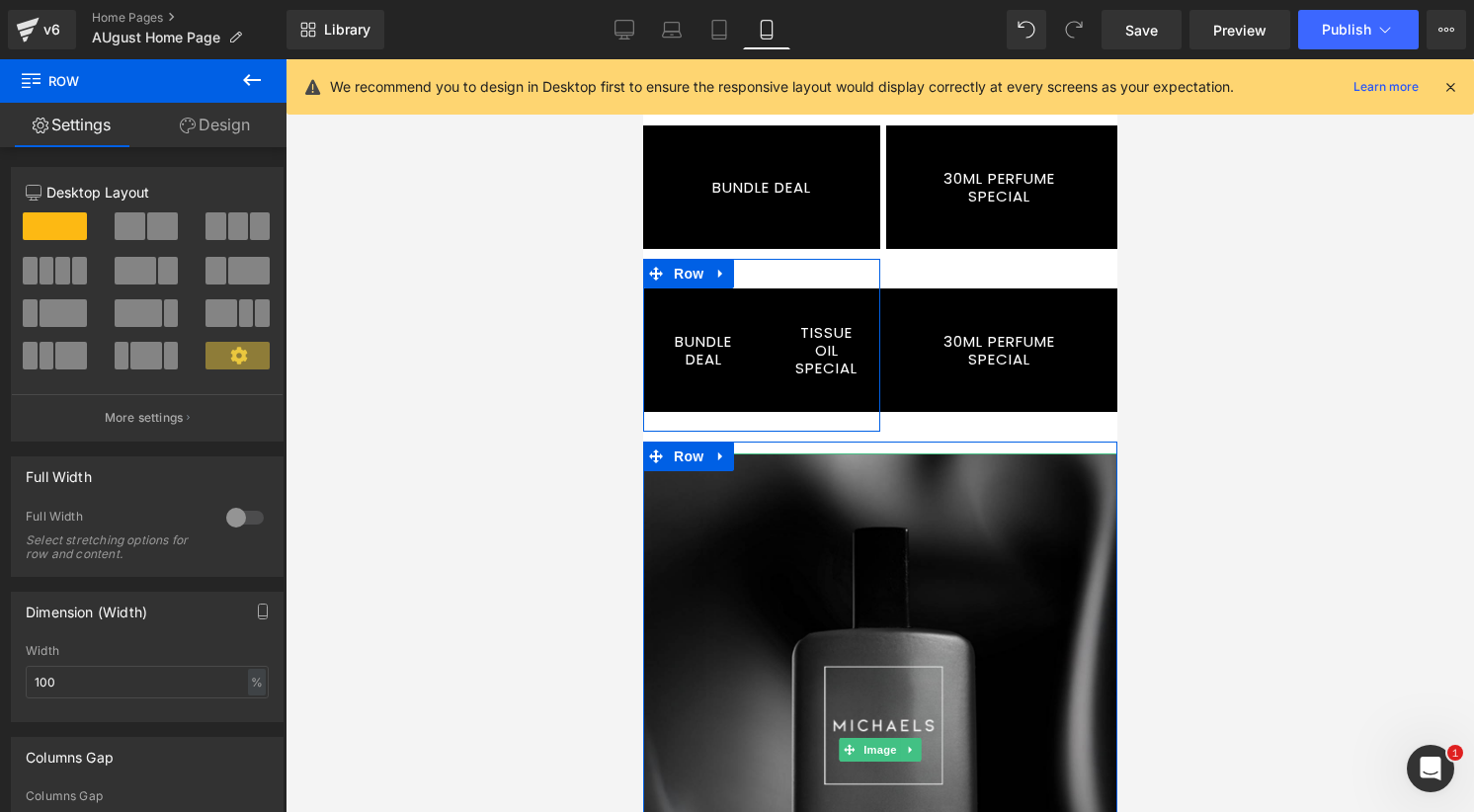 scroll, scrollTop: 0, scrollLeft: 0, axis: both 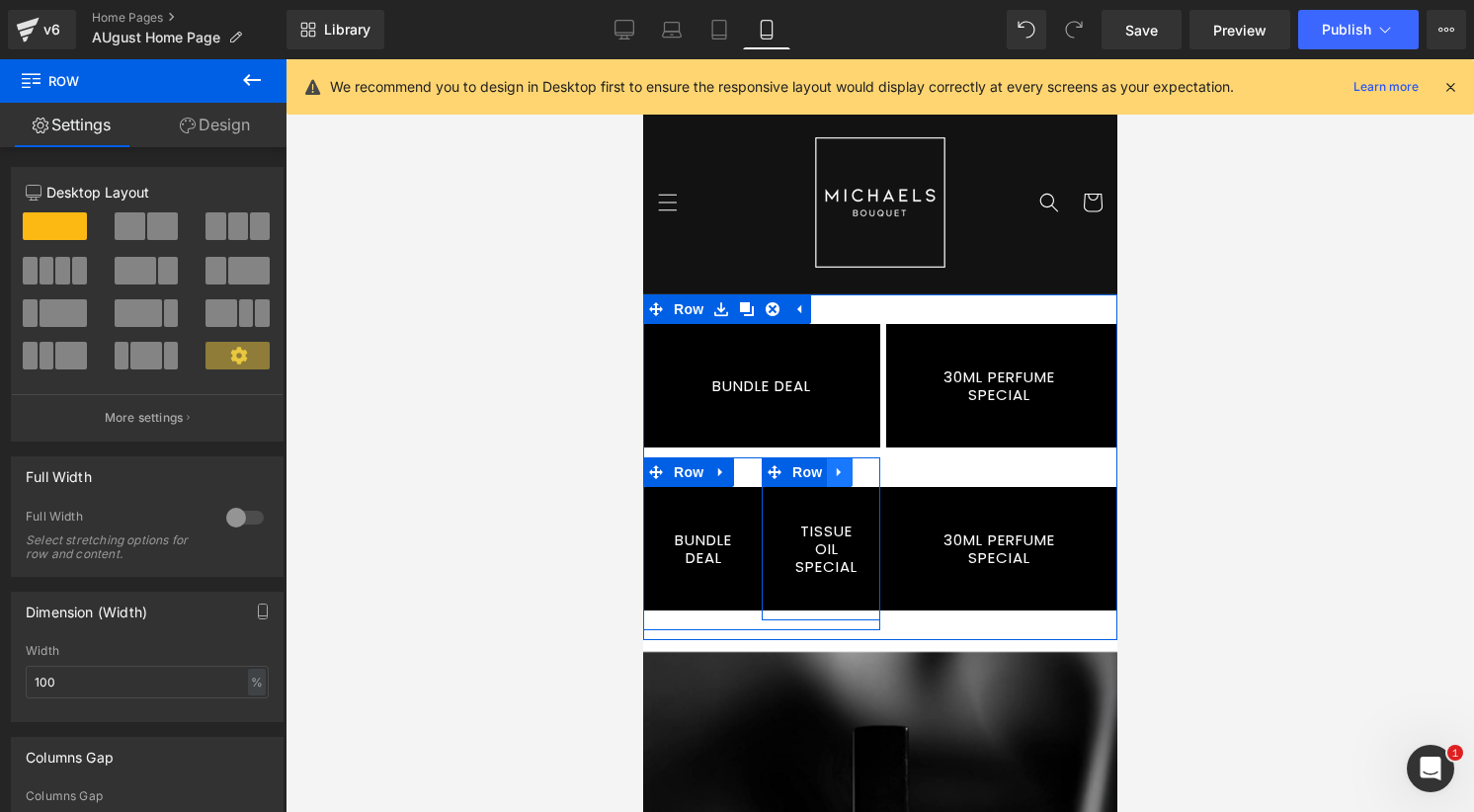 click at bounding box center [839, 472] 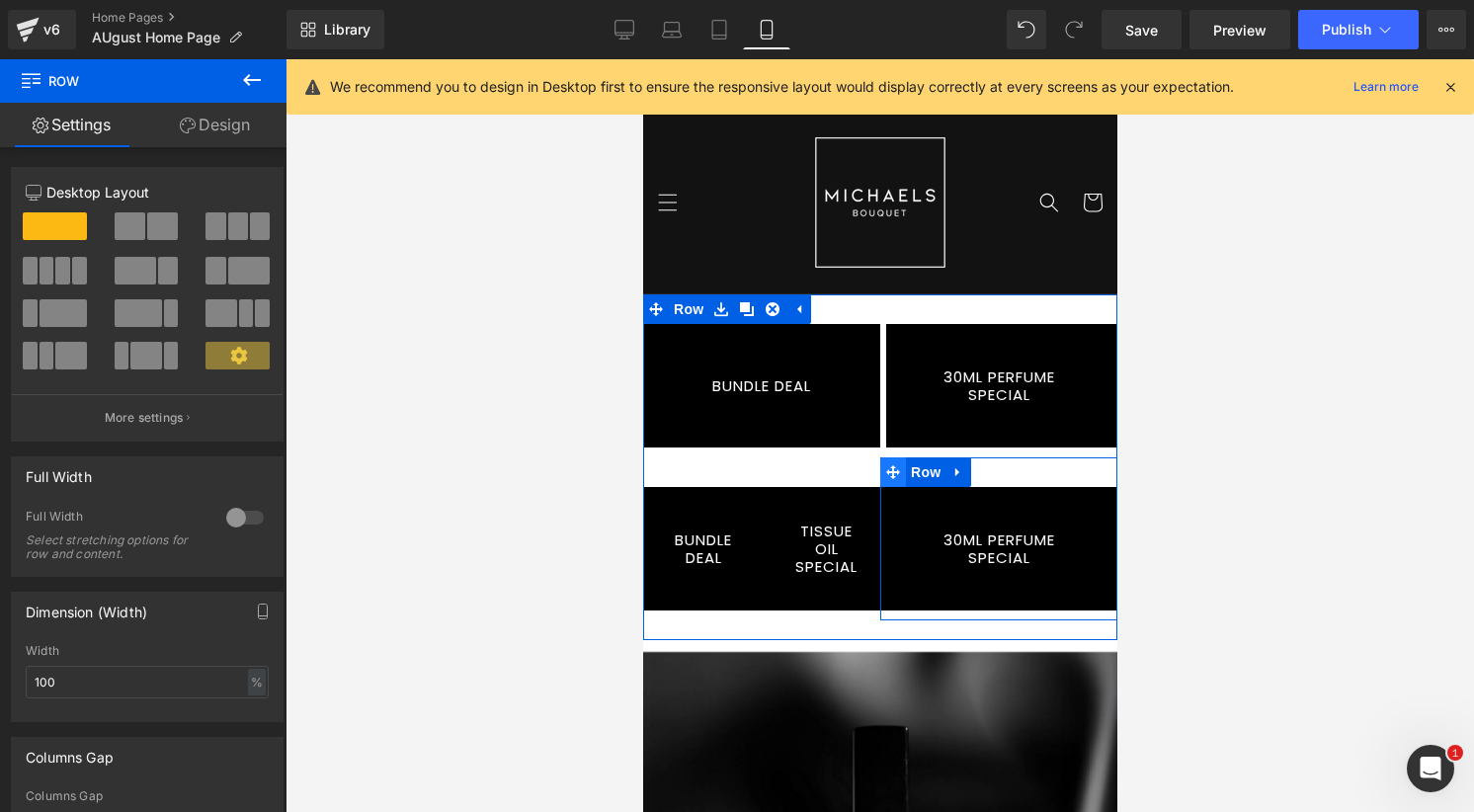 click 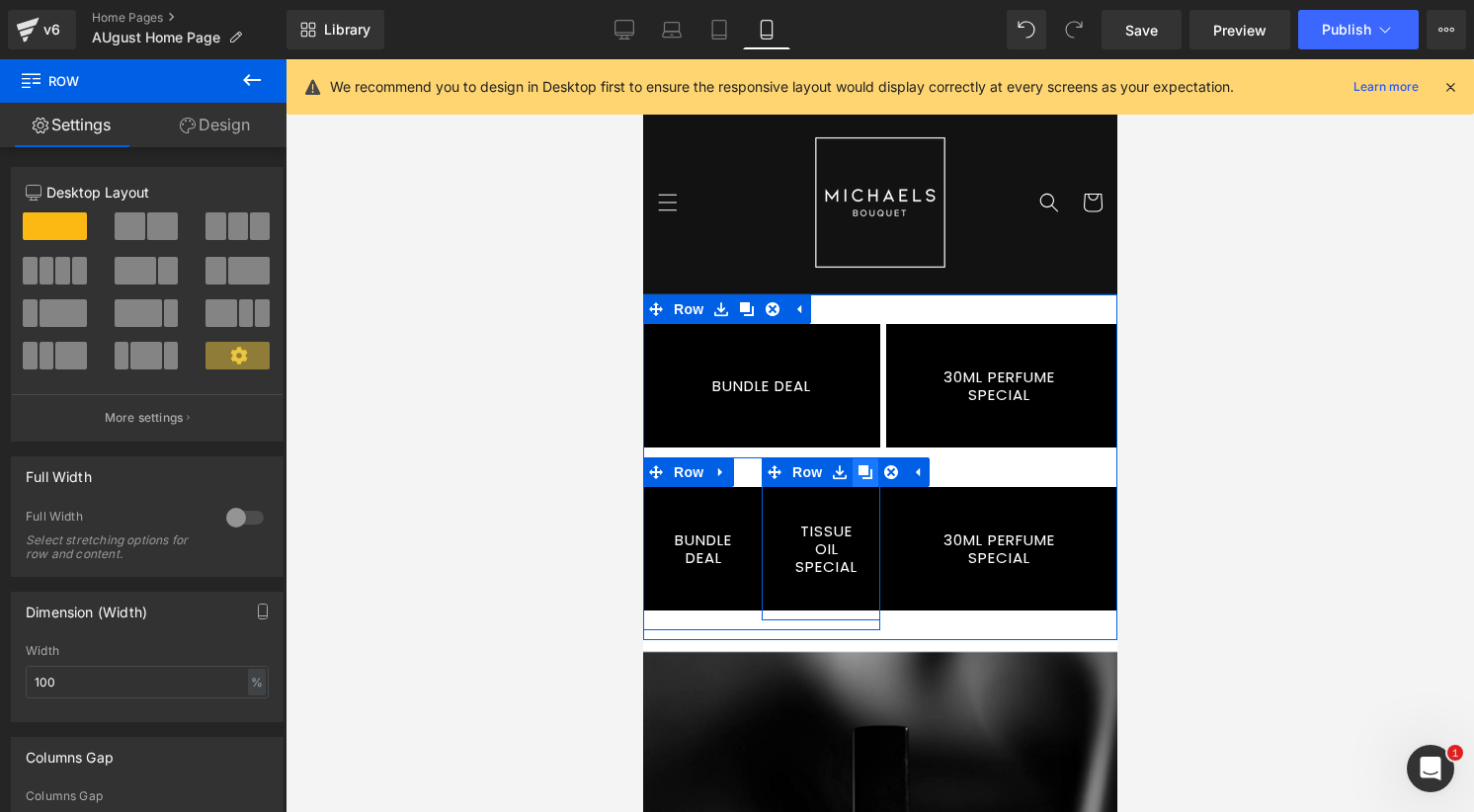 click 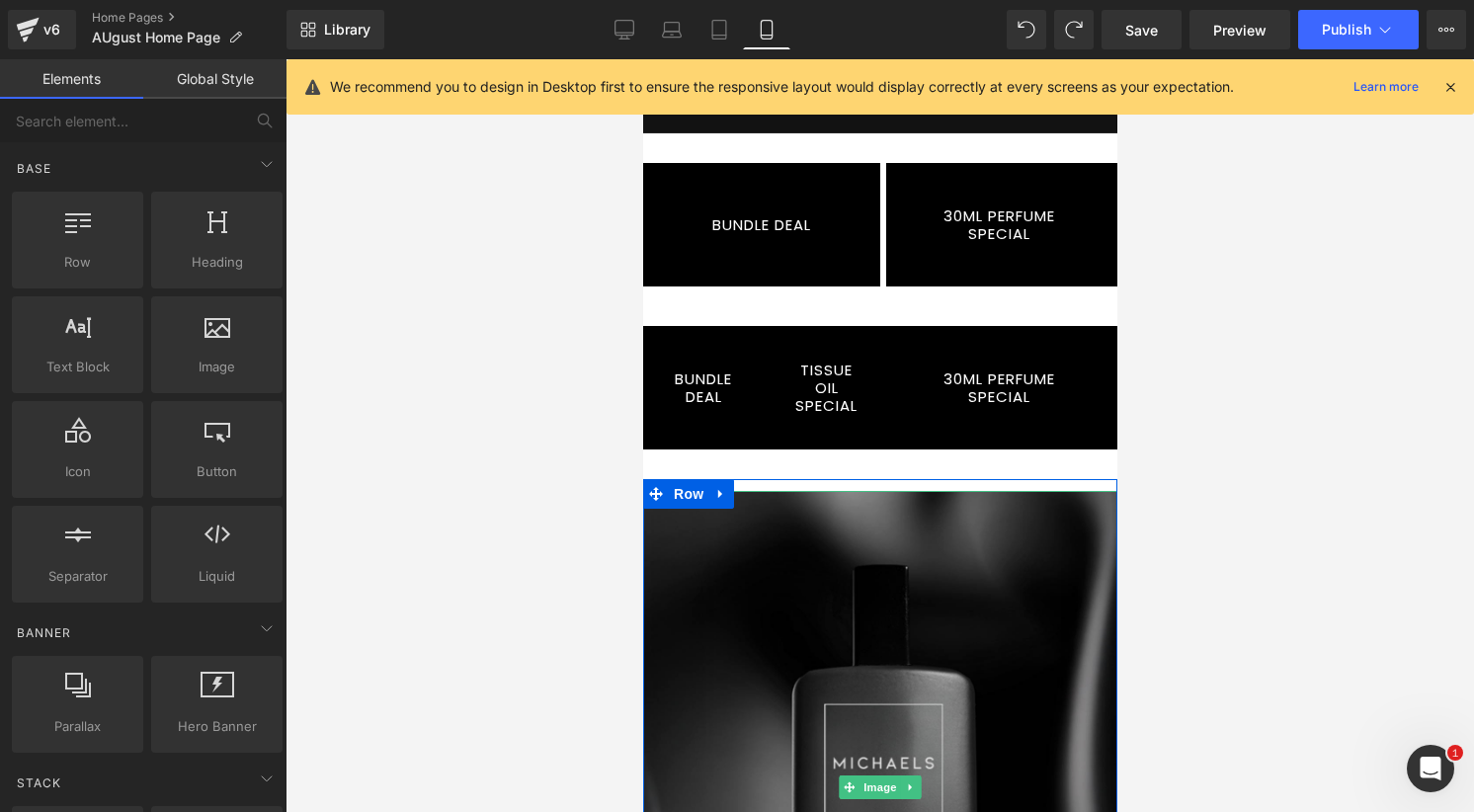 scroll, scrollTop: 0, scrollLeft: 0, axis: both 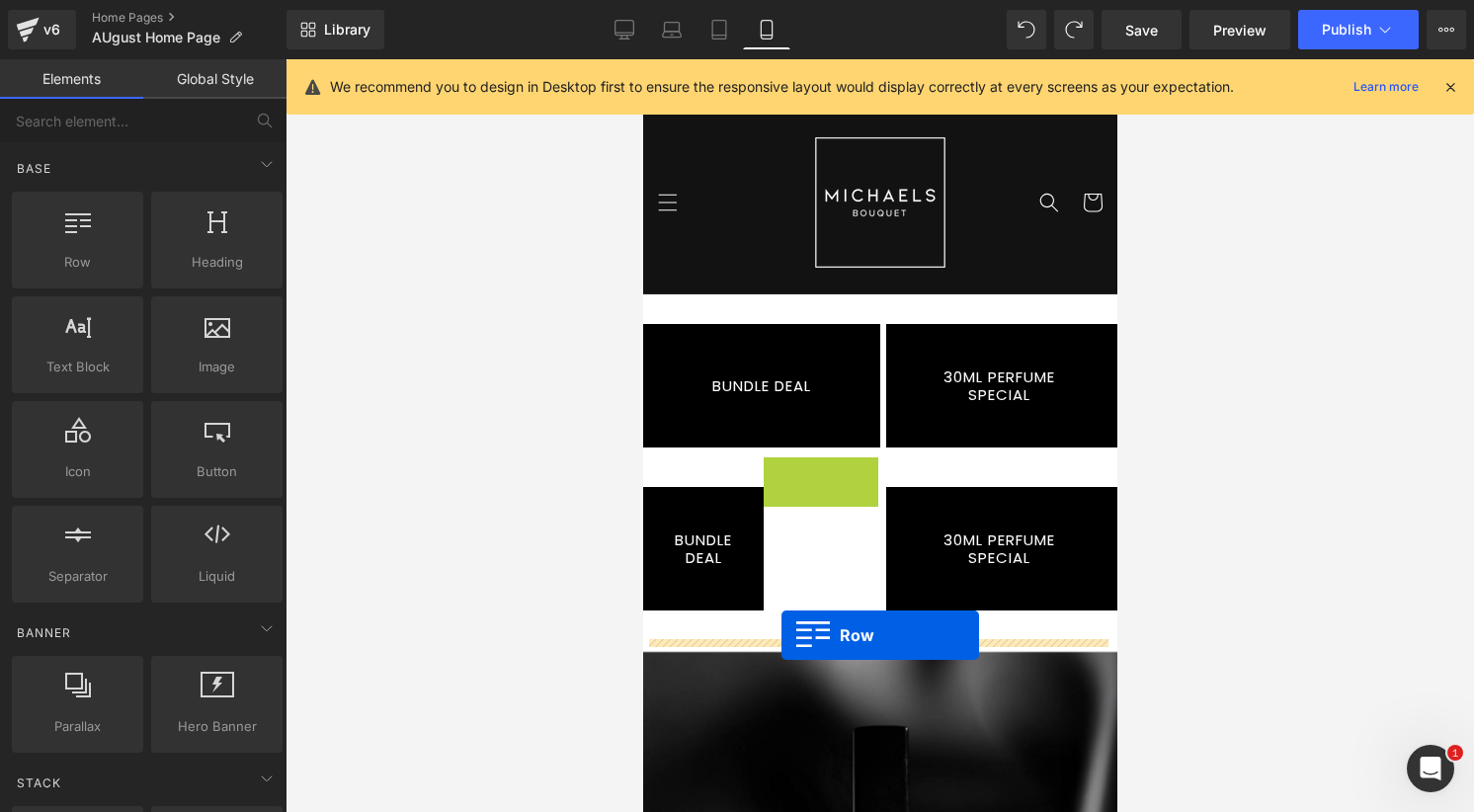 drag, startPoint x: 769, startPoint y: 471, endPoint x: 780, endPoint y: 635, distance: 164.36849 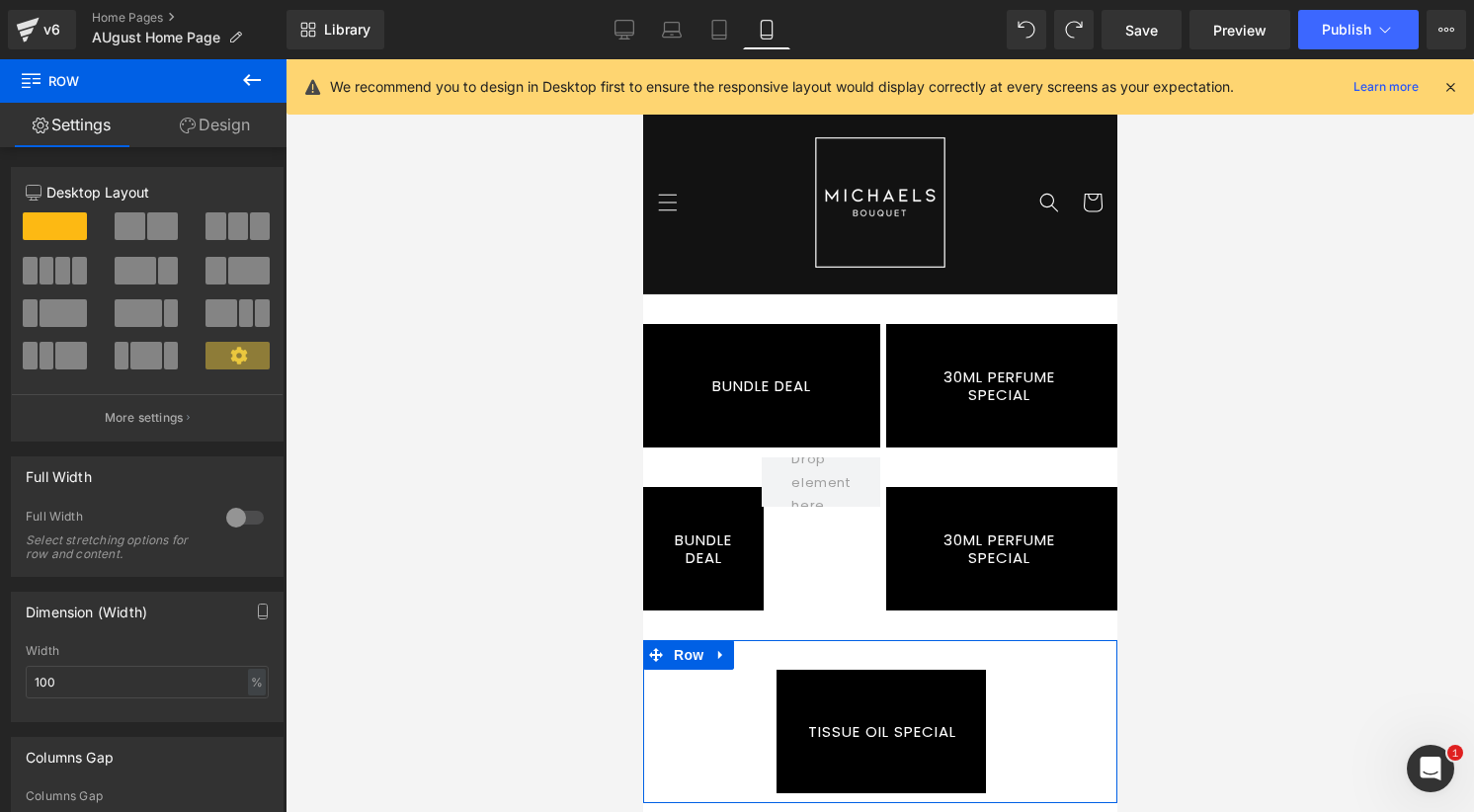 click 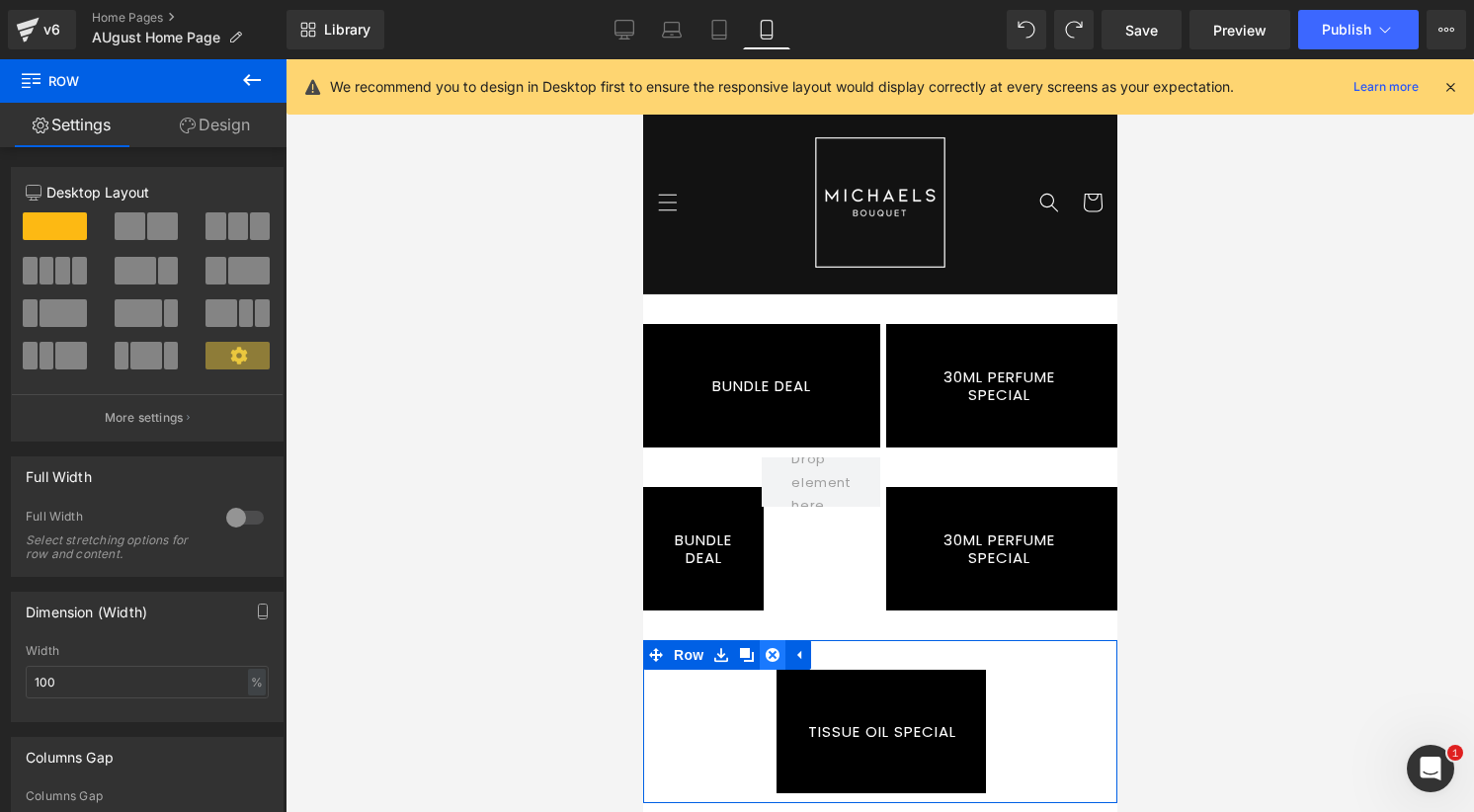 click 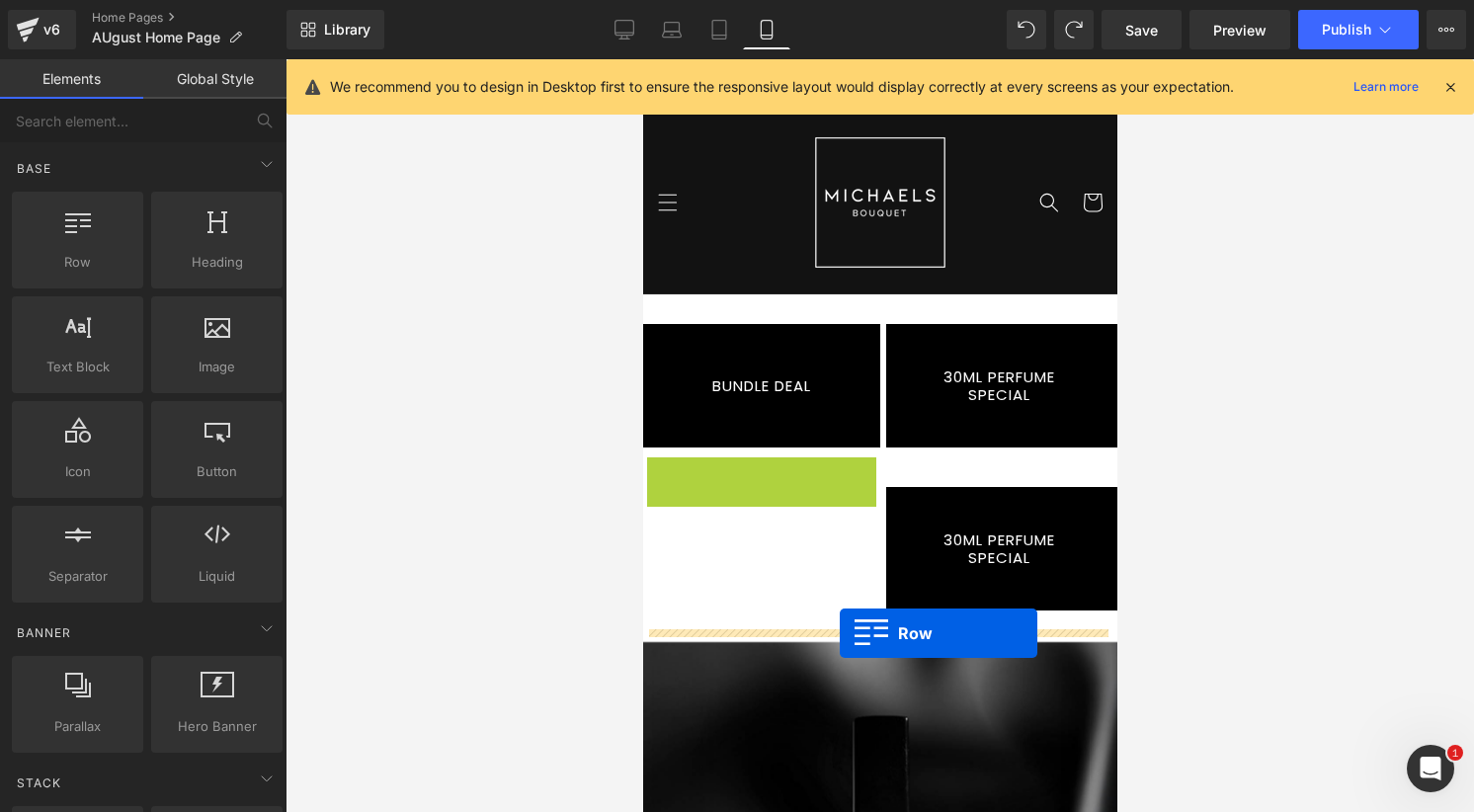 drag, startPoint x: 695, startPoint y: 472, endPoint x: 839, endPoint y: 633, distance: 216.00231 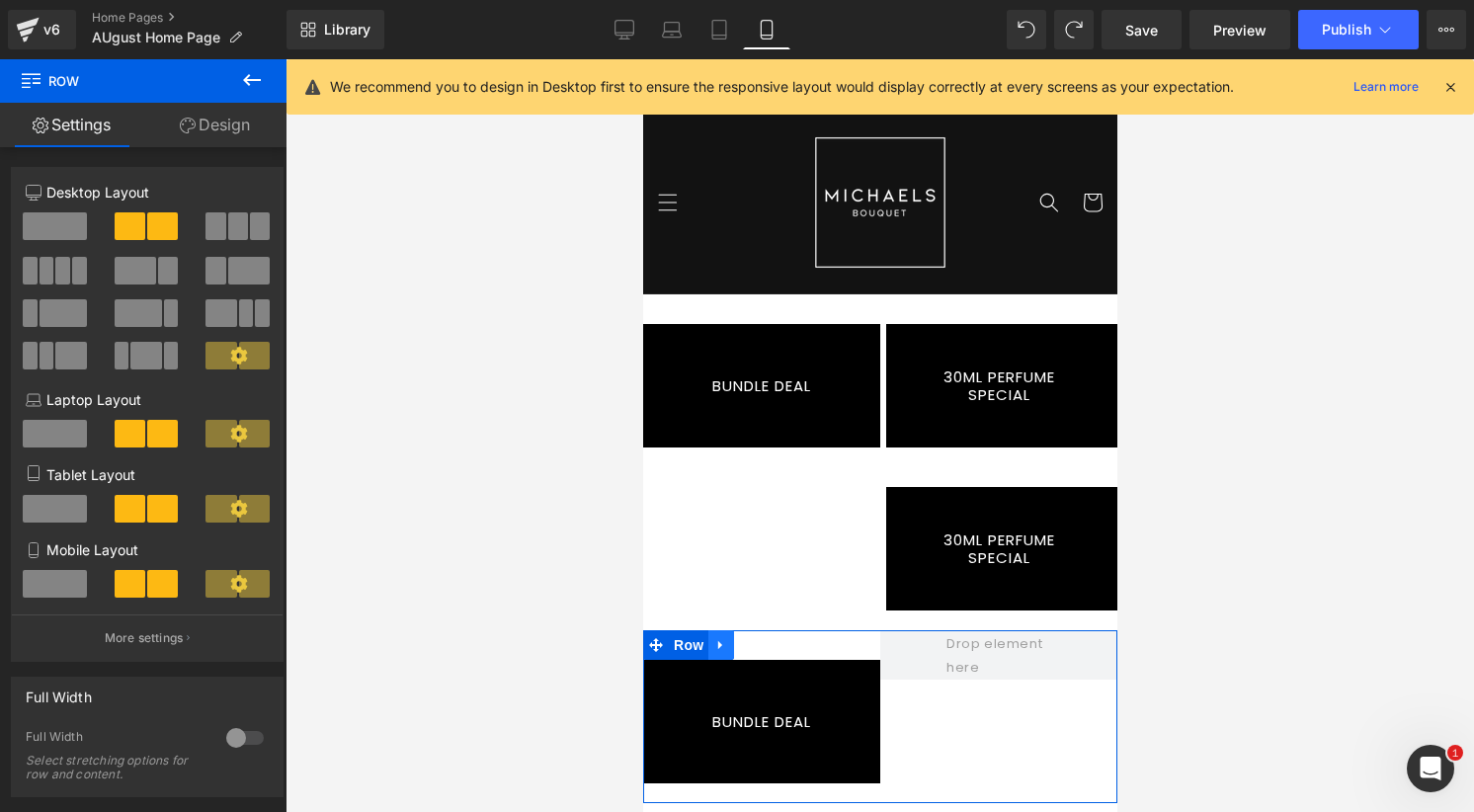 click 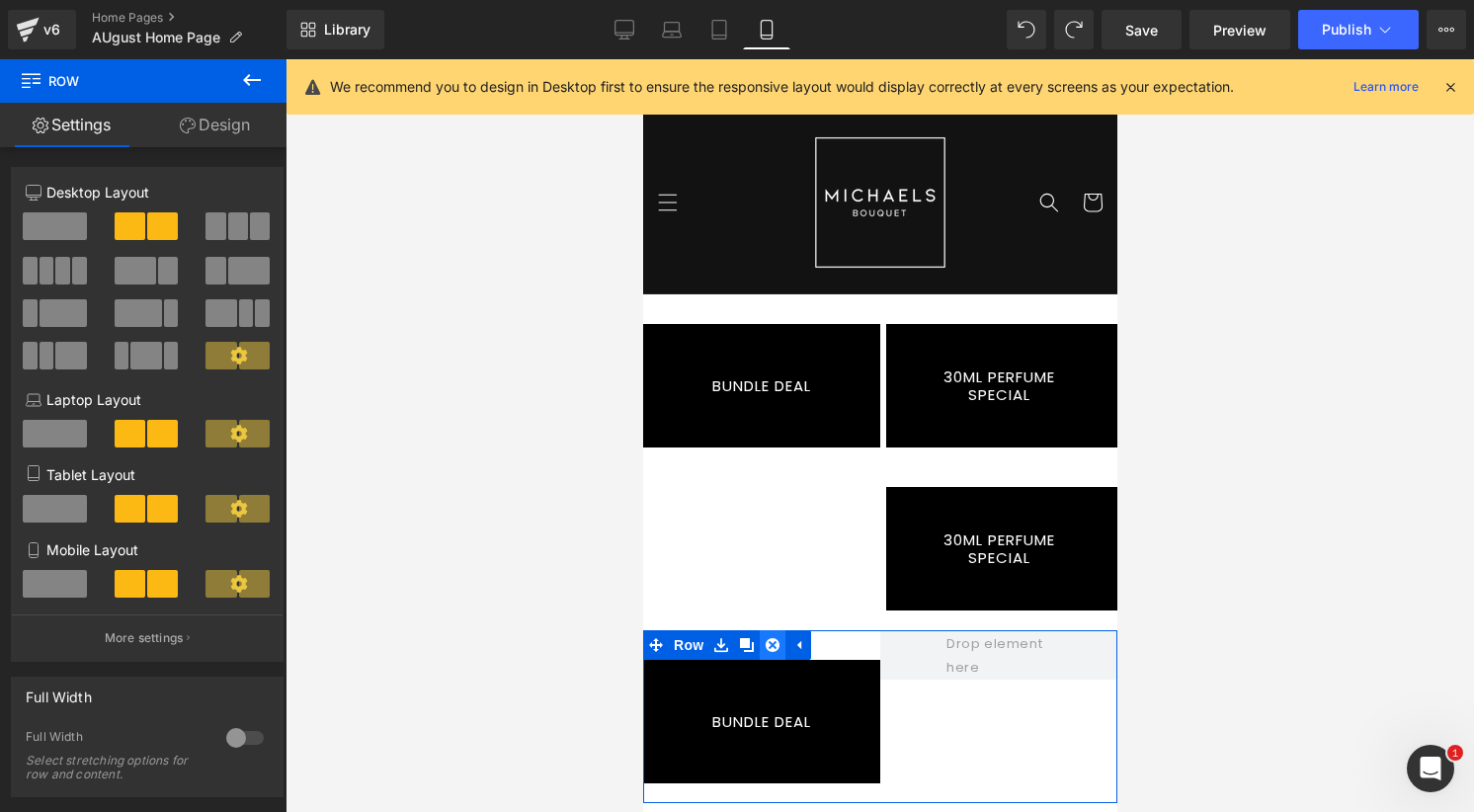click 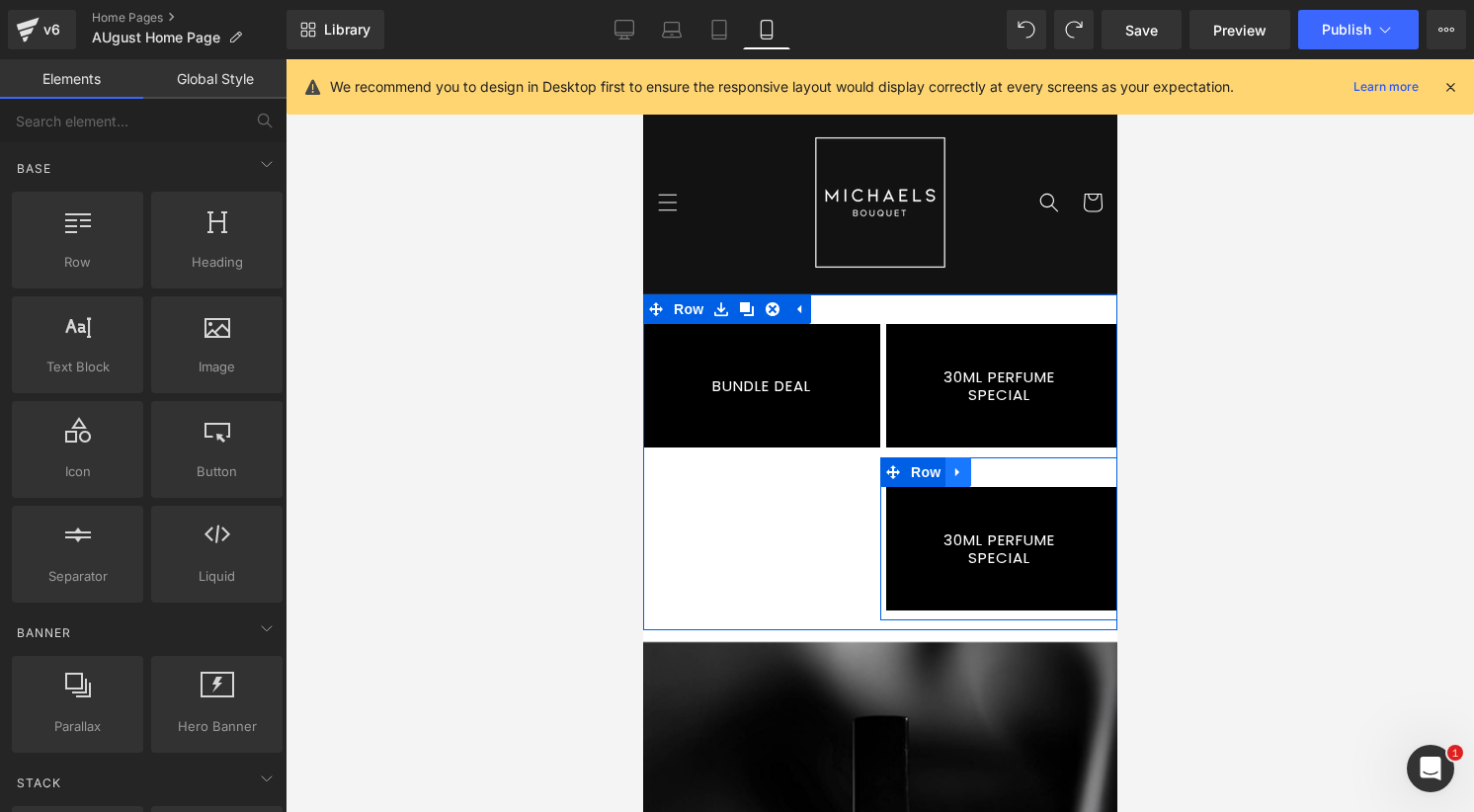 click at bounding box center (957, 472) 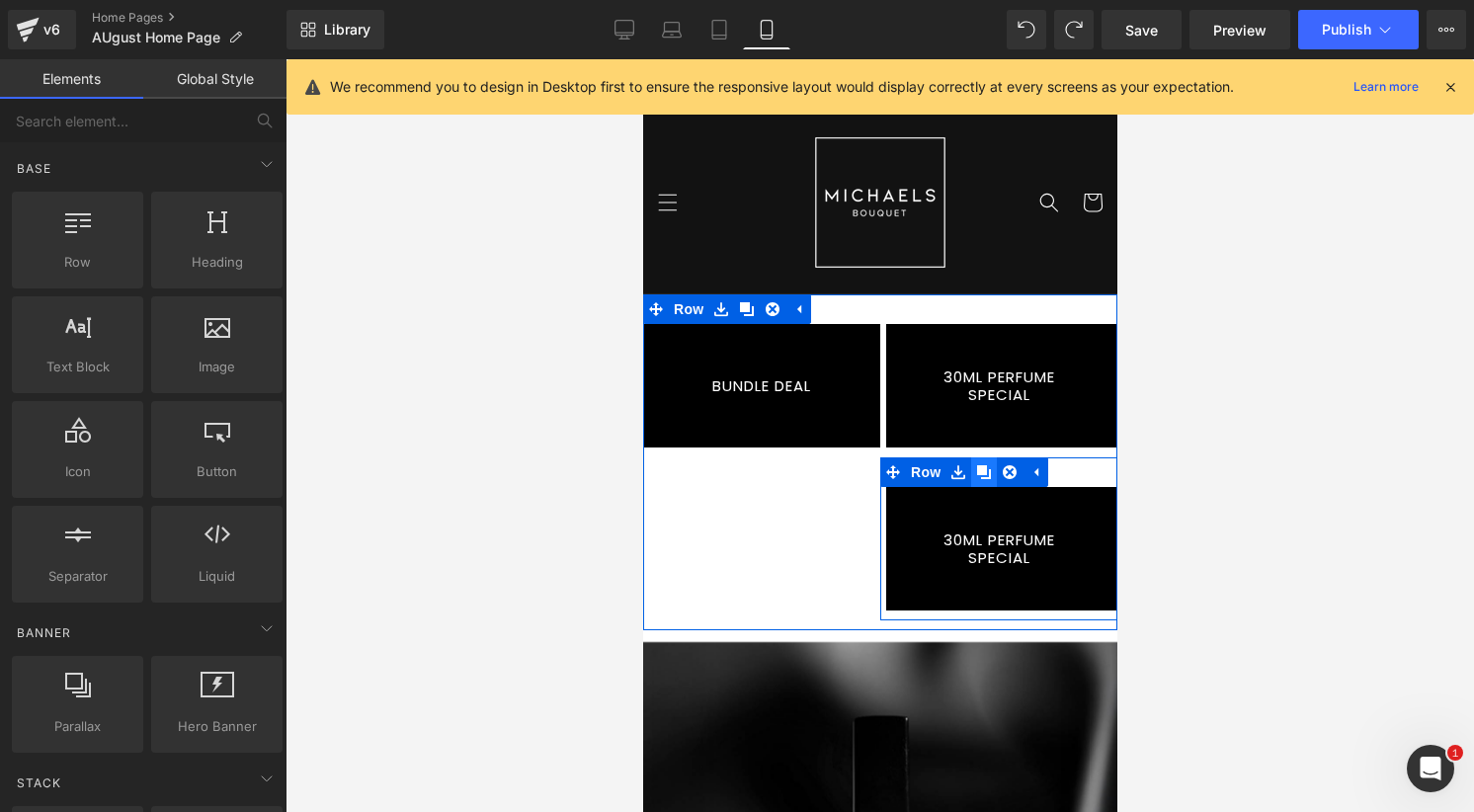 click 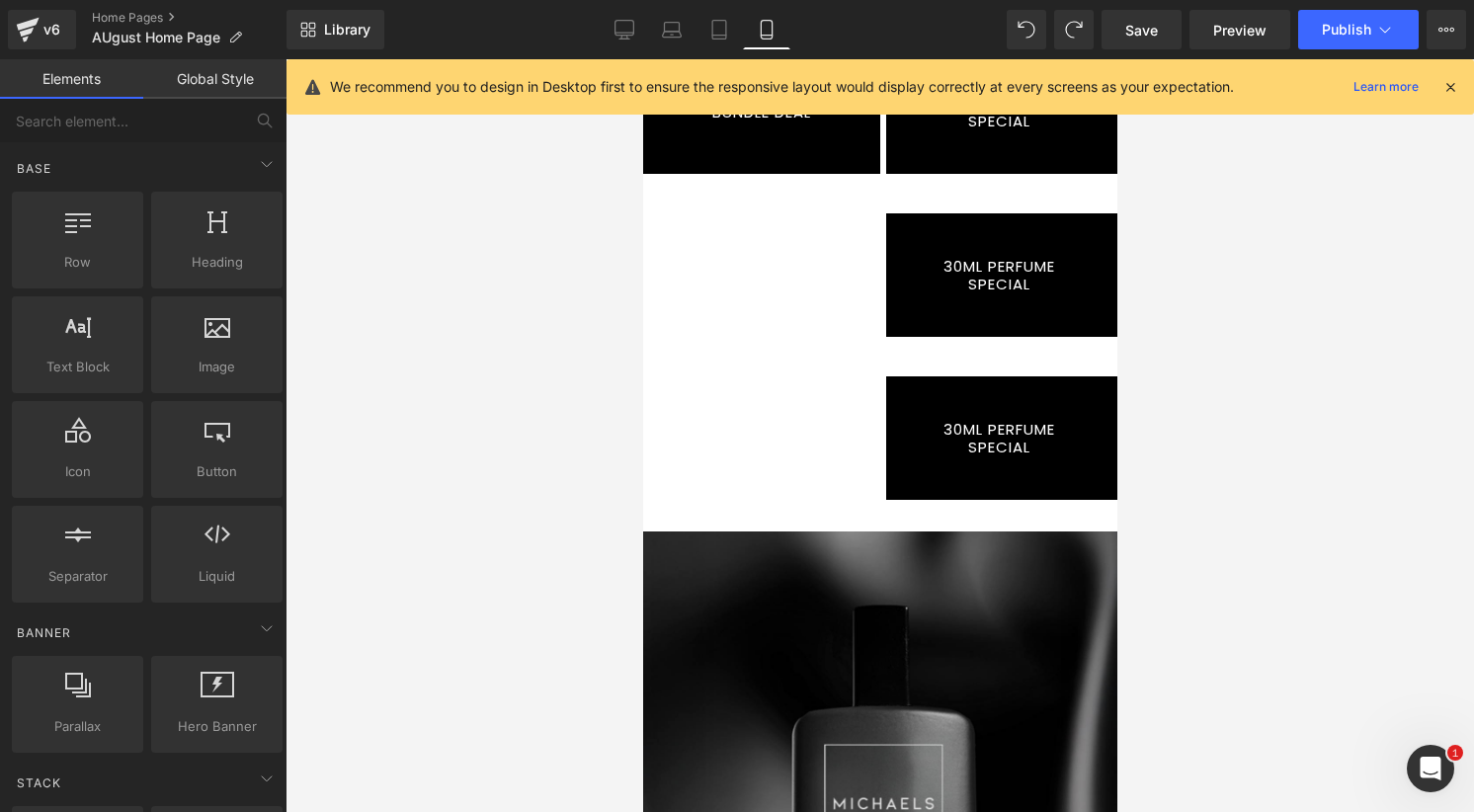 scroll, scrollTop: 0, scrollLeft: 0, axis: both 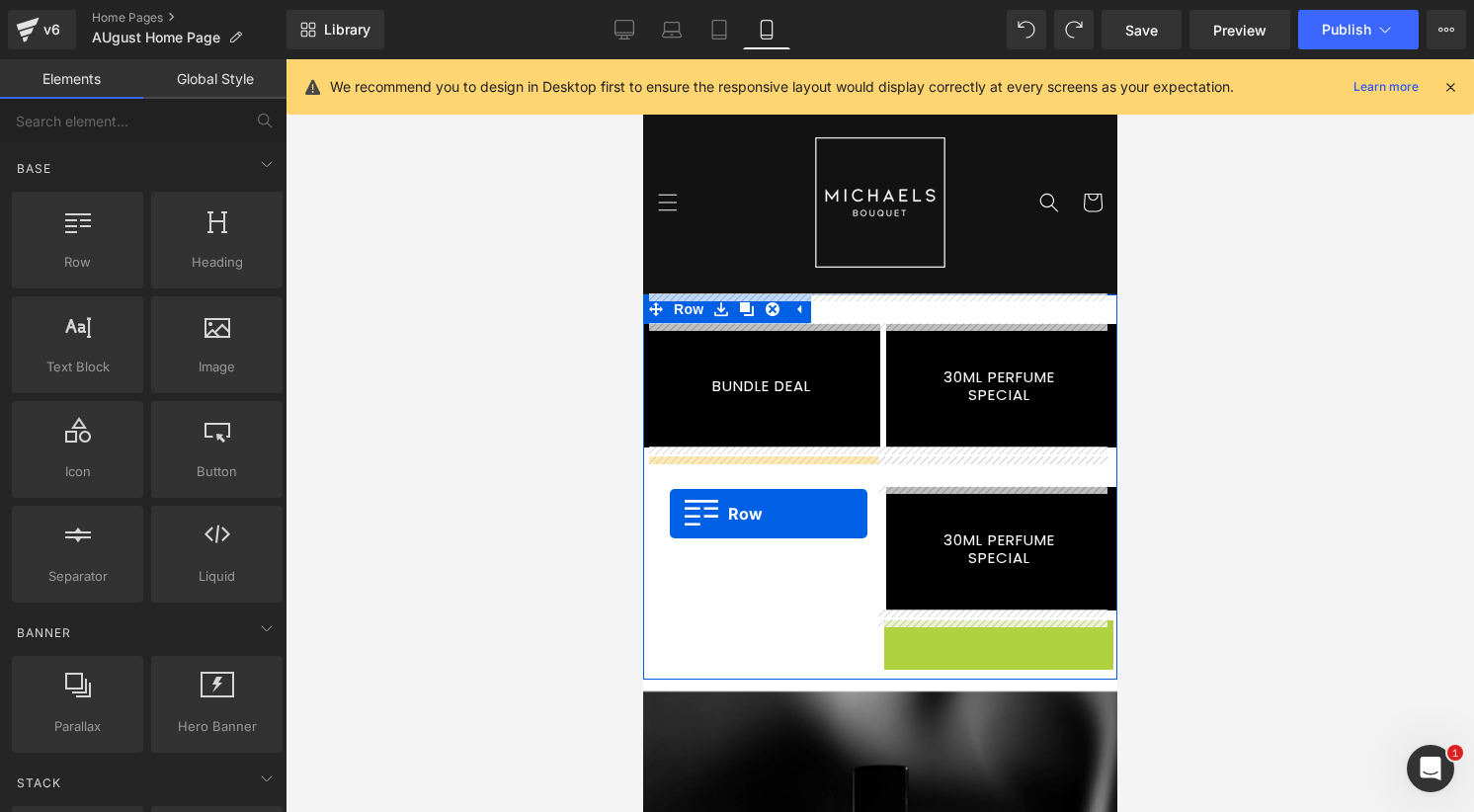 drag, startPoint x: 912, startPoint y: 638, endPoint x: 670, endPoint y: 514, distance: 271.91911 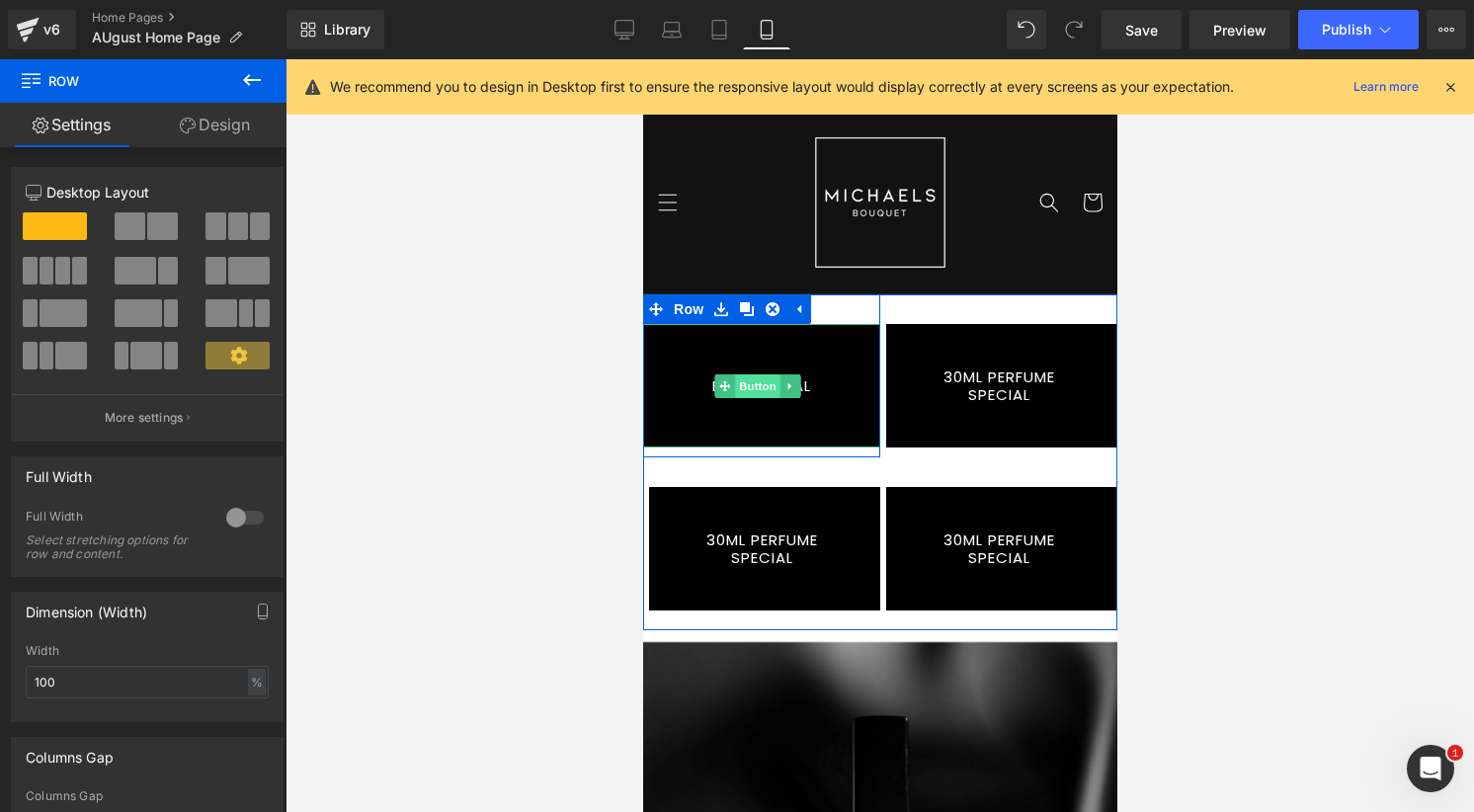 click on "Button" at bounding box center (757, 386) 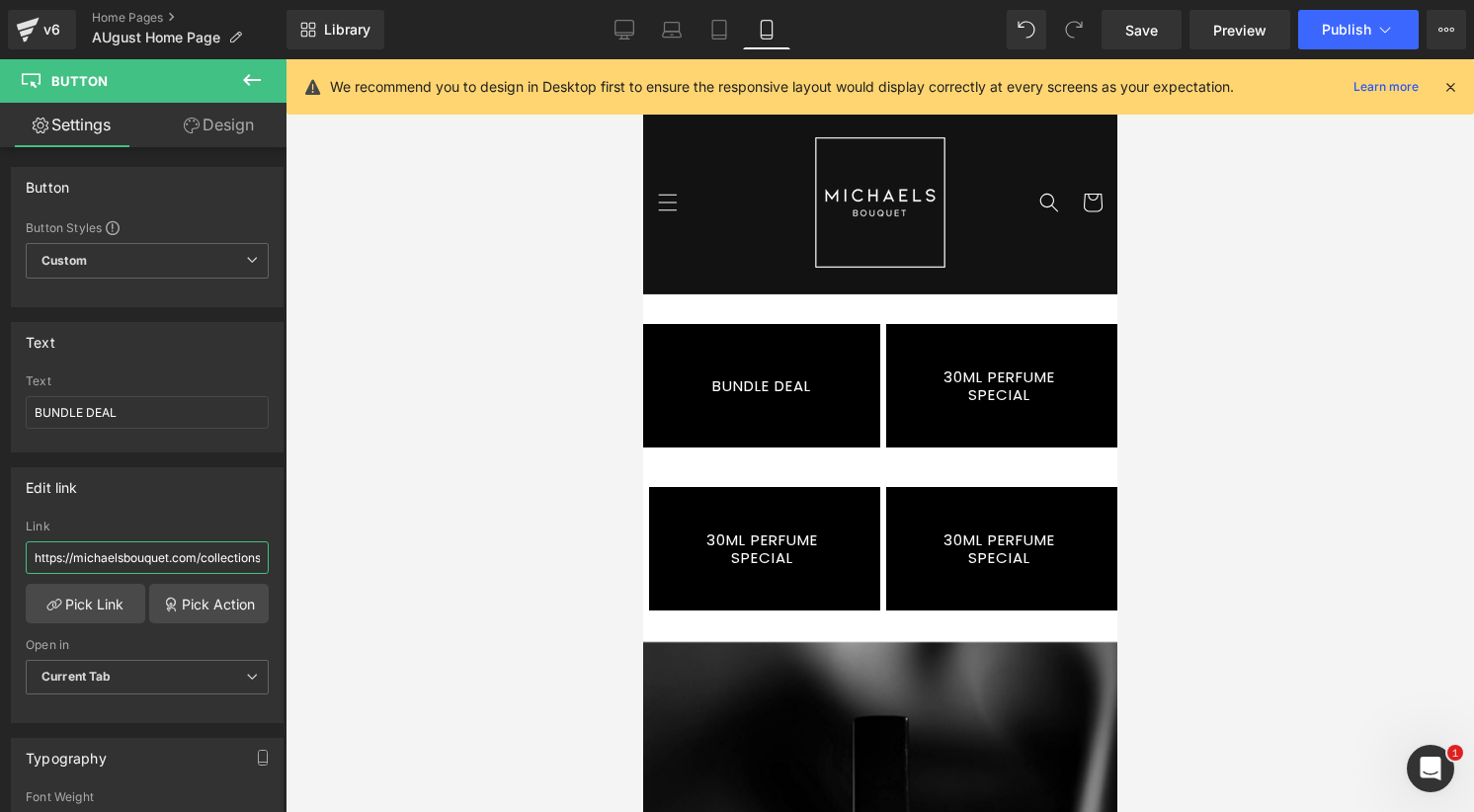 scroll, scrollTop: 0, scrollLeft: 171, axis: horizontal 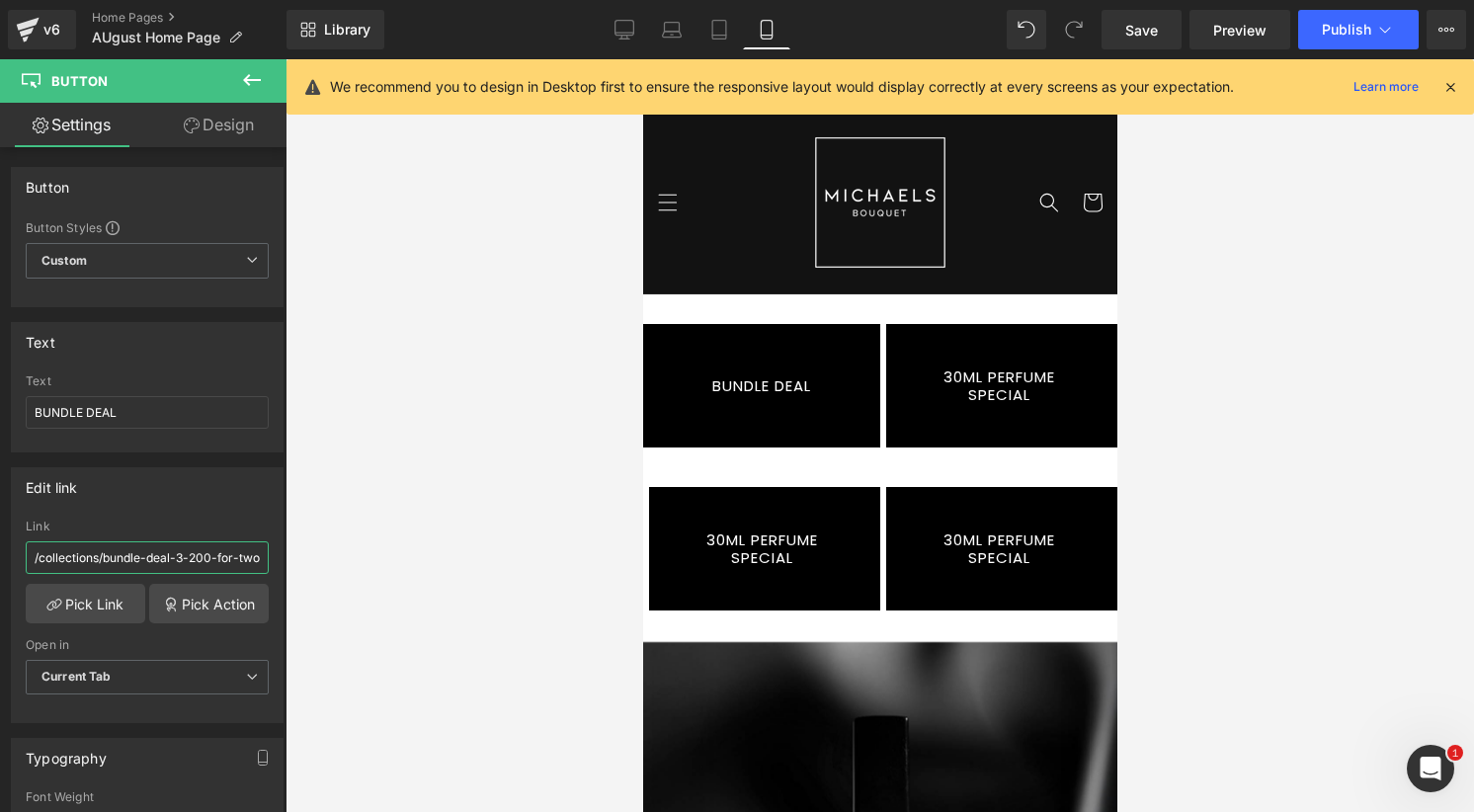 drag, startPoint x: 153, startPoint y: 564, endPoint x: 323, endPoint y: 575, distance: 170.35551 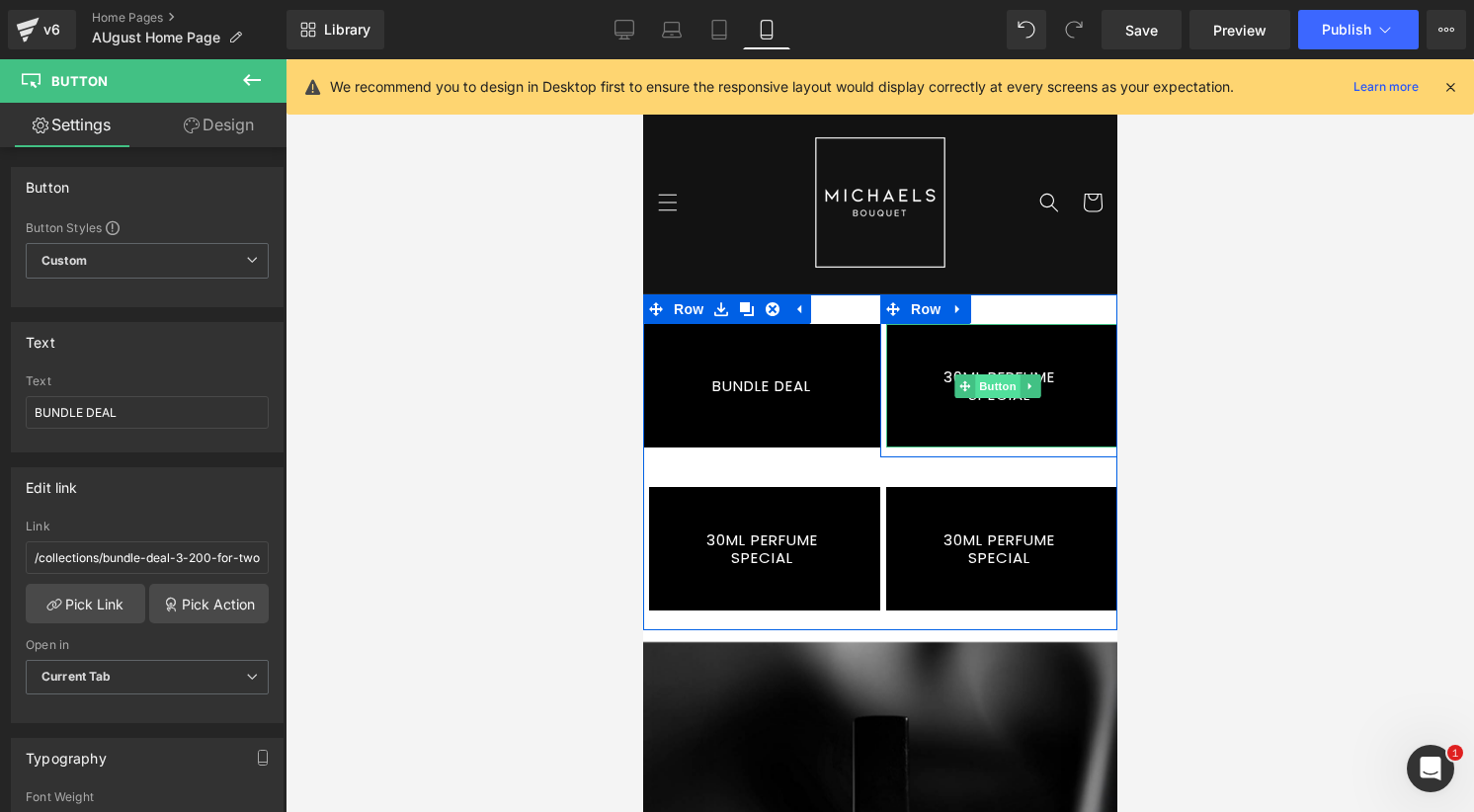 click on "Button" at bounding box center (997, 386) 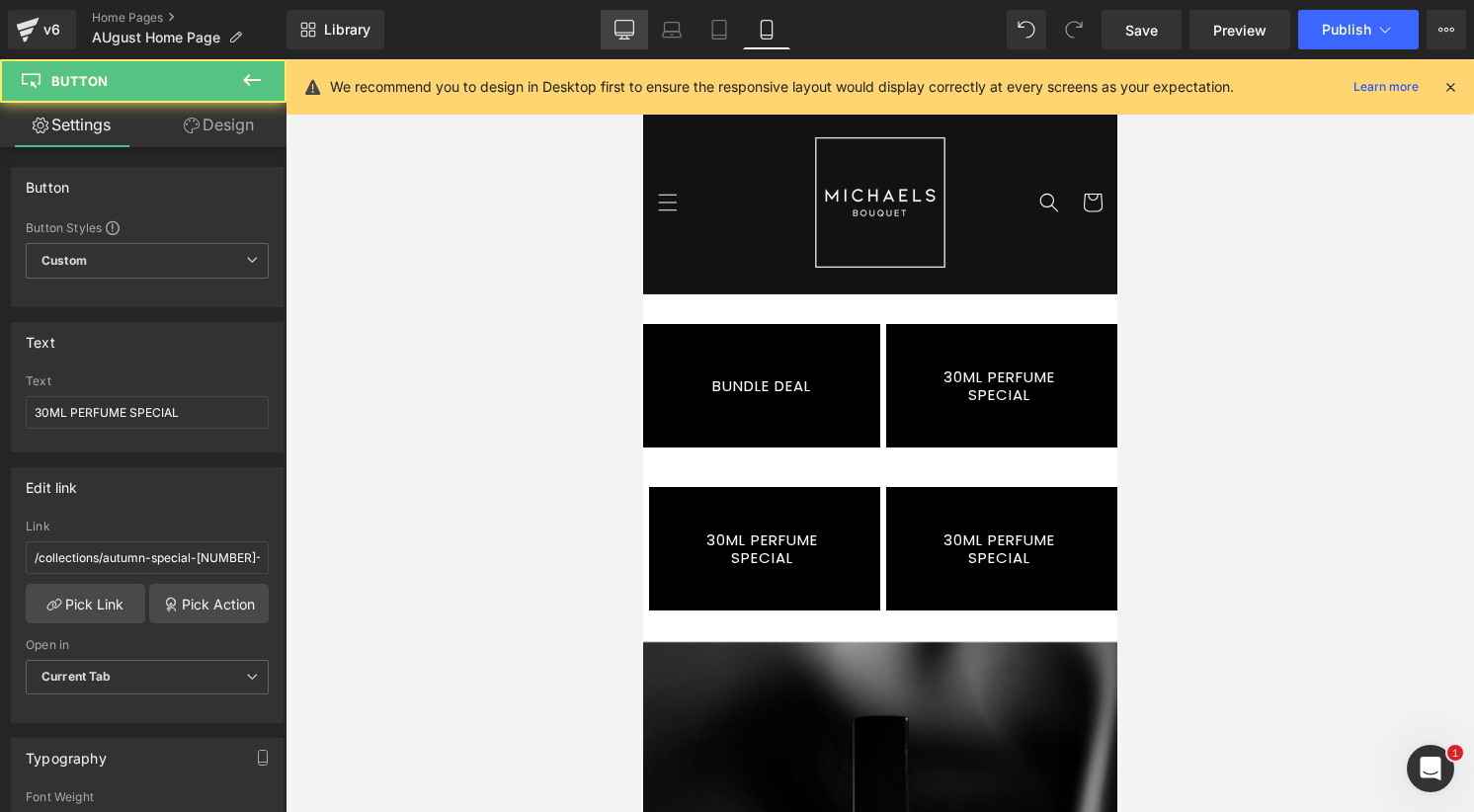 click on "Desktop" at bounding box center (624, 30) 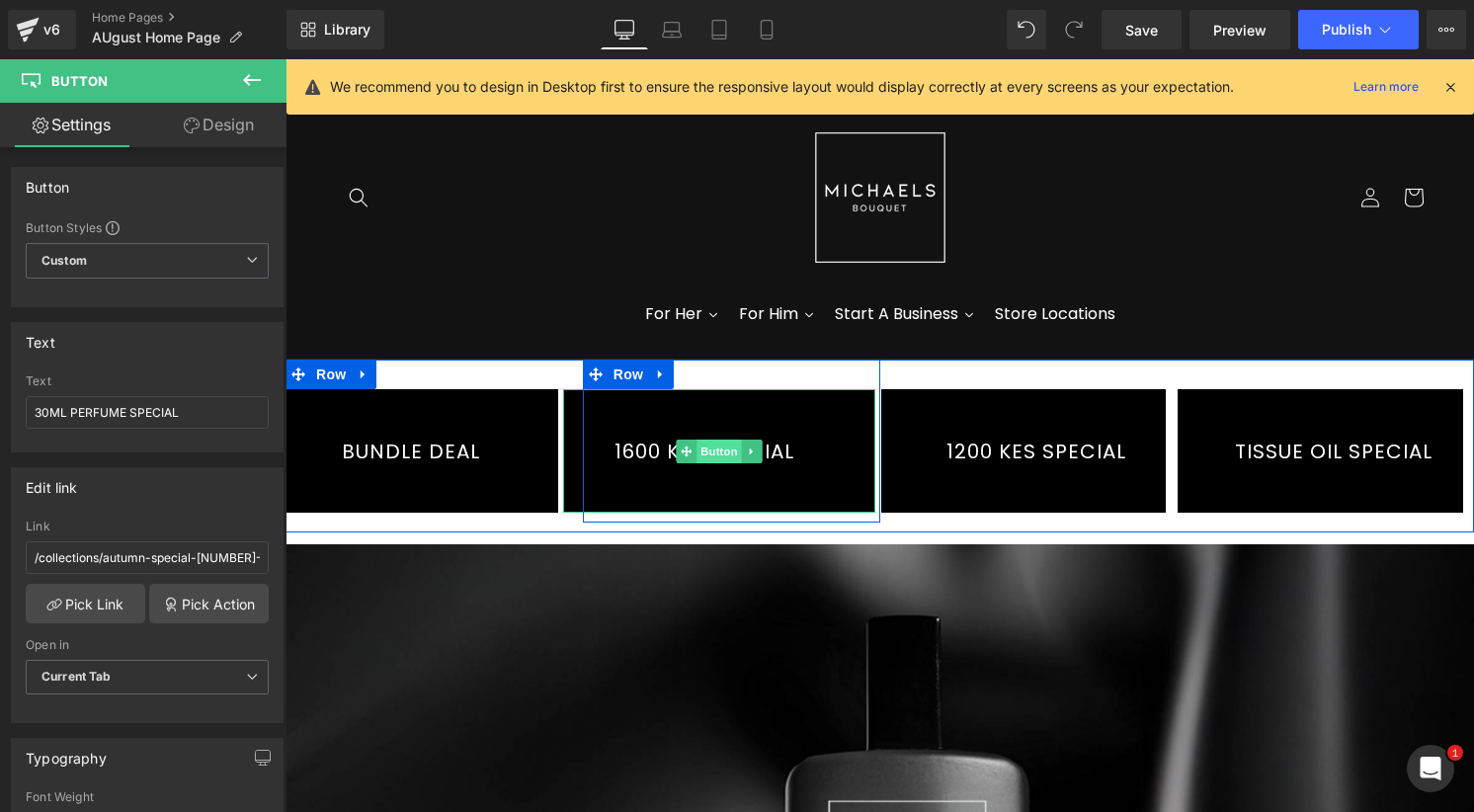 click on "Button" at bounding box center [719, 451] 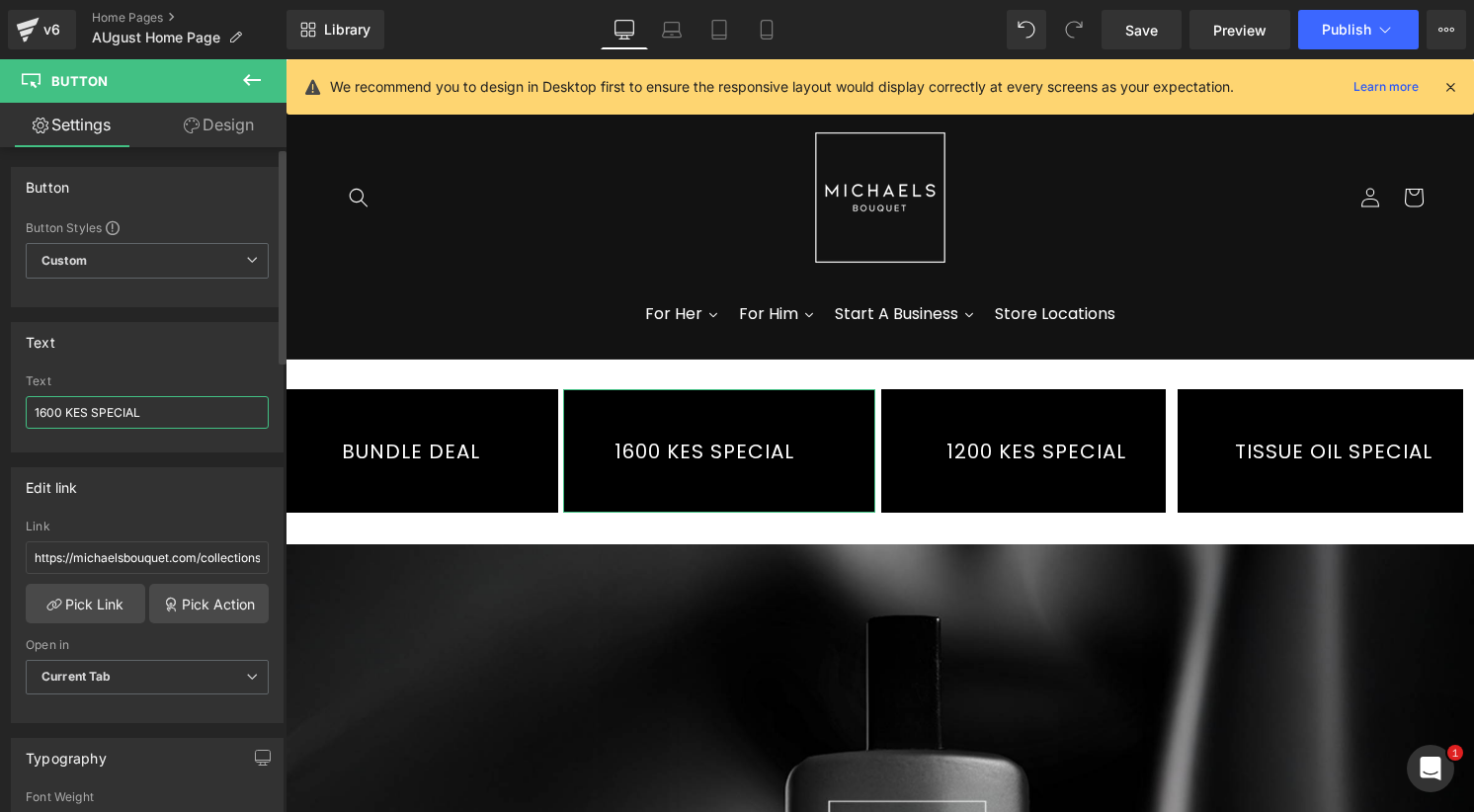 click on "1600 KES SPECIAL" at bounding box center (147, 412) 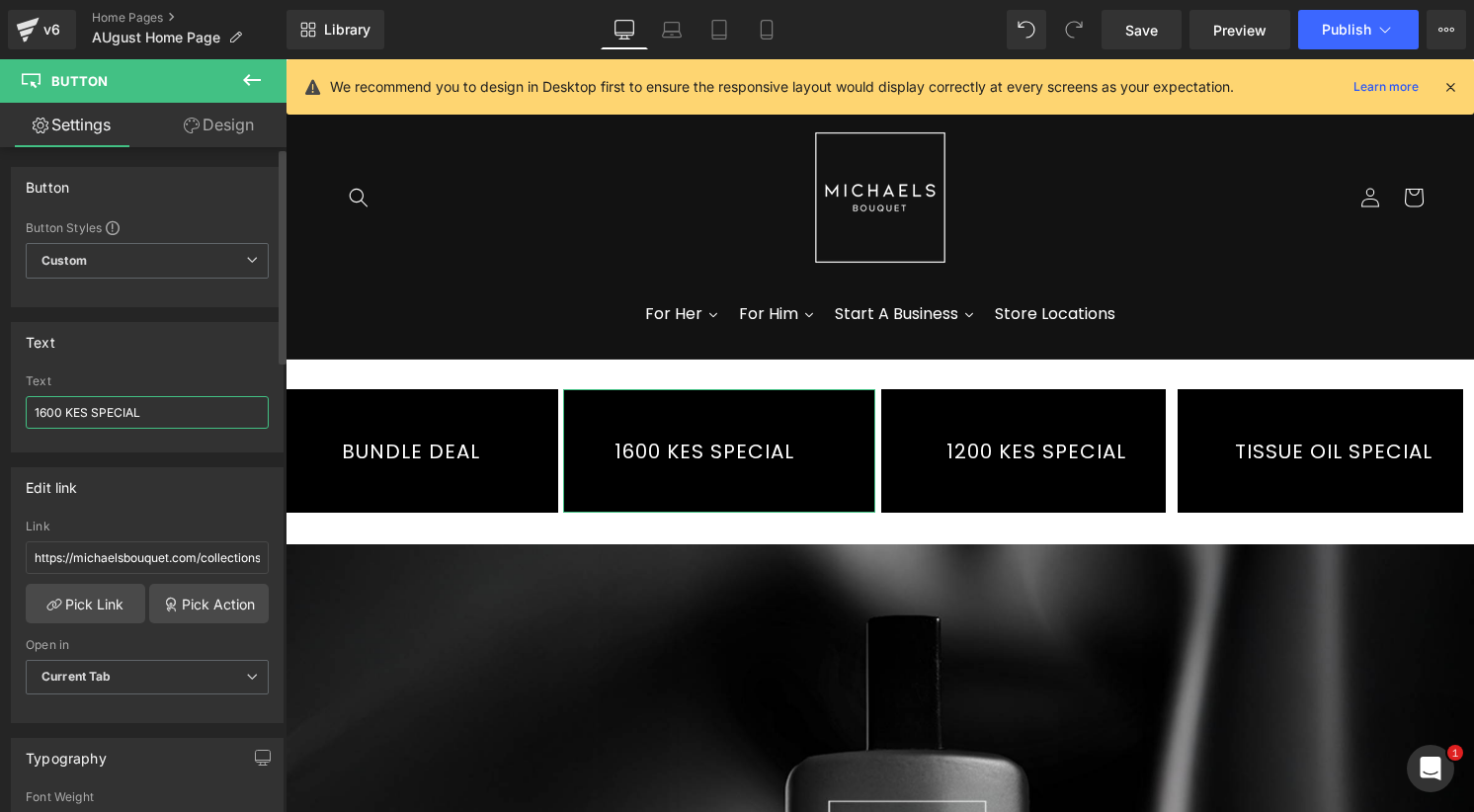 click on "1600 KES SPECIAL" at bounding box center [147, 412] 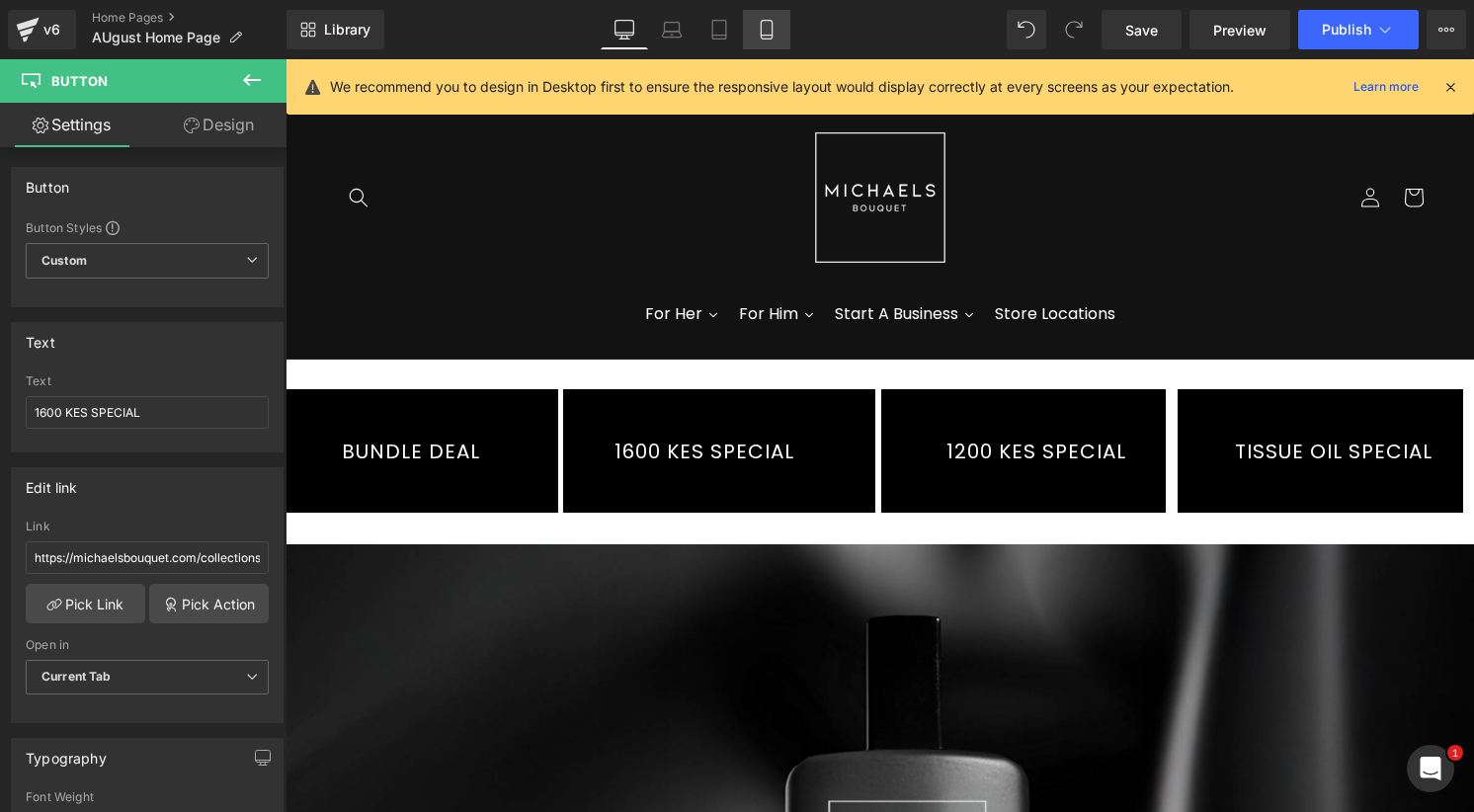click on "Mobile" at bounding box center [767, 30] 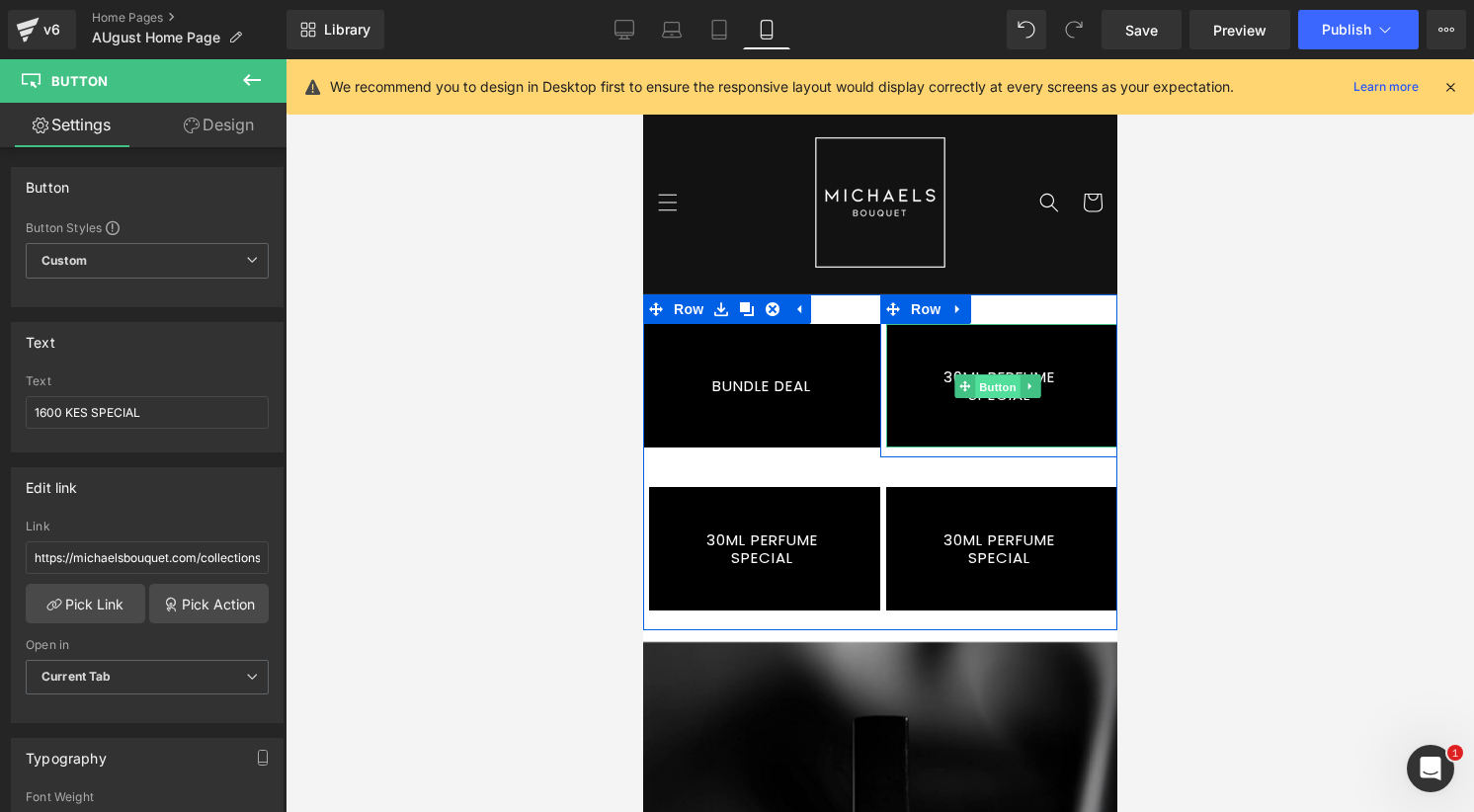 click on "Button" at bounding box center [997, 386] 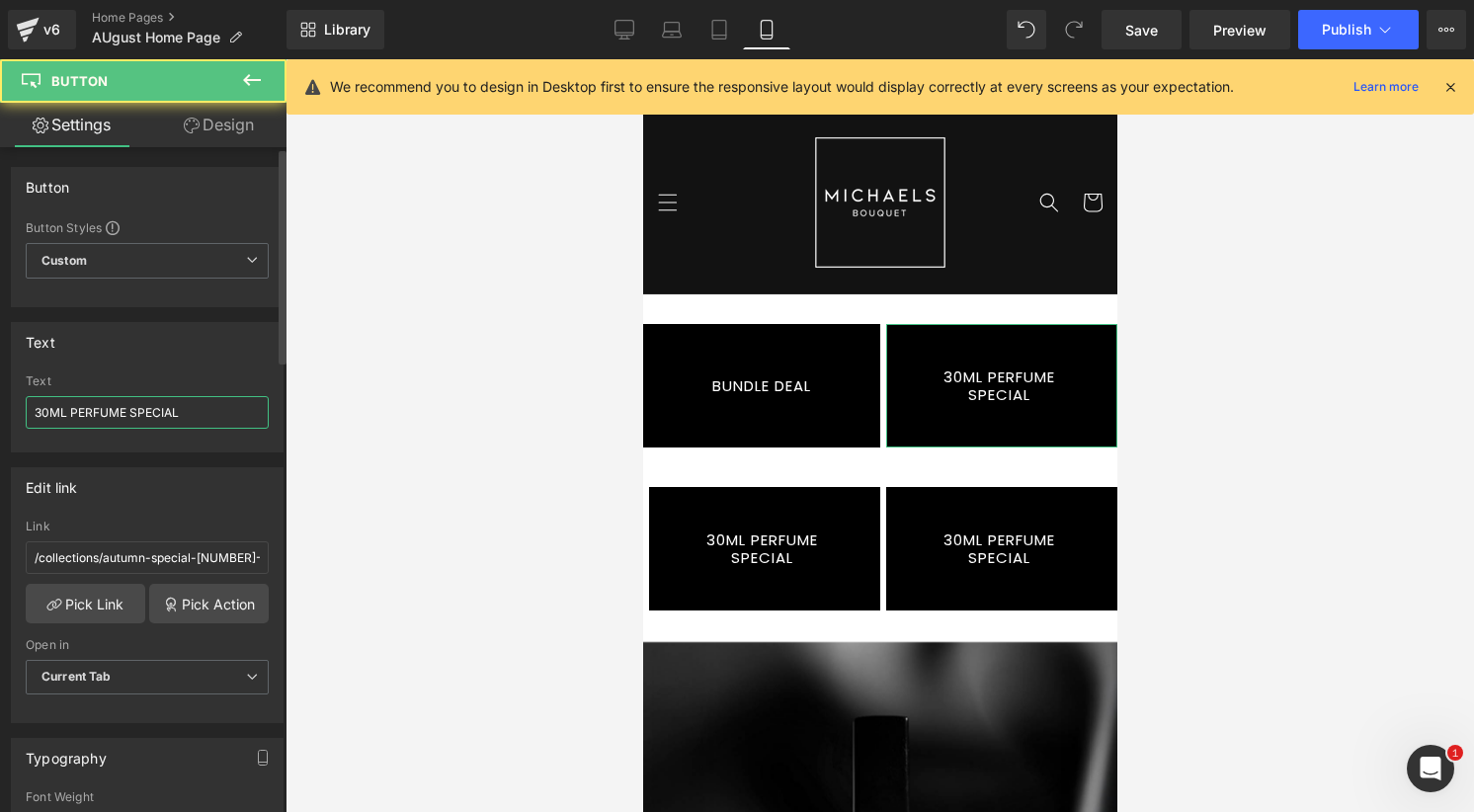 click on "30ML PERFUME SPECIAL" at bounding box center (147, 412) 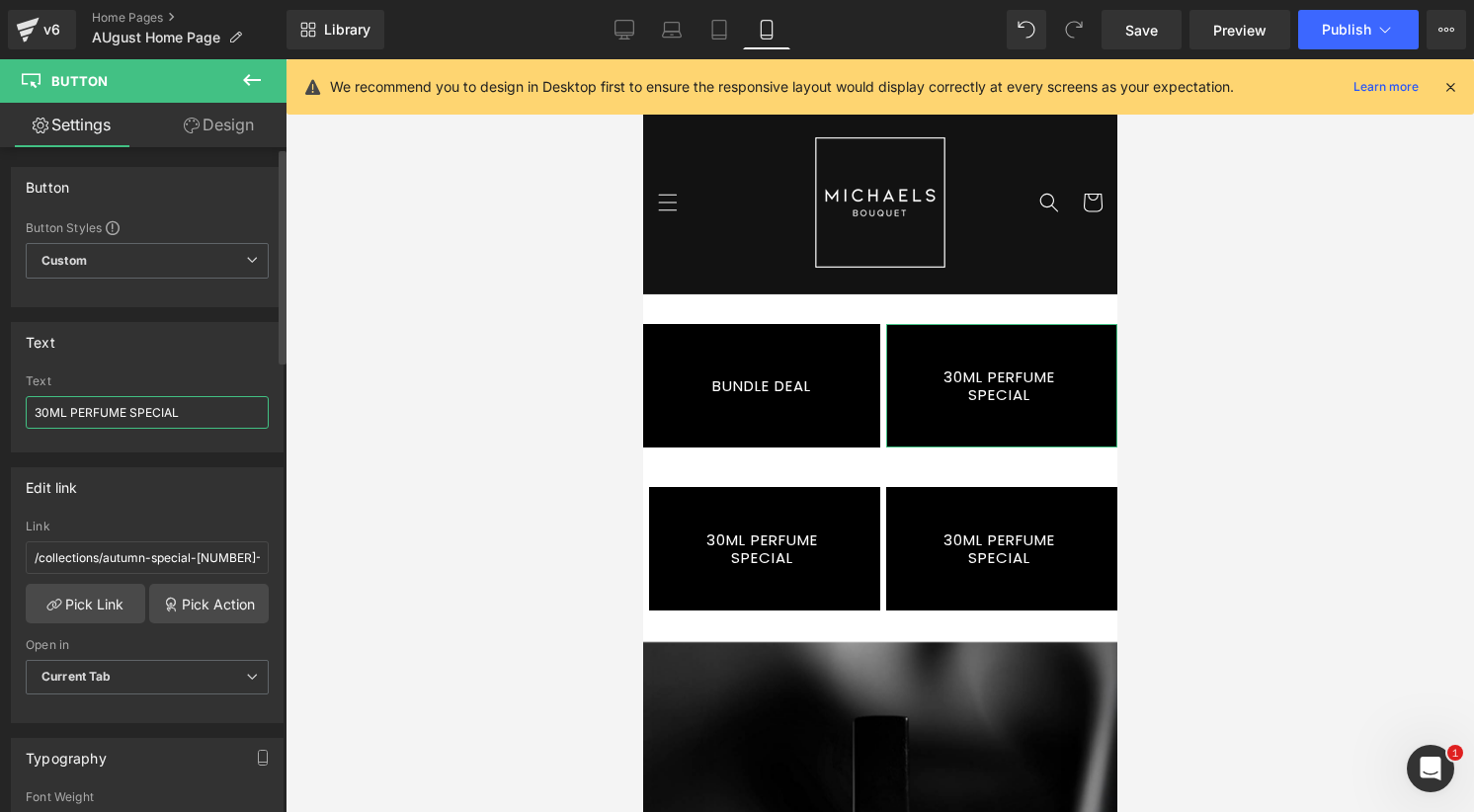 paste on "1600 KES" 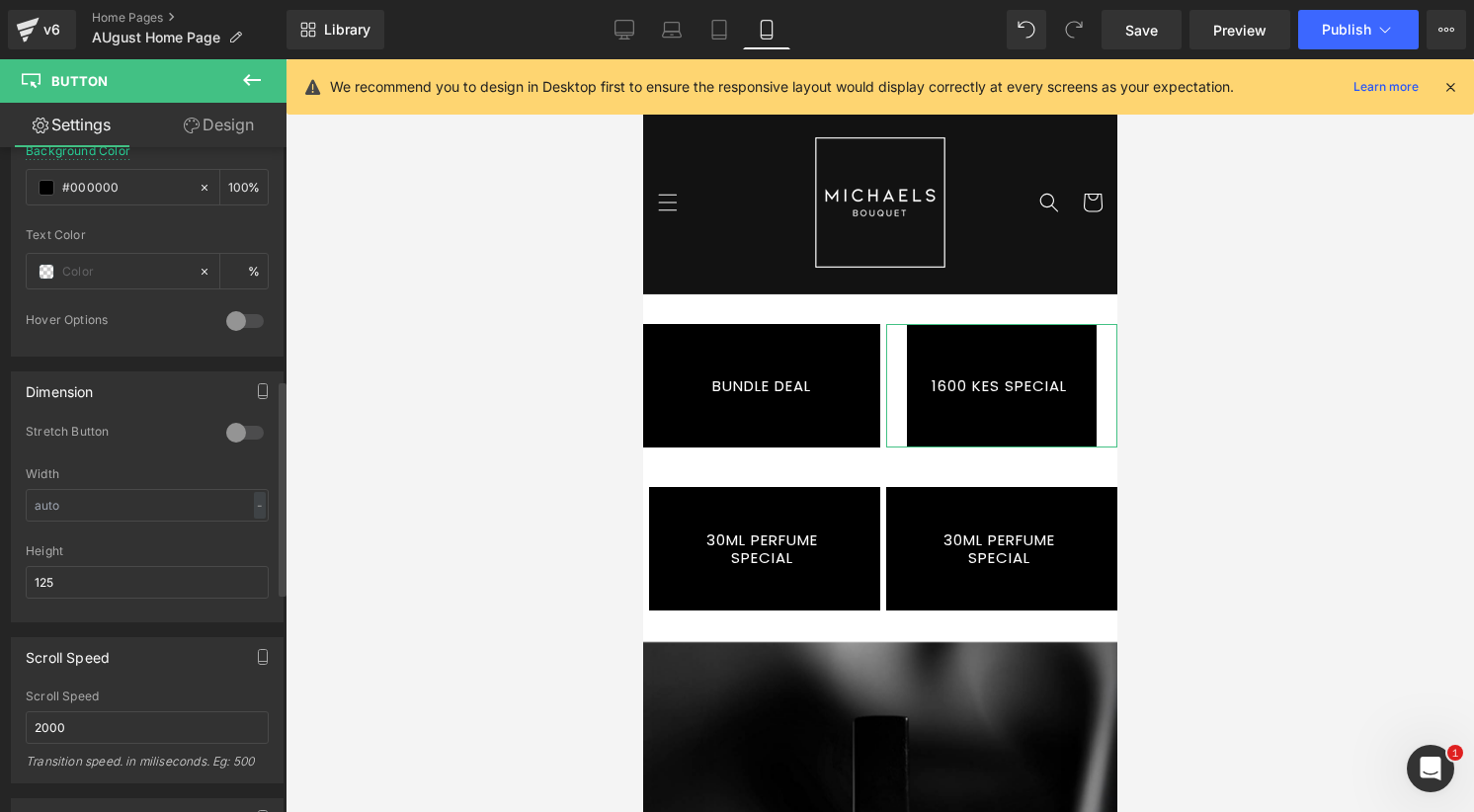 scroll, scrollTop: 697, scrollLeft: 0, axis: vertical 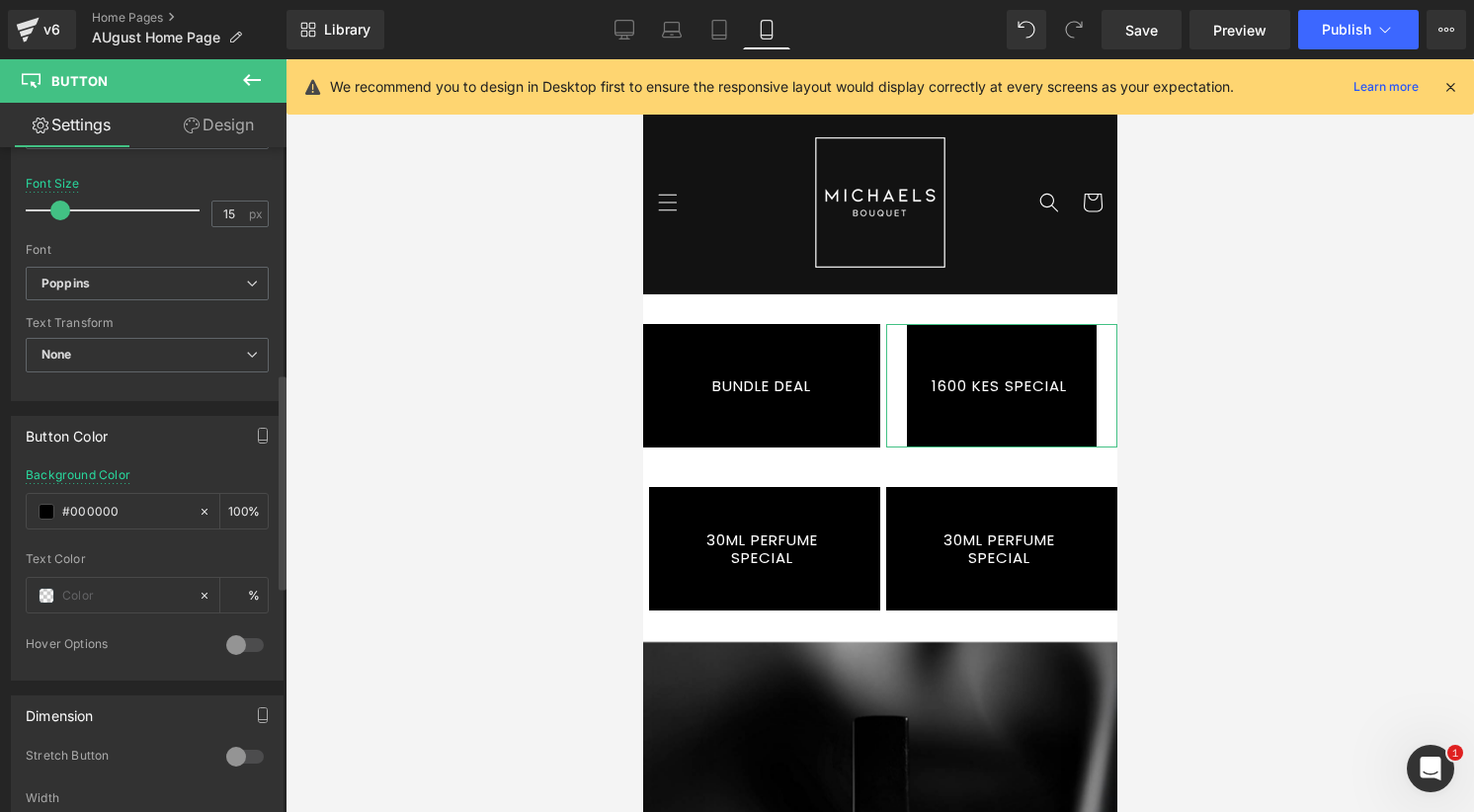 type on "1600 KES SPECIAL" 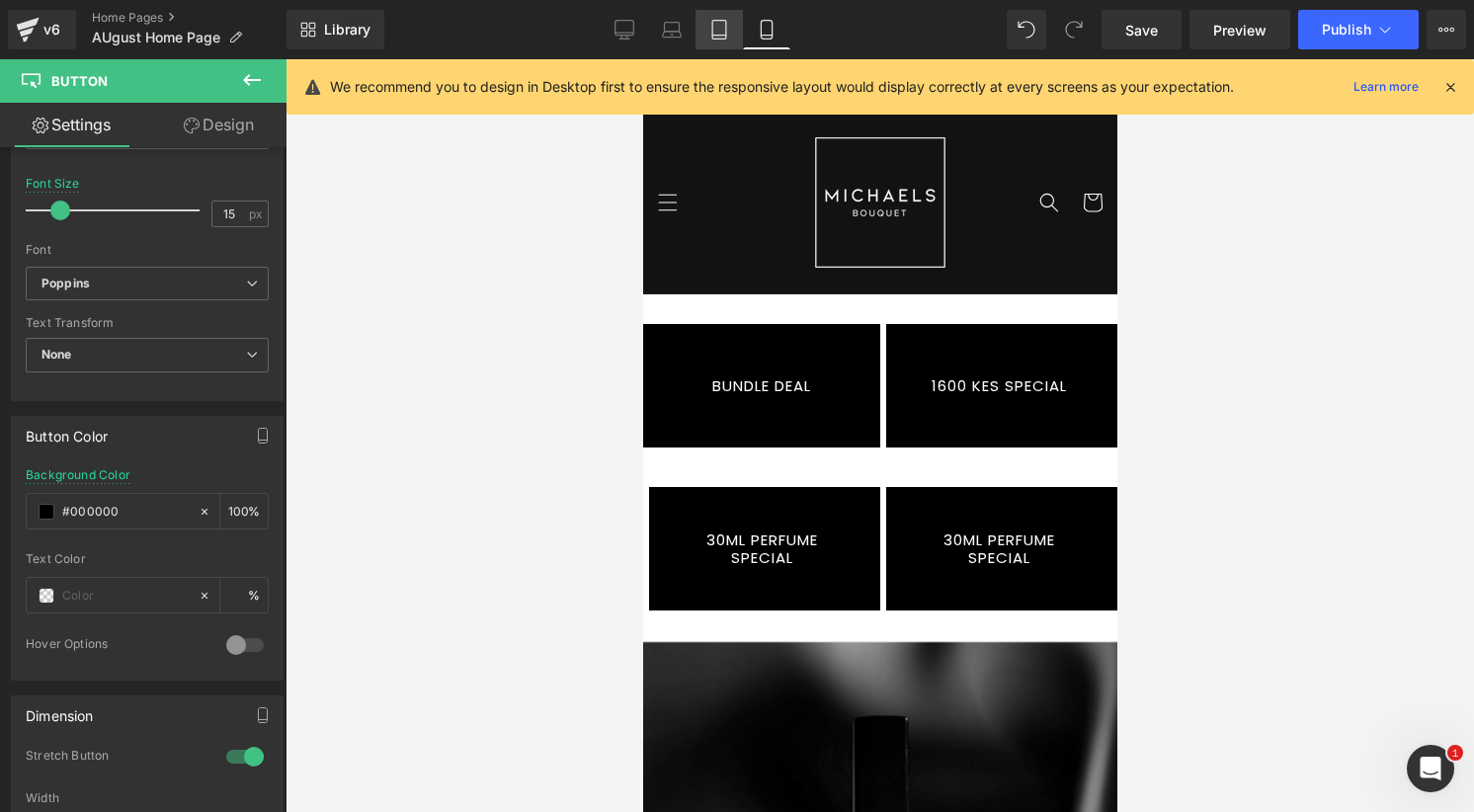 click 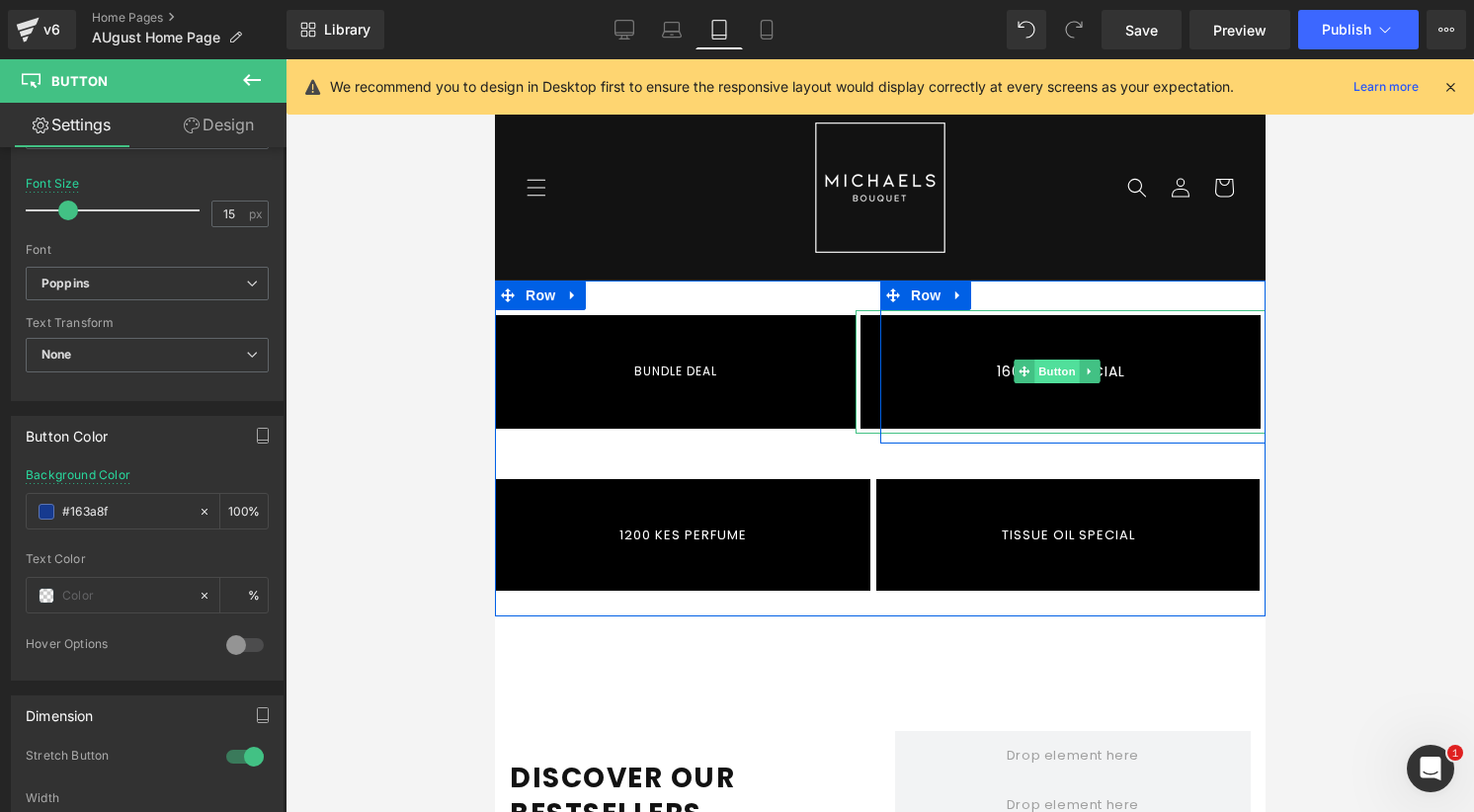 click on "Button" at bounding box center (1056, 371) 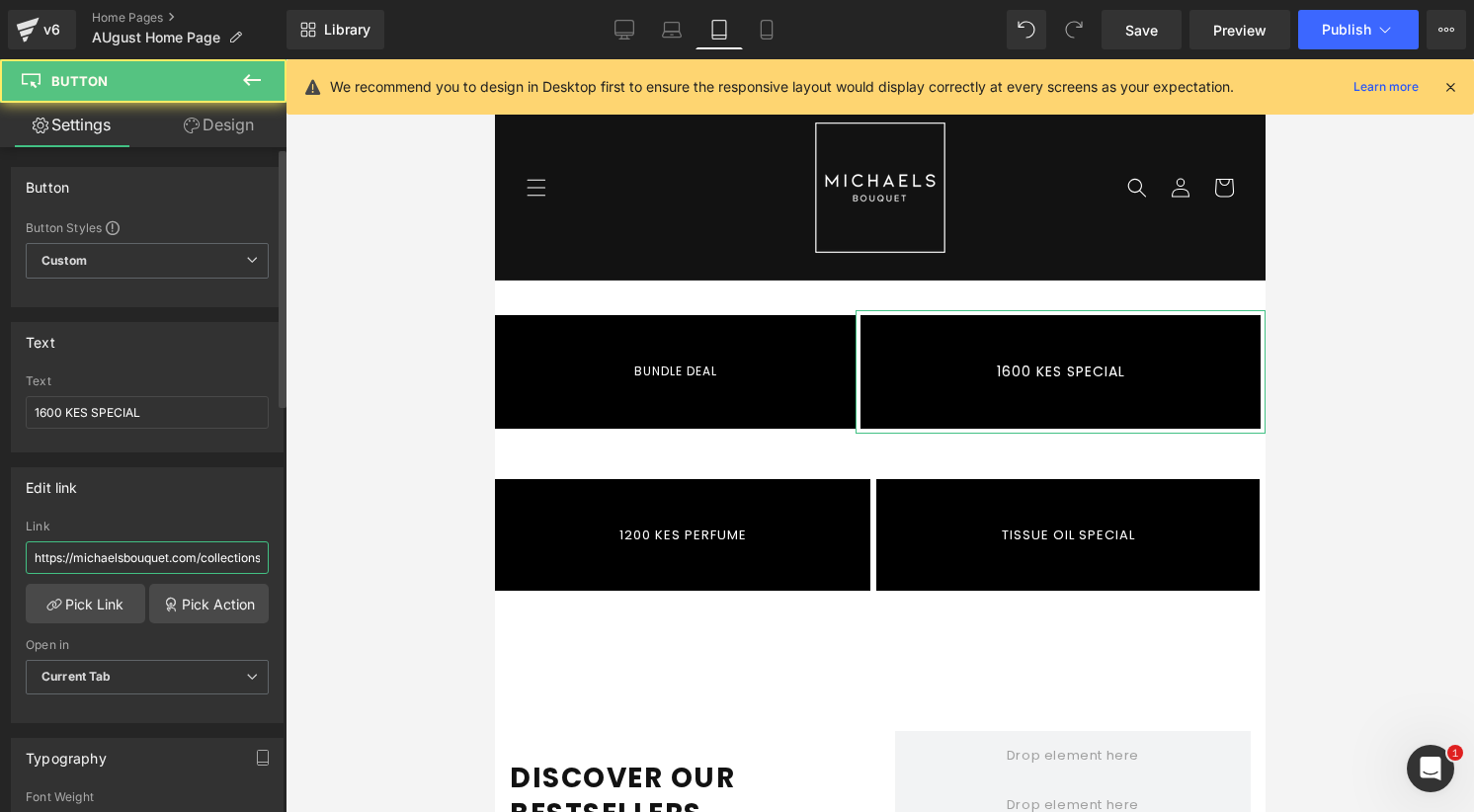 click on "https://michaelsbouquet.com/collections/fragrance-promotion-now-only-[NUMBER]kes" at bounding box center [147, 557] 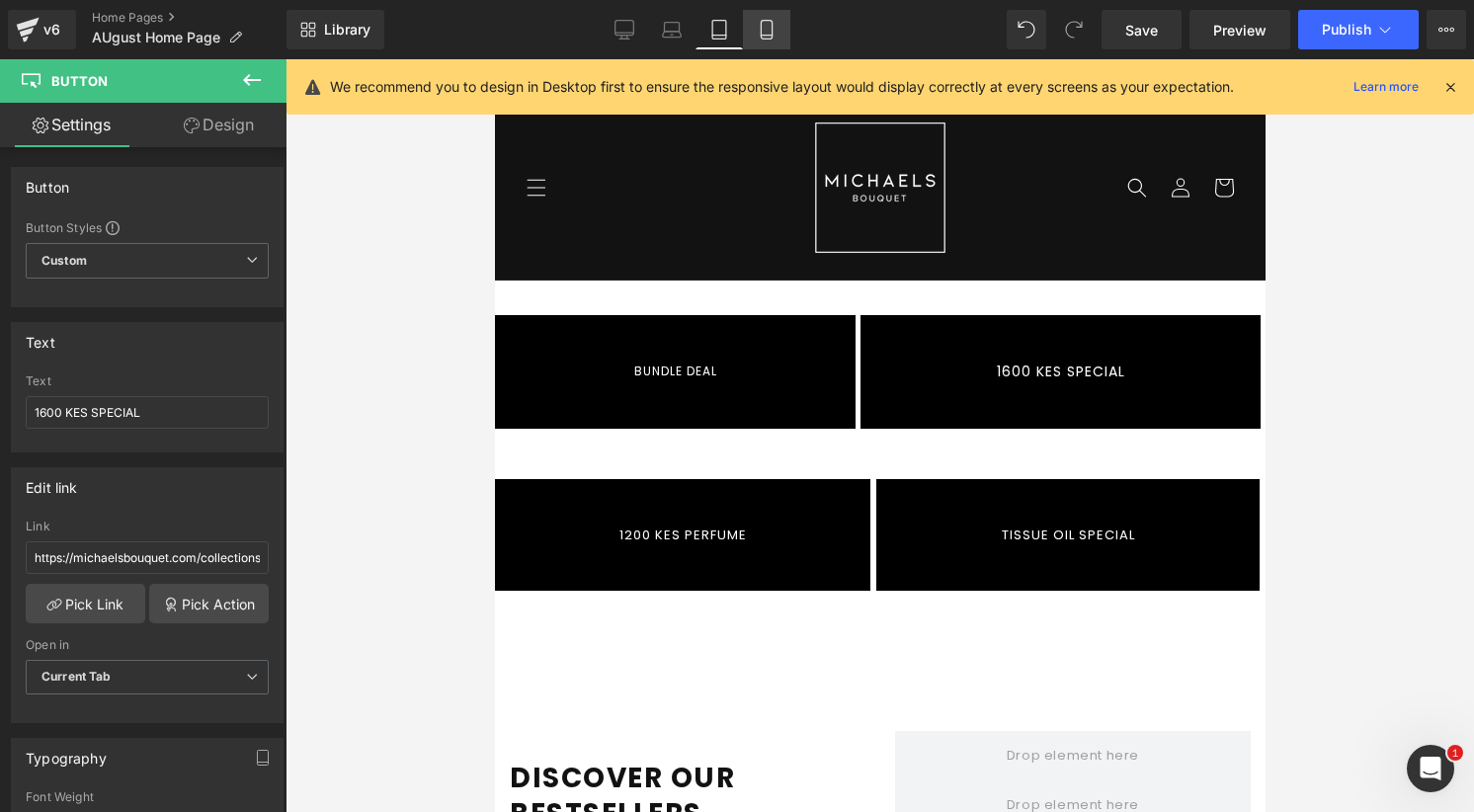 click 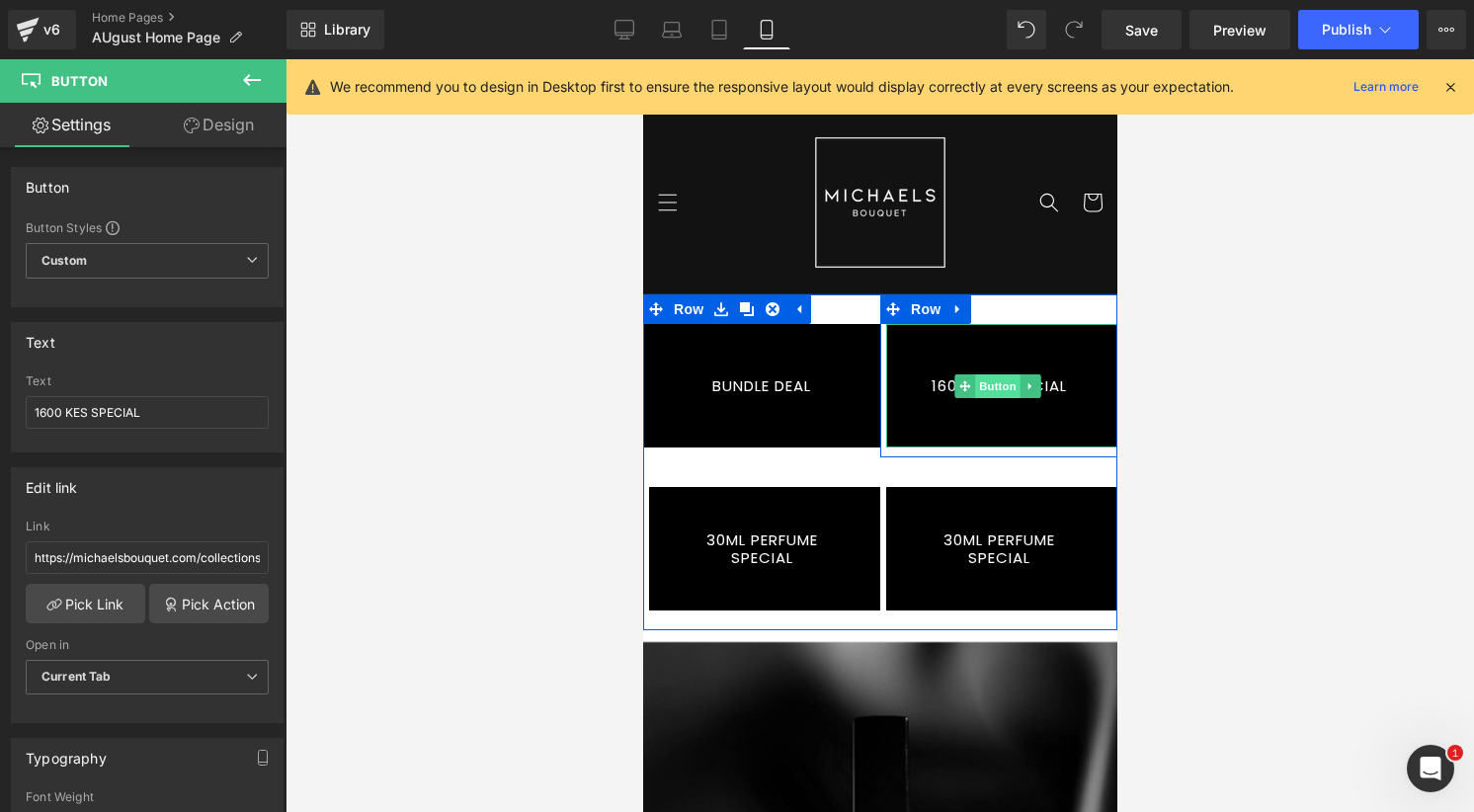 click on "Button" at bounding box center (997, 386) 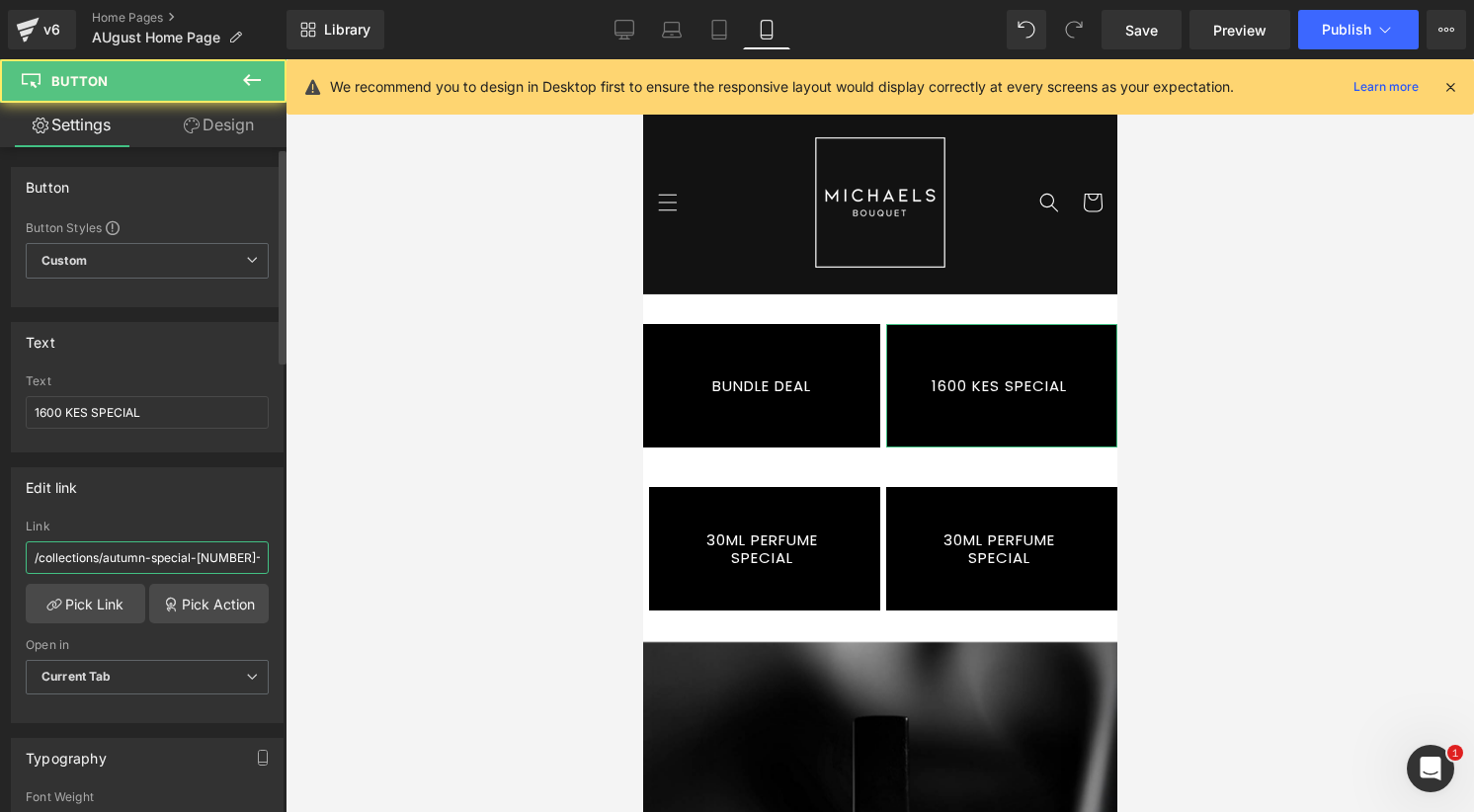 click on "/collections/autumn-special-[NUMBER]-kes" at bounding box center (147, 557) 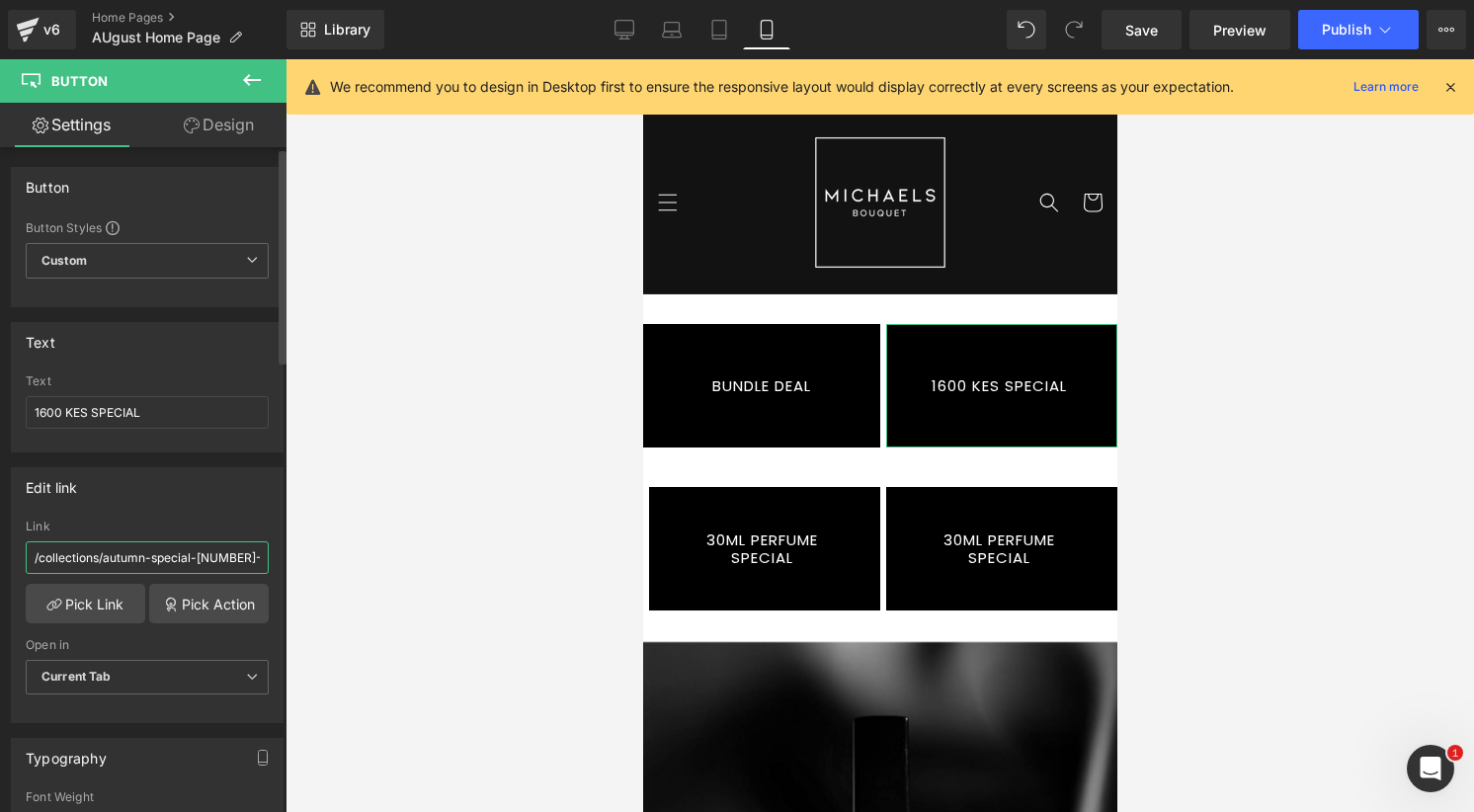 paste on "https://michaelsbouquet.com/collections/fragrance-promotion-now-only-[NUMBER]" 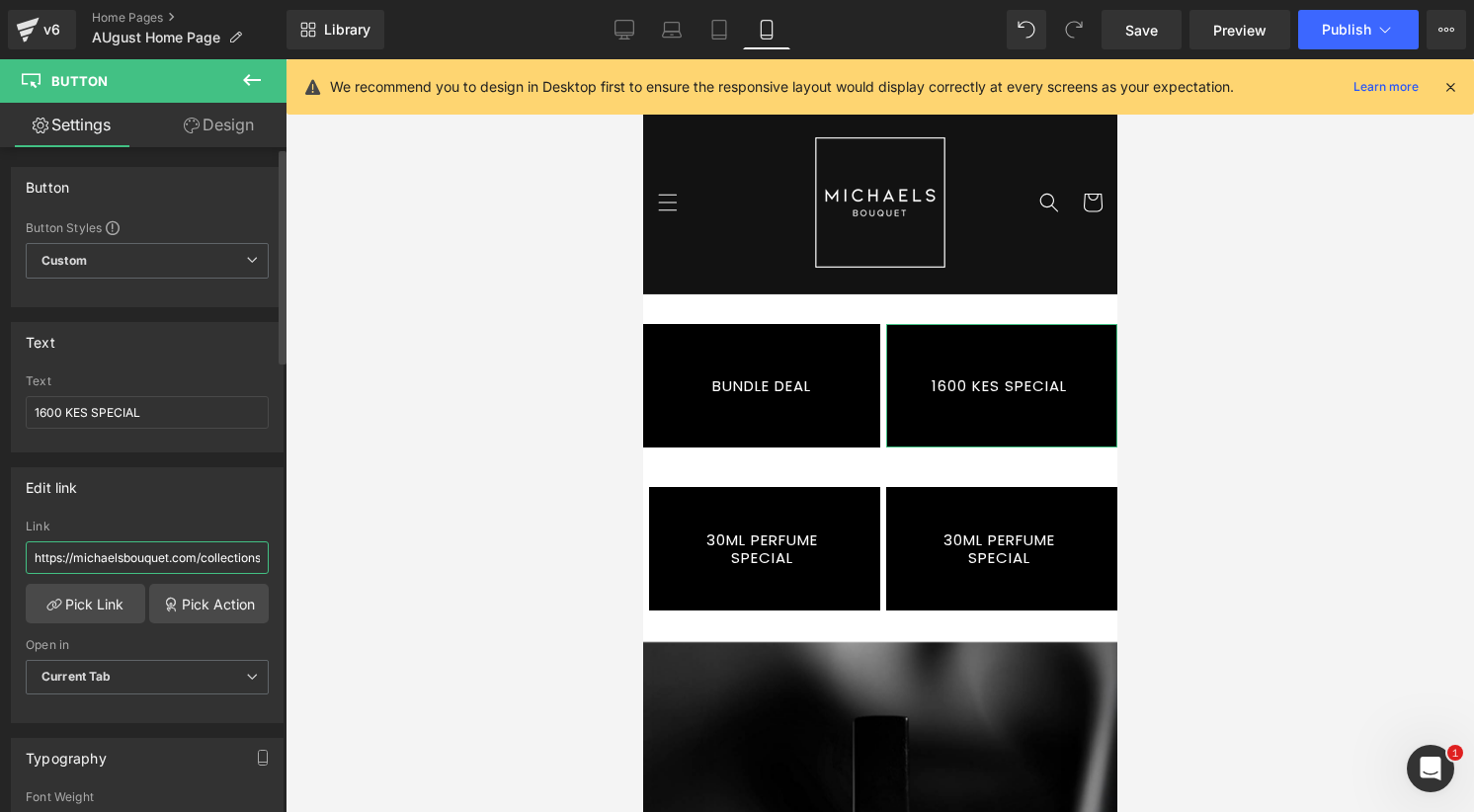scroll, scrollTop: 0, scrollLeft: 242, axis: horizontal 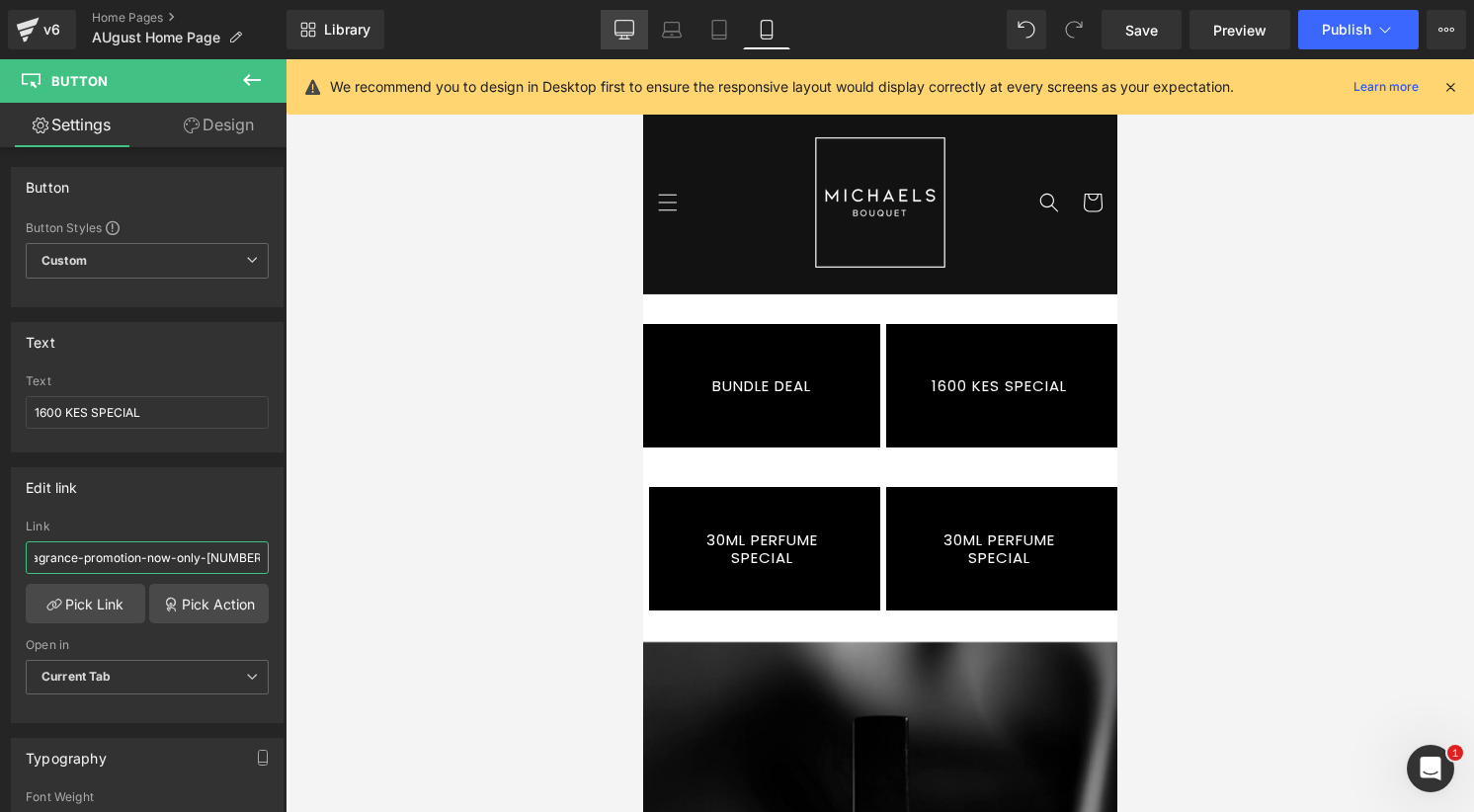 type on "https://michaelsbouquet.com/collections/fragrance-promotion-now-only-[NUMBER]kes" 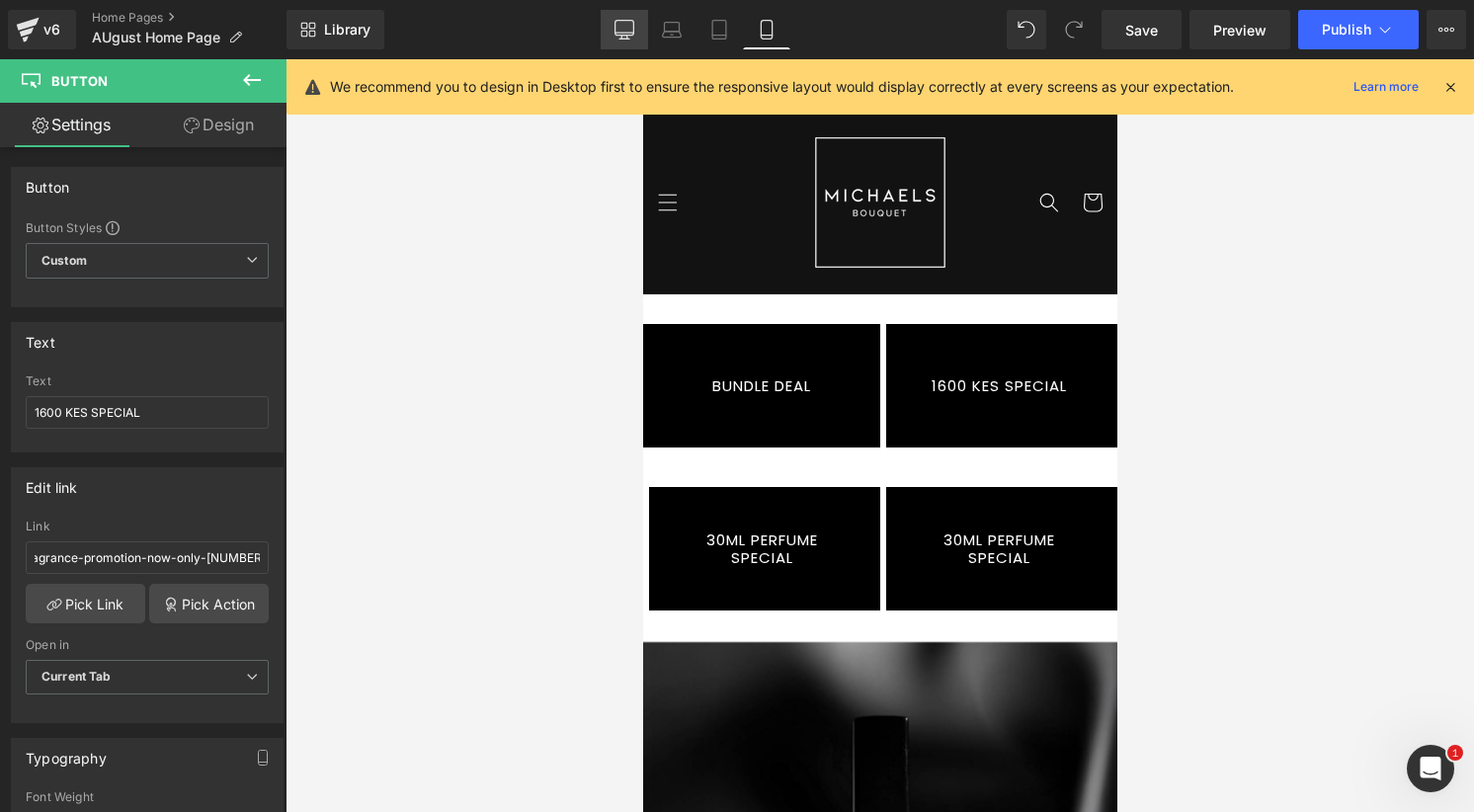 click 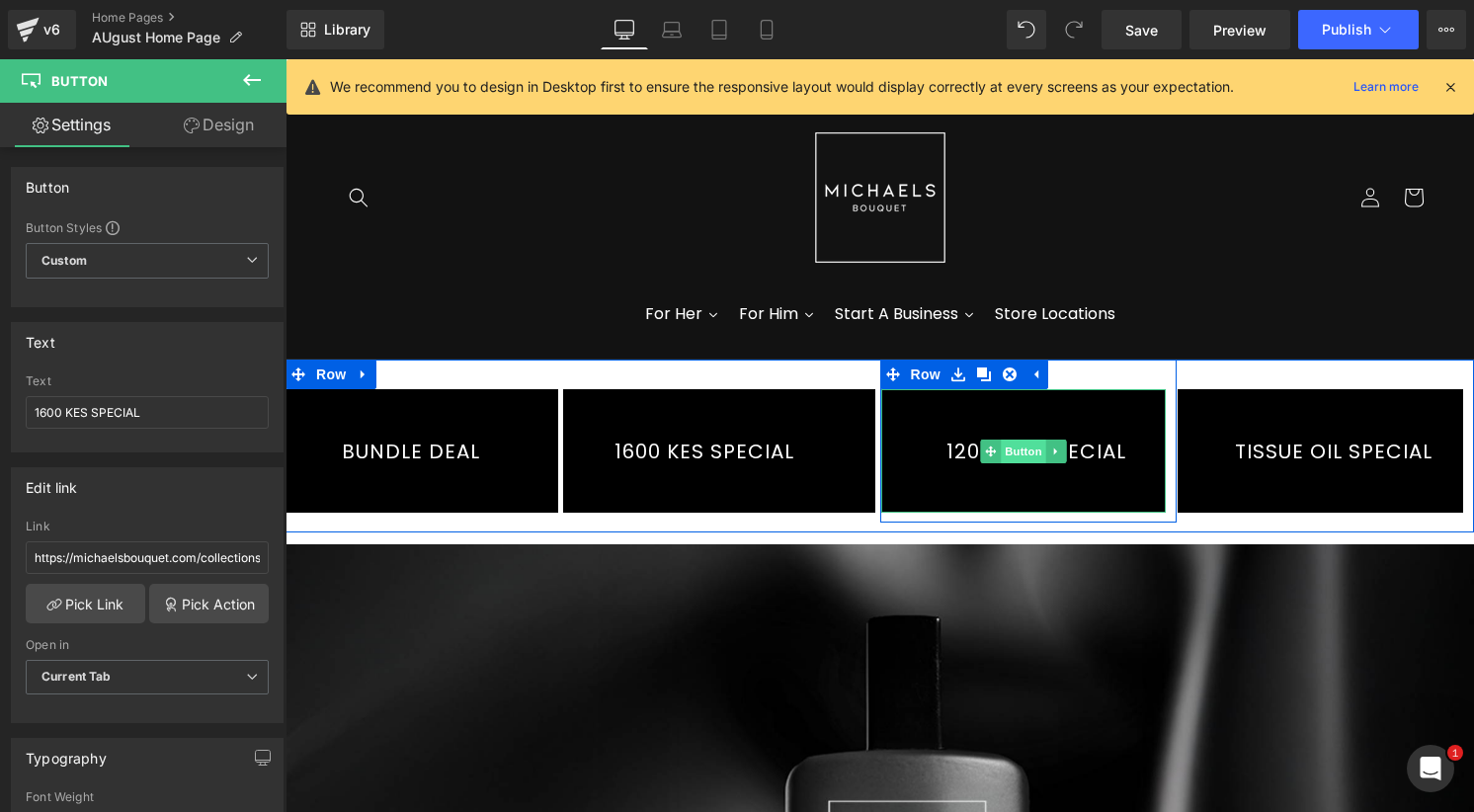 click on "Button" at bounding box center (1024, 451) 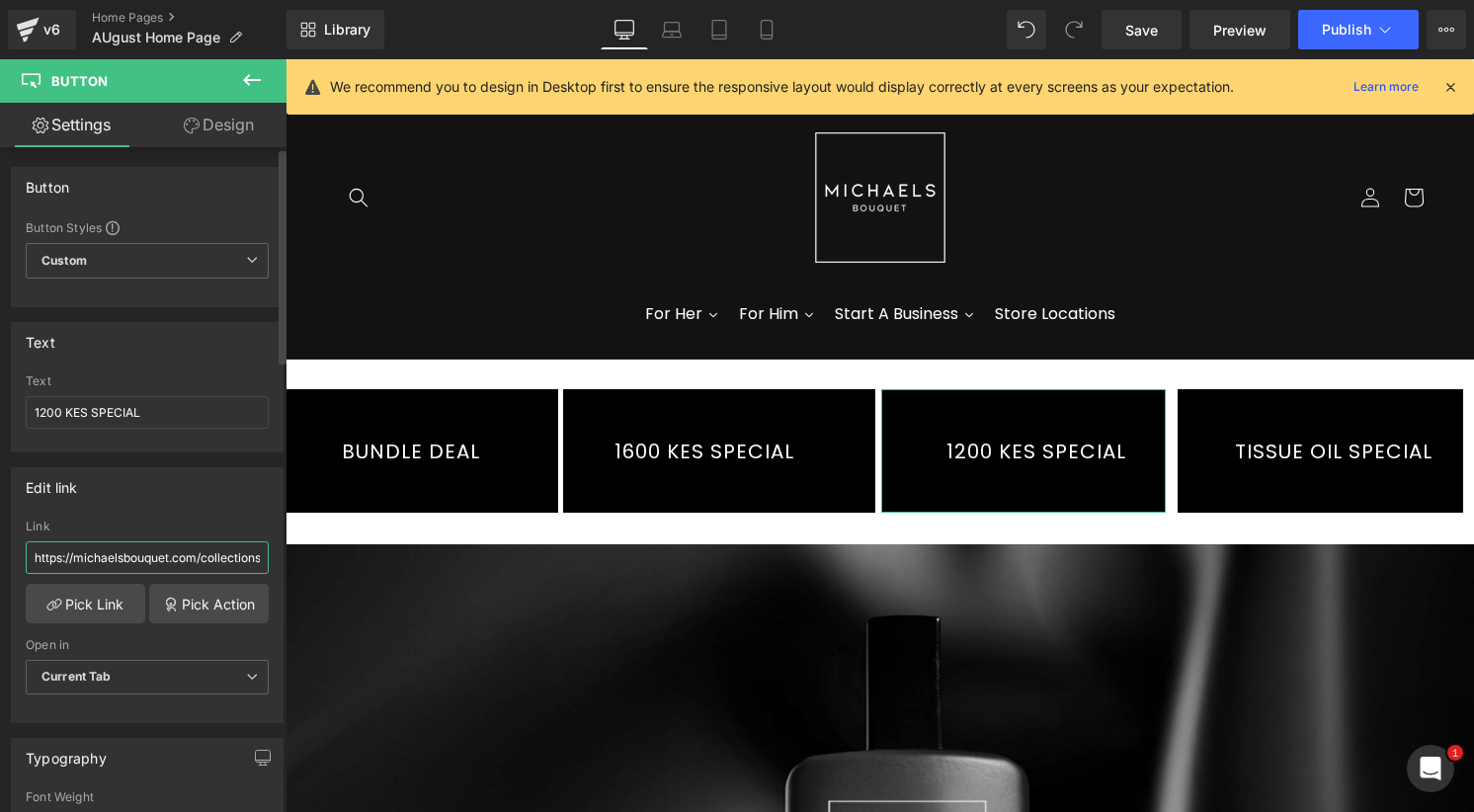 click on "https://michaelsbouquet.com/collections/[NUMBER]-kes-perfume-specials" at bounding box center (147, 557) 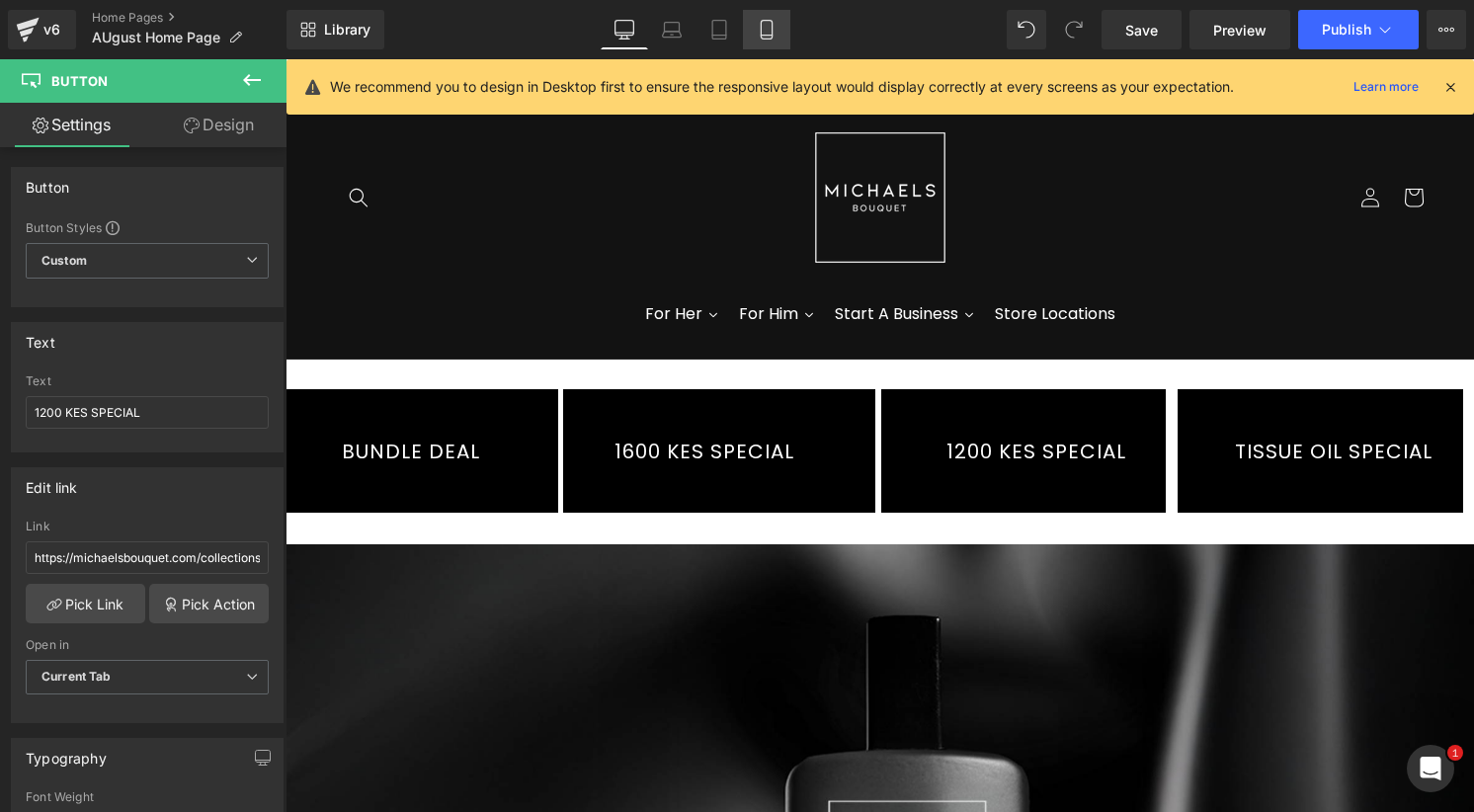 click 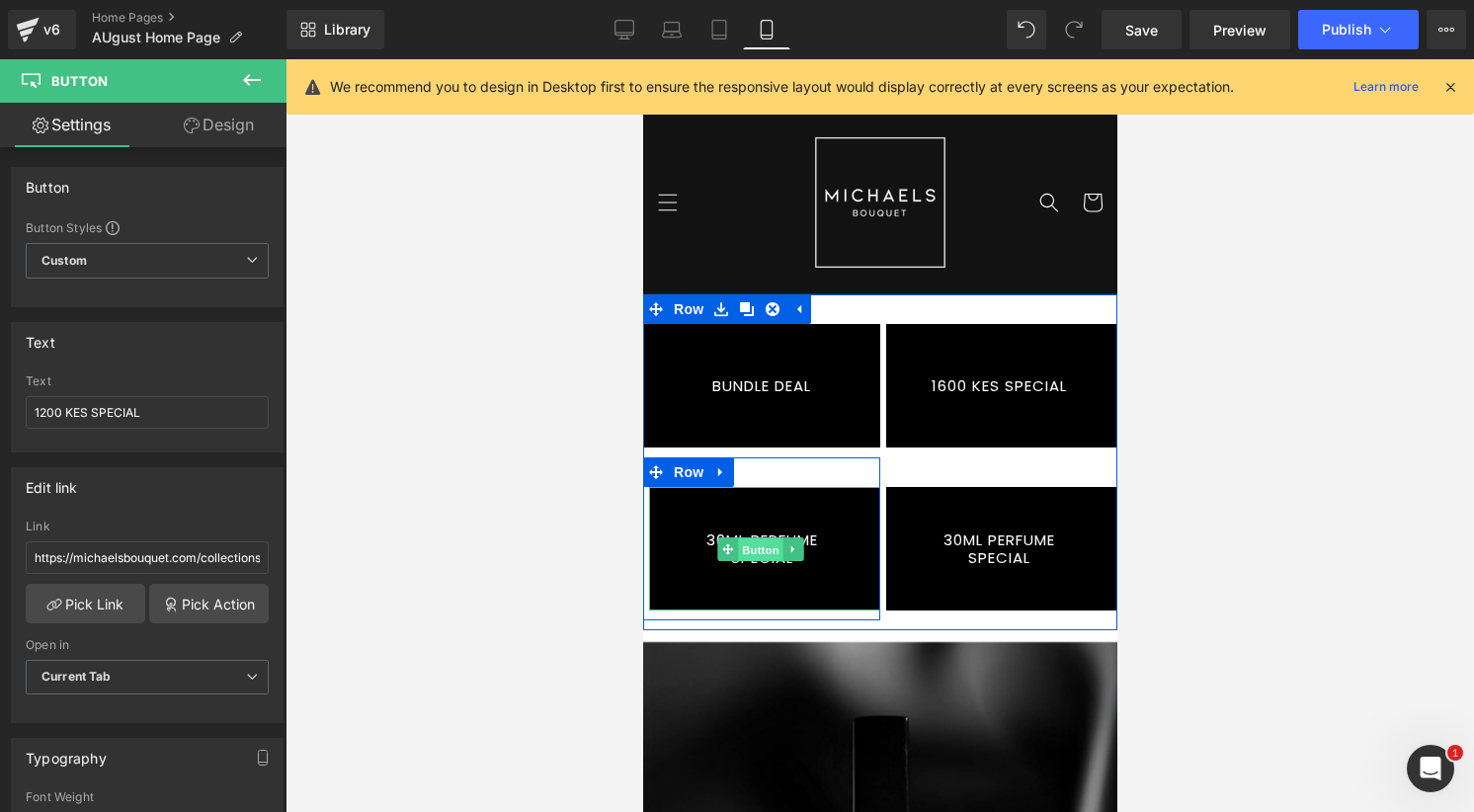 click on "Button" at bounding box center [760, 549] 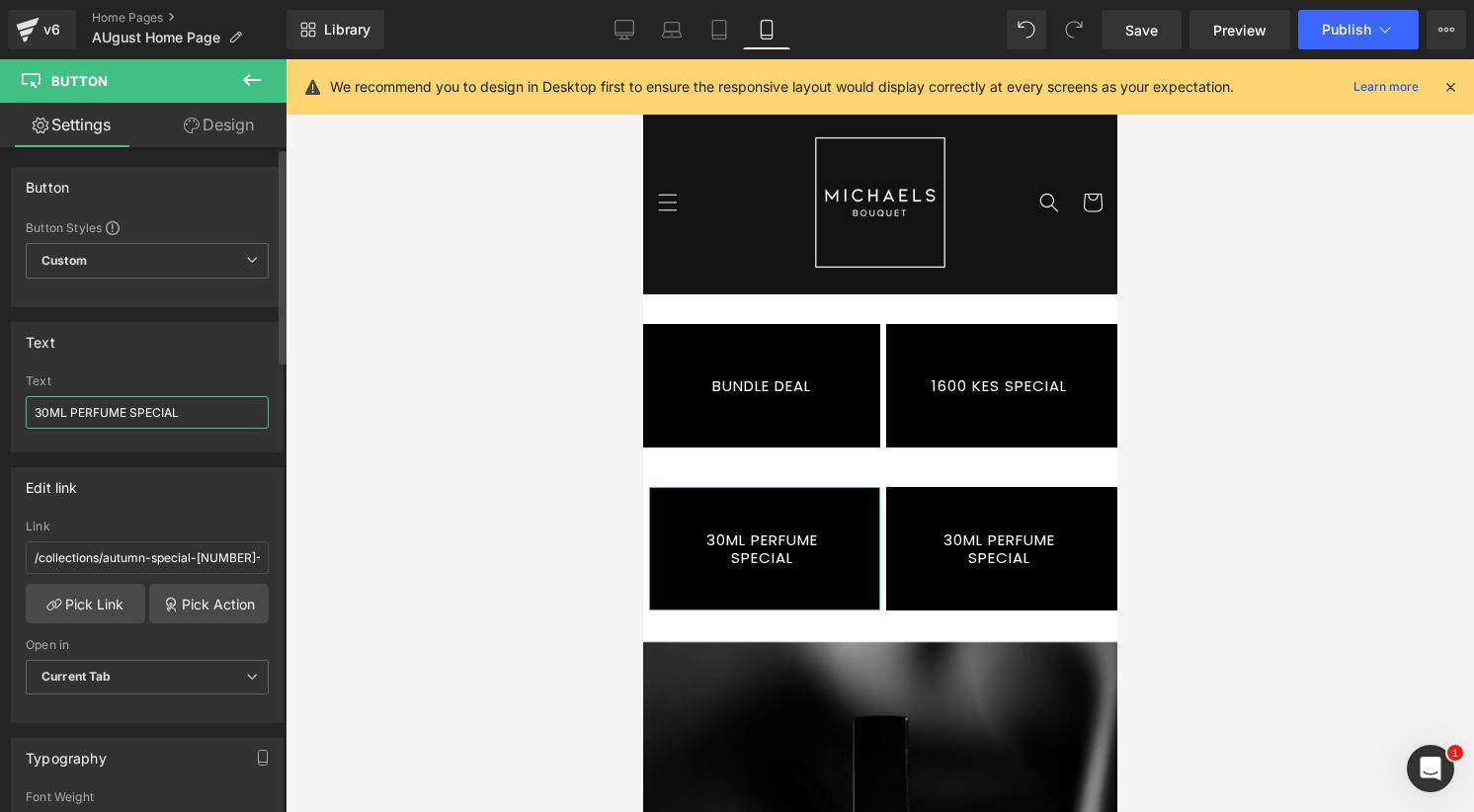 drag, startPoint x: 65, startPoint y: 410, endPoint x: 11, endPoint y: 399, distance: 55.108983 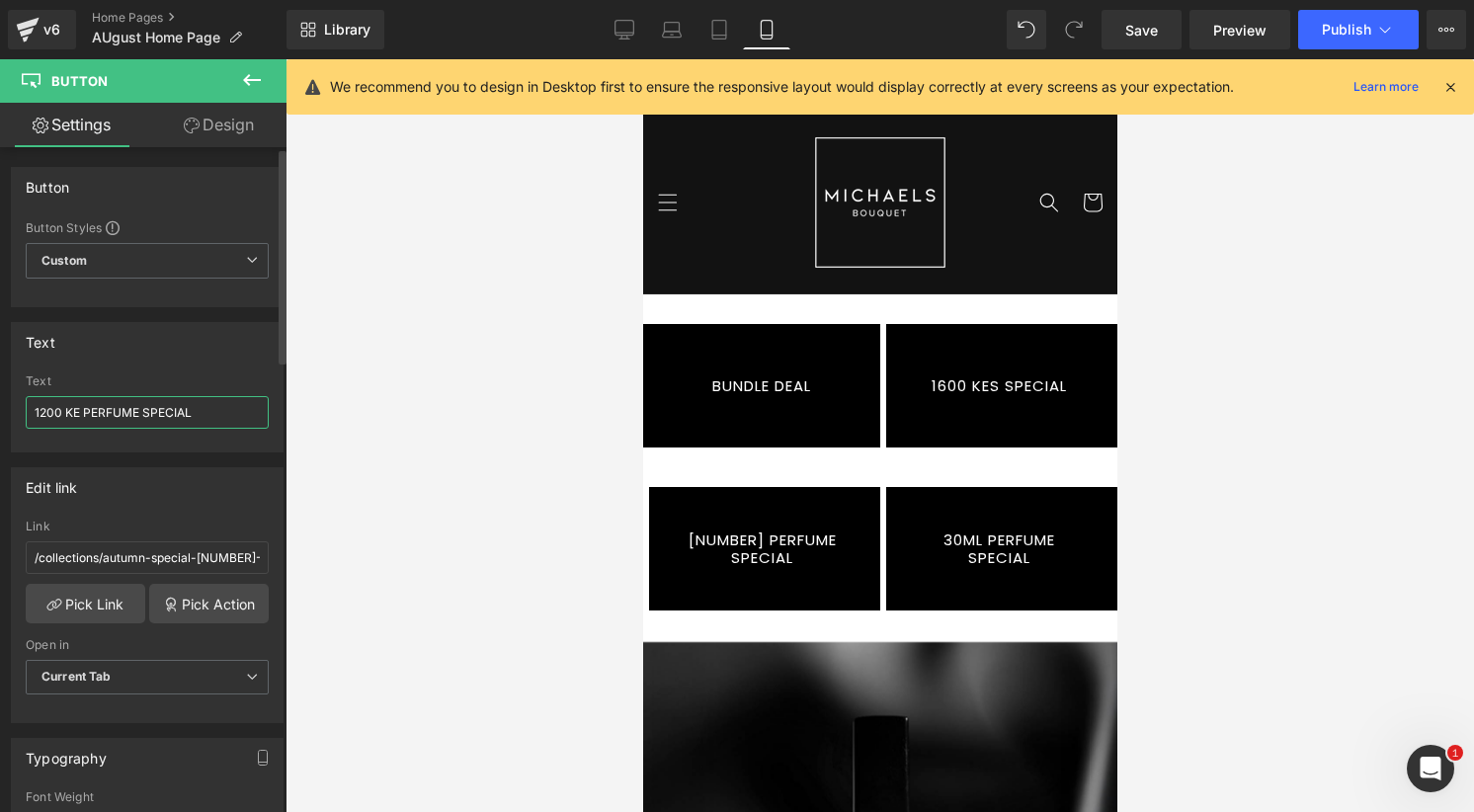 type on "1200 KES PERFUME SPECIAL" 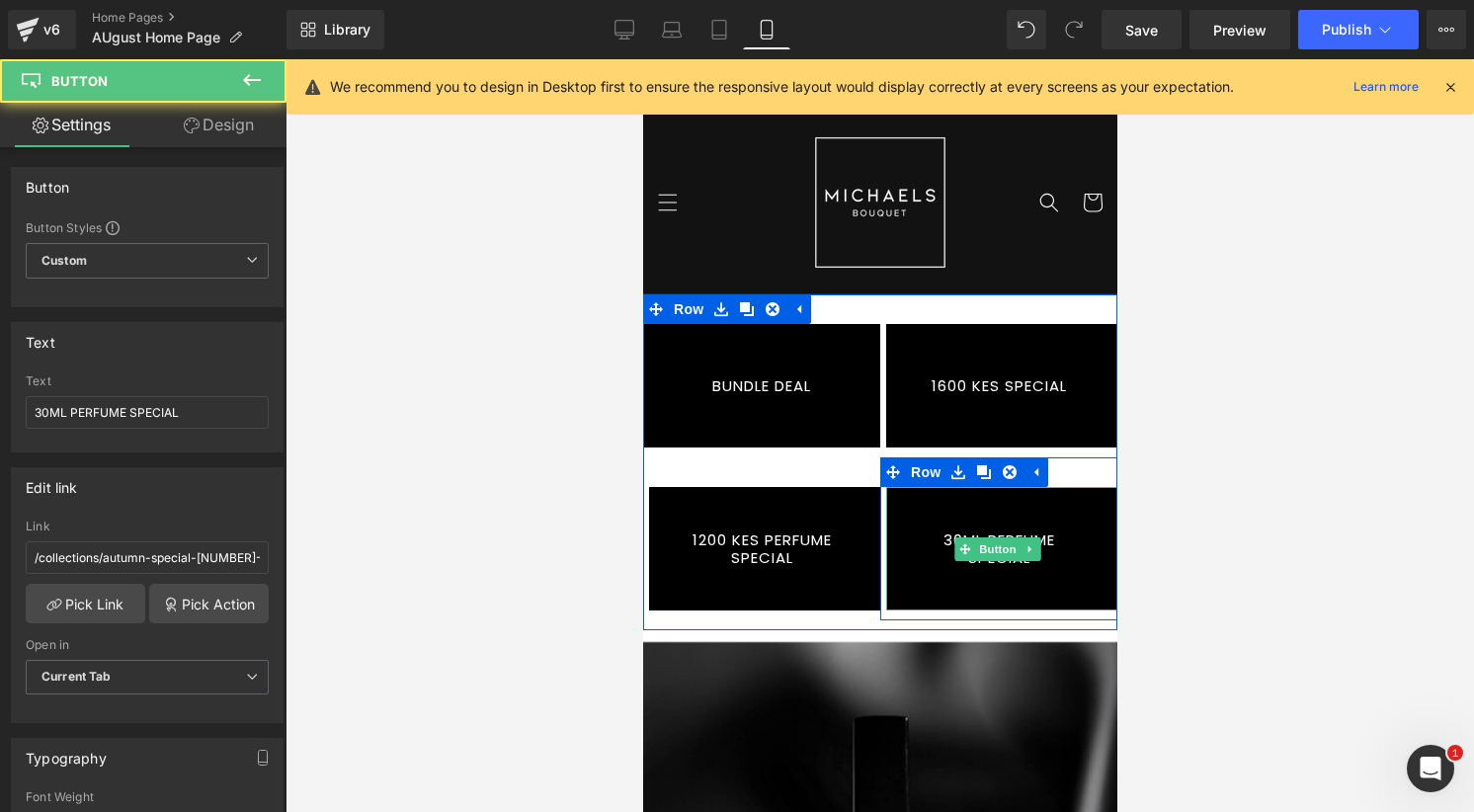 click on "30ML PERFUME SPECIAL" at bounding box center [1001, 548] 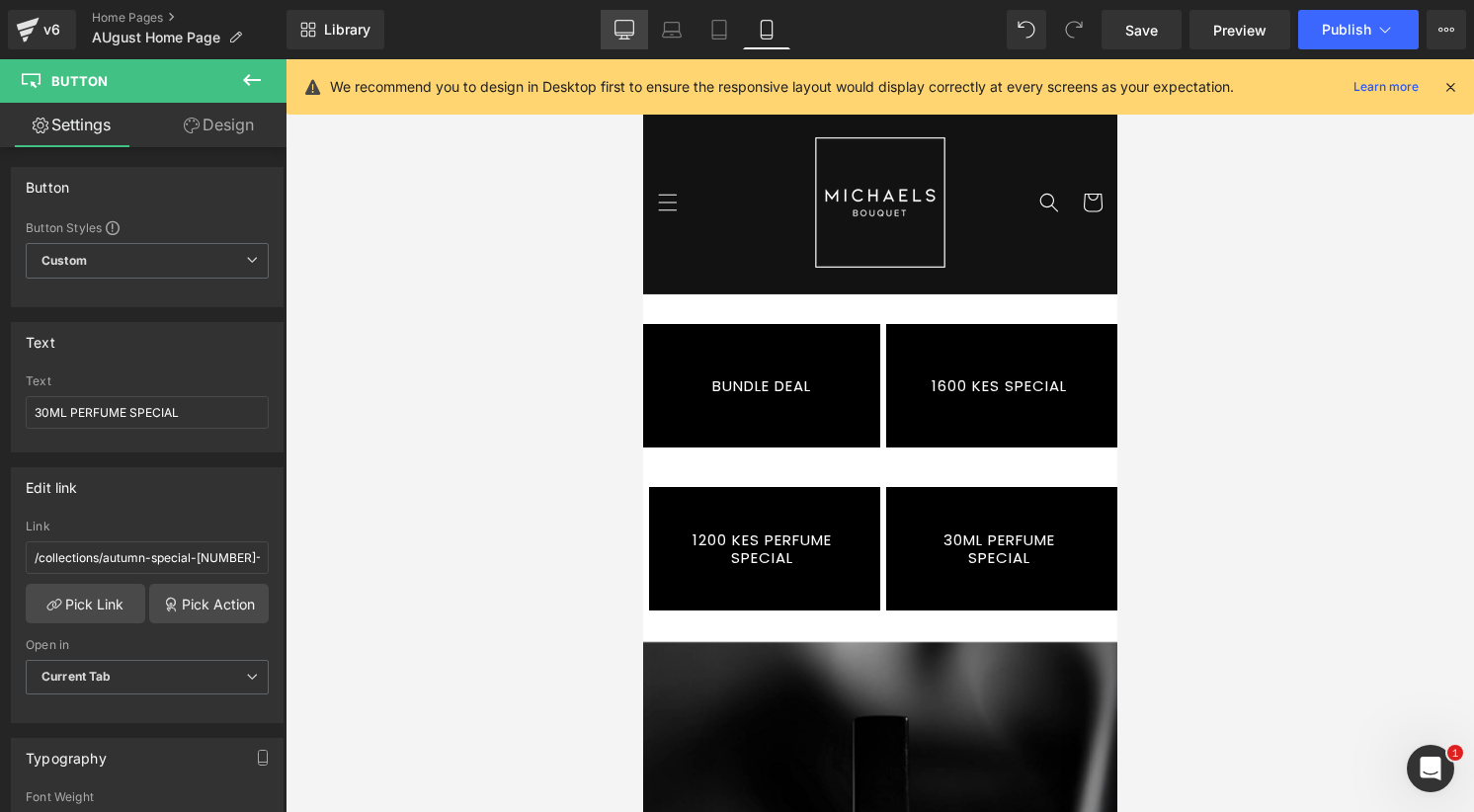 click on "Desktop" at bounding box center (624, 30) 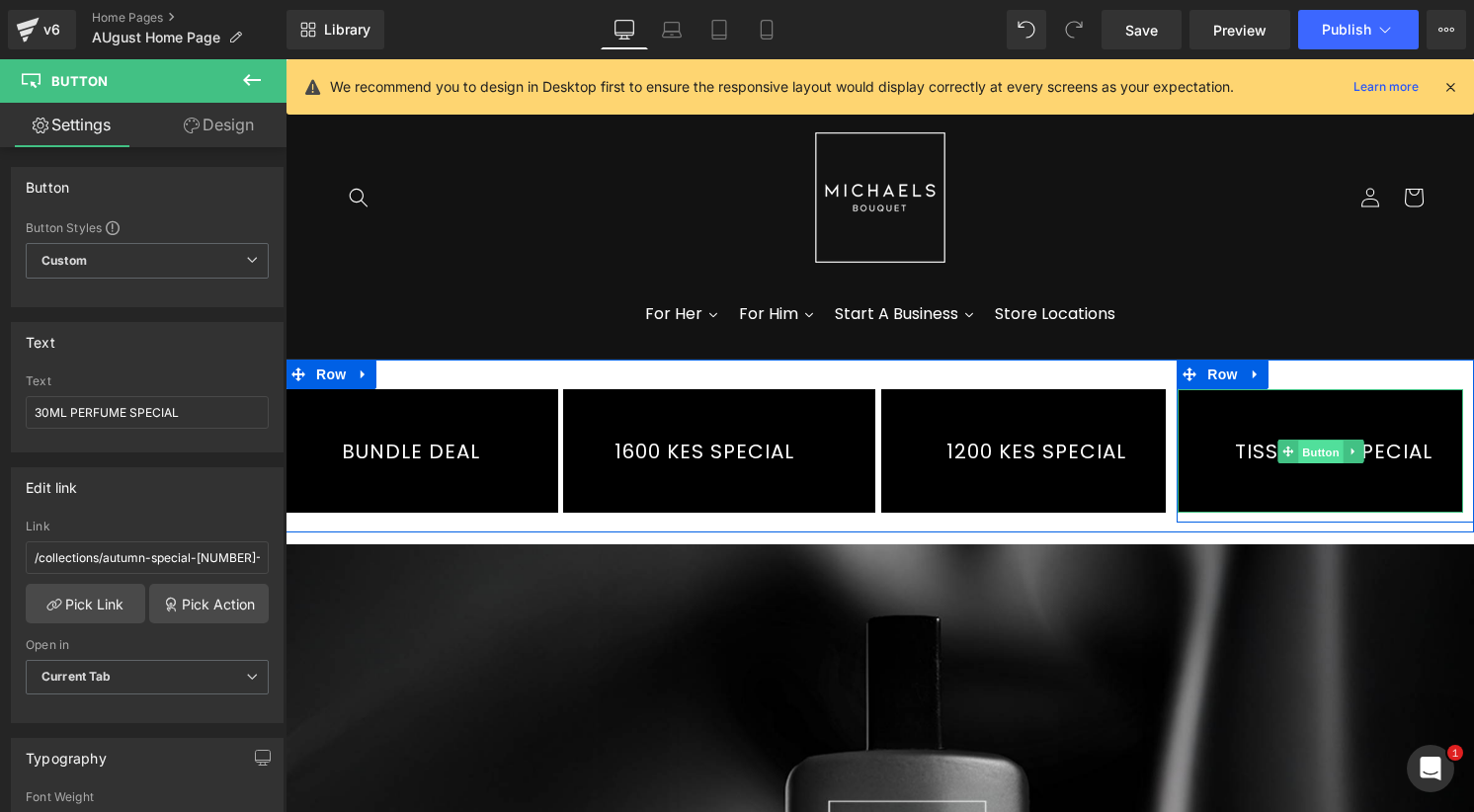 click on "Button" at bounding box center (1321, 452) 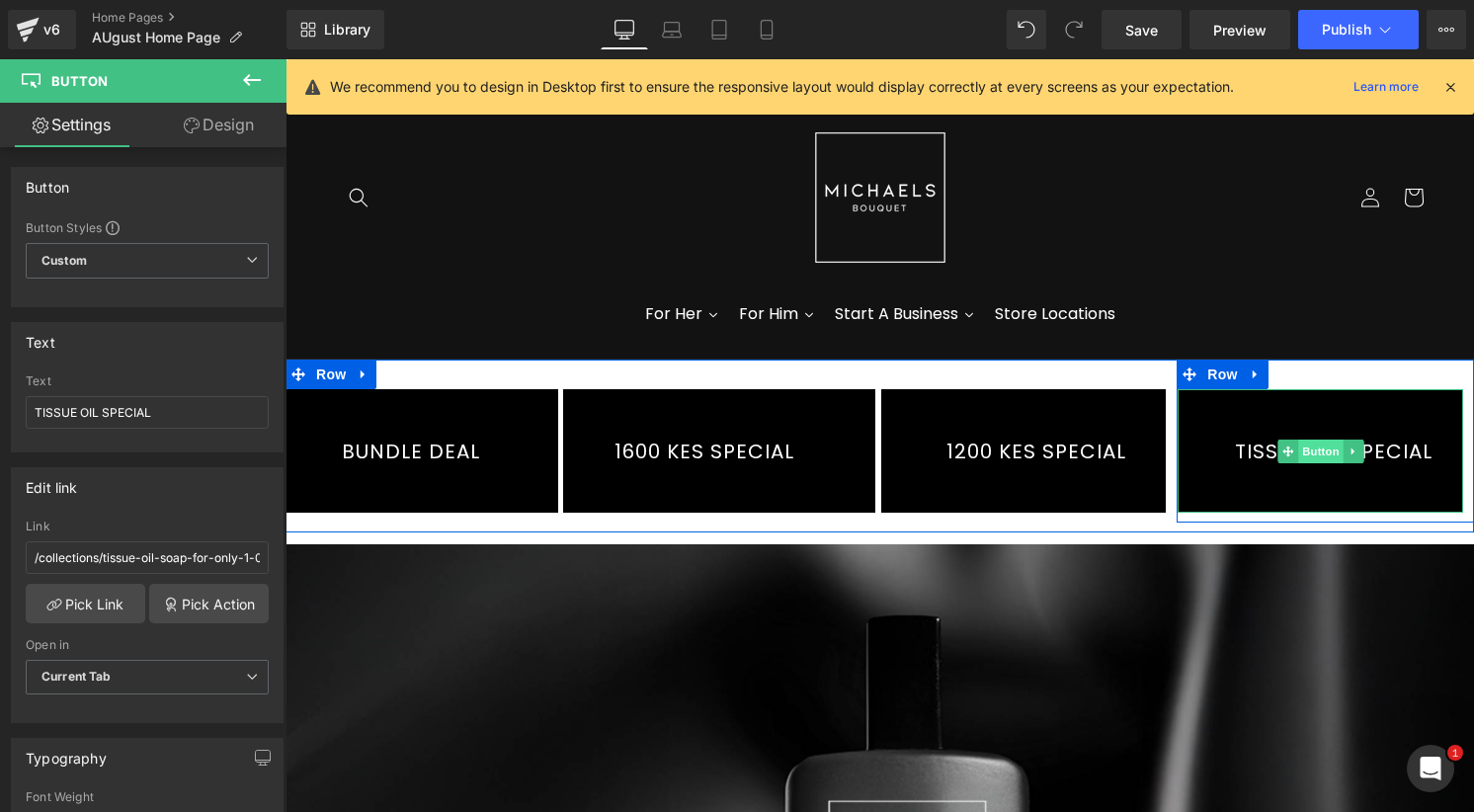 click on "Button" at bounding box center (1321, 451) 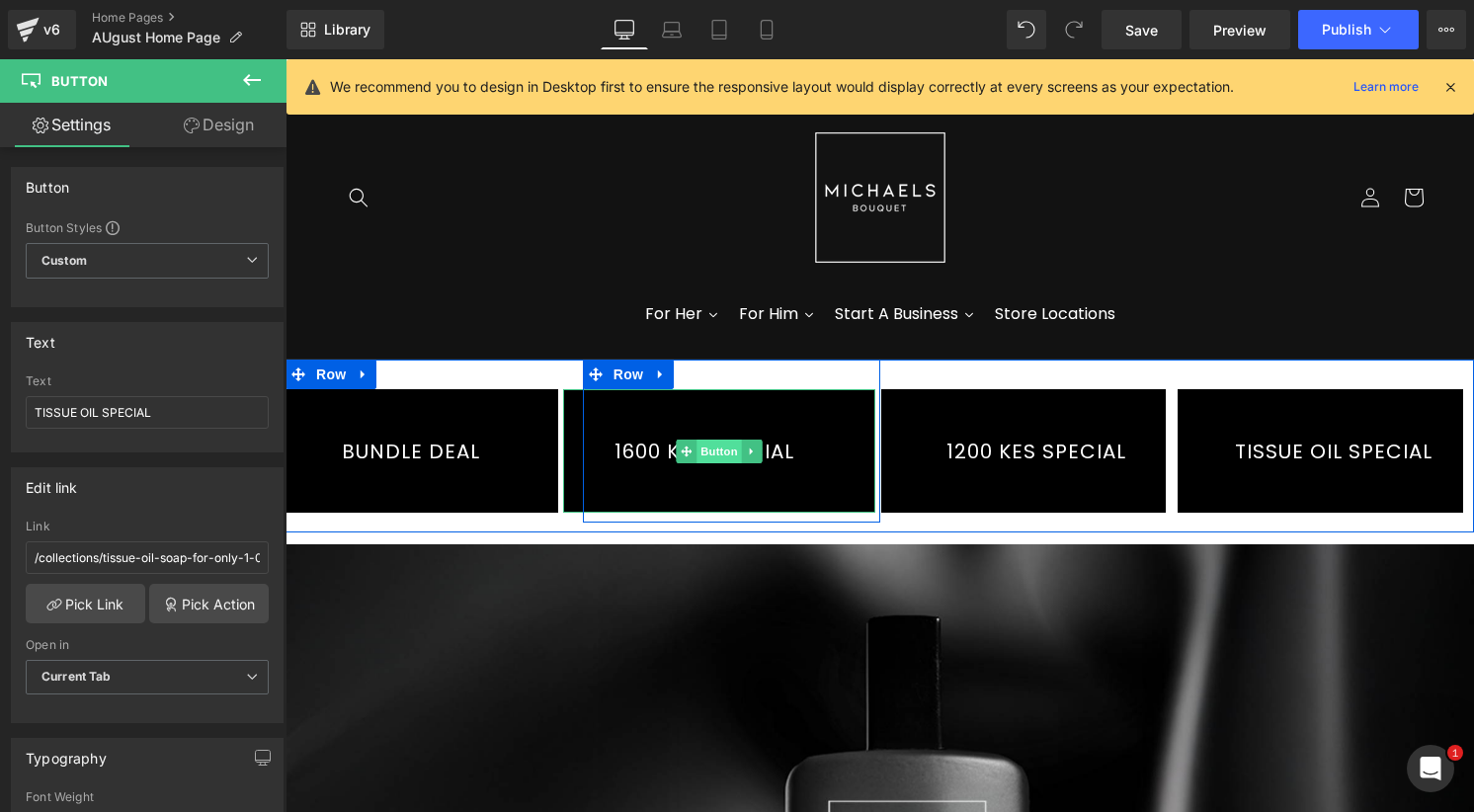 click on "Button" at bounding box center [719, 451] 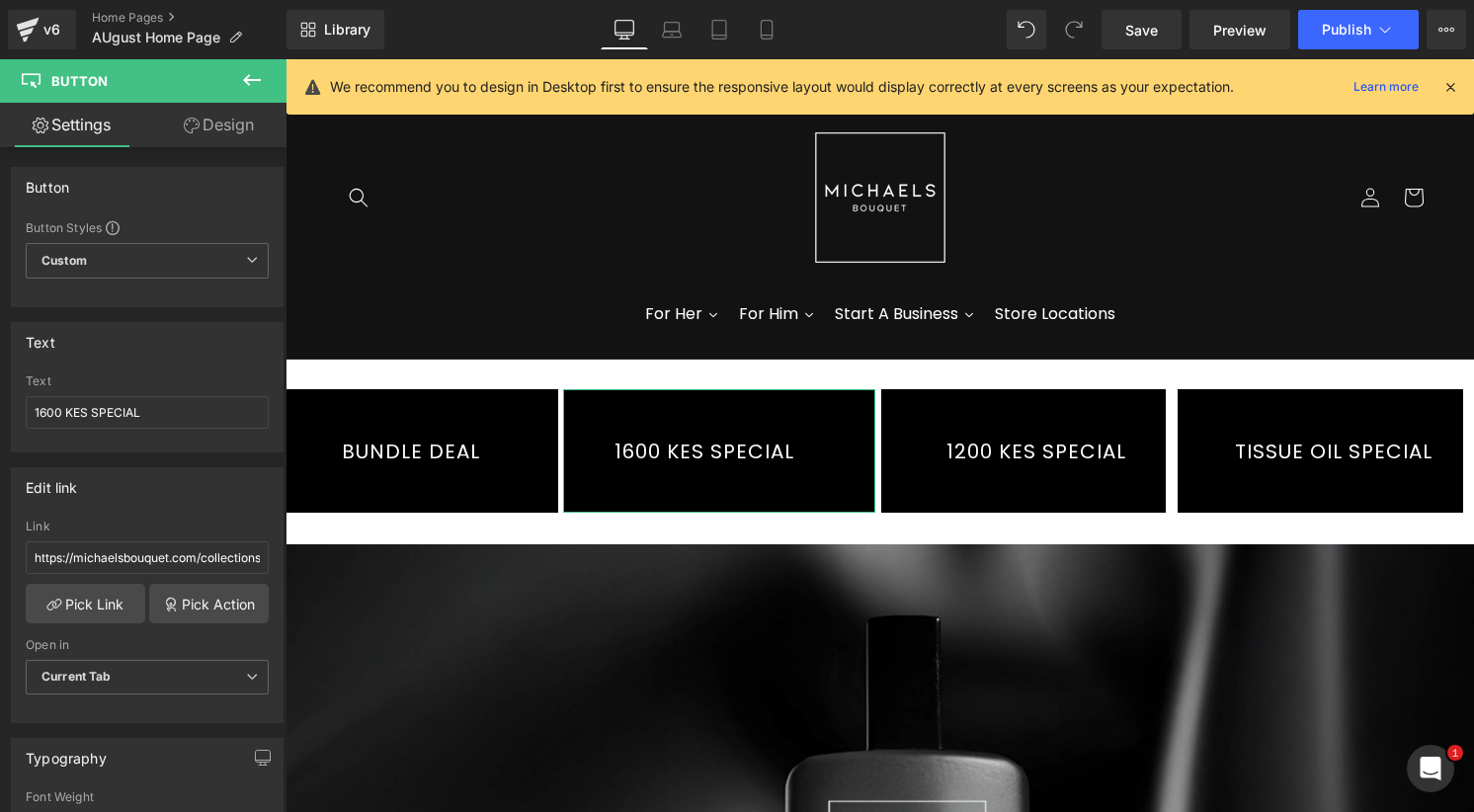 click on "Design" at bounding box center (218, 124) 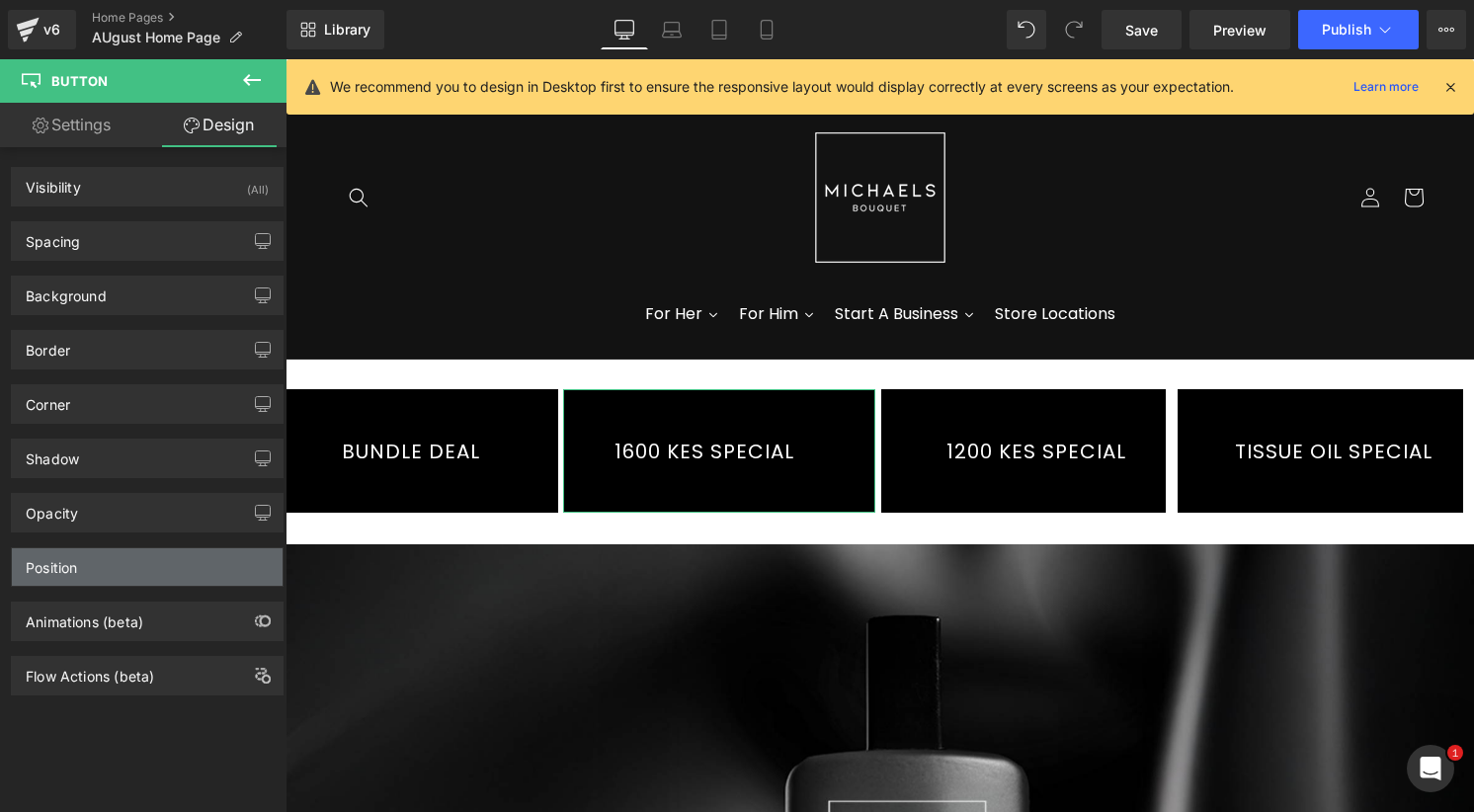 click on "Position" at bounding box center [147, 567] 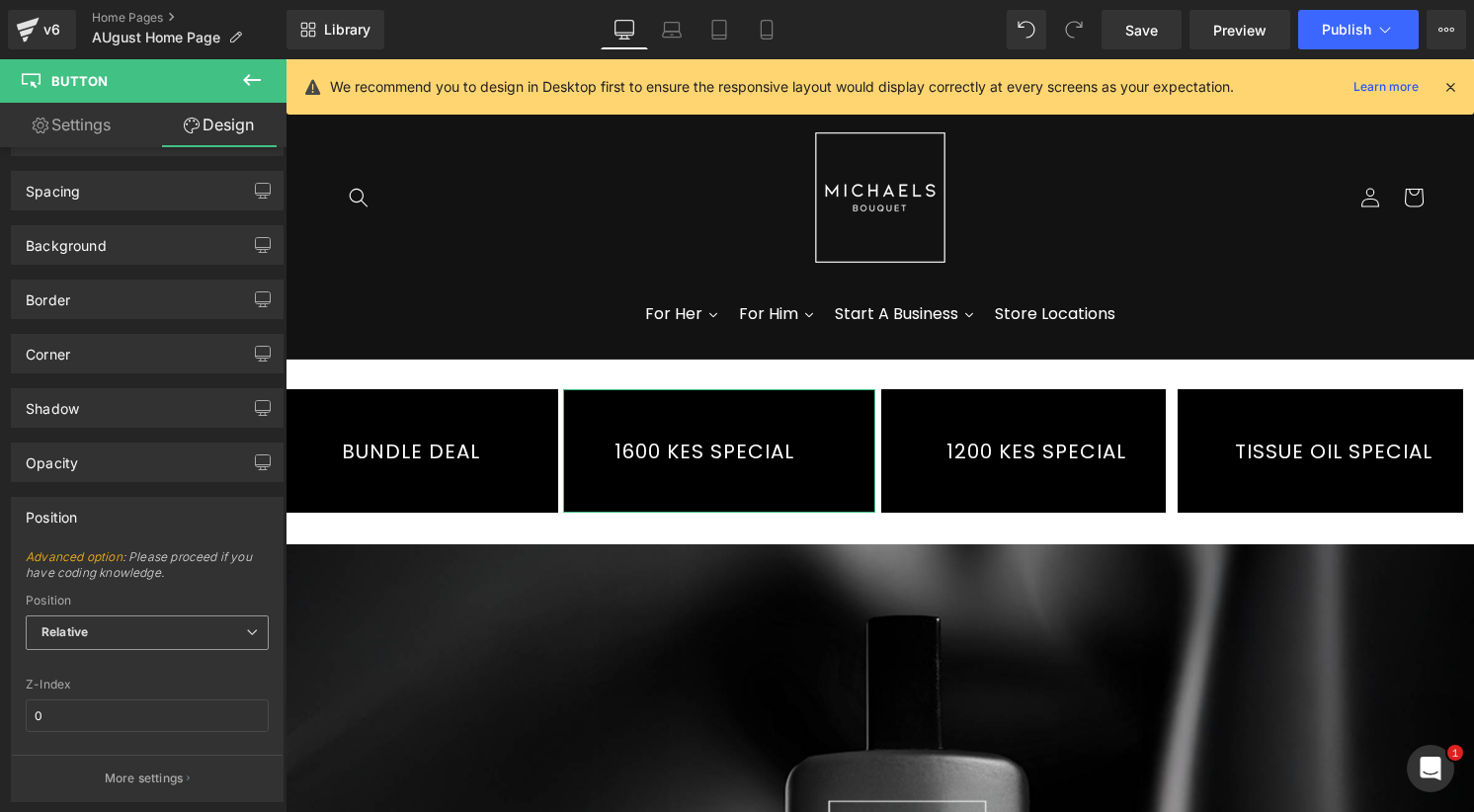 scroll, scrollTop: 147, scrollLeft: 0, axis: vertical 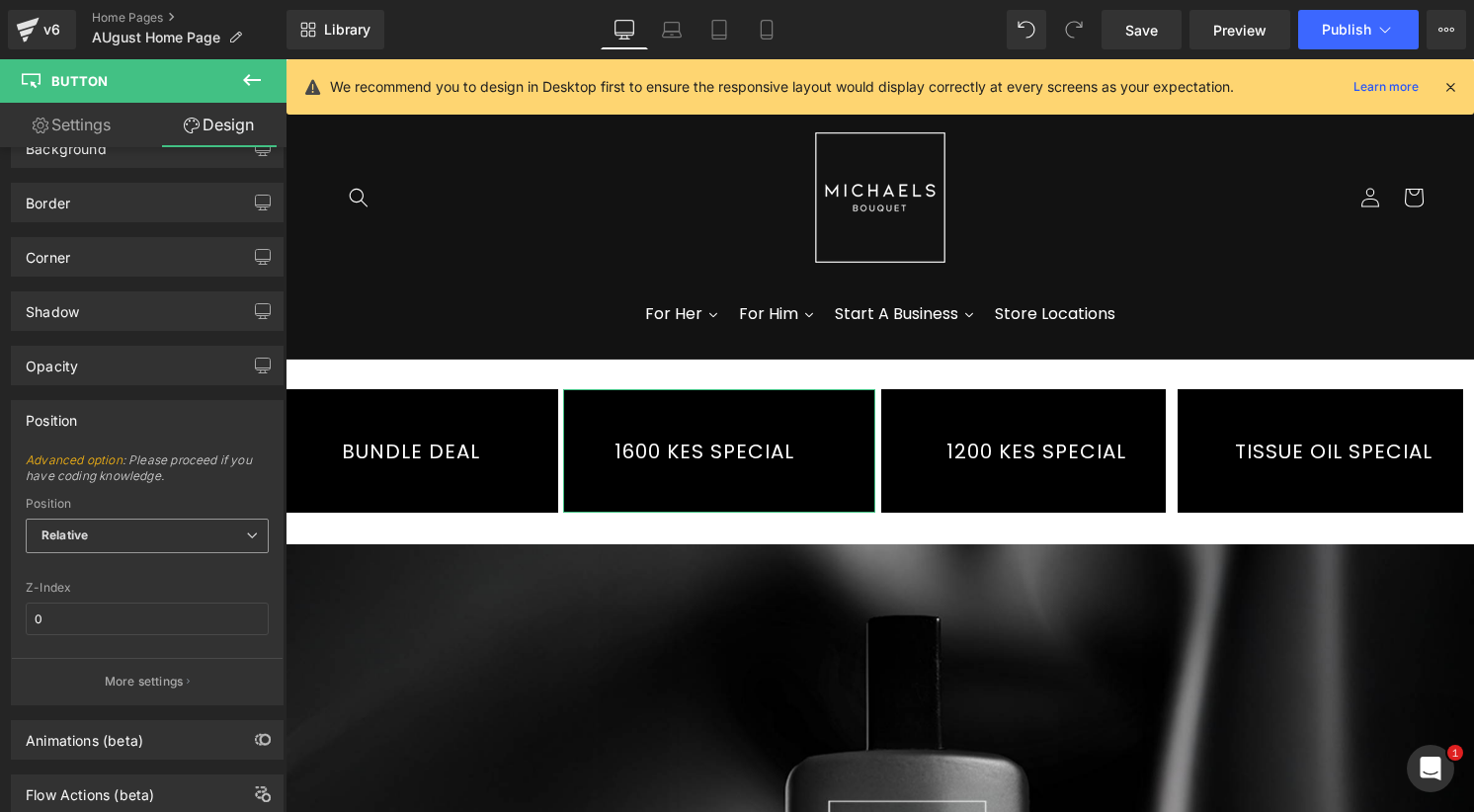 click on "Relative" at bounding box center (147, 535) 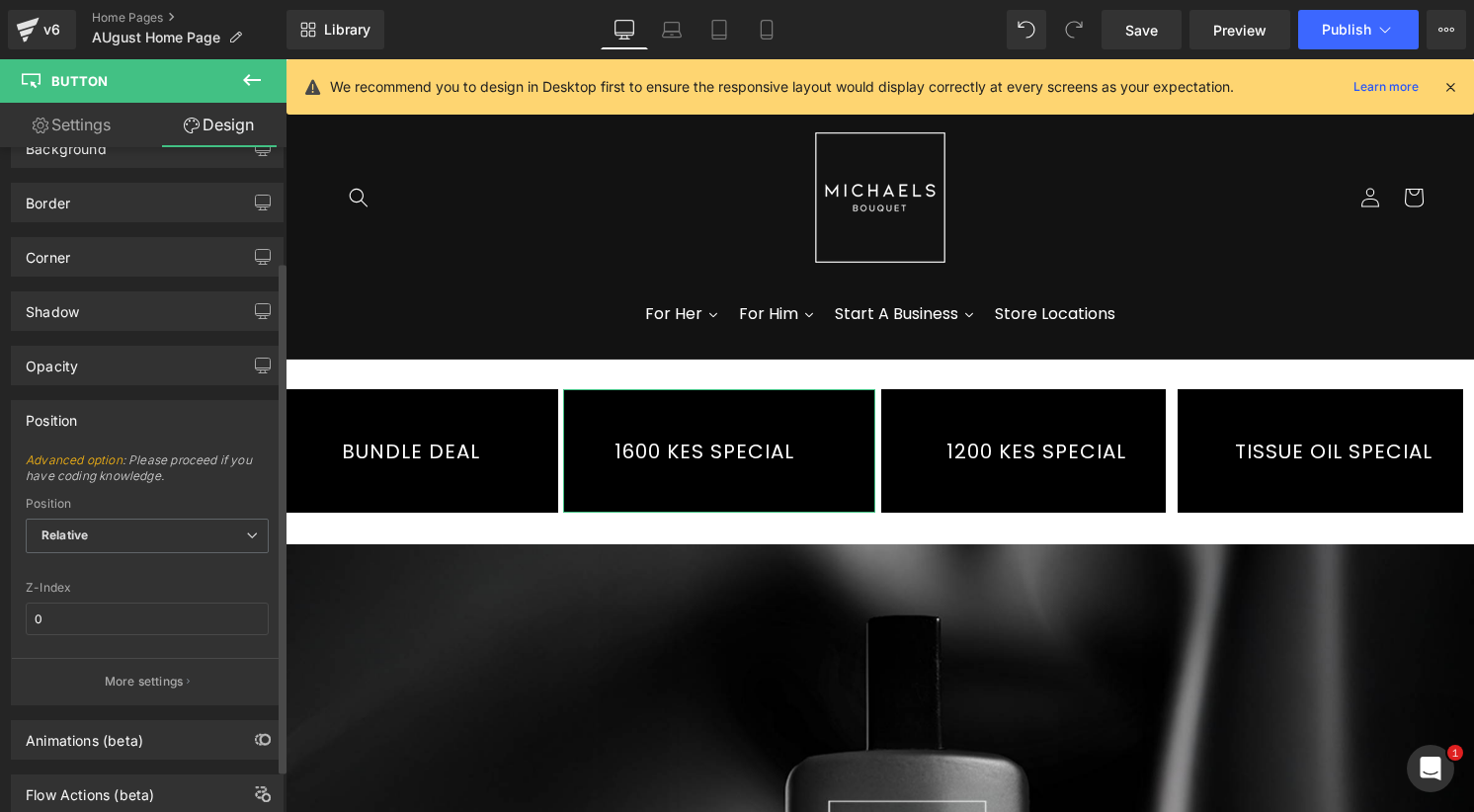 click on "Position
Relative
Relative Sticky to the screen (Fixed) Static" at bounding box center [147, 536] 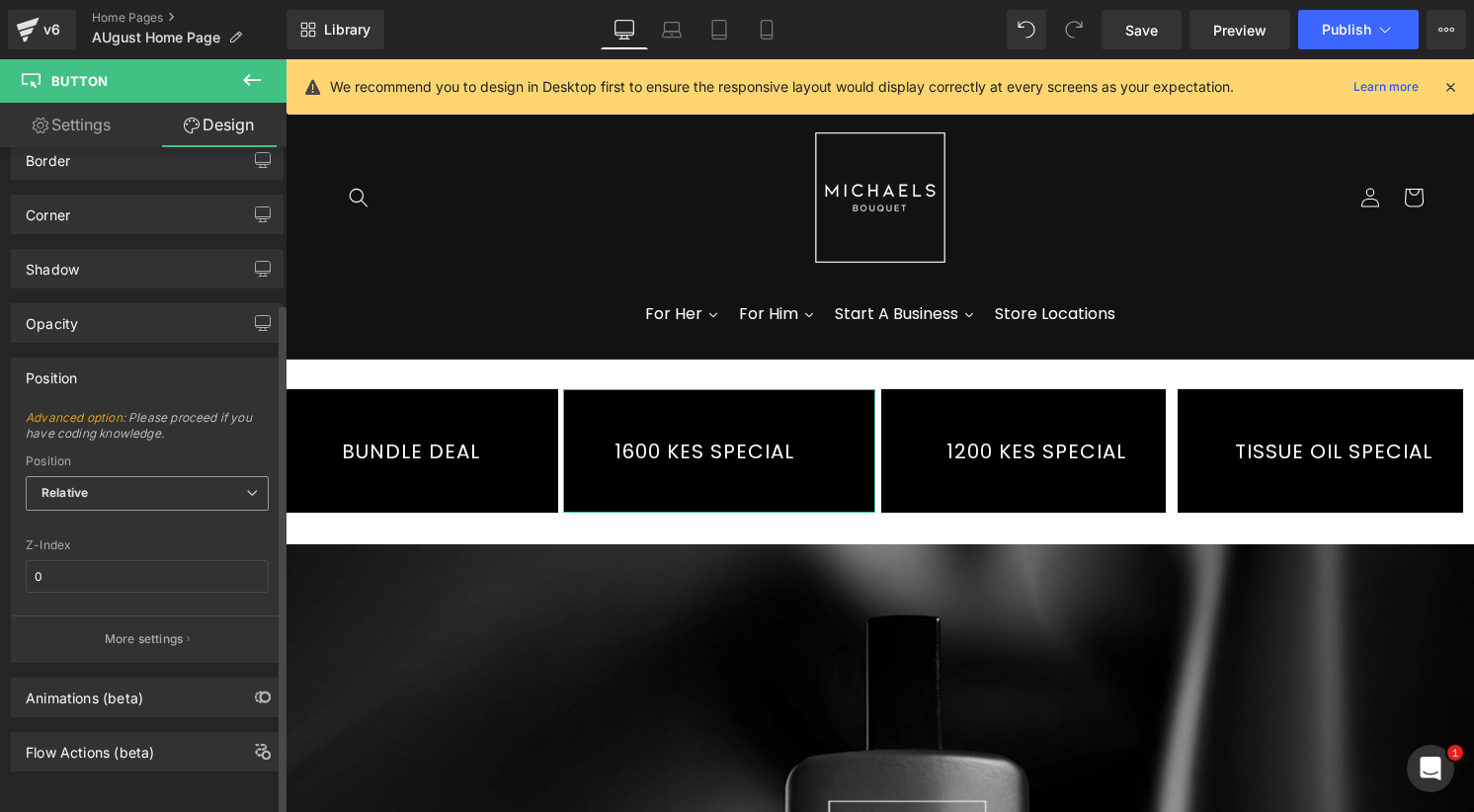 scroll, scrollTop: 203, scrollLeft: 0, axis: vertical 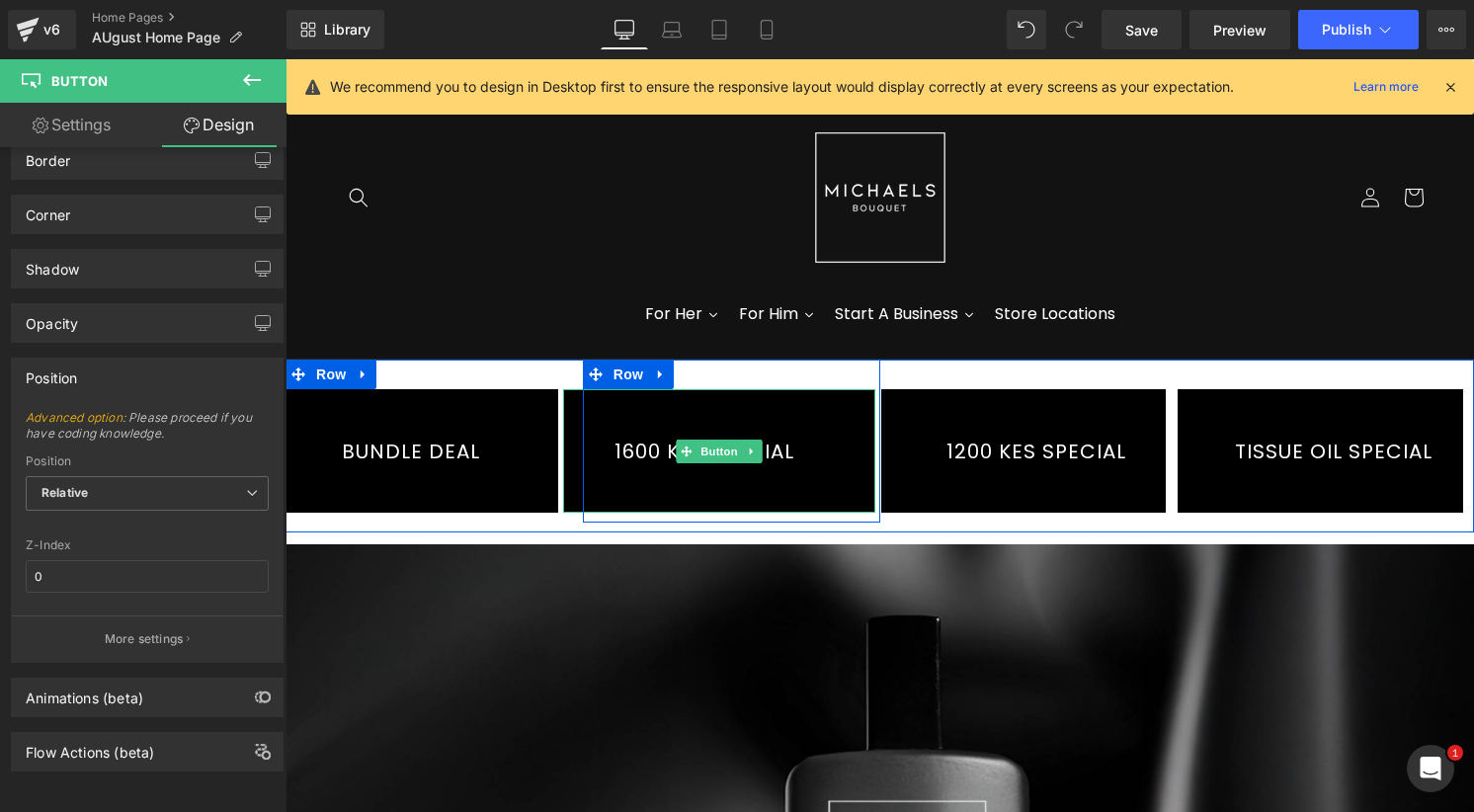 click on "1600 KES SPECIAL" at bounding box center [719, 450] 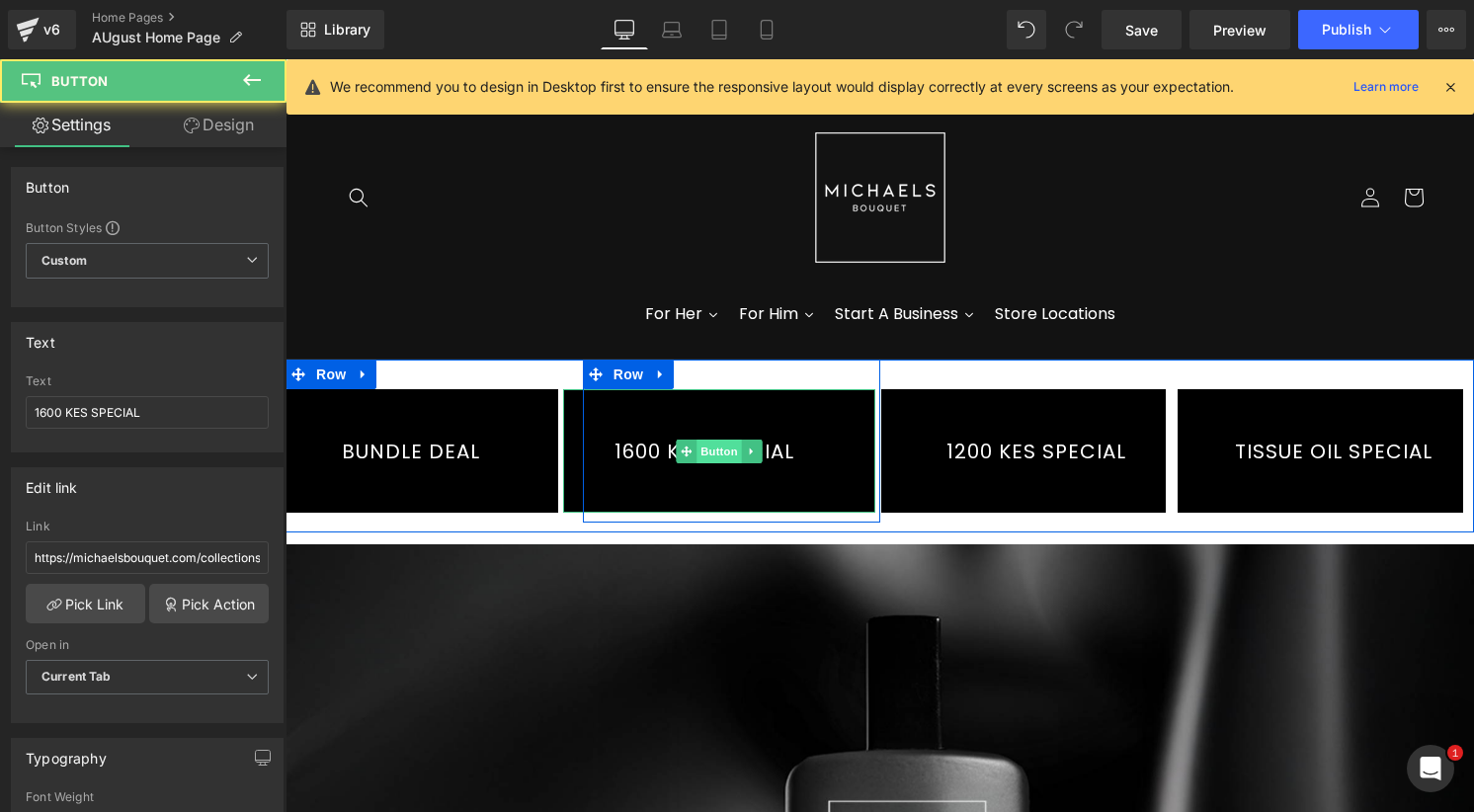 click on "Button" at bounding box center (719, 451) 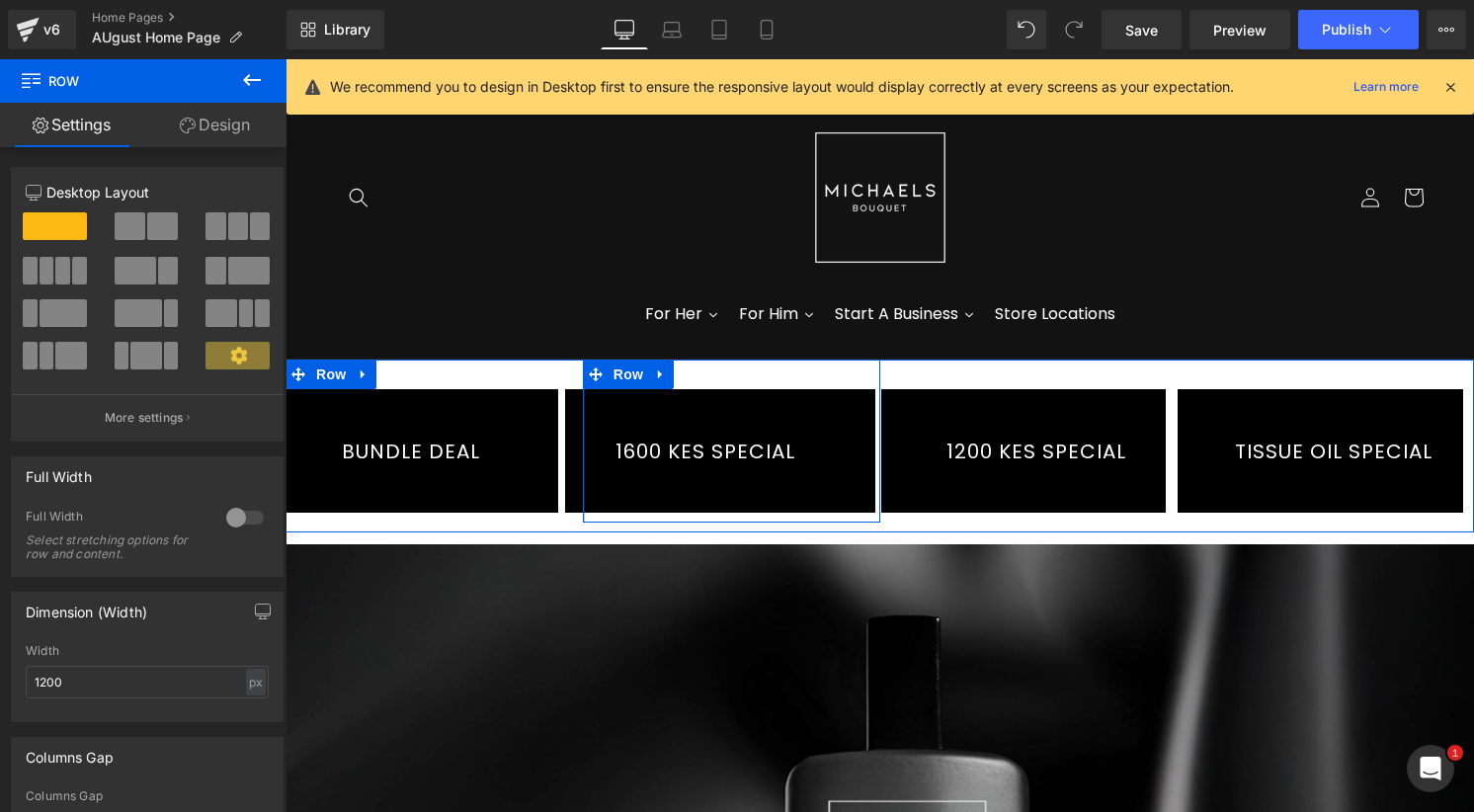 click on "[NUMBER] KES SPECIAL Button         Row" at bounding box center [731, 441] 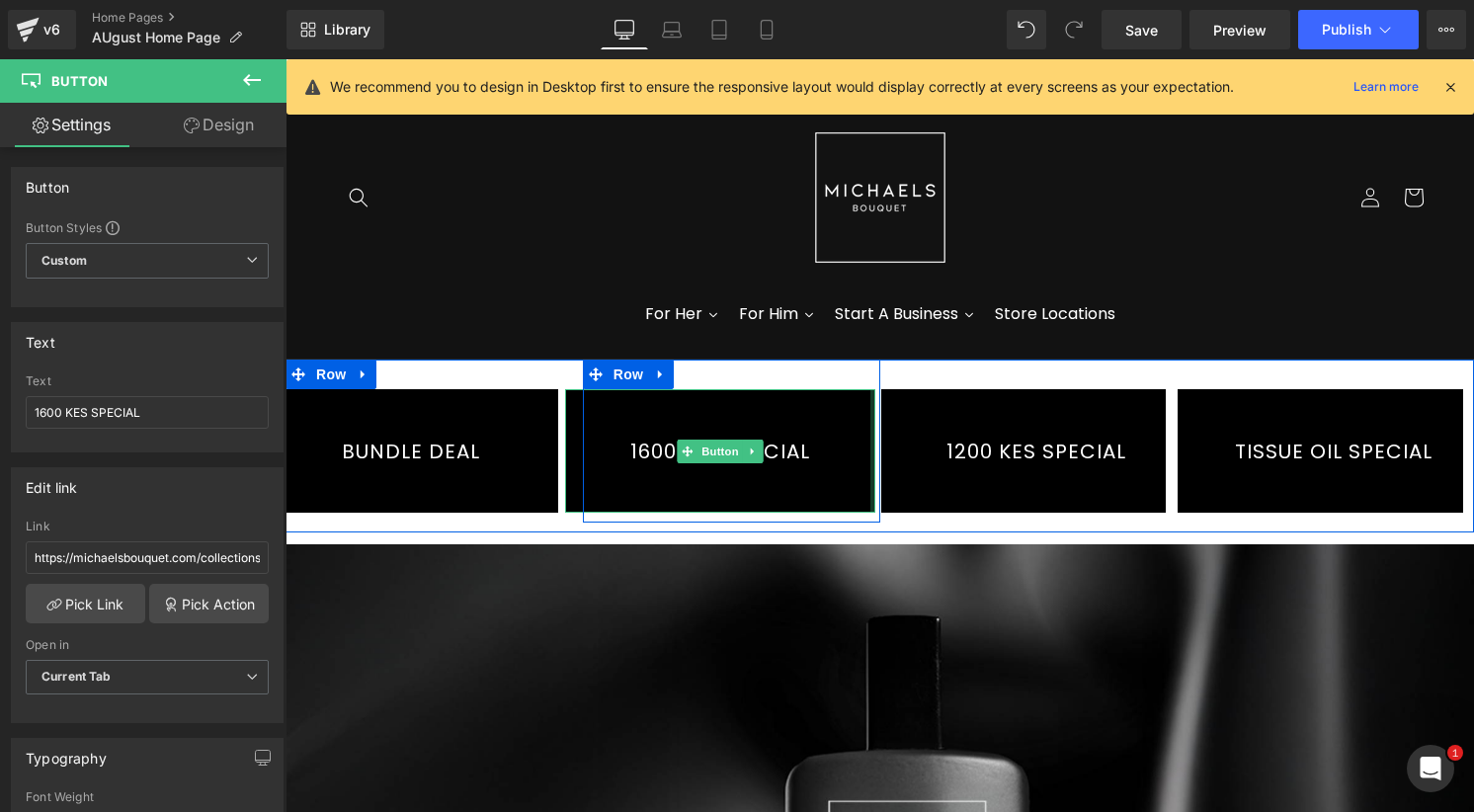 drag, startPoint x: 865, startPoint y: 502, endPoint x: 917, endPoint y: 508, distance: 52.34501 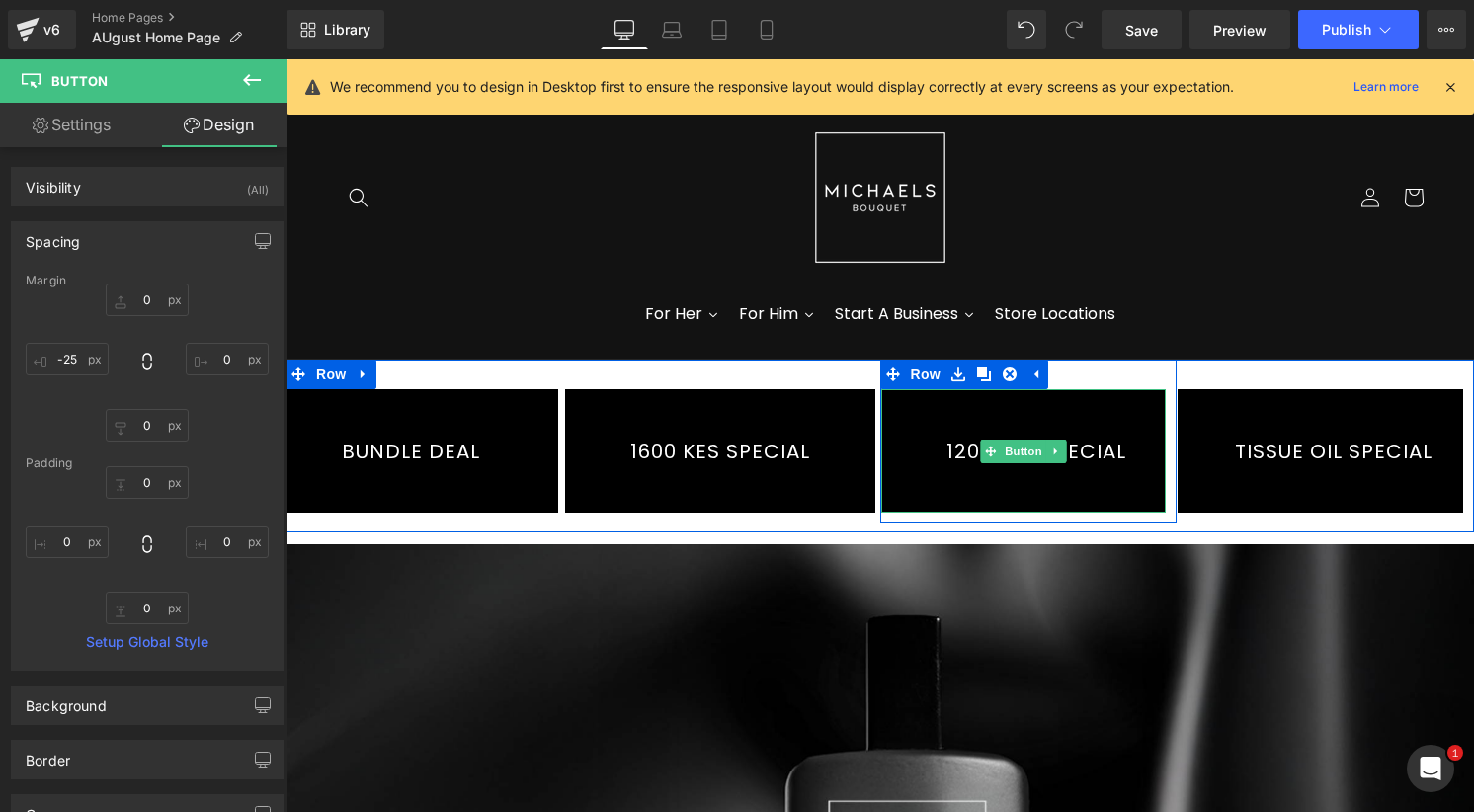 click on "1200 KES SPECIAL" at bounding box center (1024, 450) 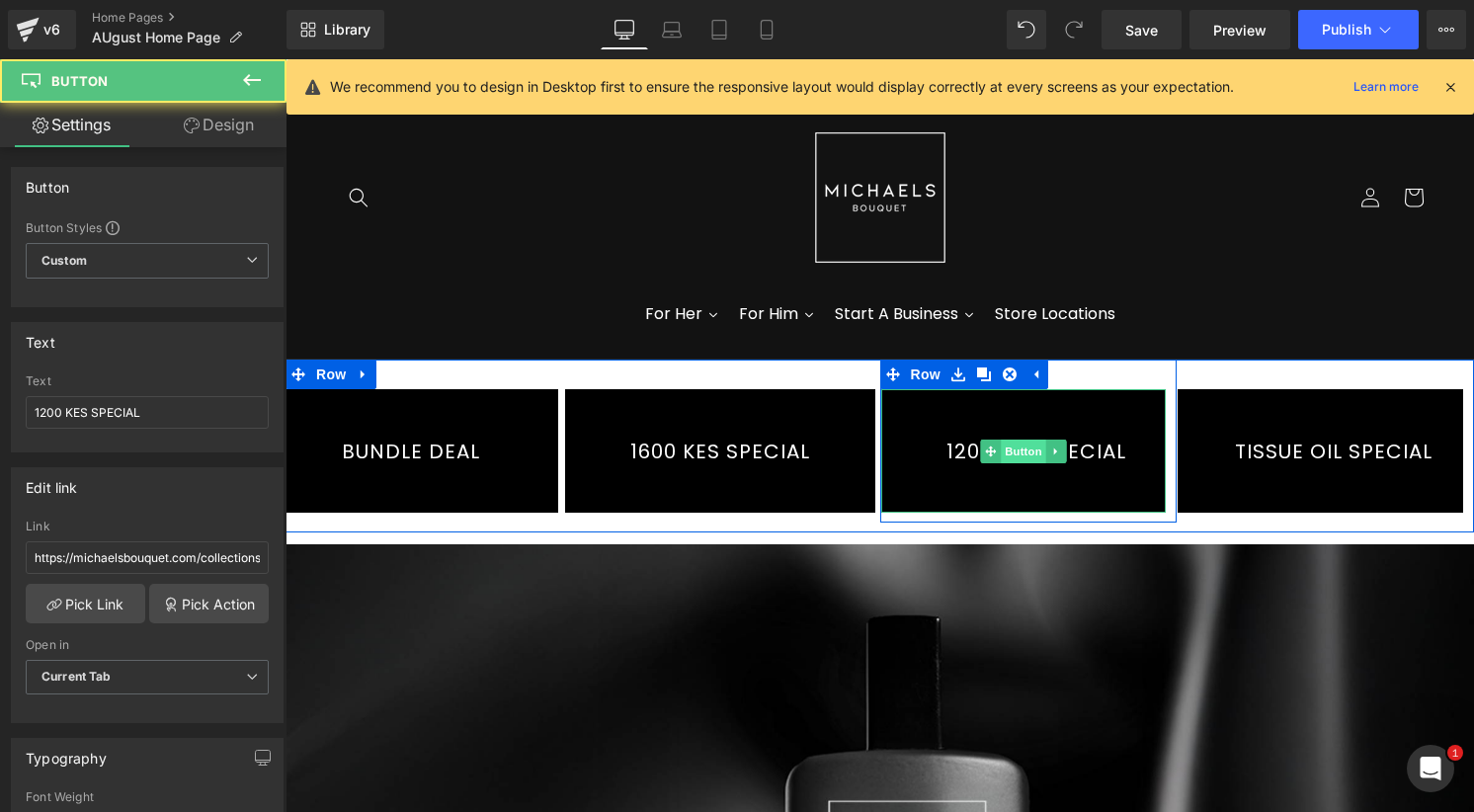 click on "Button" at bounding box center [1024, 451] 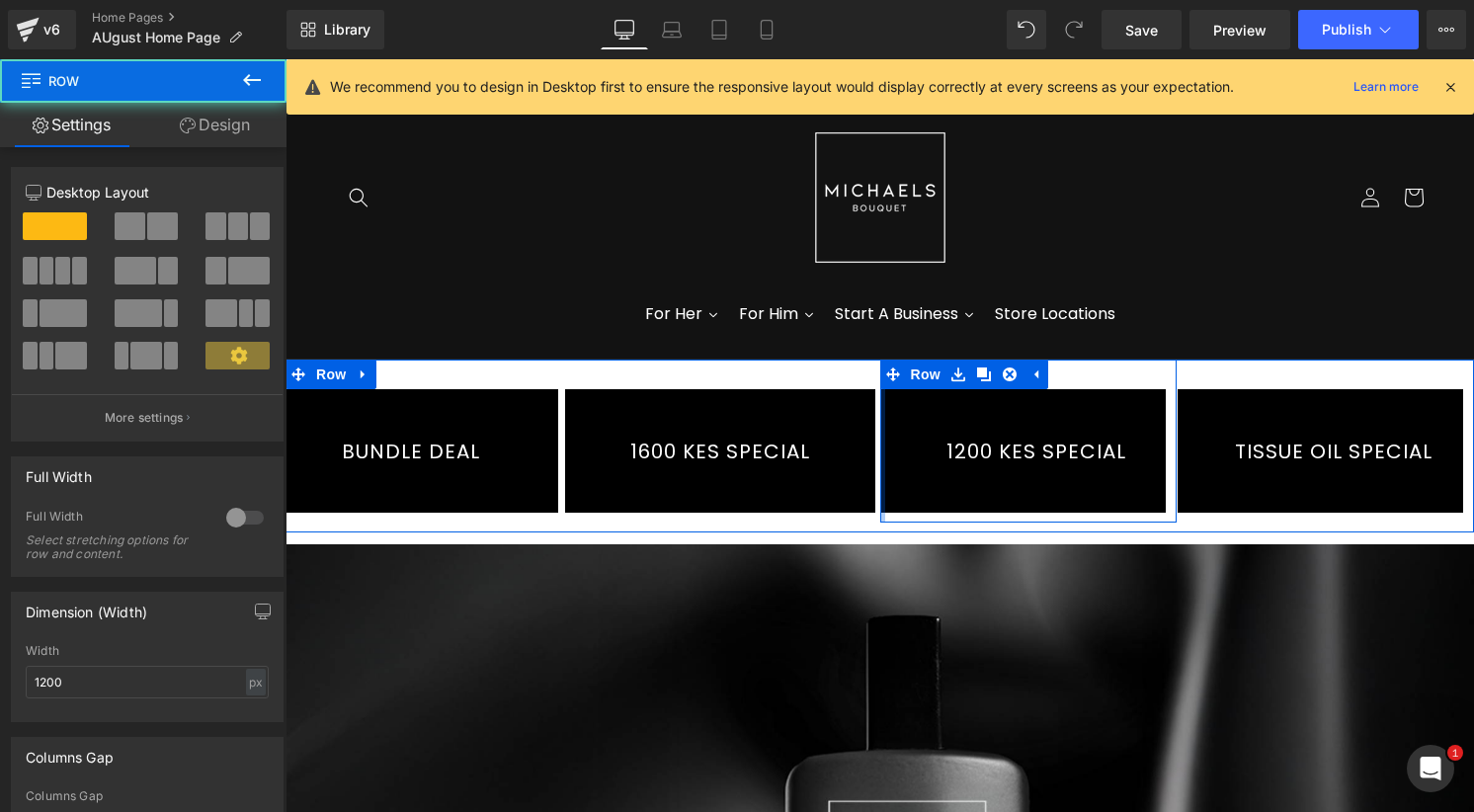drag, startPoint x: 874, startPoint y: 443, endPoint x: 855, endPoint y: 443, distance: 19 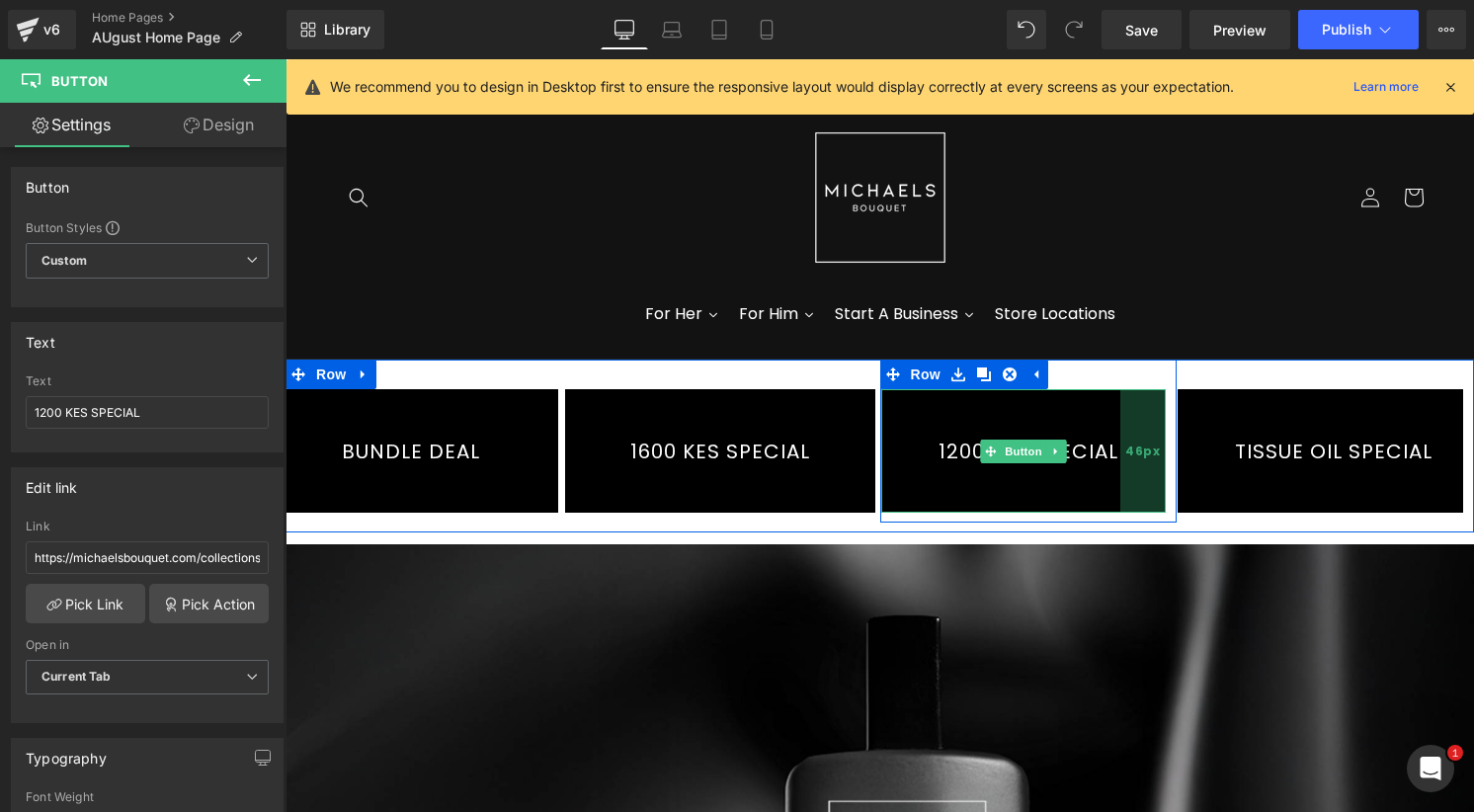 drag, startPoint x: 1154, startPoint y: 450, endPoint x: 1138, endPoint y: 450, distance: 16 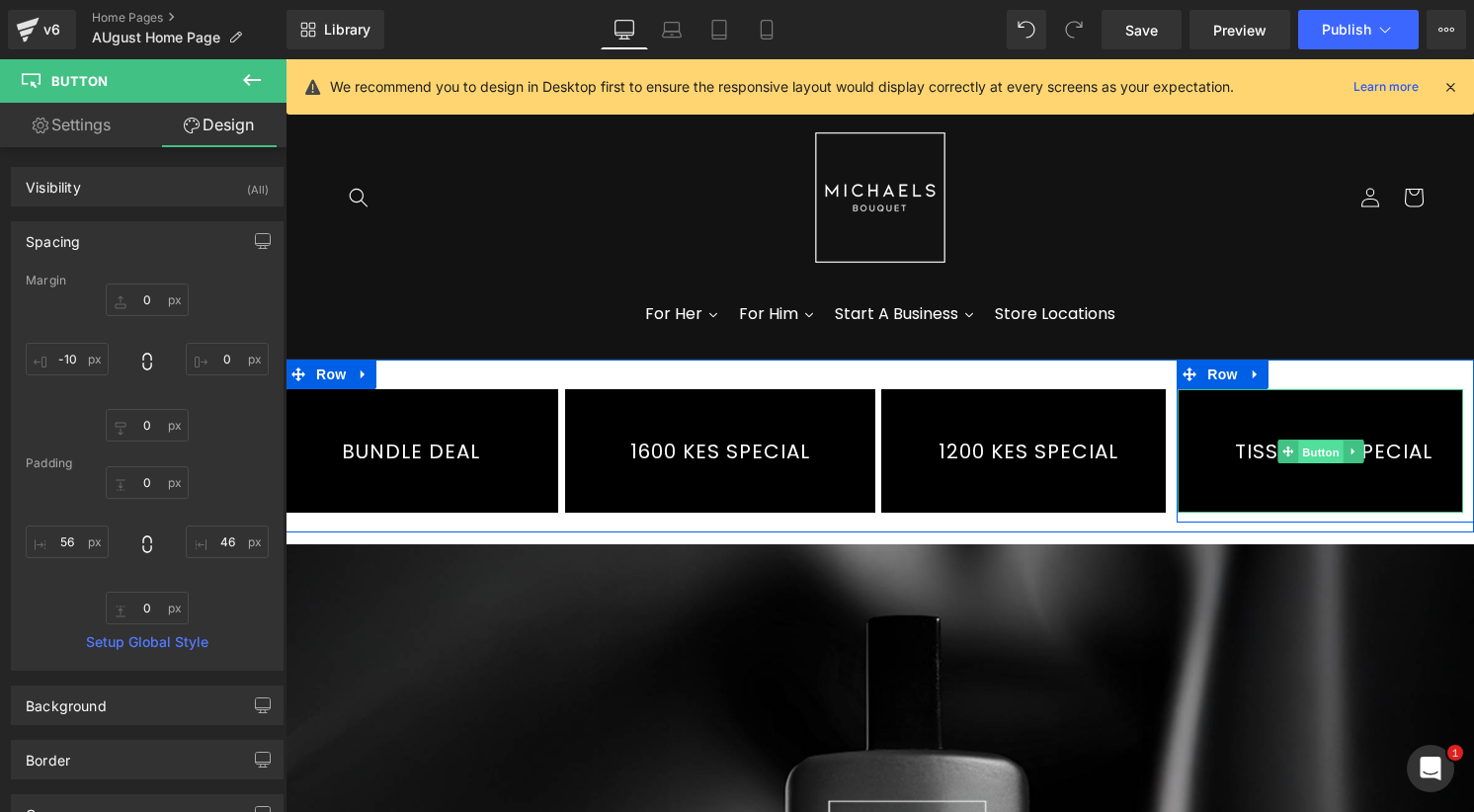 click on "Button" at bounding box center [1321, 452] 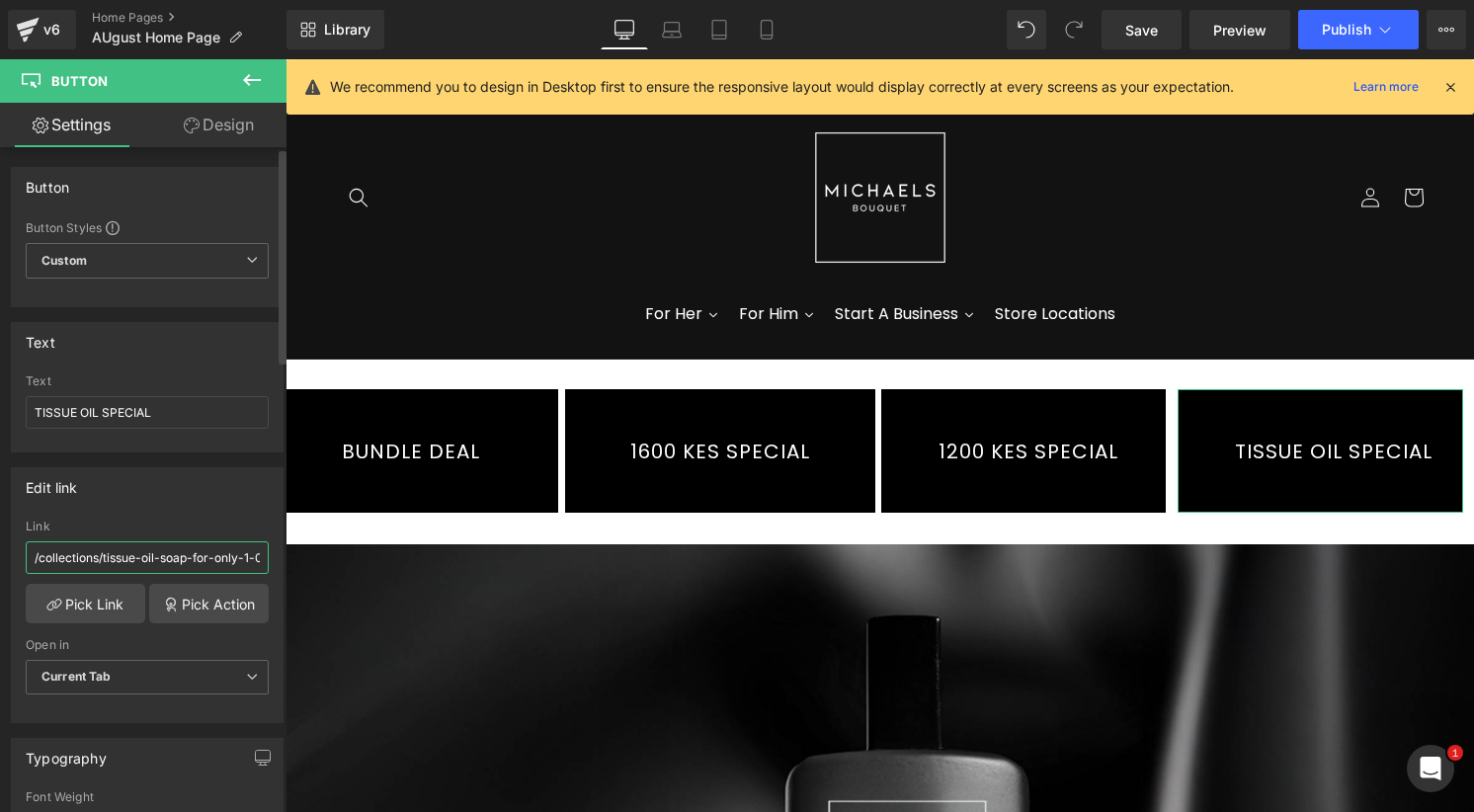 click on "/collections/tissue-oil-soap-for-only-1-000-kes" at bounding box center (147, 557) 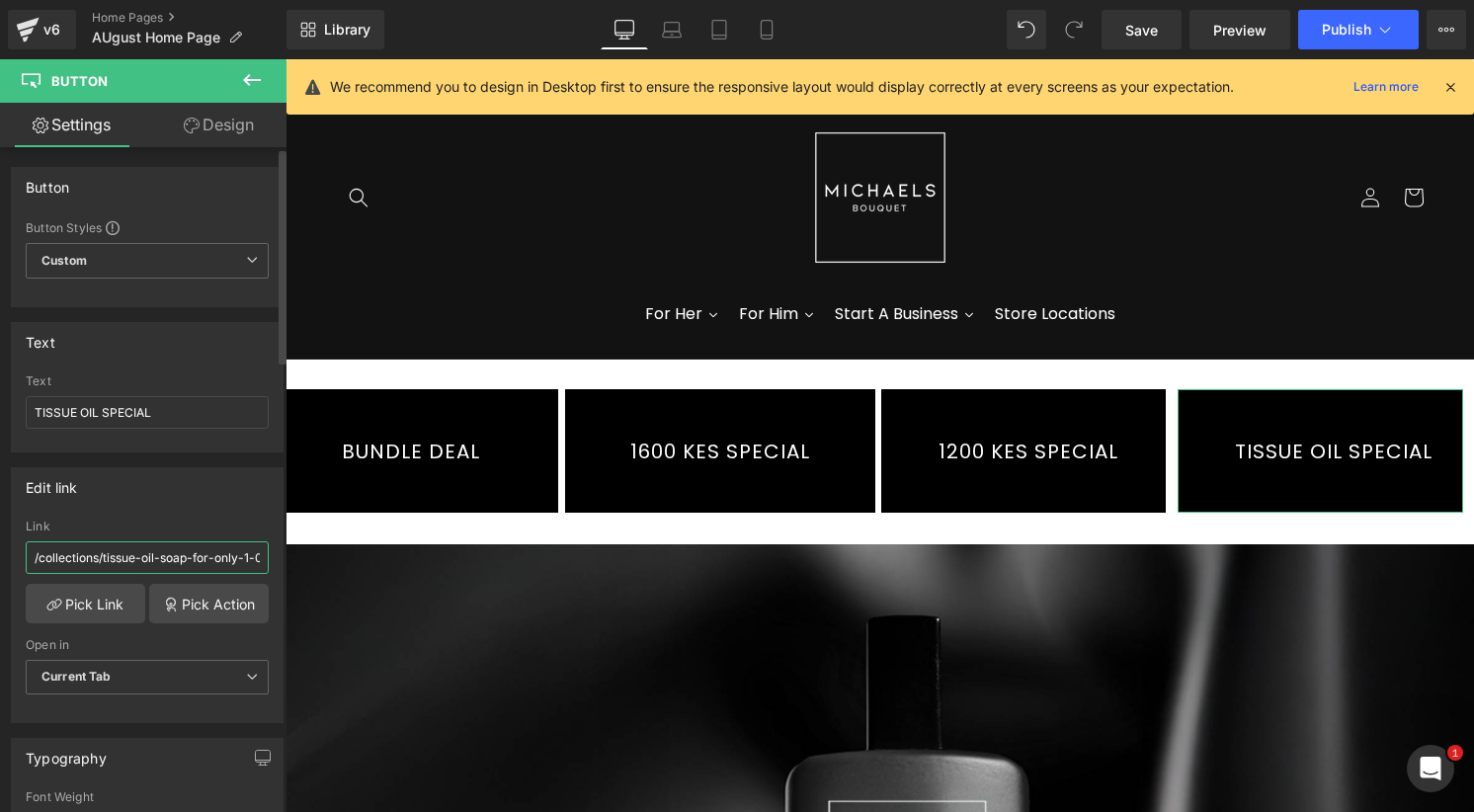 click on "/collections/tissue-oil-soap-for-only-1-000-kes" at bounding box center [147, 557] 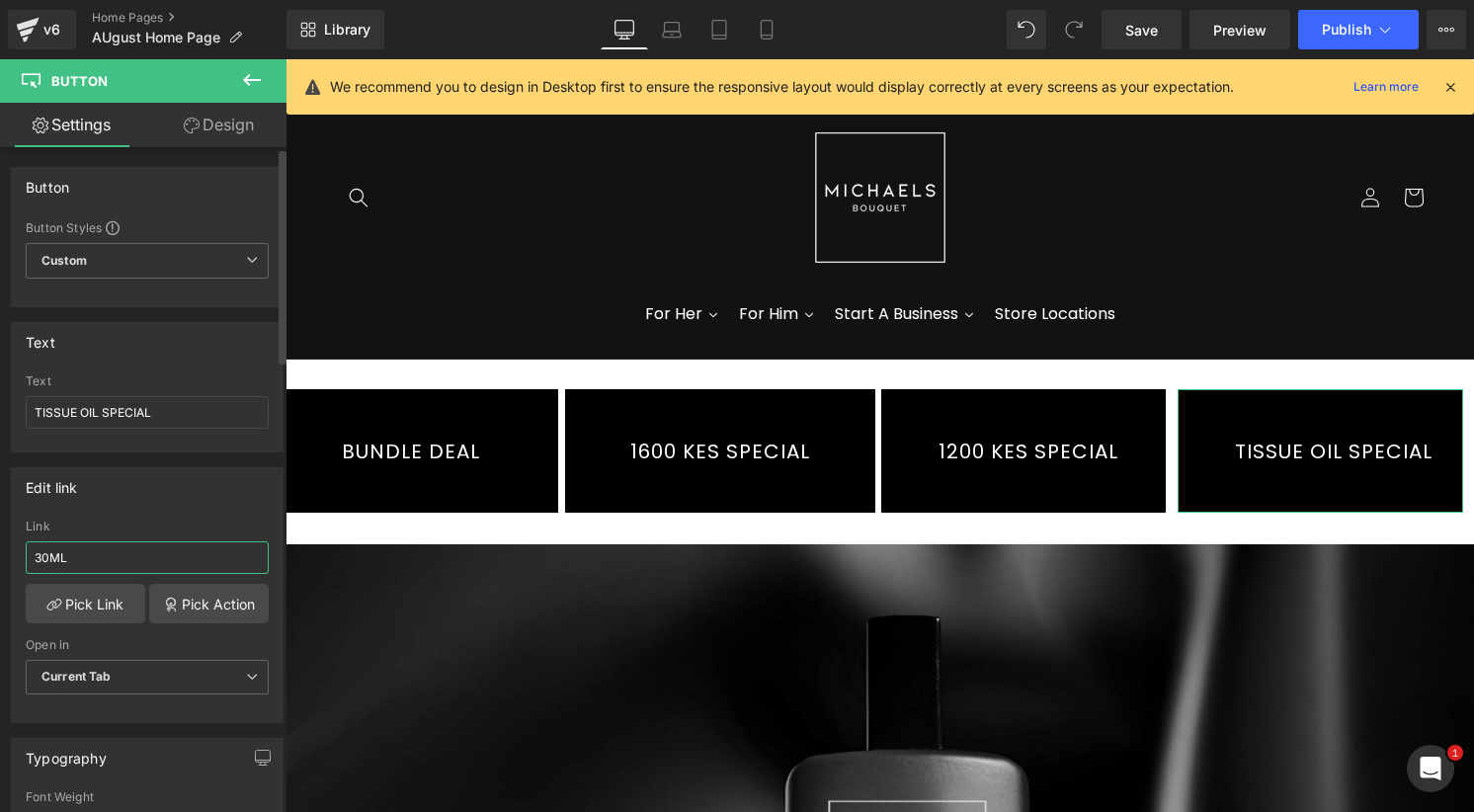 type on "30ML" 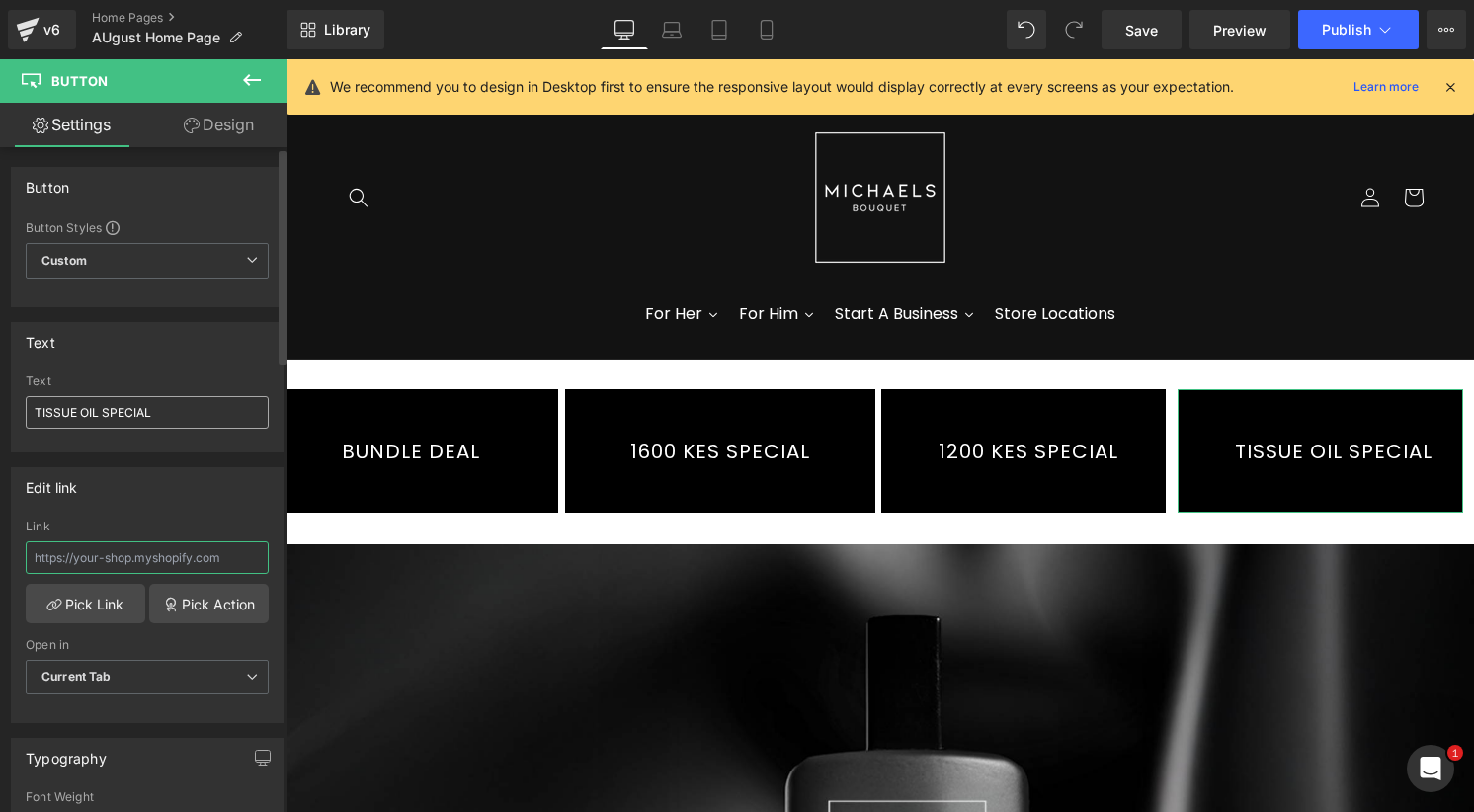 type 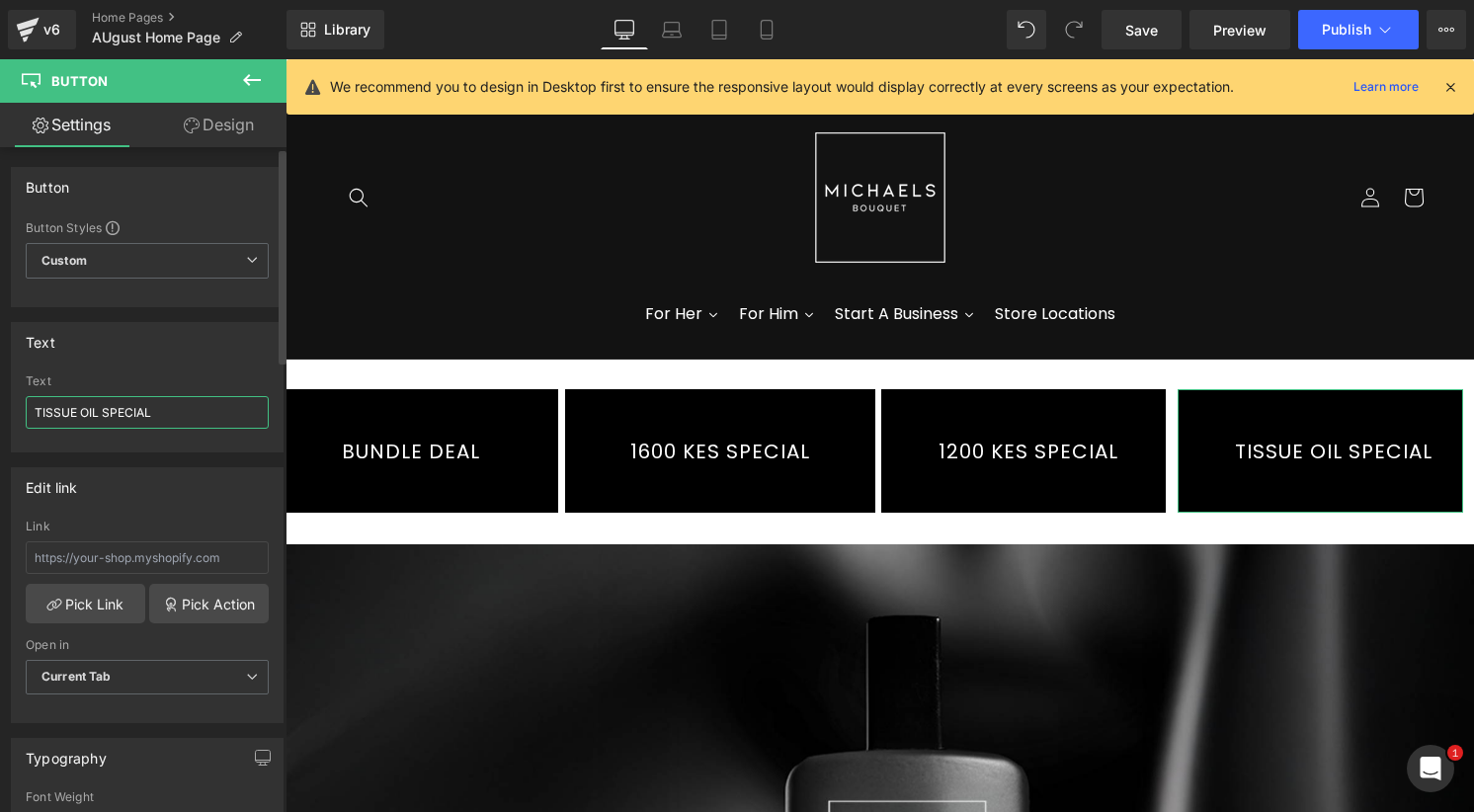 click on "TISSUE OIL SPECIAL" at bounding box center [147, 412] 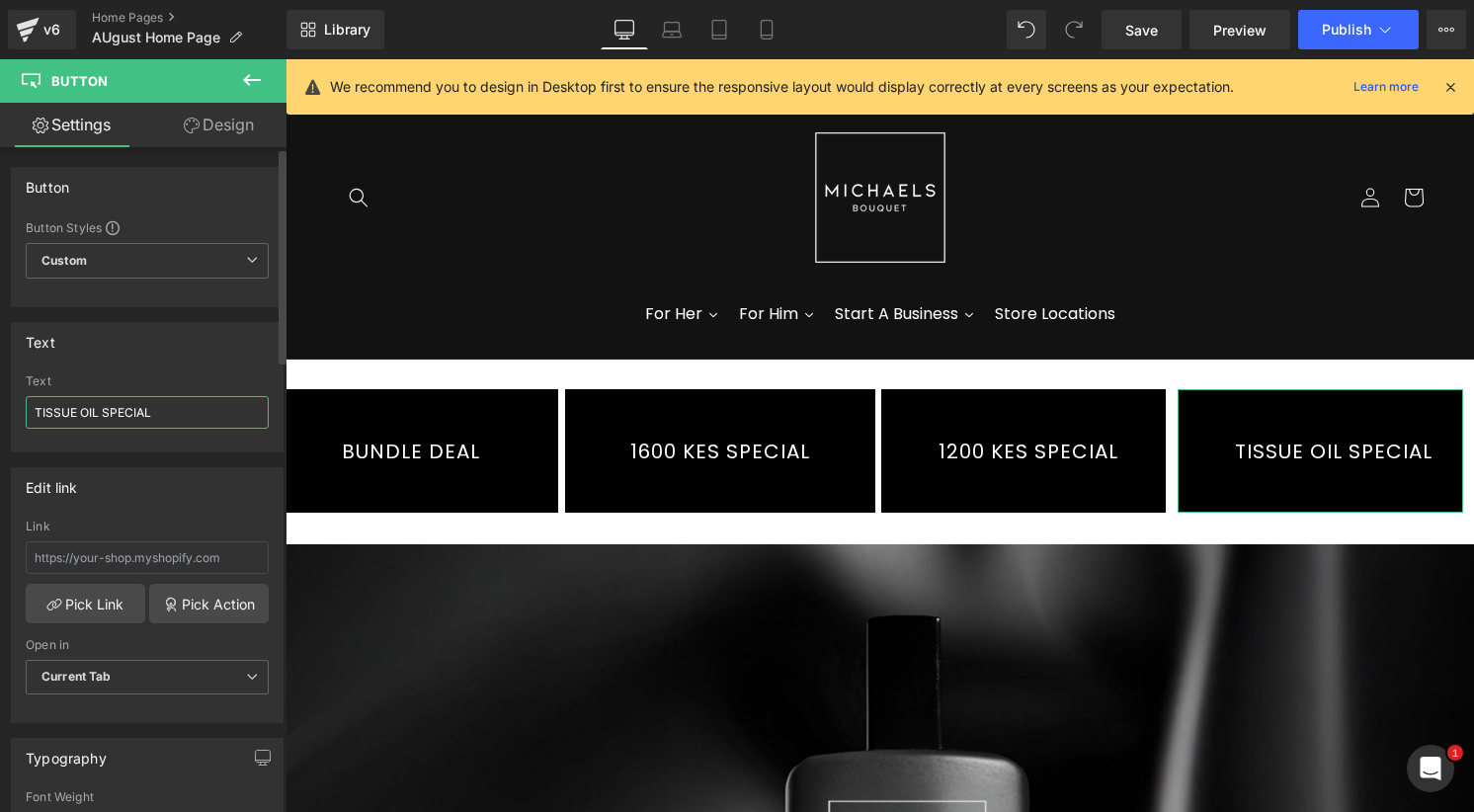 click on "TISSUE OIL SPECIAL" at bounding box center (147, 412) 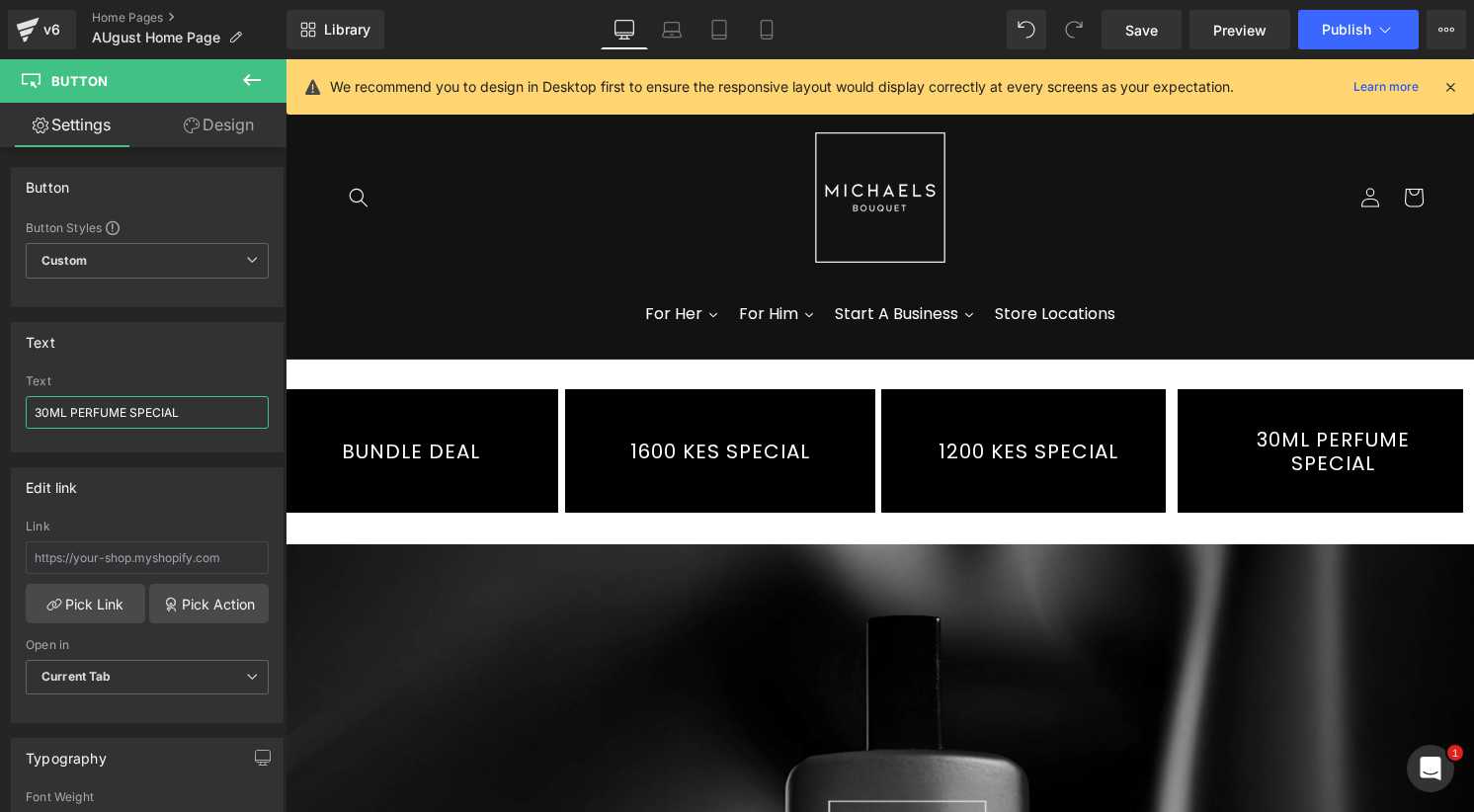 type on "30ML PERFUME SPECIAL" 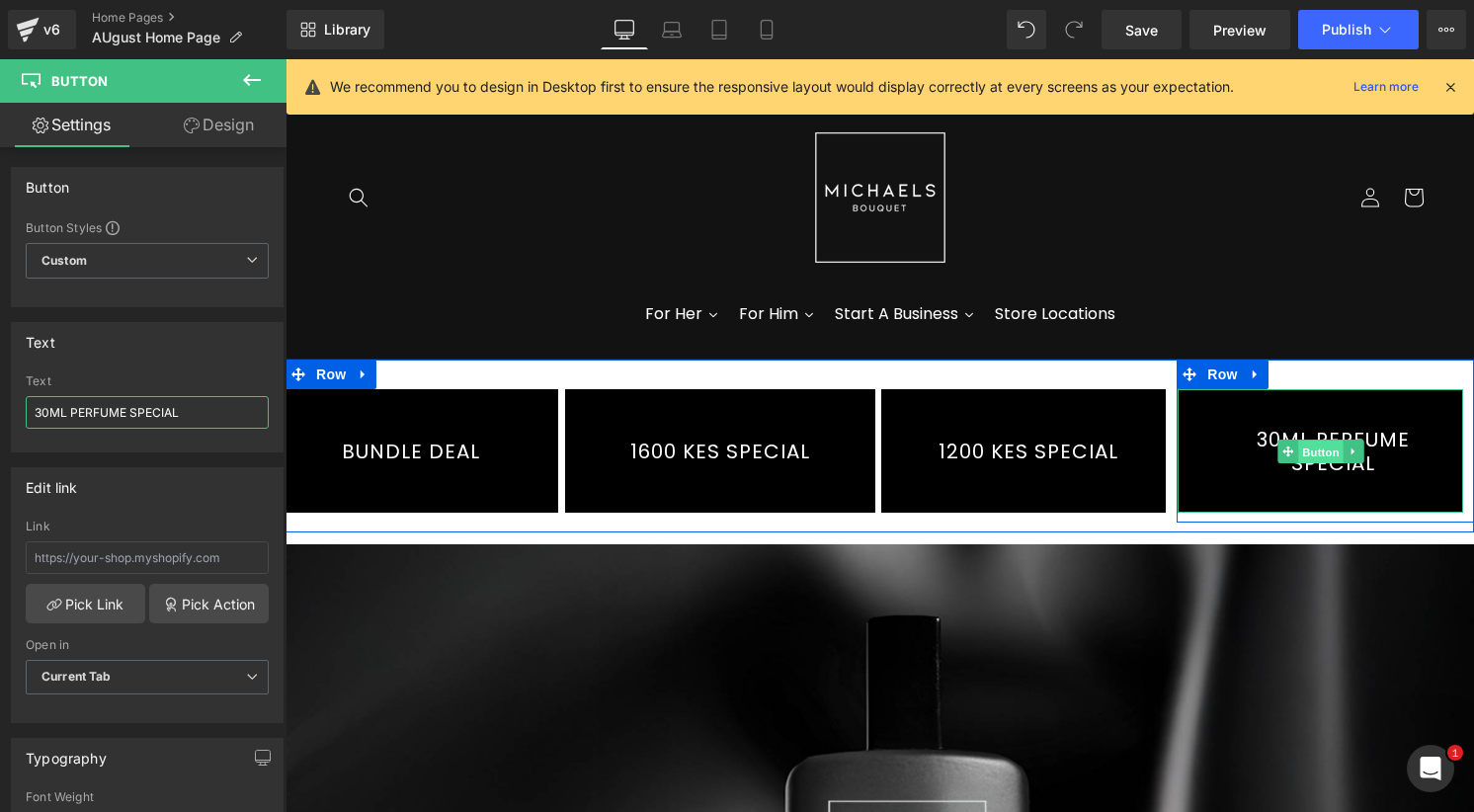 click on "Button" at bounding box center (1321, 452) 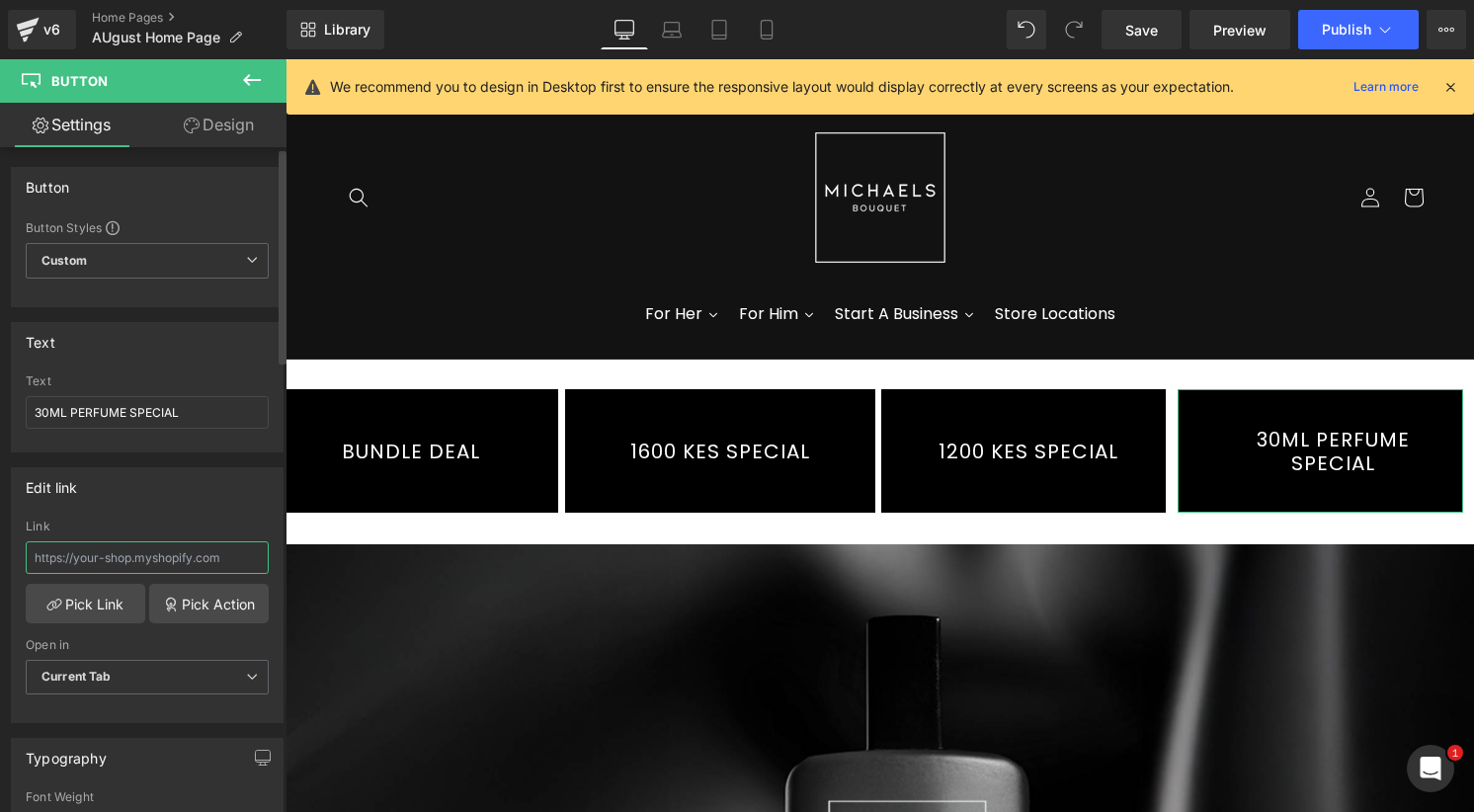 click at bounding box center (147, 557) 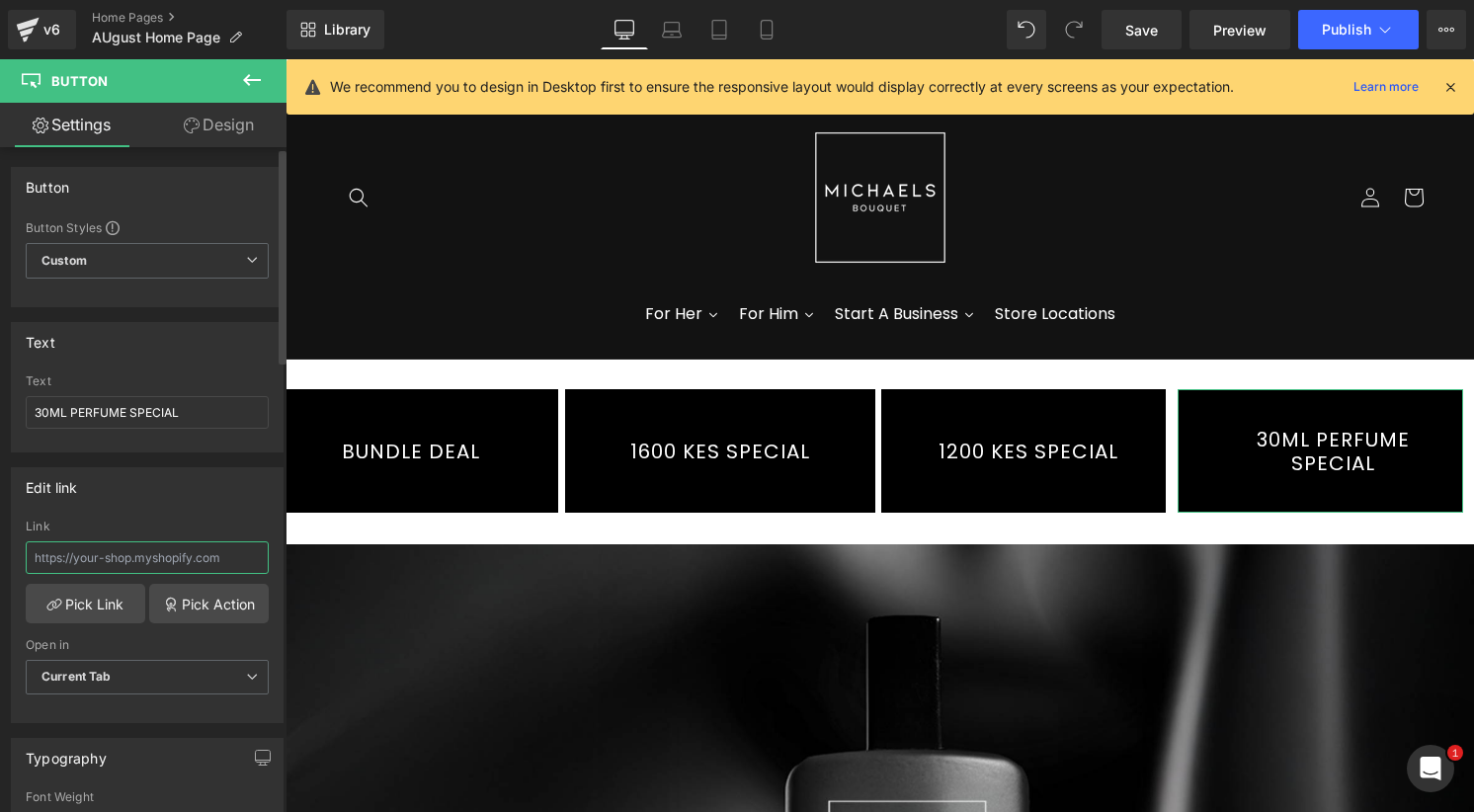 paste on "https://michaelsbouquet.com/collections/30ml-perfume-special" 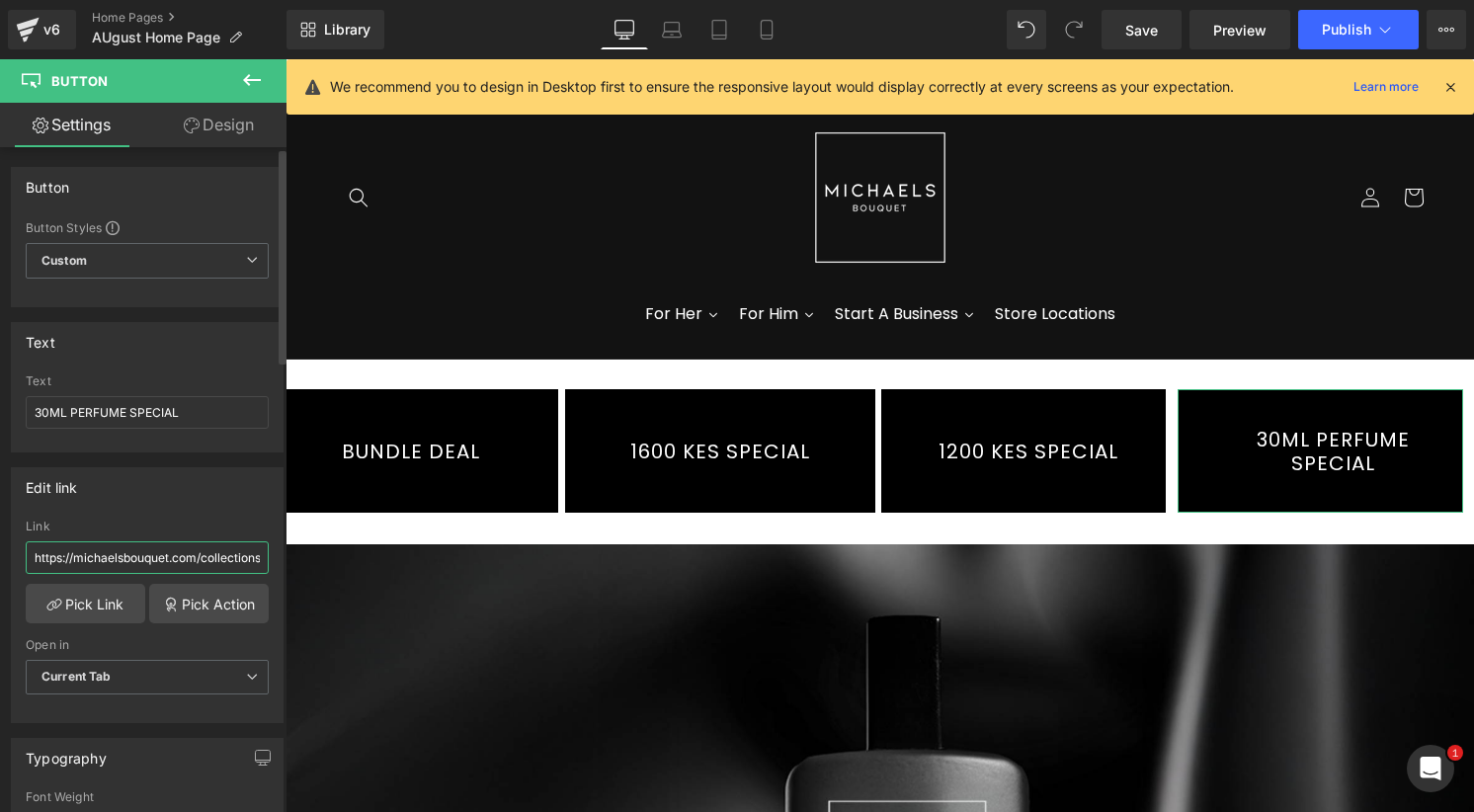 scroll, scrollTop: 0, scrollLeft: 141, axis: horizontal 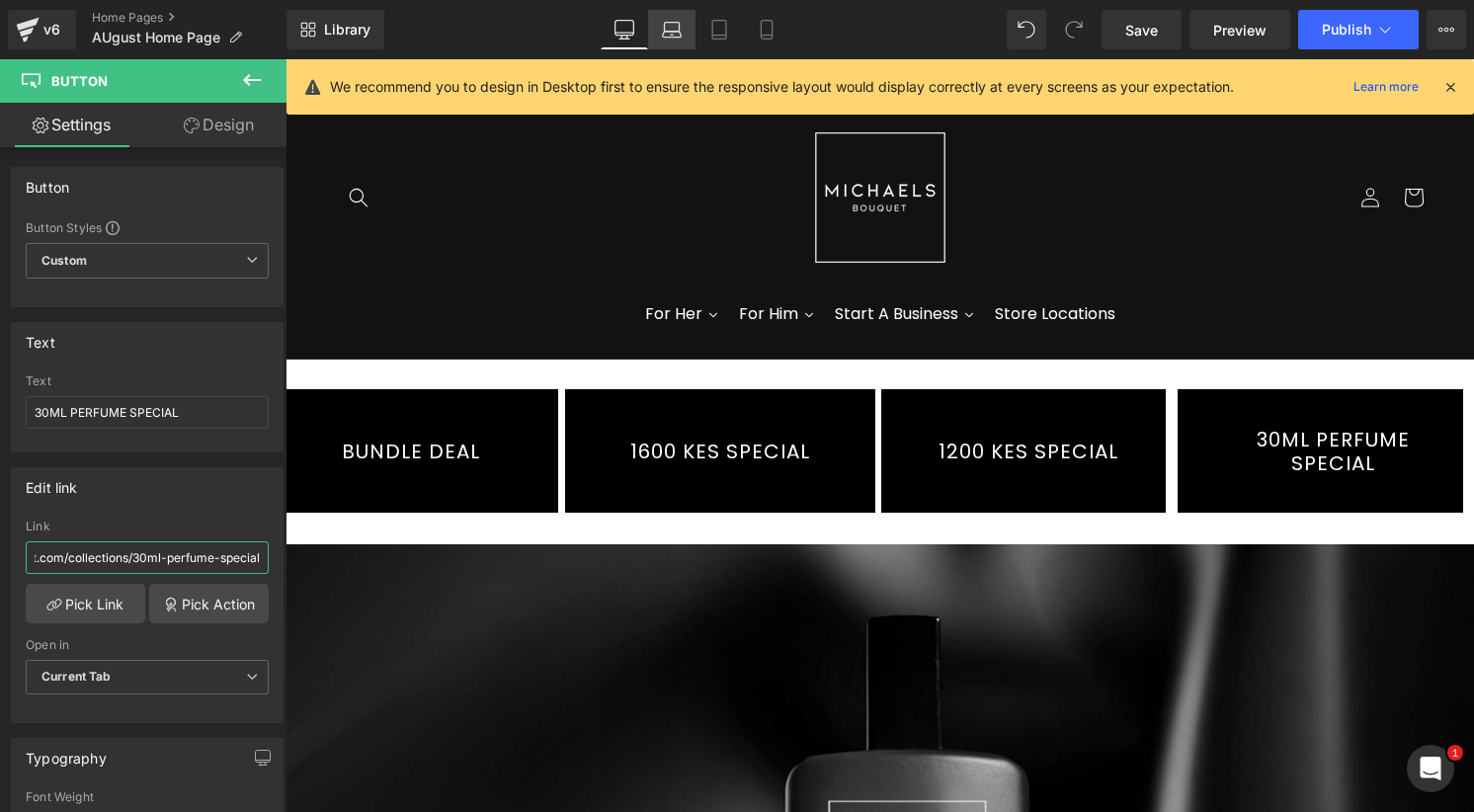 type on "https://michaelsbouquet.com/collections/30ml-perfume-special" 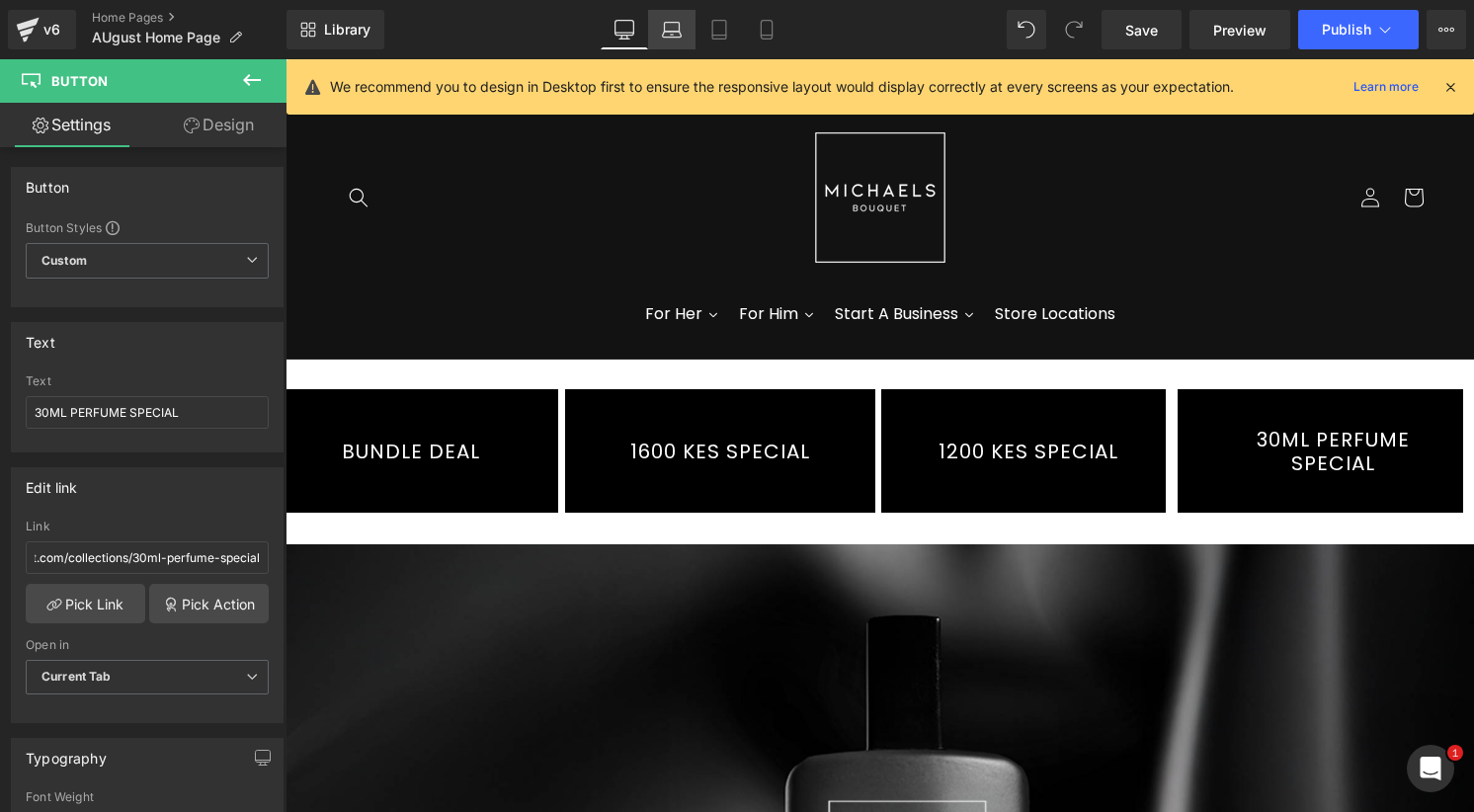 click 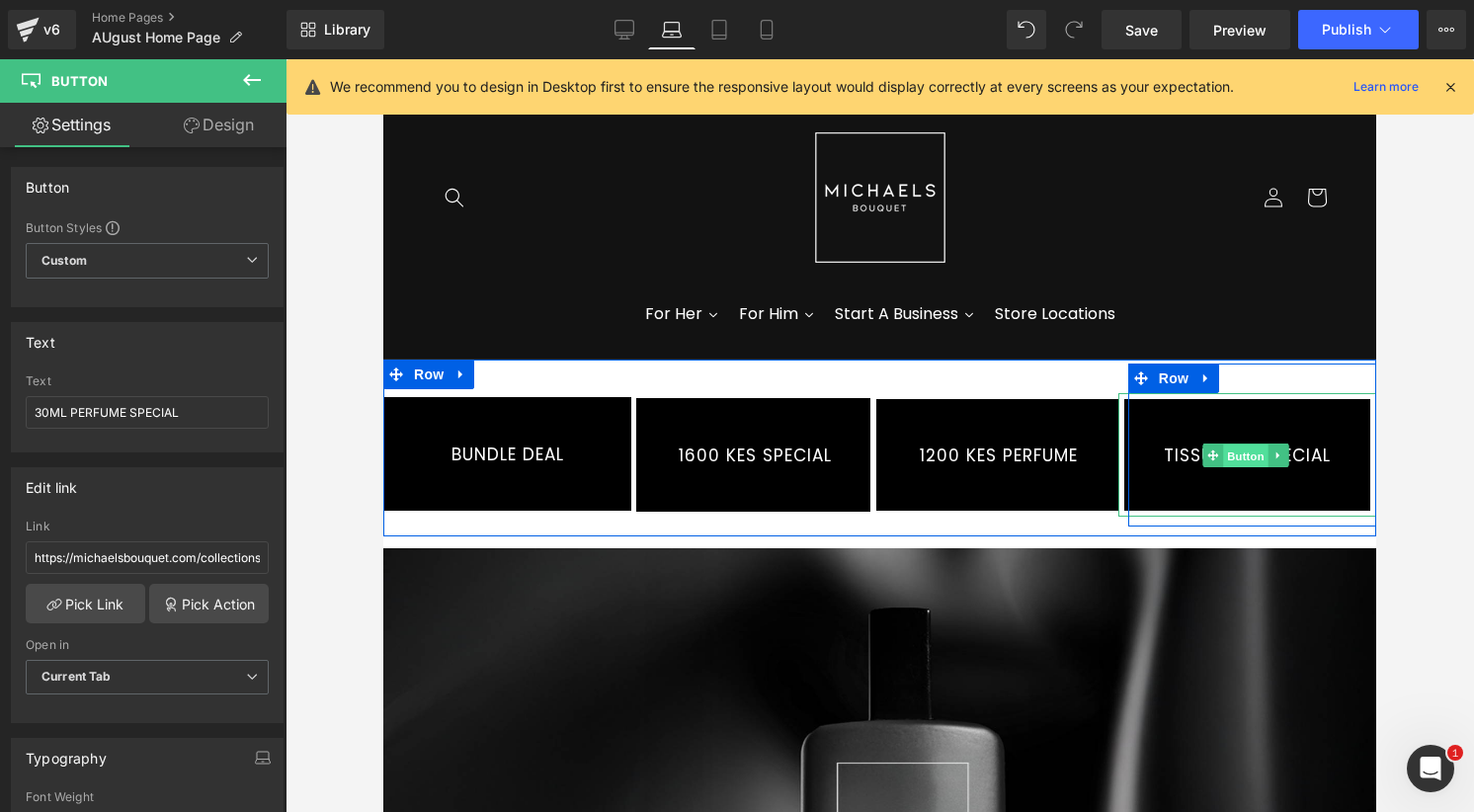 click on "Button" at bounding box center (1246, 456) 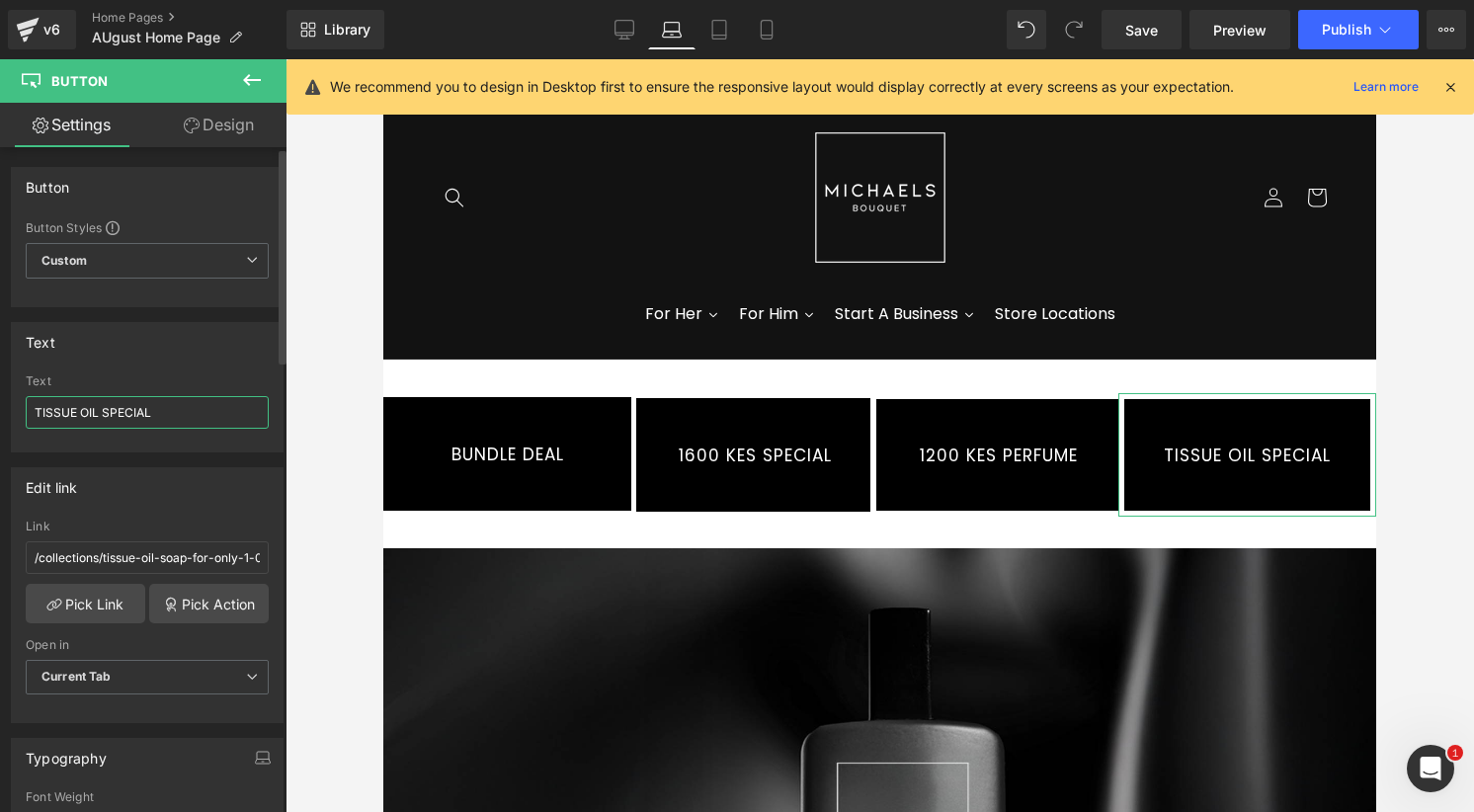 click on "TISSUE OIL SPECIAL" at bounding box center (147, 412) 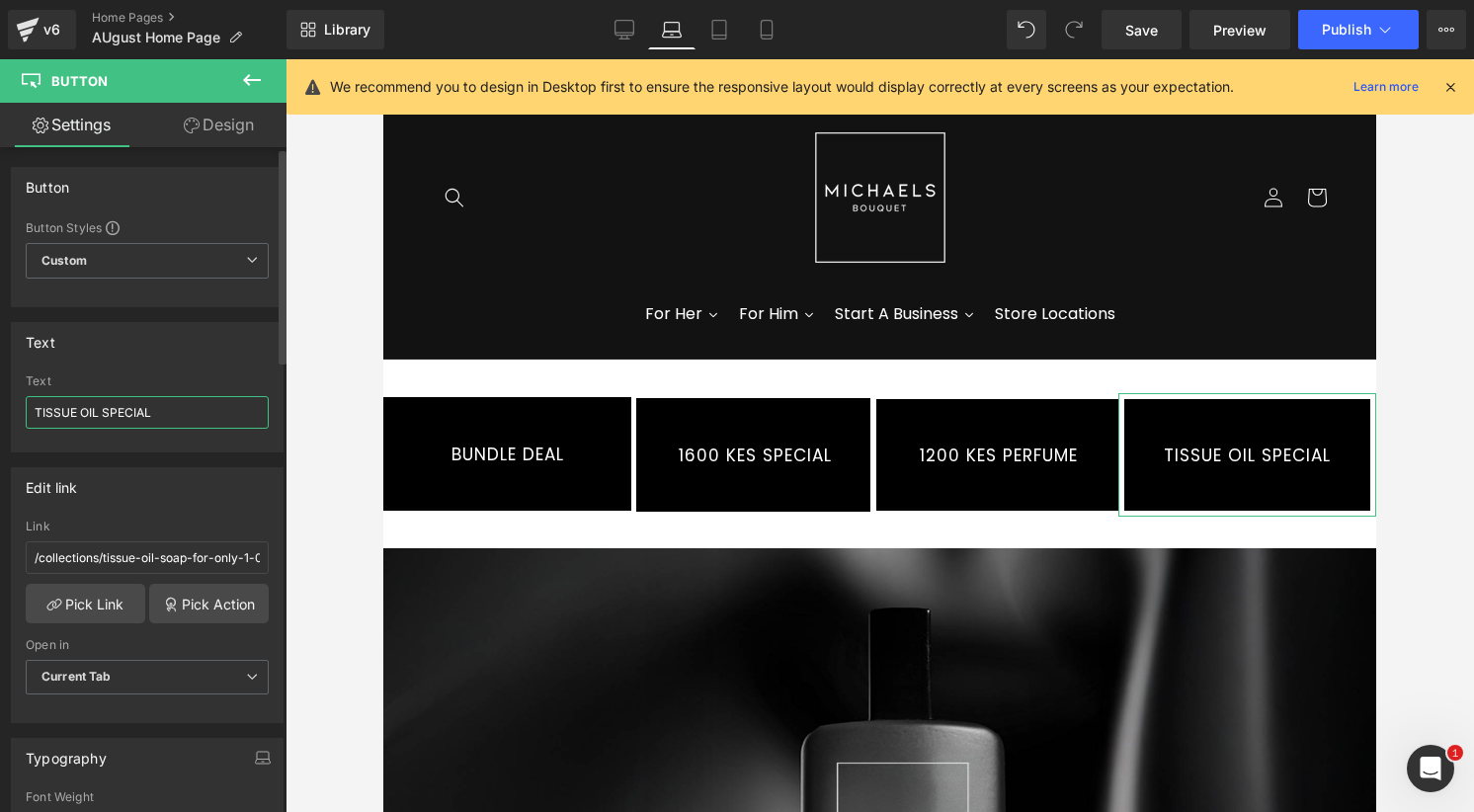 click on "TISSUE OIL SPECIAL" at bounding box center [147, 412] 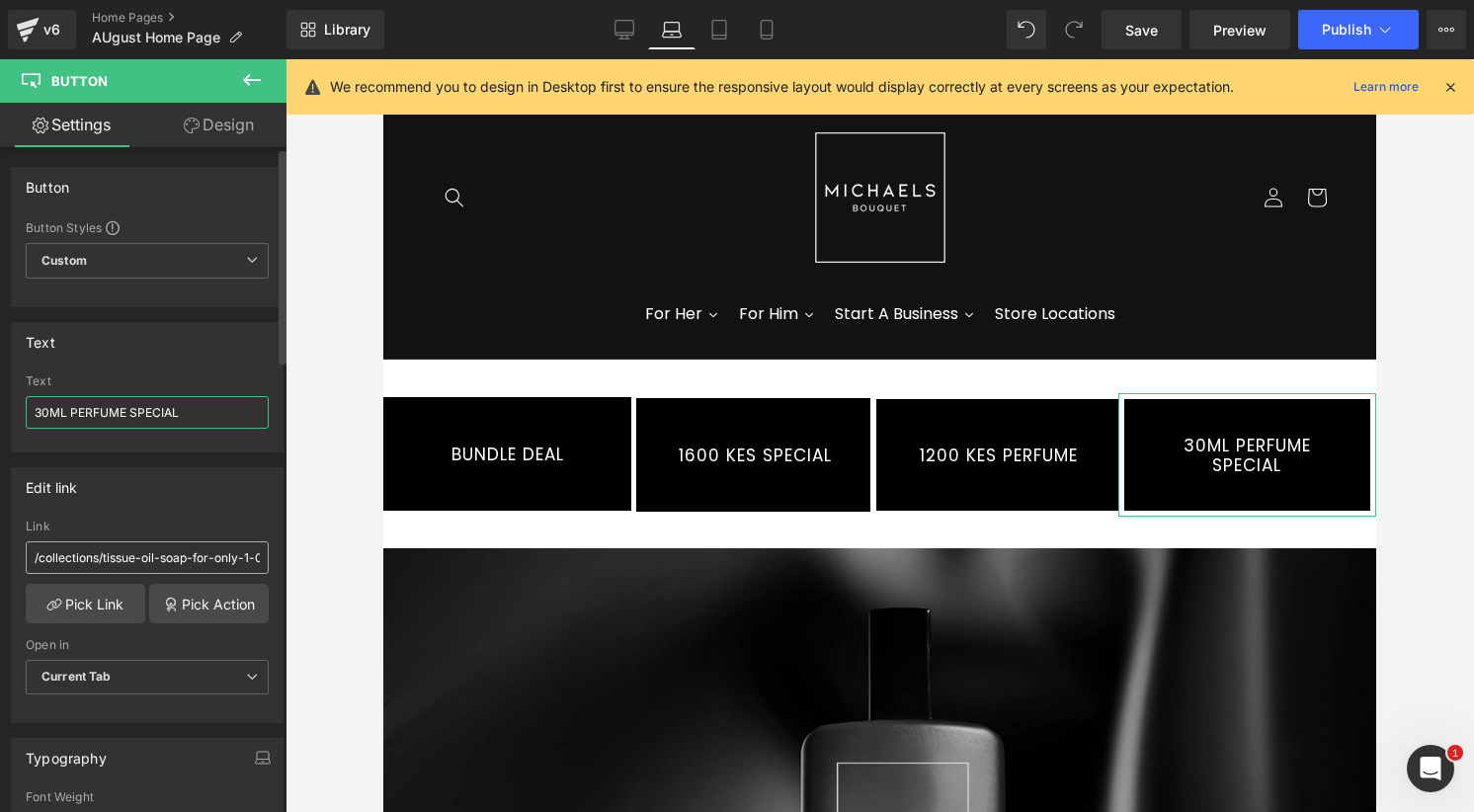 type on "30ML PERFUME SPECIAL" 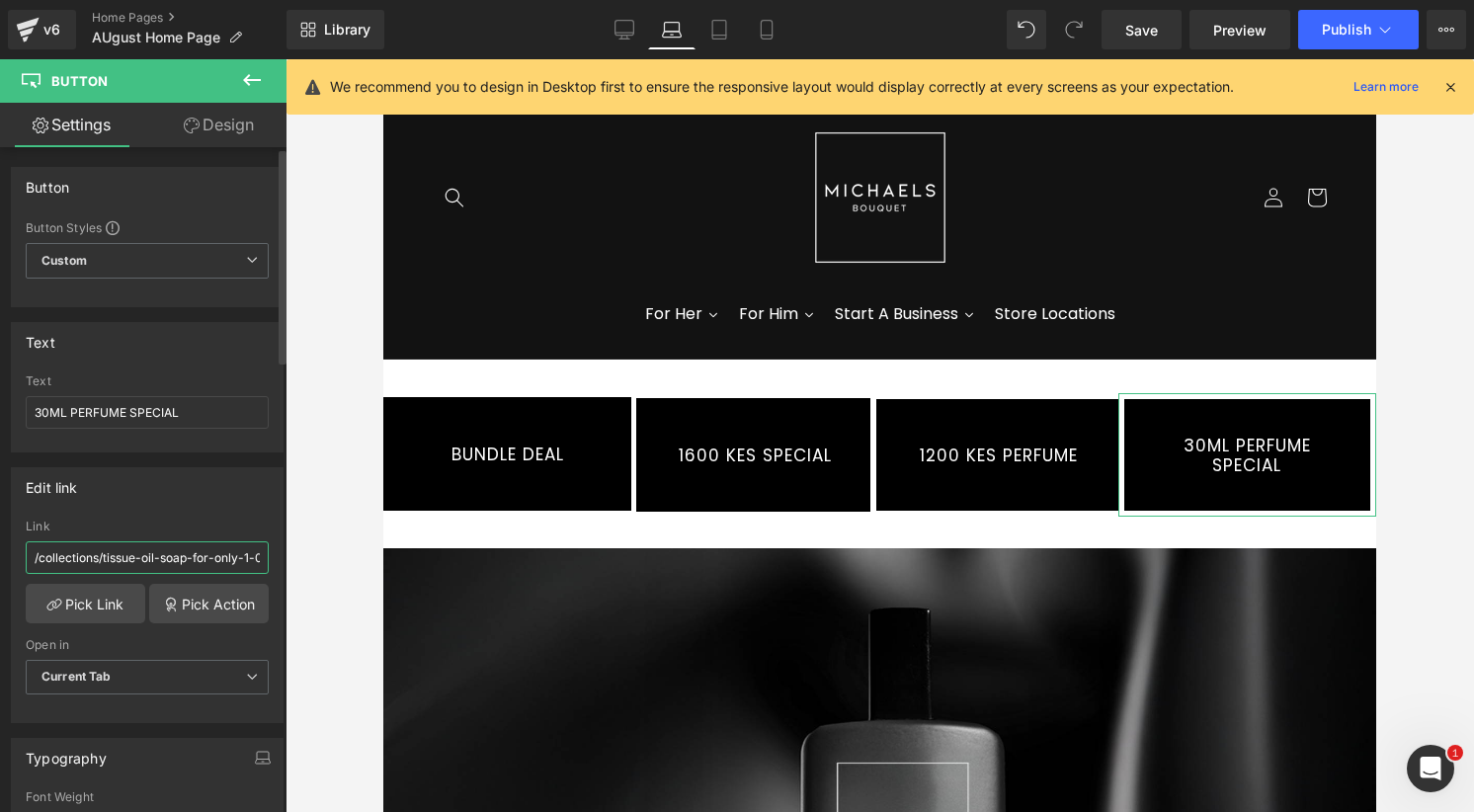 click on "/collections/tissue-oil-soap-for-only-1-000-kes" at bounding box center [147, 557] 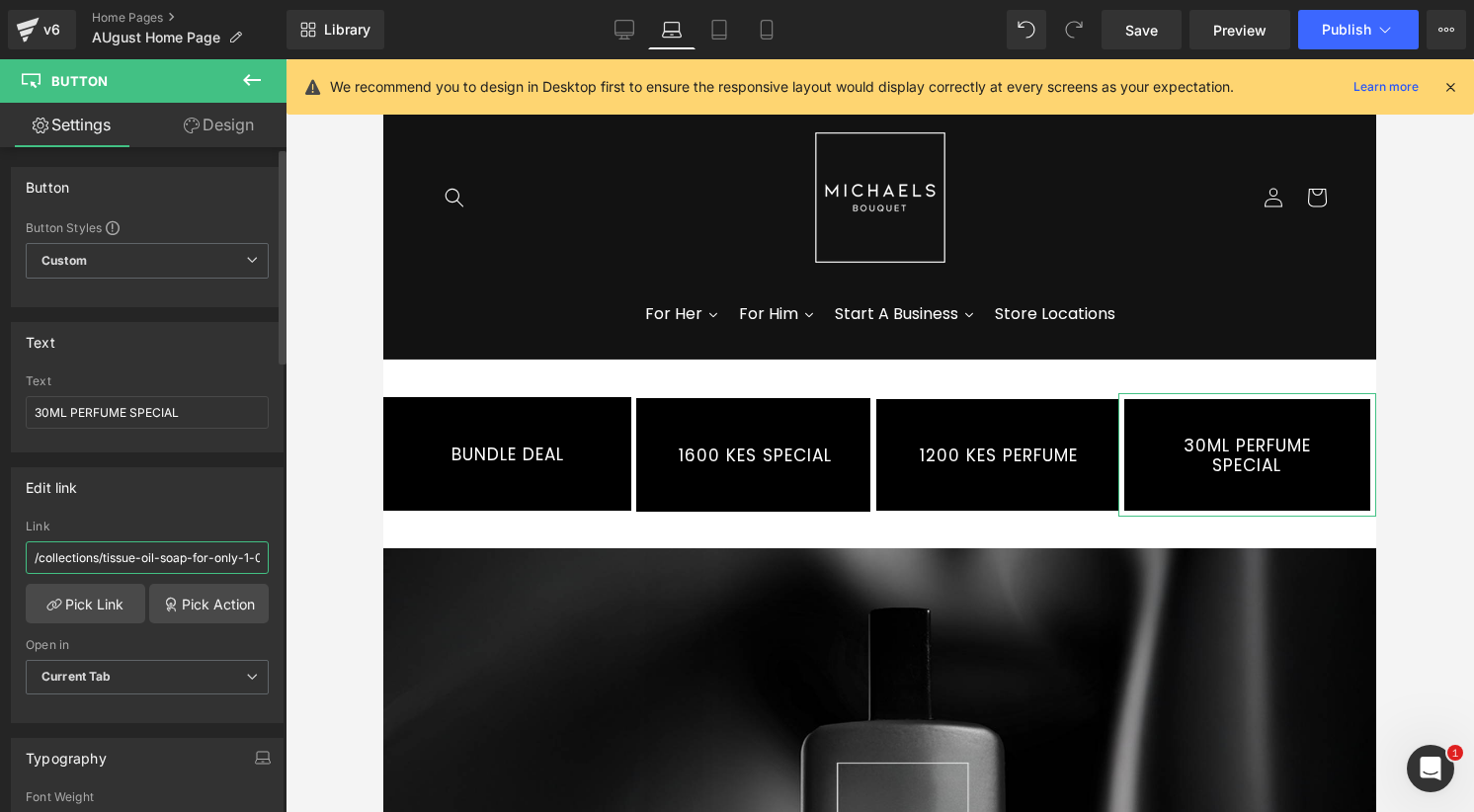click on "/collections/tissue-oil-soap-for-only-1-000-kes" at bounding box center [147, 557] 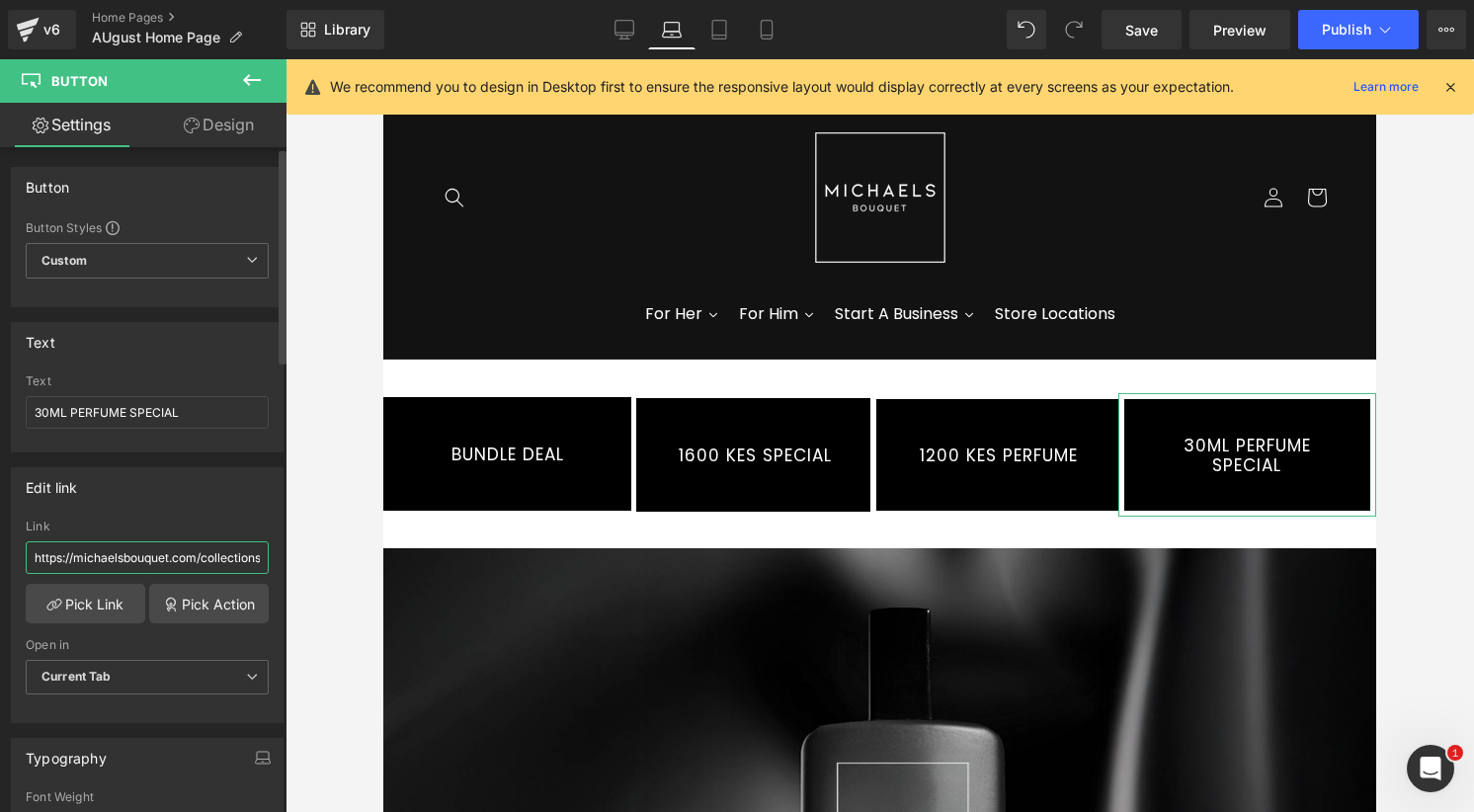 scroll, scrollTop: 0, scrollLeft: 141, axis: horizontal 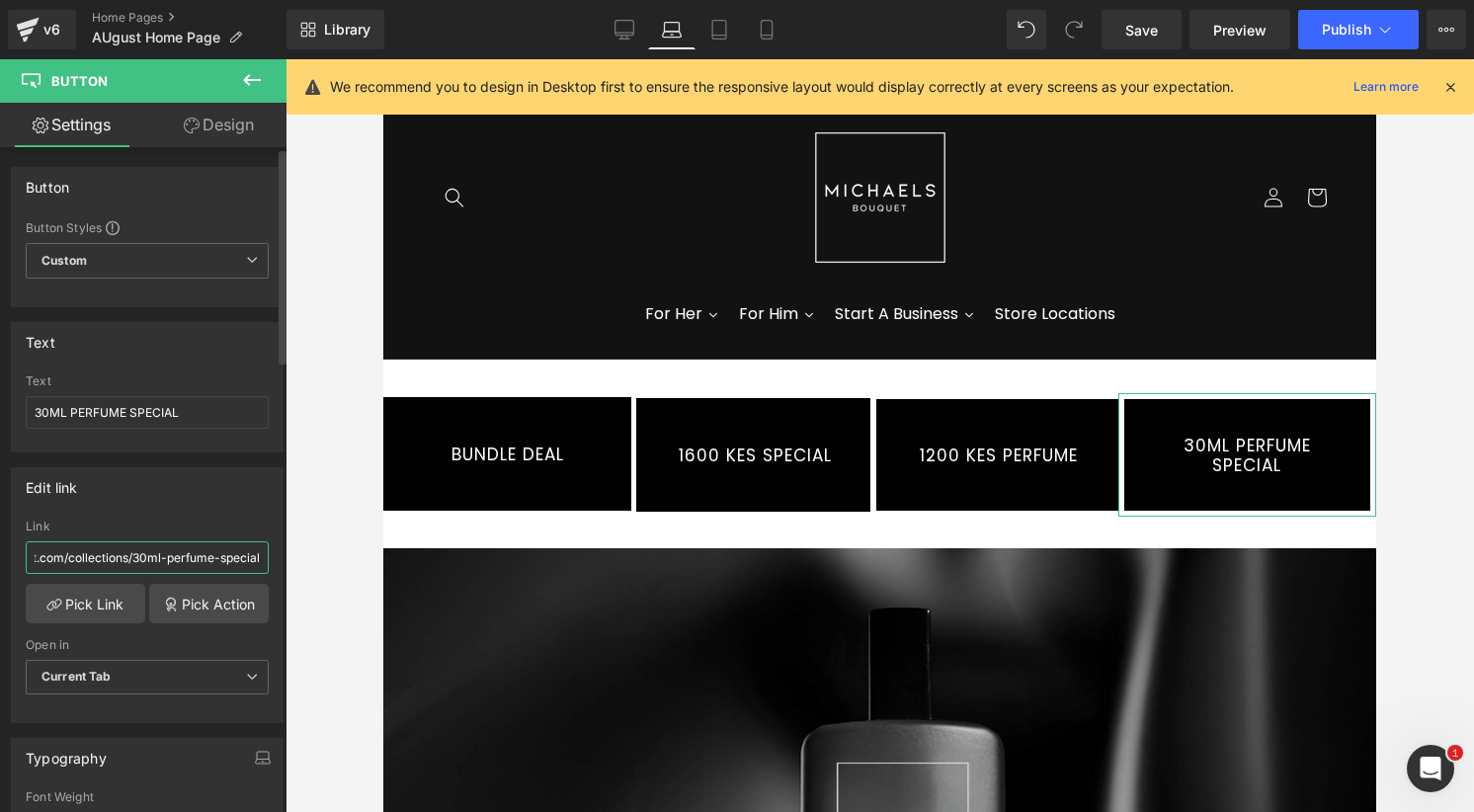 type on "https://michaelsbouquet.com/collections/30ml-perfume-special" 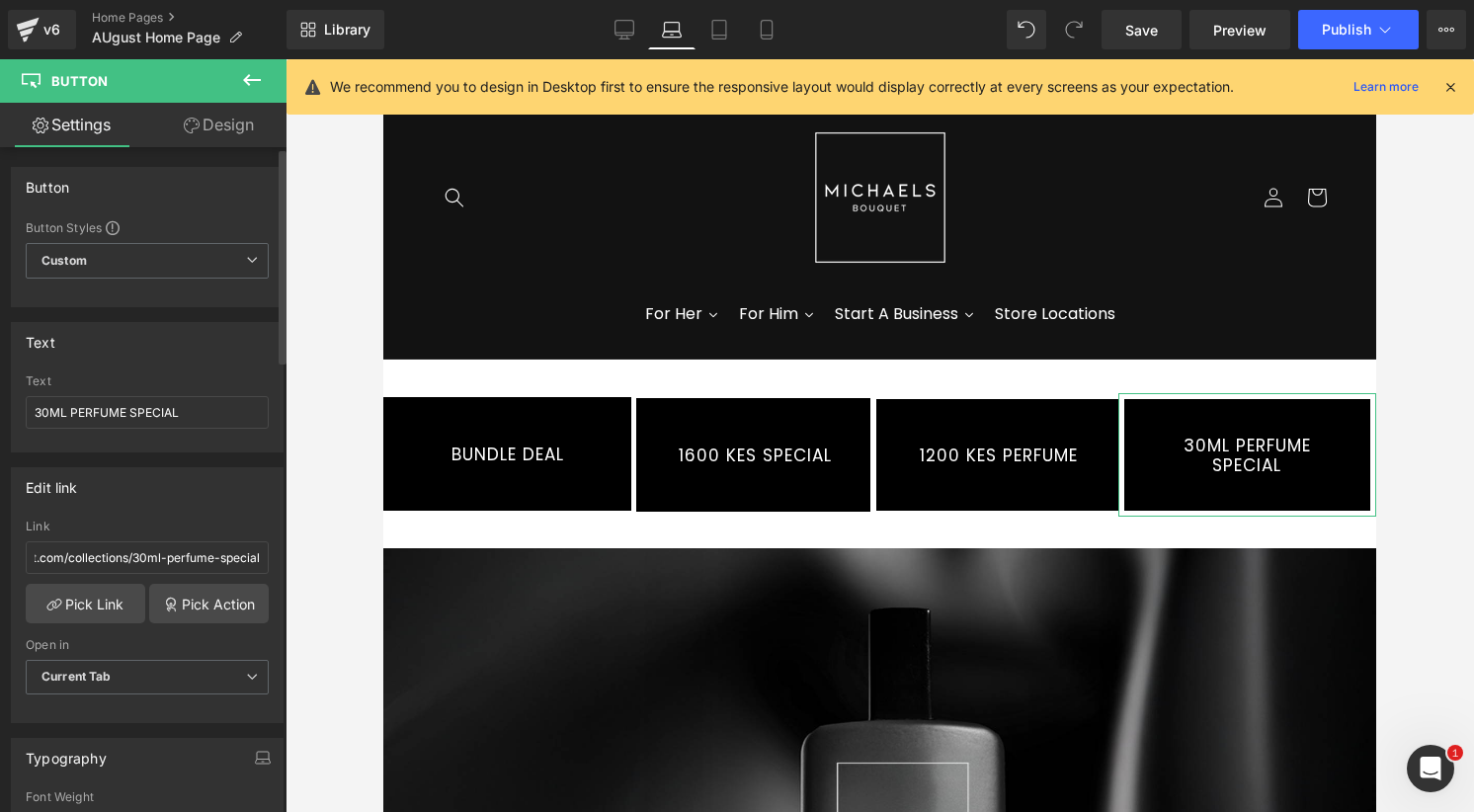 click on "Link" at bounding box center (147, 527) 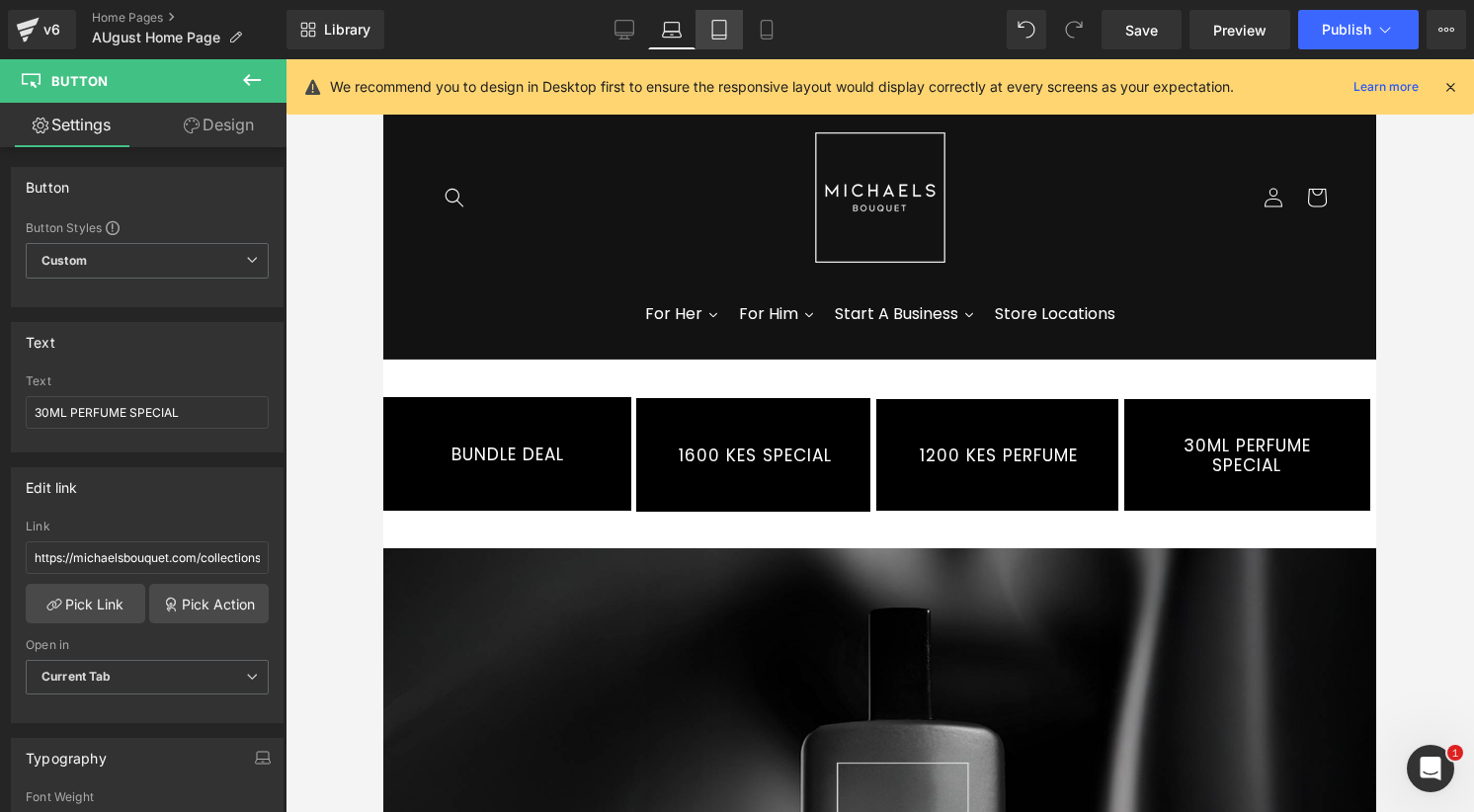 click 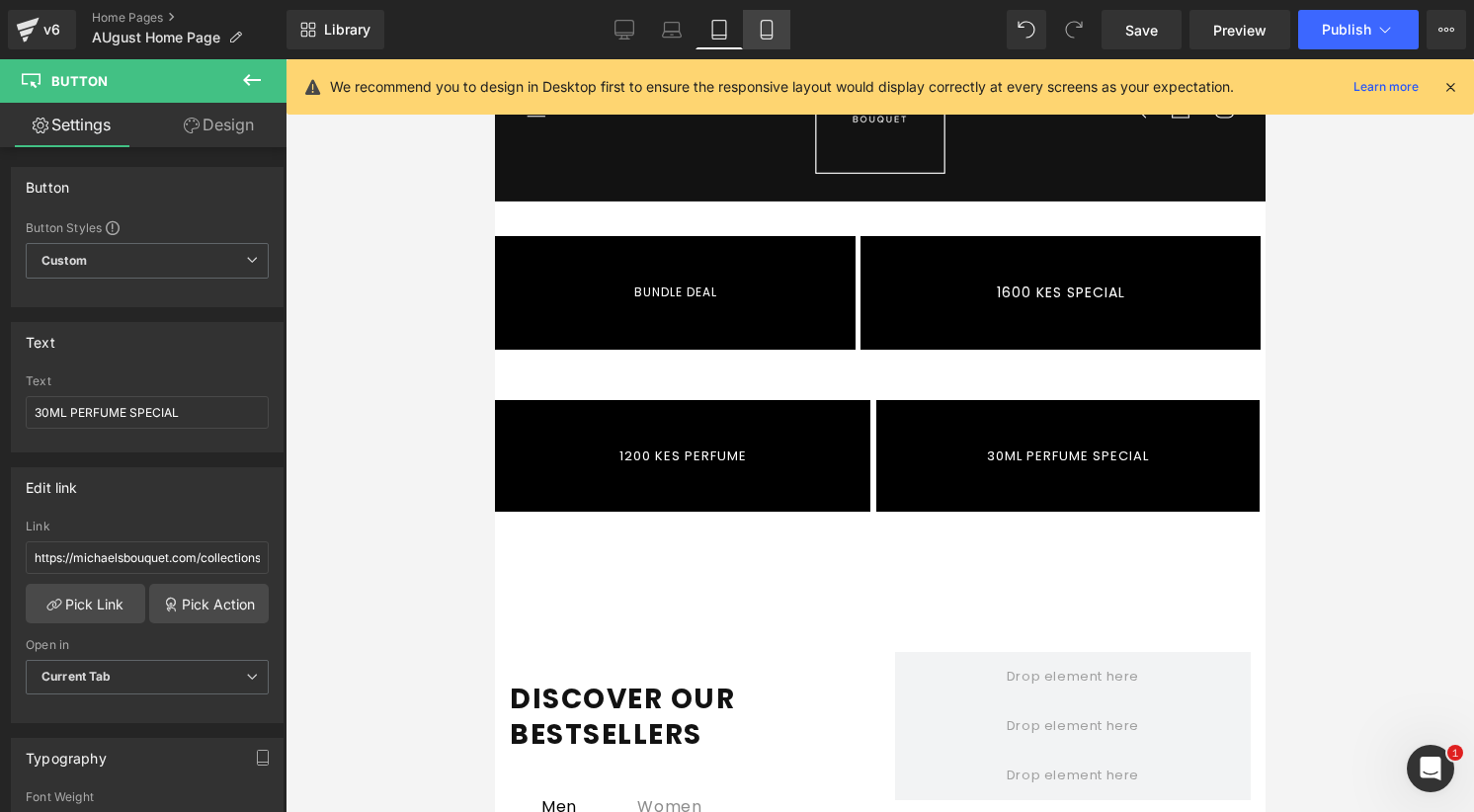 click 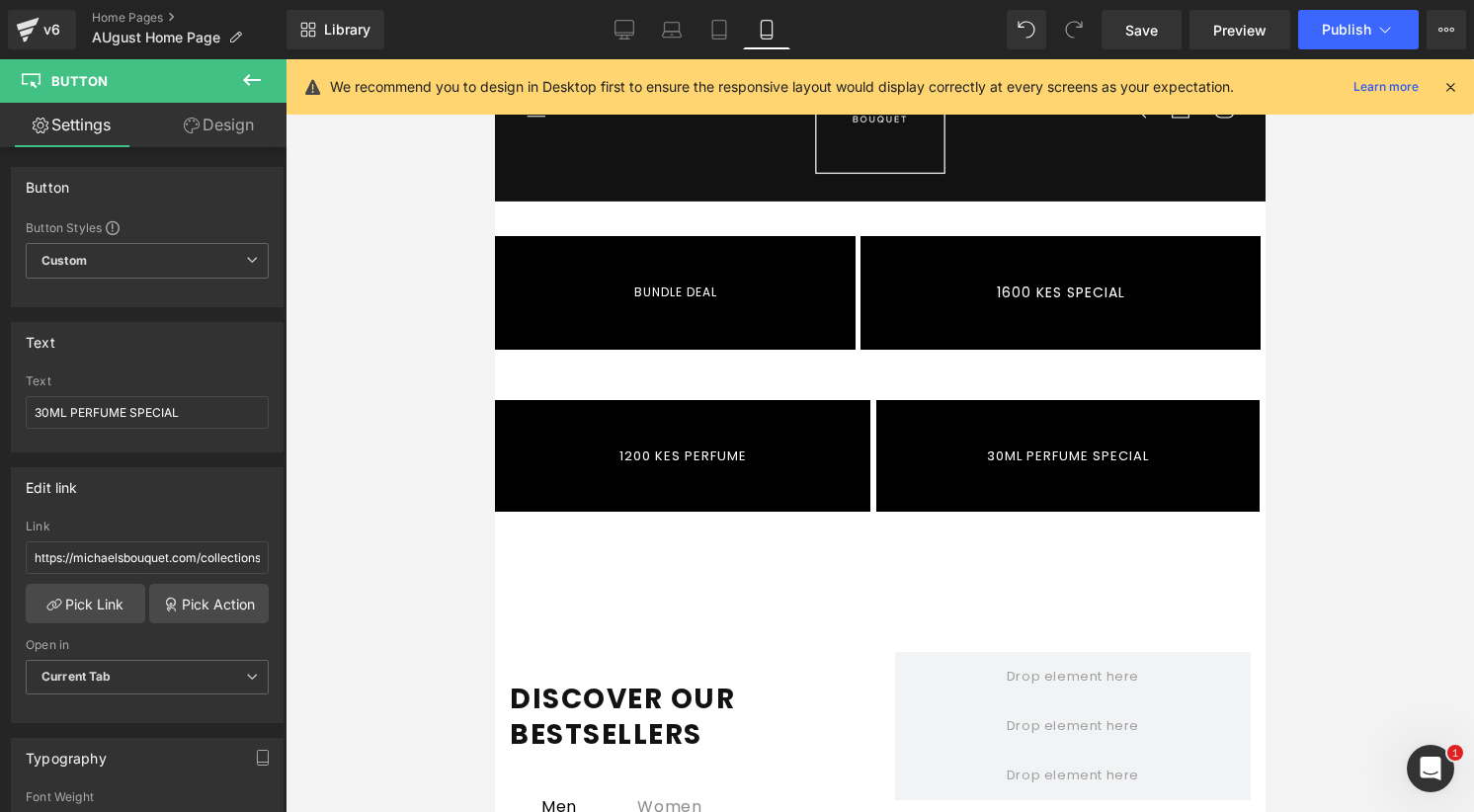scroll, scrollTop: 0, scrollLeft: 0, axis: both 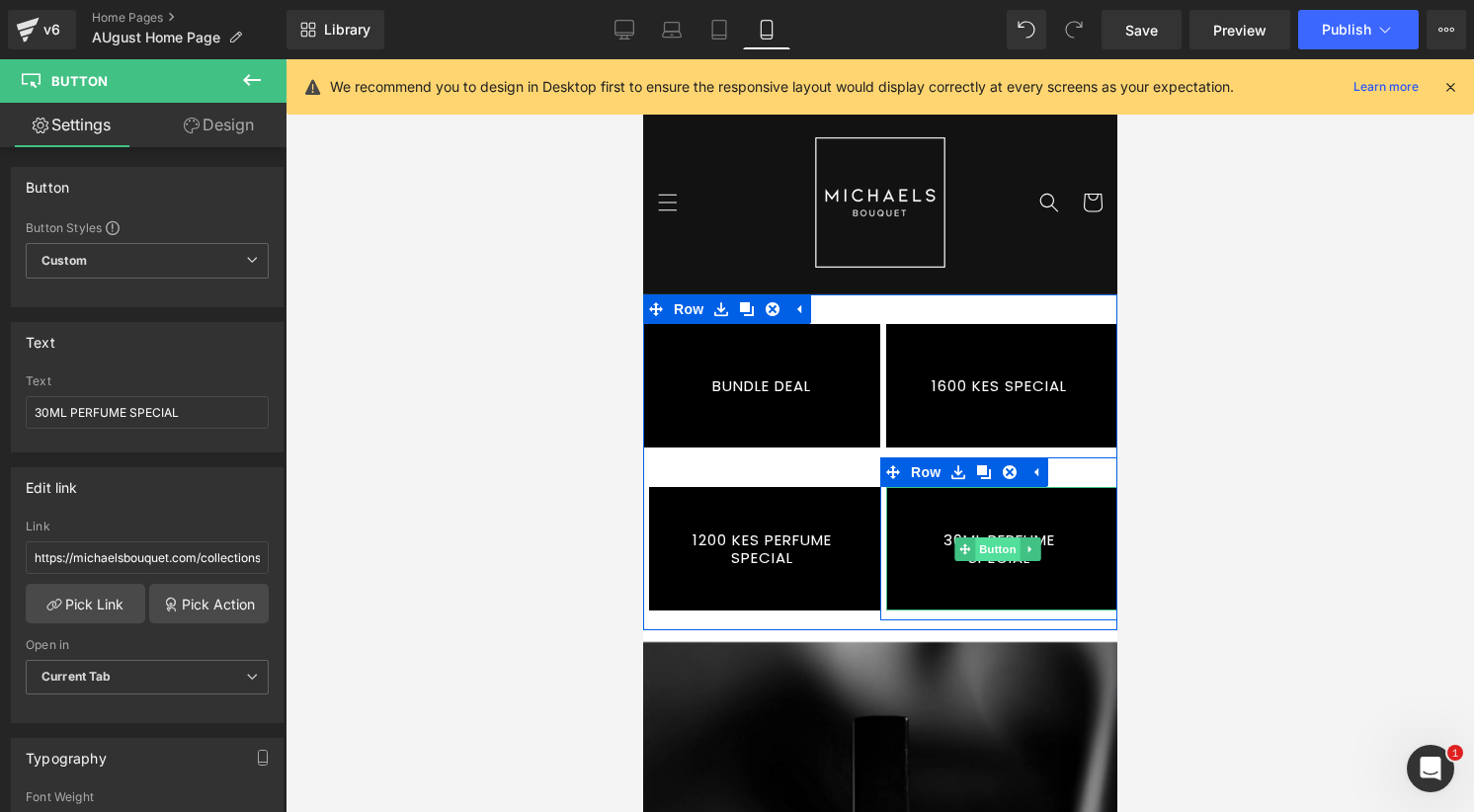 click on "Button" at bounding box center (997, 549) 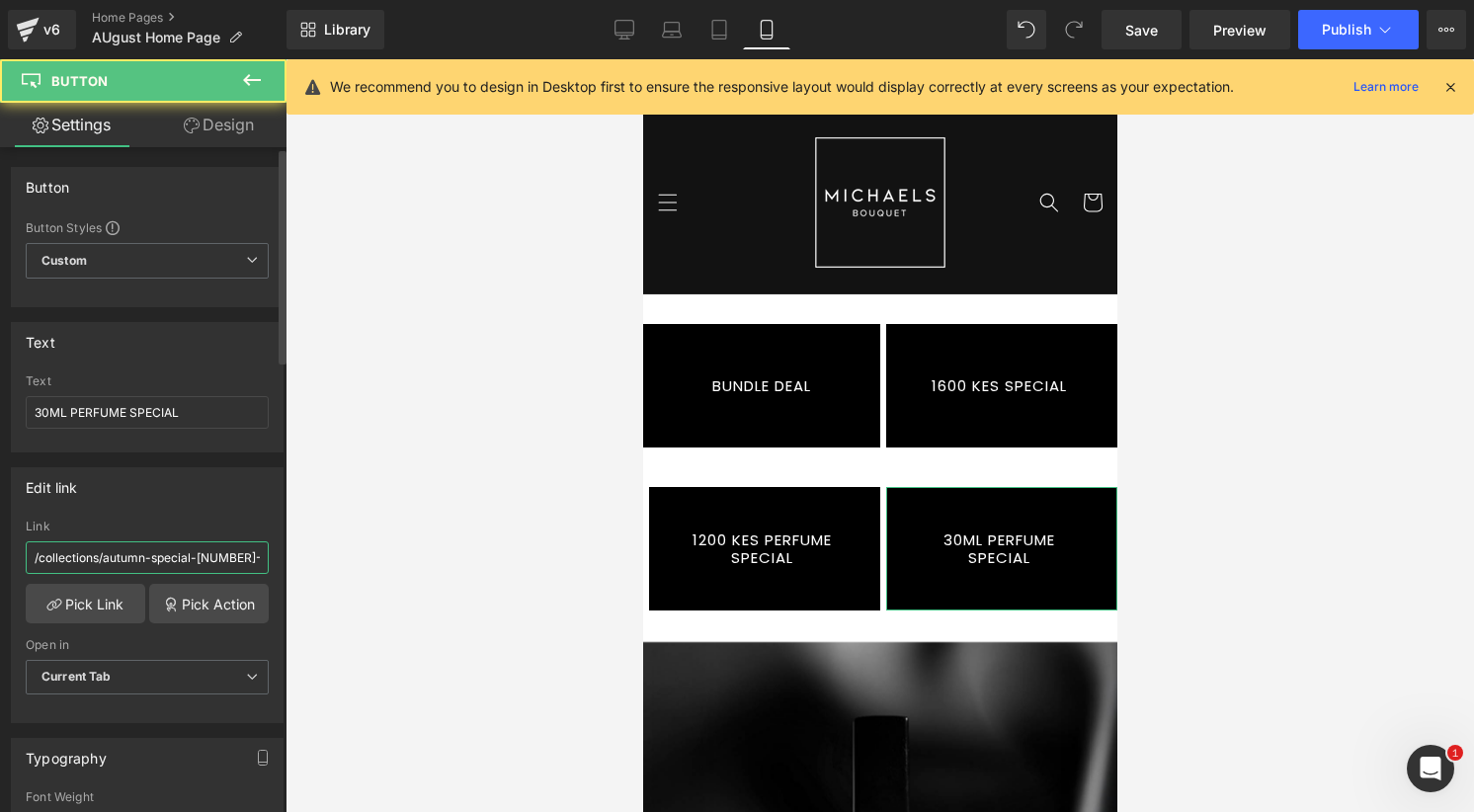 click on "/collections/autumn-special-[NUMBER]-kes" at bounding box center (147, 557) 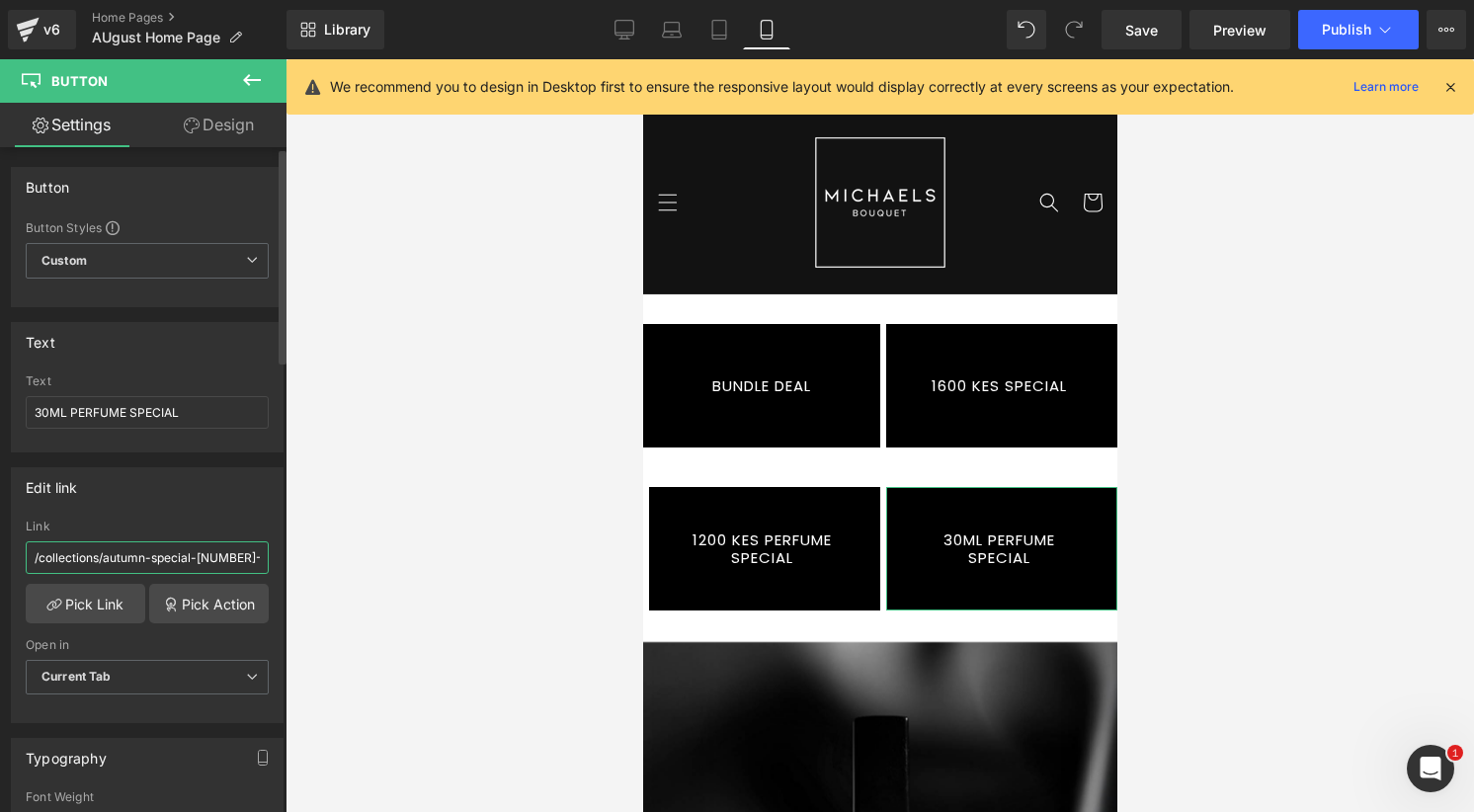 click on "/collections/autumn-special-[NUMBER]-kes" at bounding box center (147, 557) 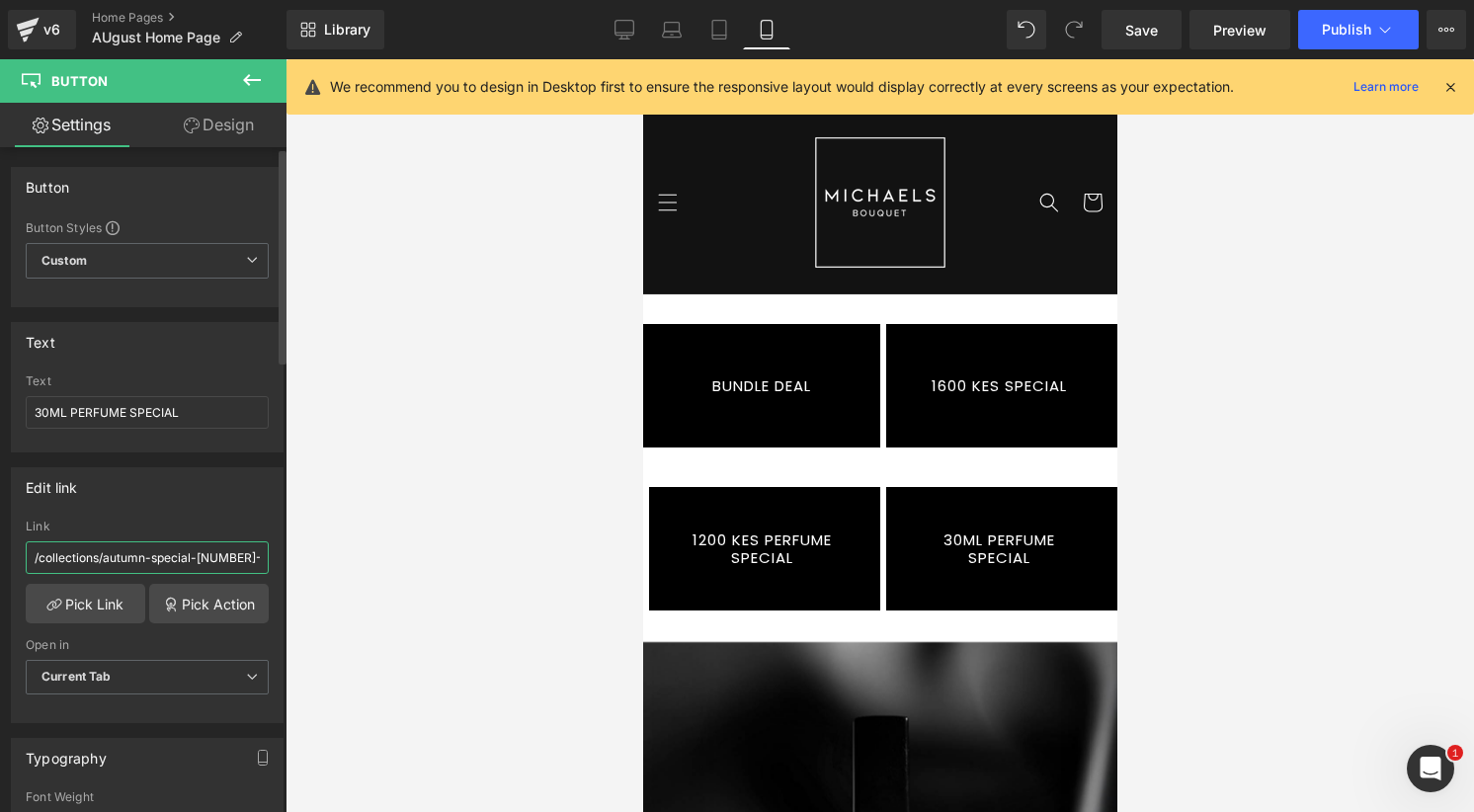 paste on "https://michaelsbouquet.com/collections/30ml-perfume-special" 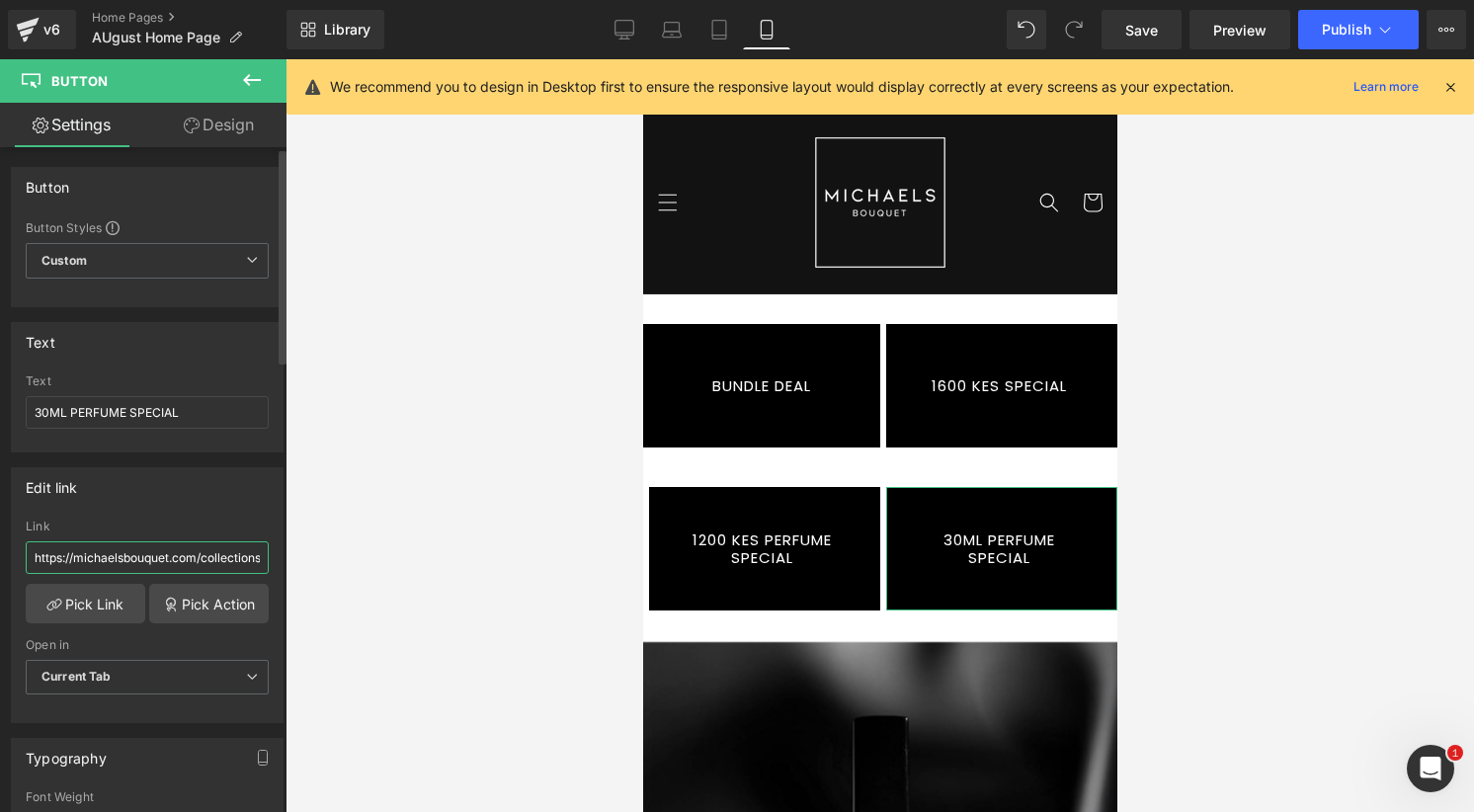 scroll, scrollTop: 0, scrollLeft: 141, axis: horizontal 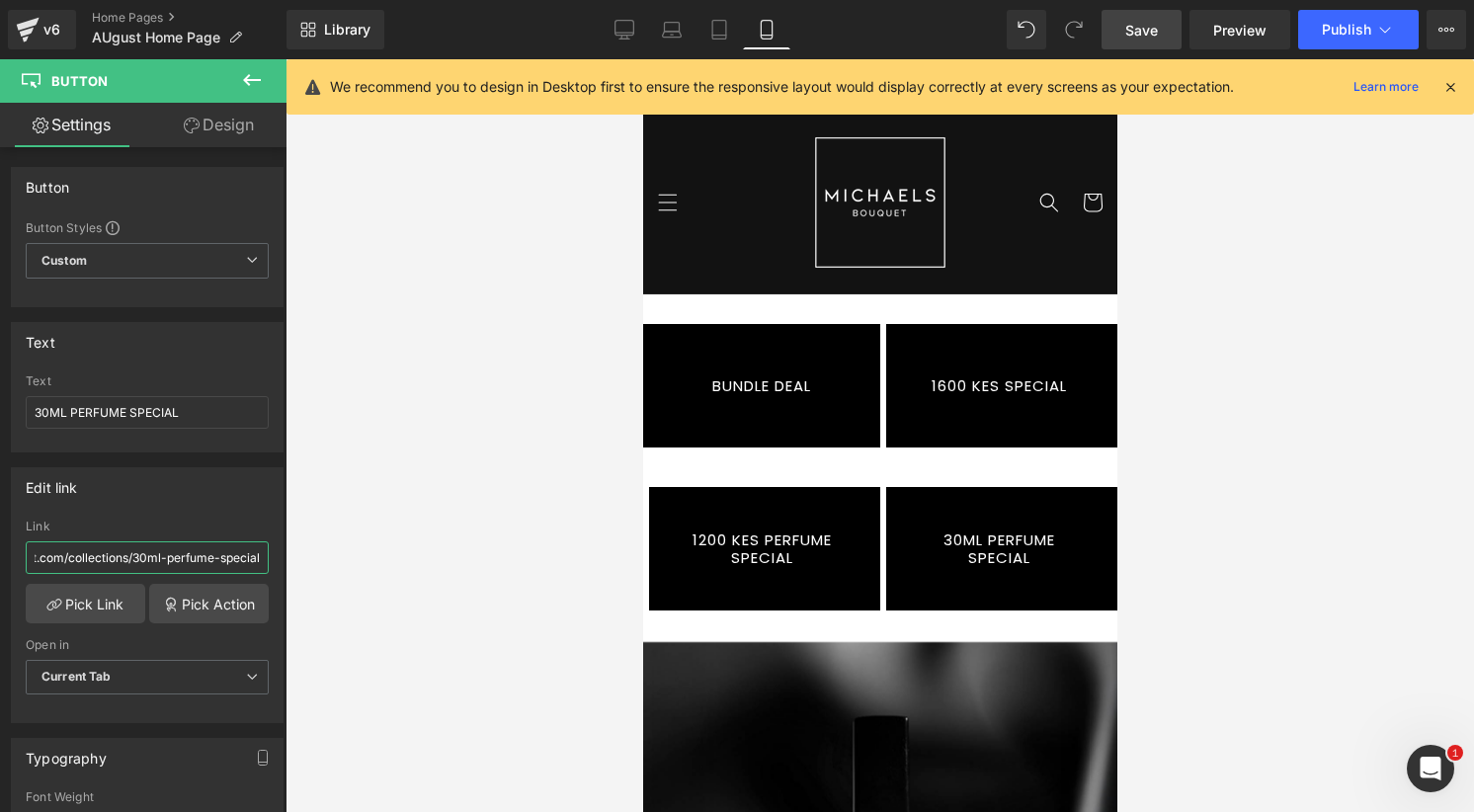type on "https://michaelsbouquet.com/collections/30ml-perfume-special" 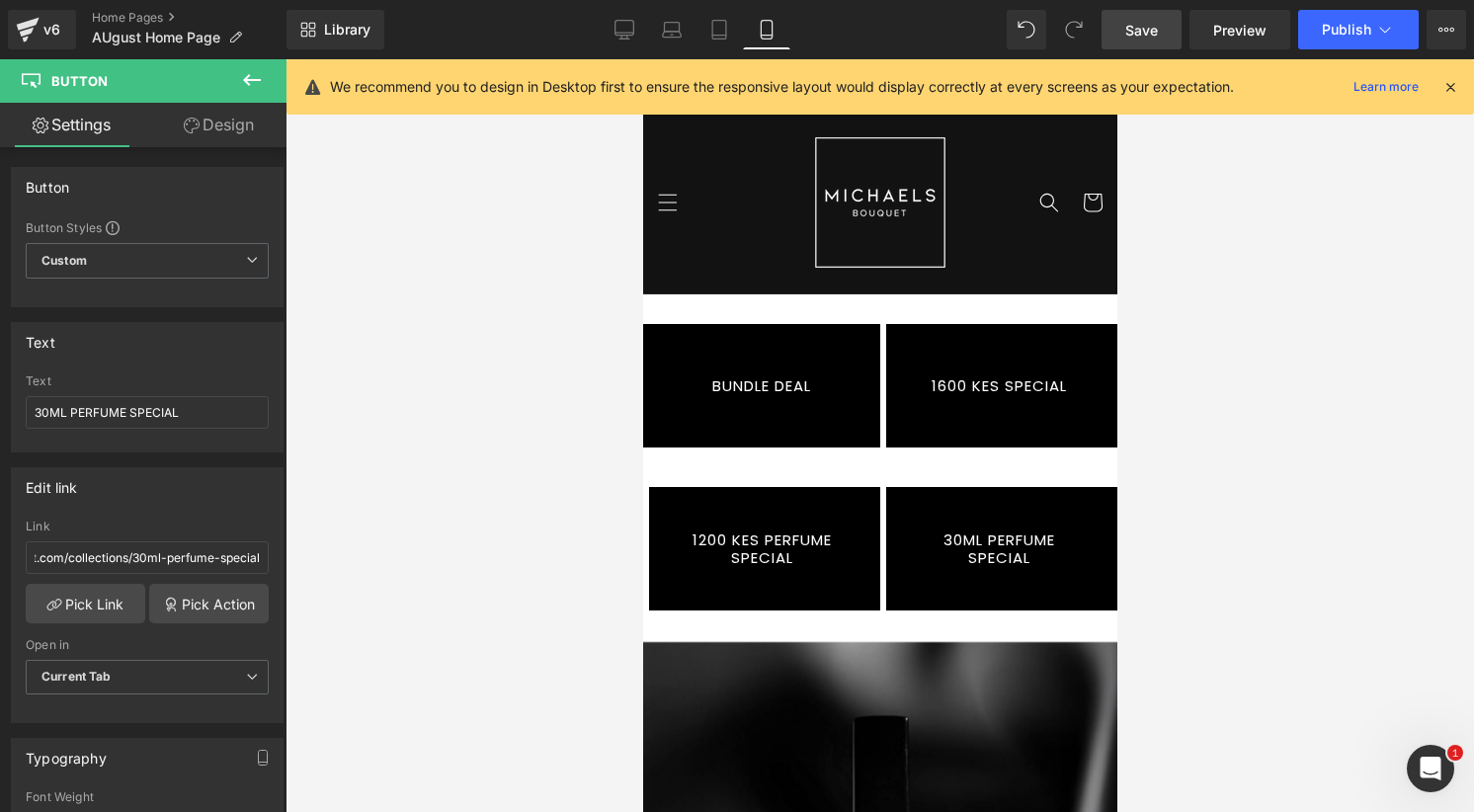 scroll, scrollTop: 0, scrollLeft: 0, axis: both 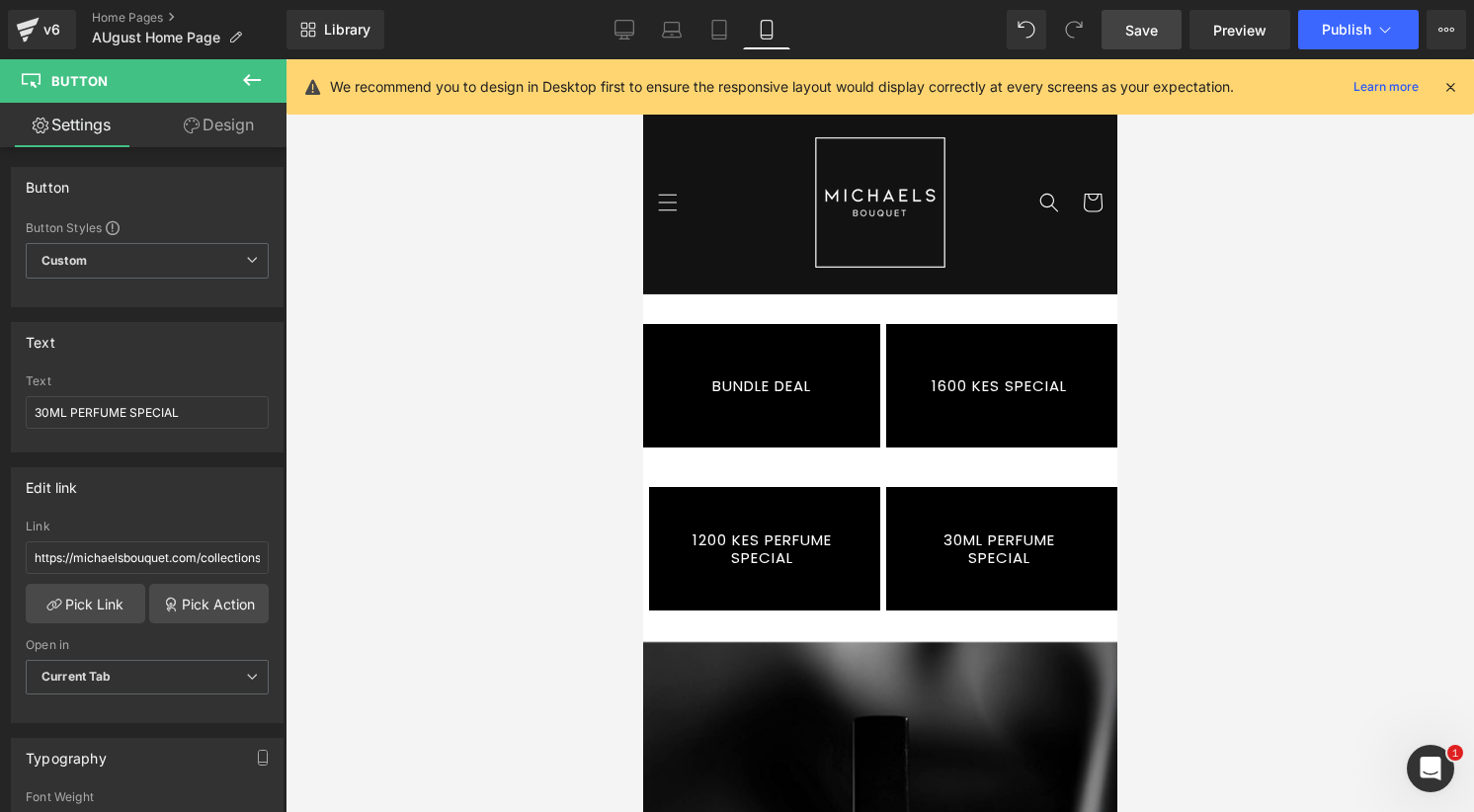 click on "Save" at bounding box center (1141, 30) 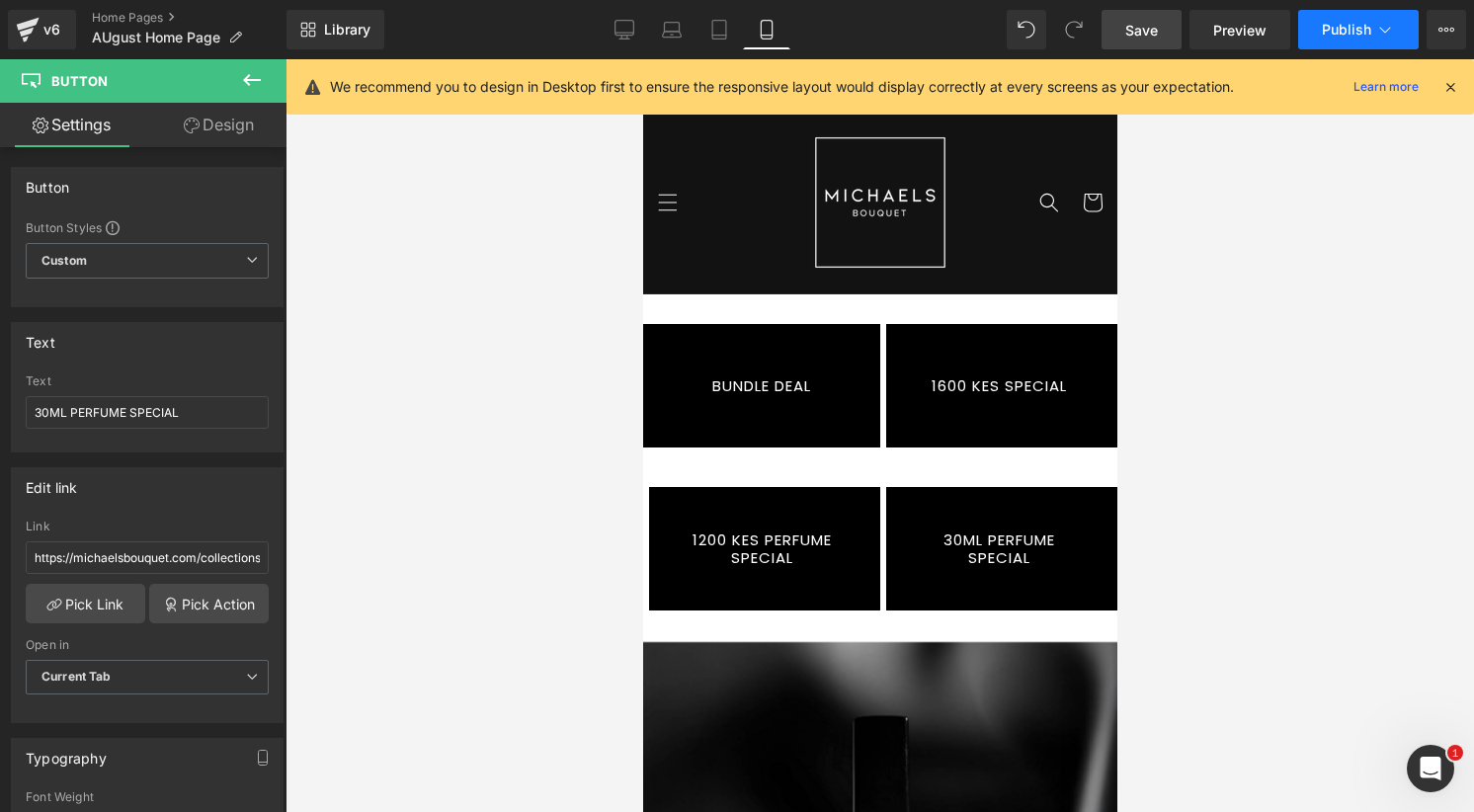 click on "Publish" at bounding box center [1347, 30] 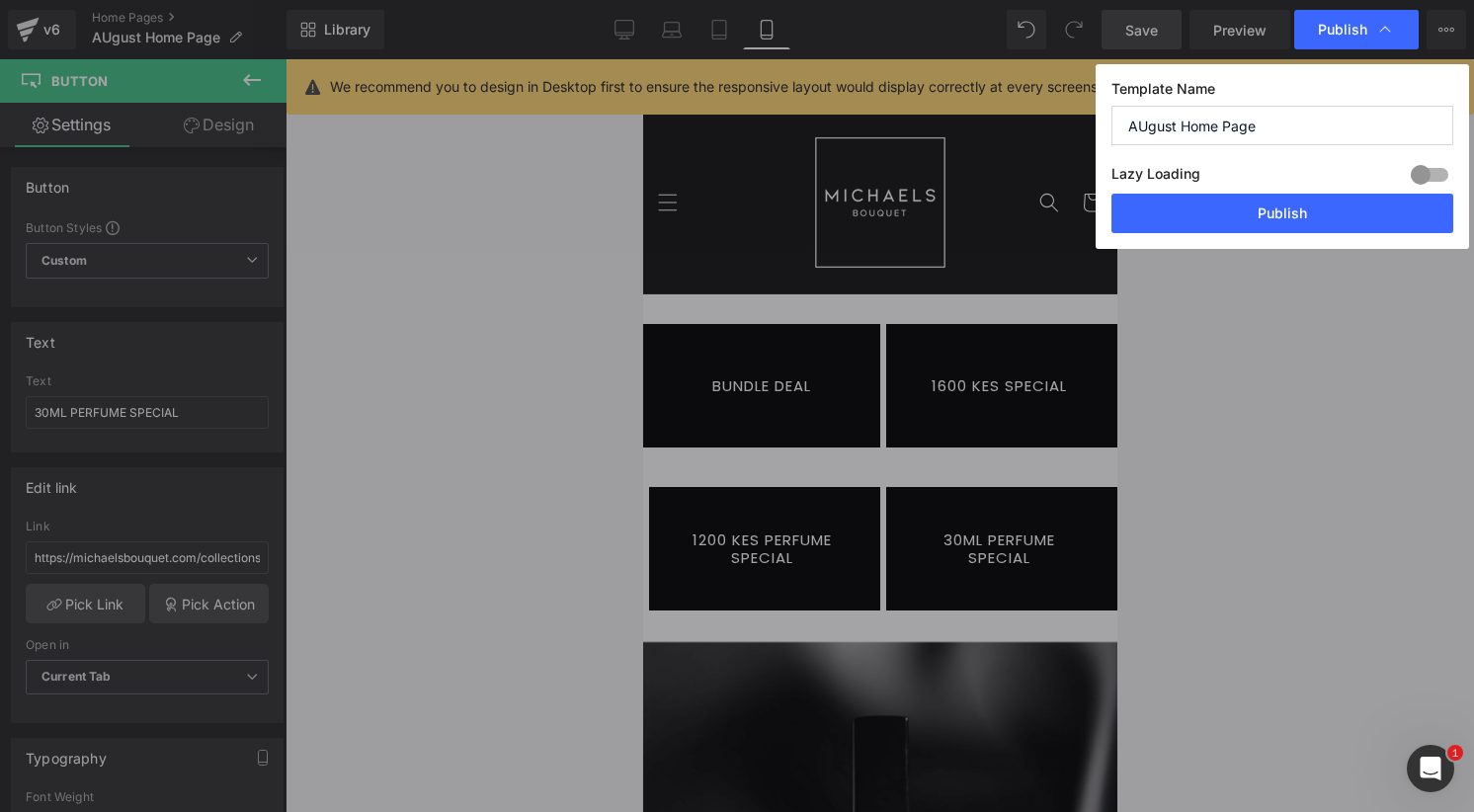 click on "AUgust Home Page" at bounding box center (1282, 125) 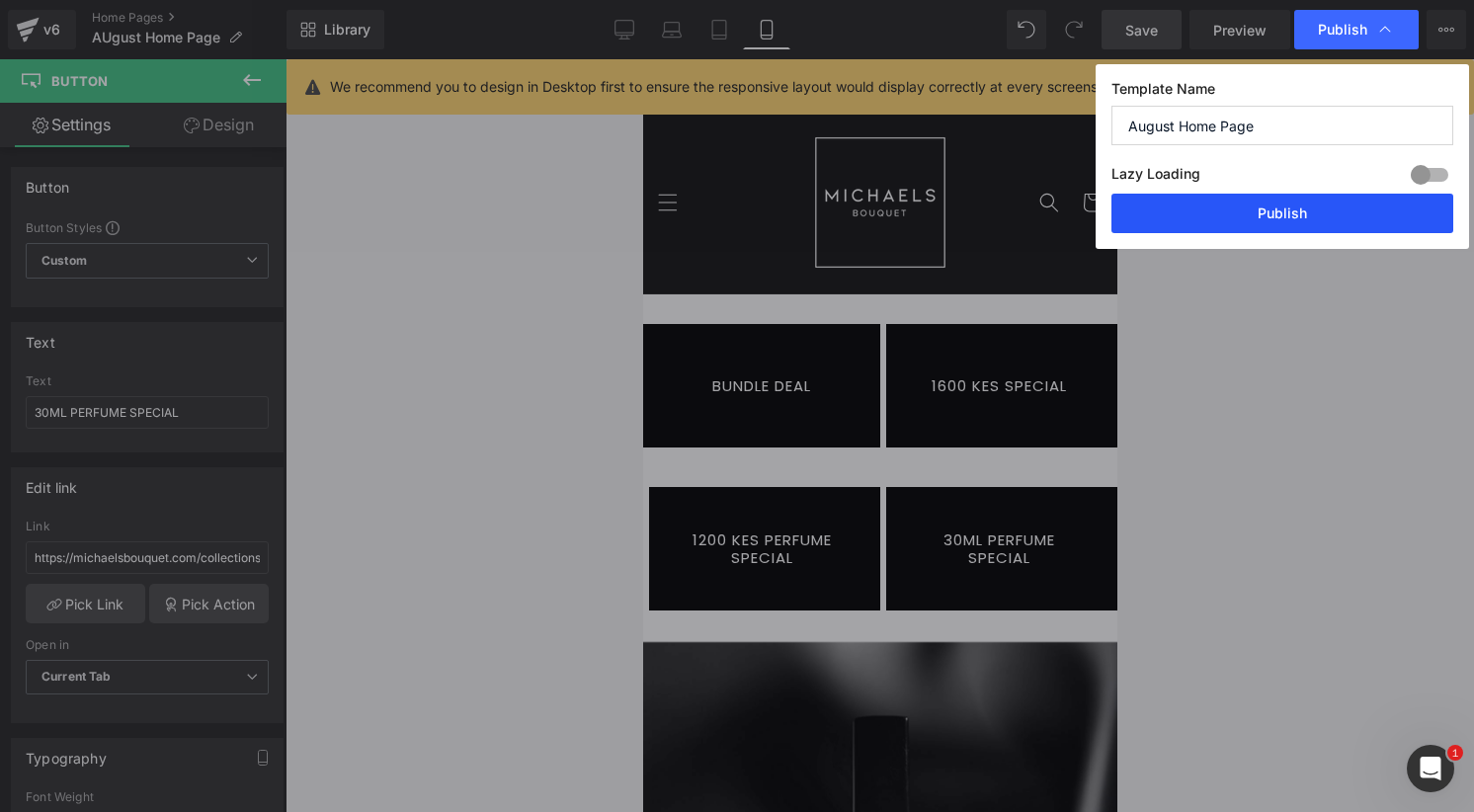 type on "August Home Page" 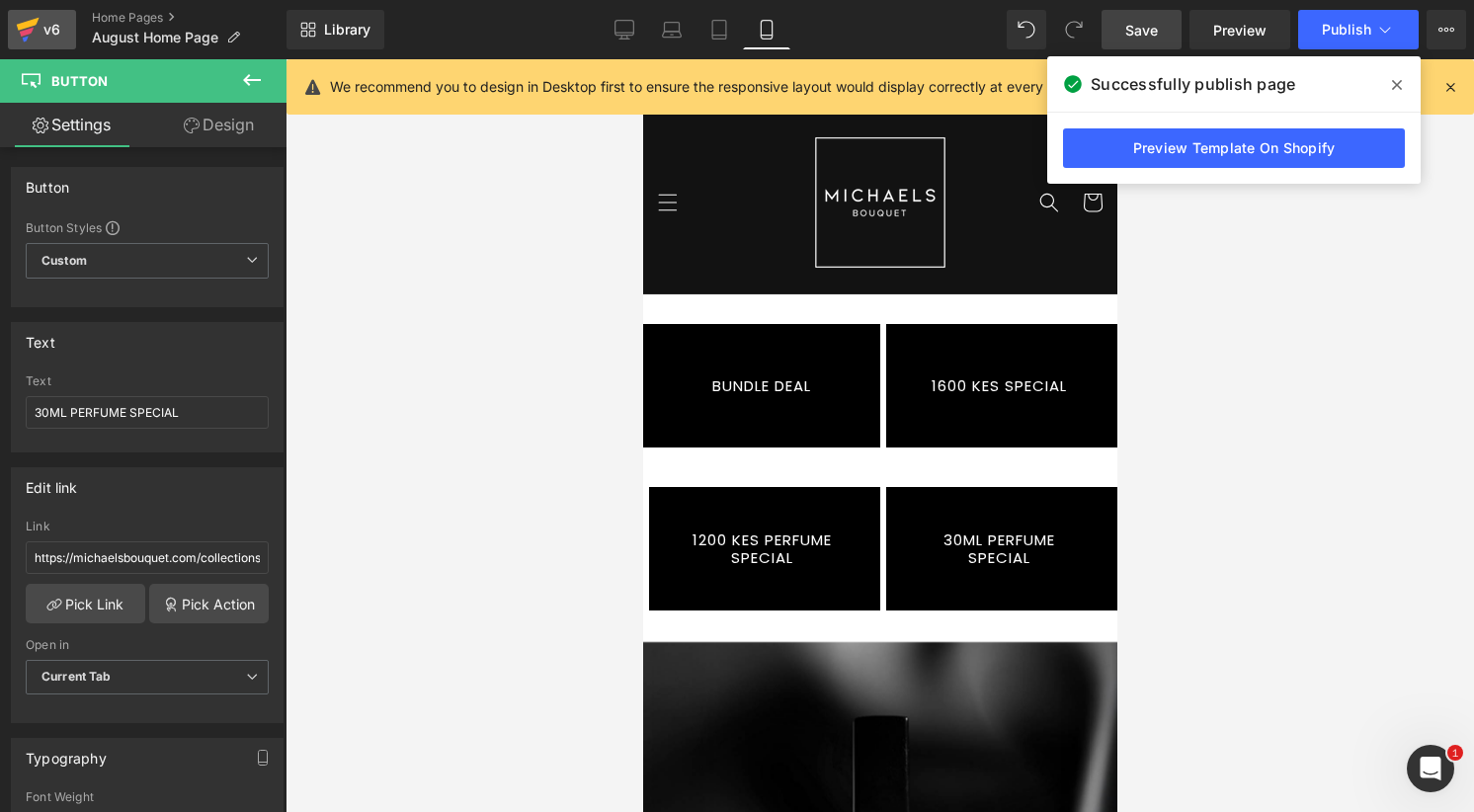 click on "v6" at bounding box center [51, 30] 